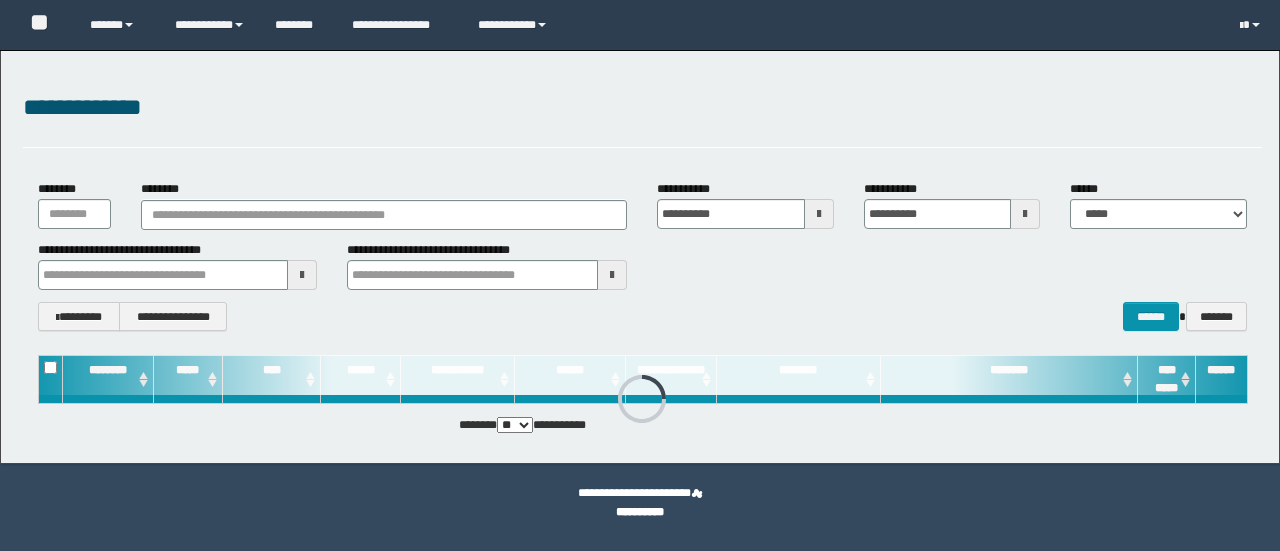 scroll, scrollTop: 0, scrollLeft: 0, axis: both 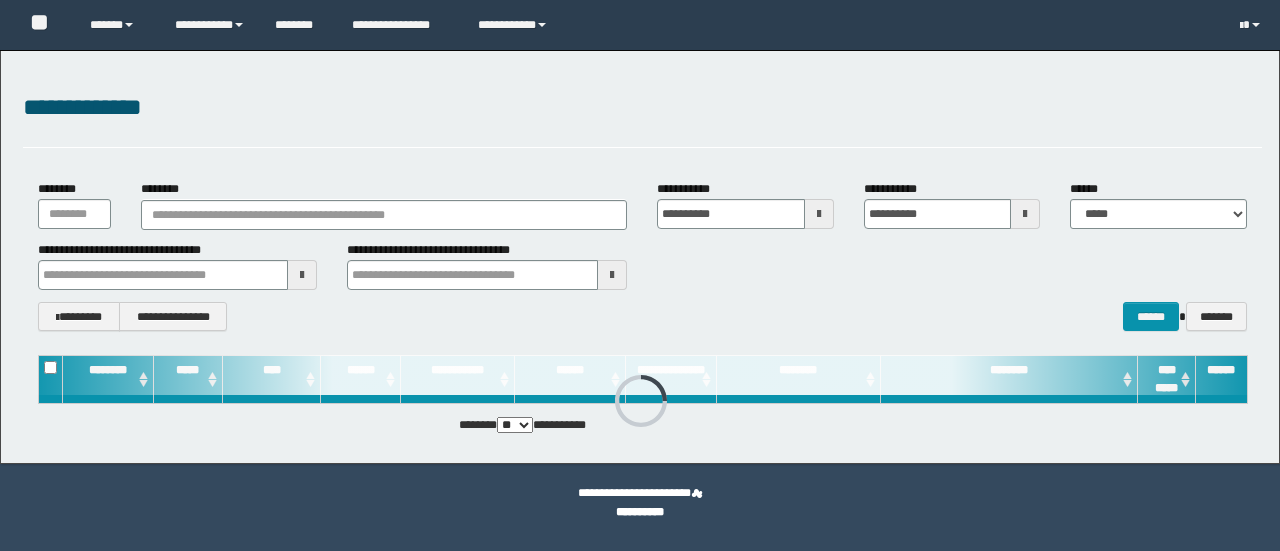 click on "**********" at bounding box center [642, 265] 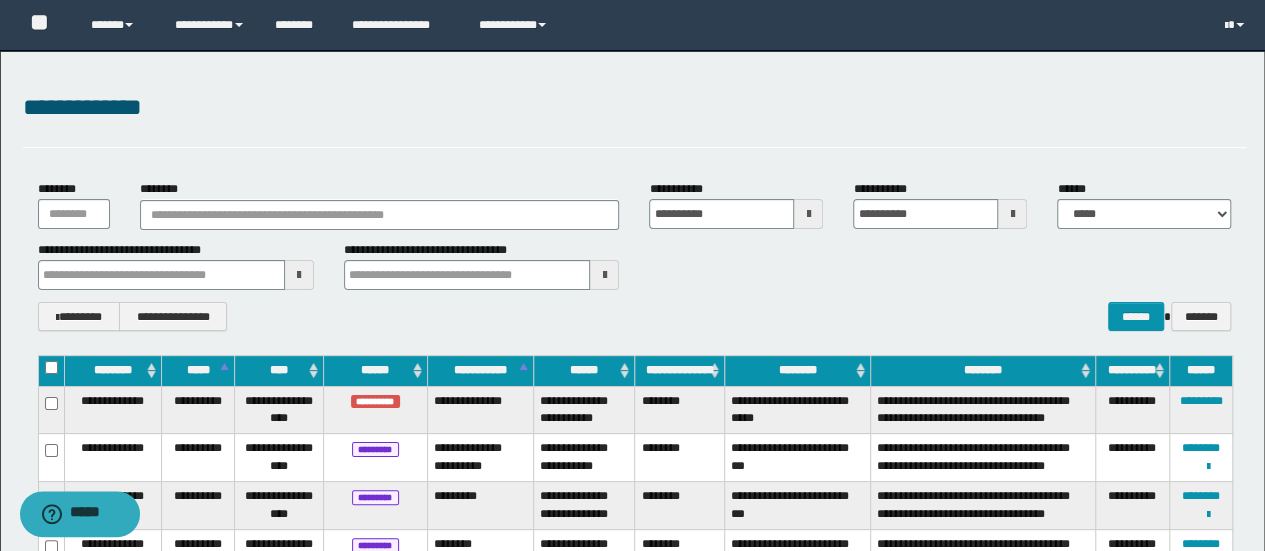 click on "**********" at bounding box center [635, 118] 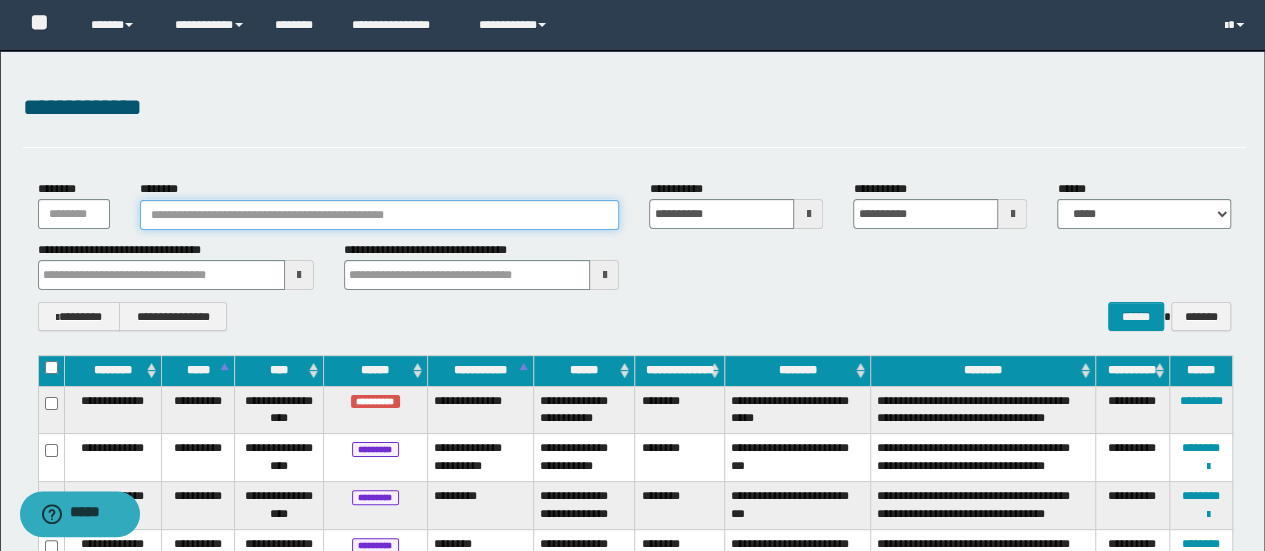 click on "********" at bounding box center (380, 215) 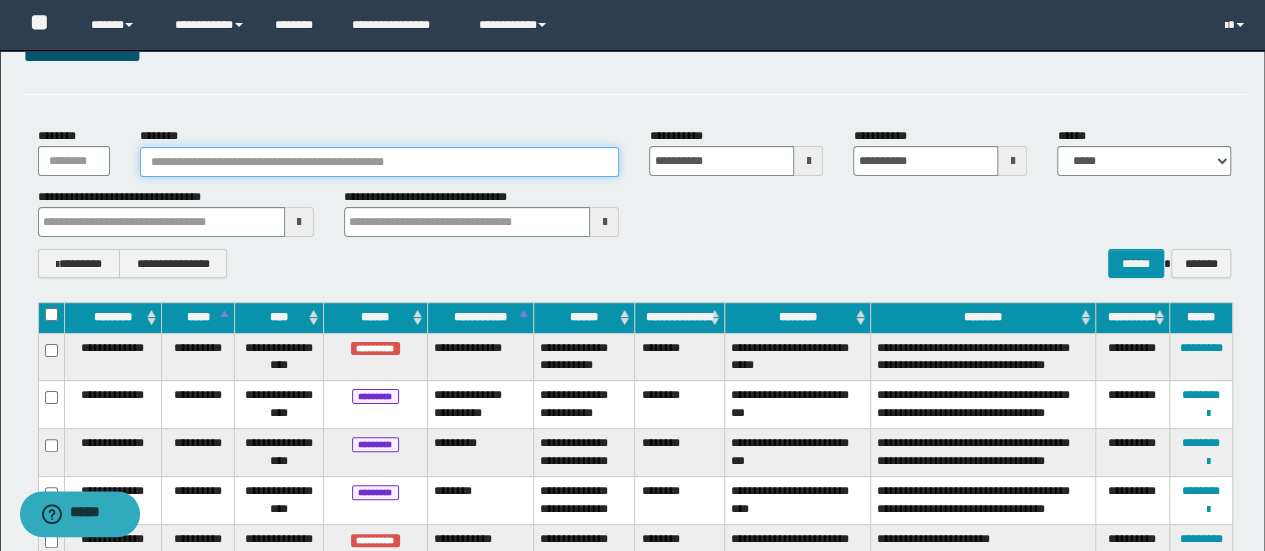 scroll, scrollTop: 0, scrollLeft: 0, axis: both 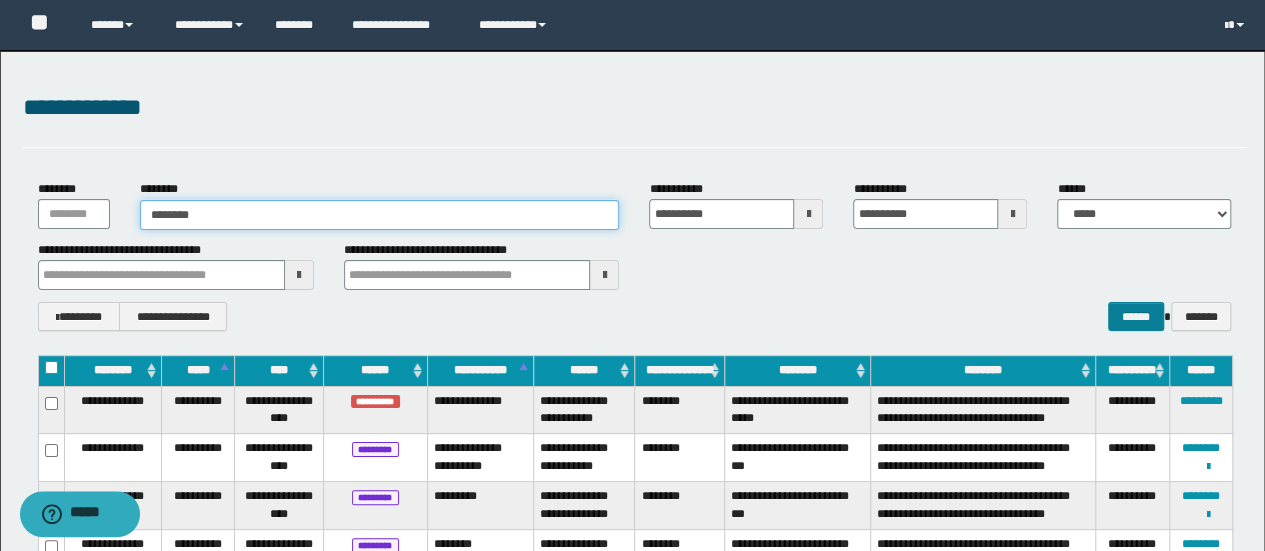type on "********" 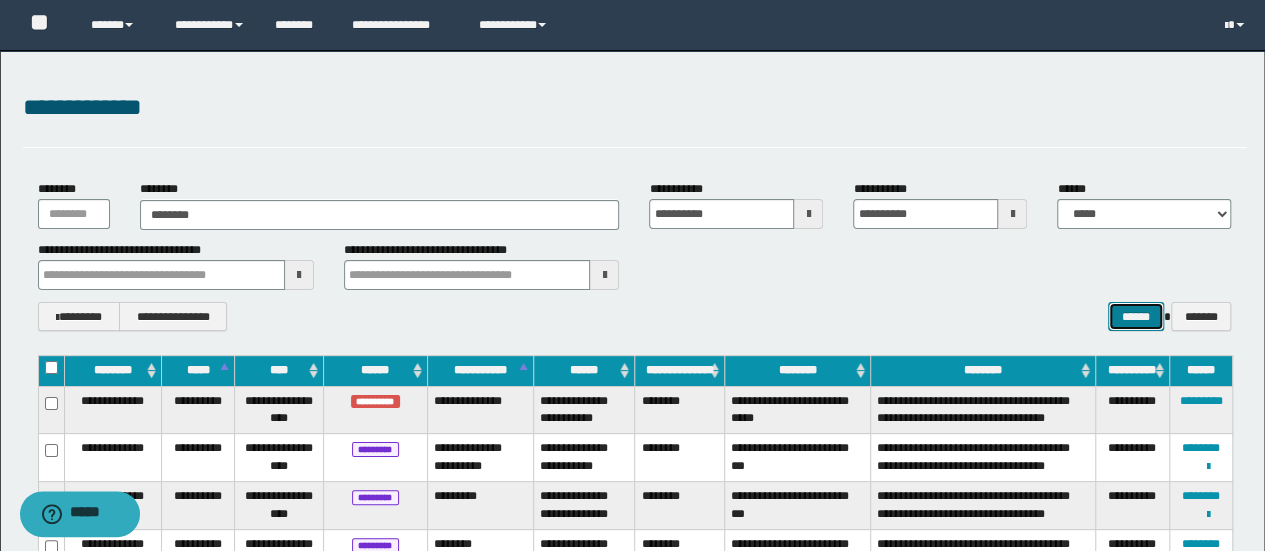 click on "******" at bounding box center [1136, 316] 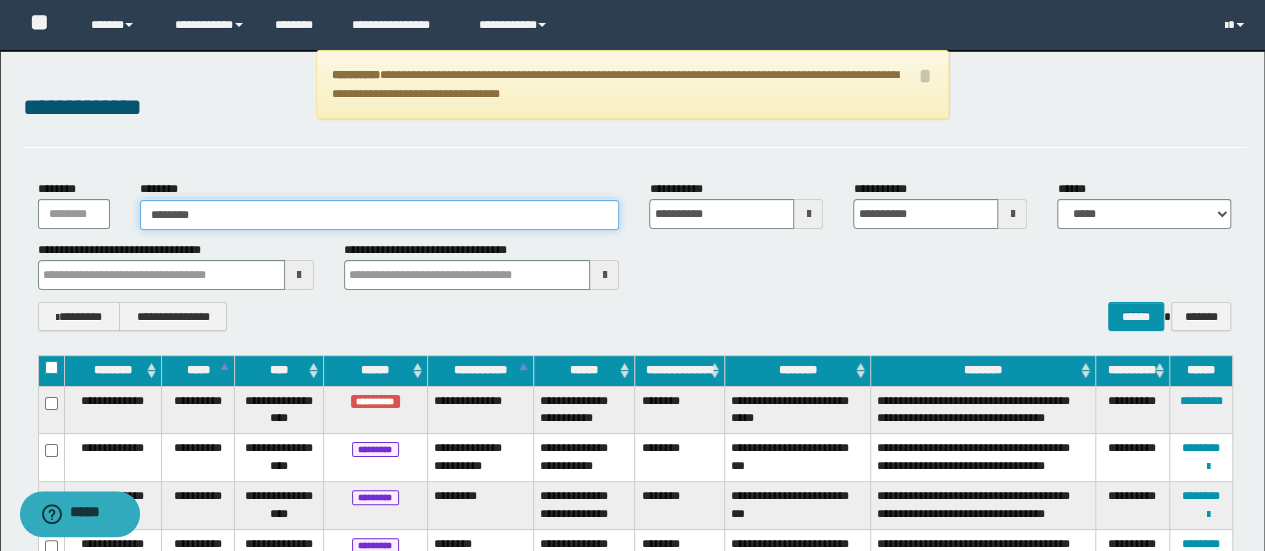 click on "********" at bounding box center [380, 215] 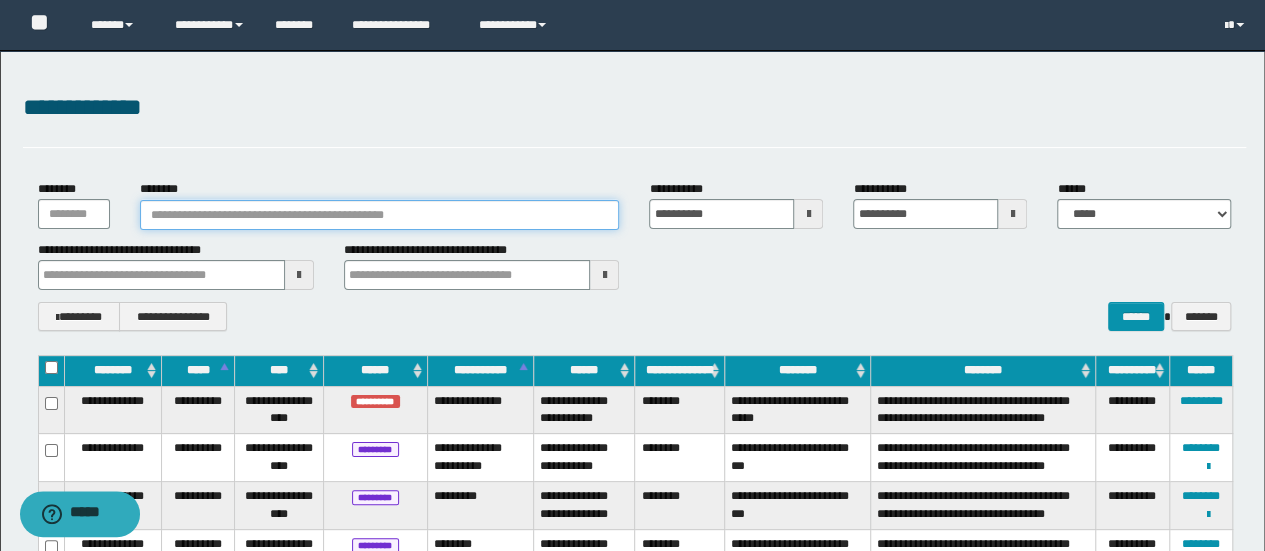 click on "********" at bounding box center (380, 215) 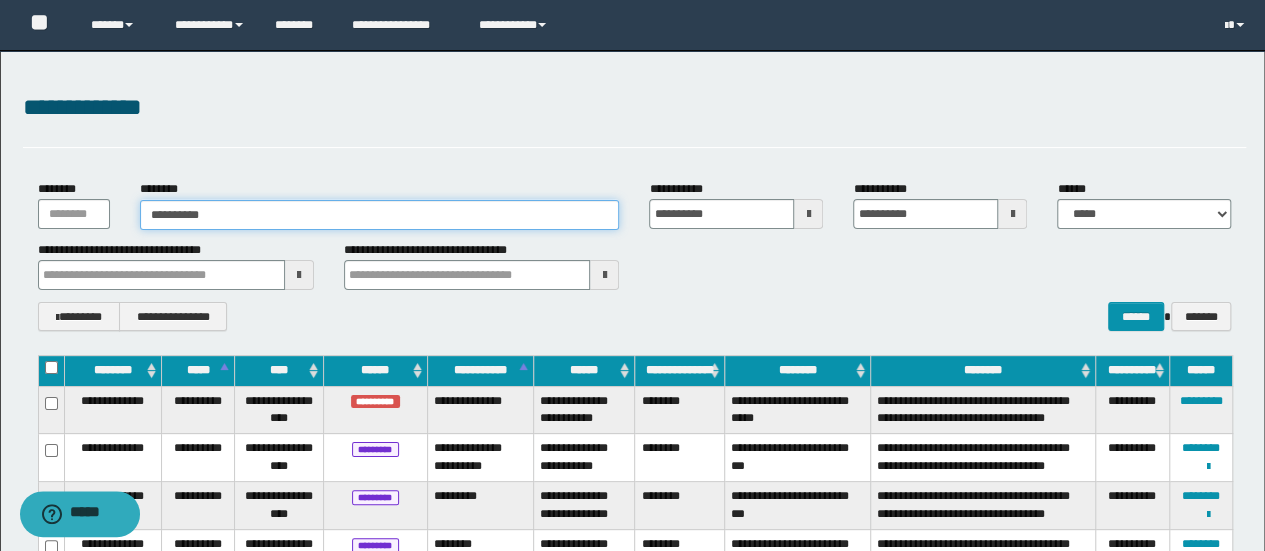 type on "**********" 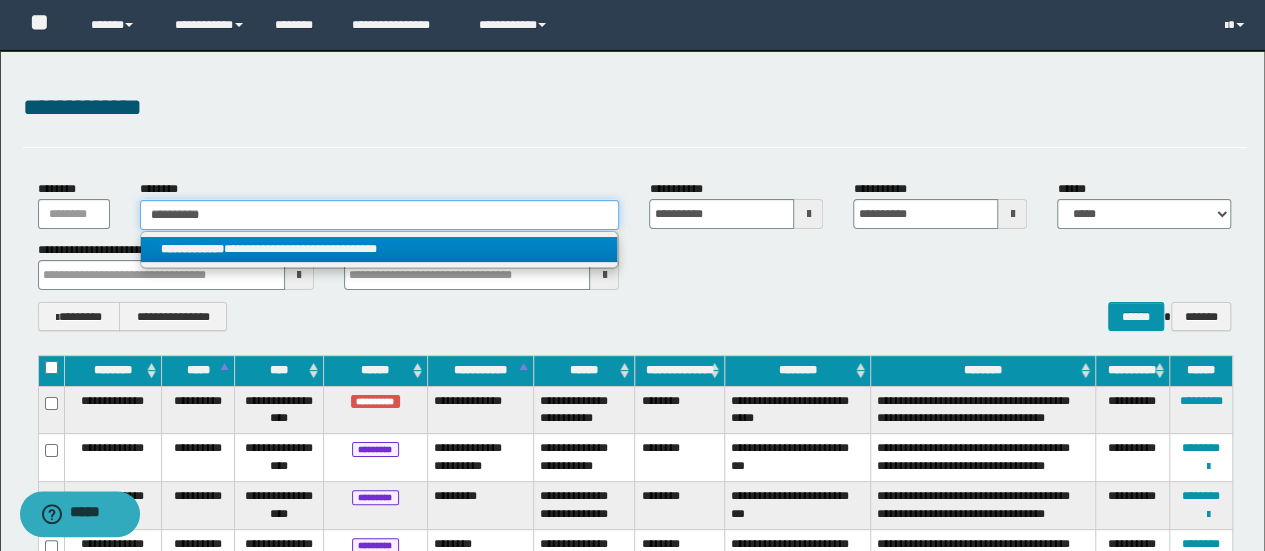 type on "**********" 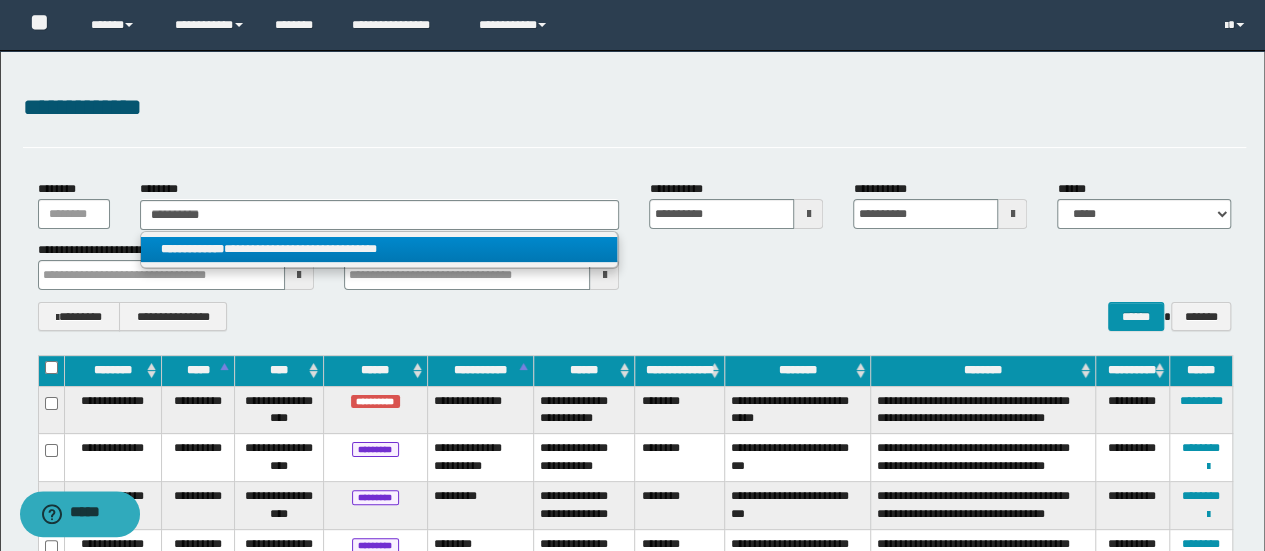 click on "**********" at bounding box center [379, 249] 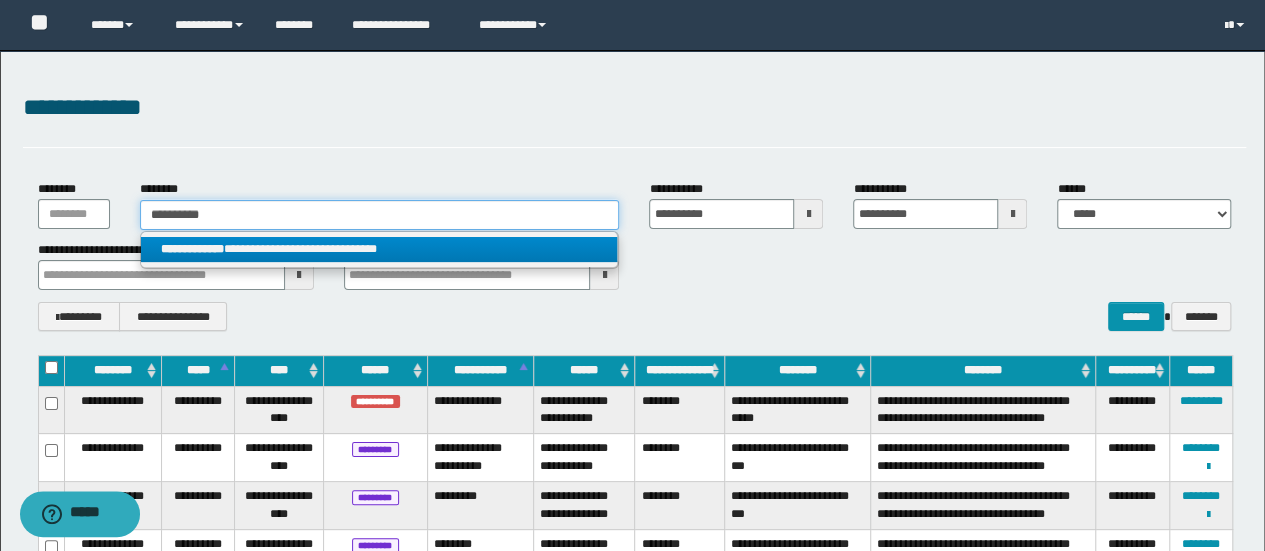 type 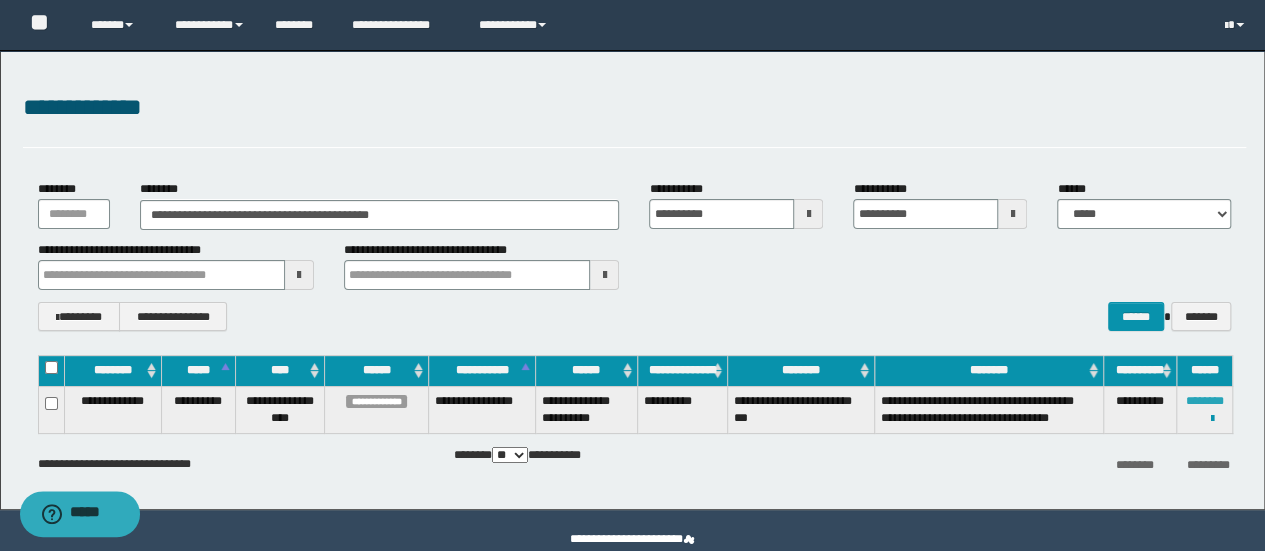 click on "********" at bounding box center (1205, 401) 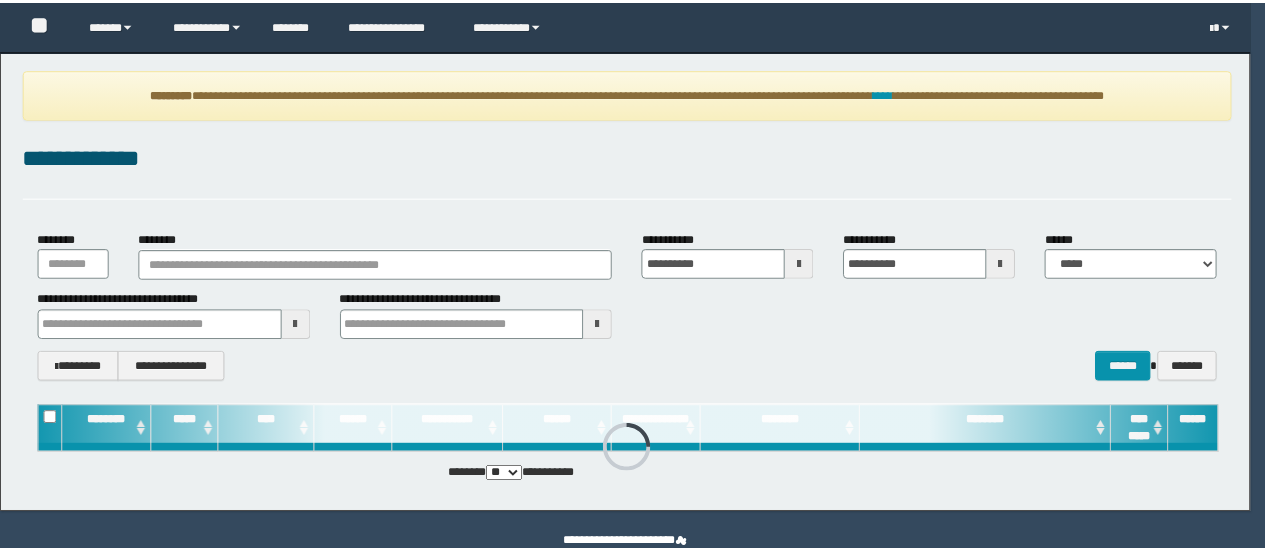 scroll, scrollTop: 0, scrollLeft: 0, axis: both 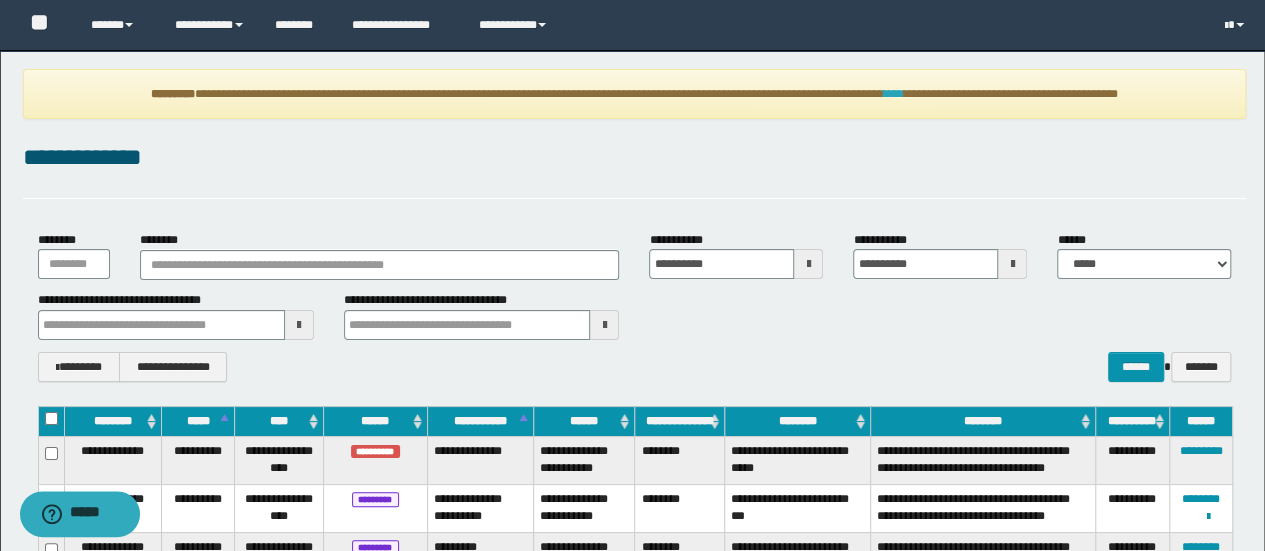 click on "****" at bounding box center [893, 94] 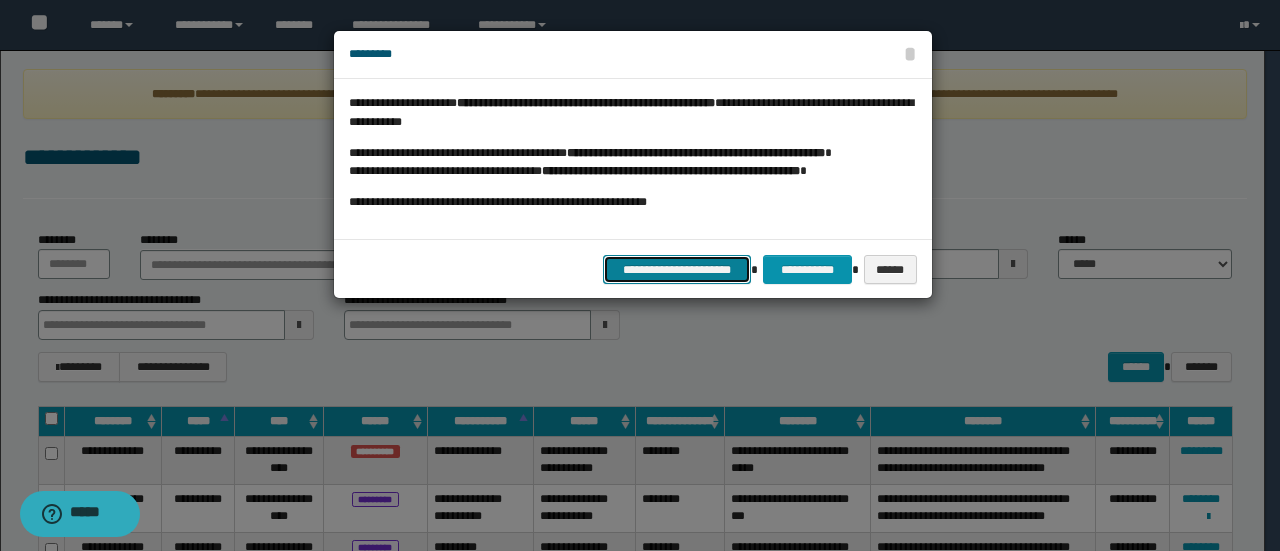 click on "**********" at bounding box center (677, 269) 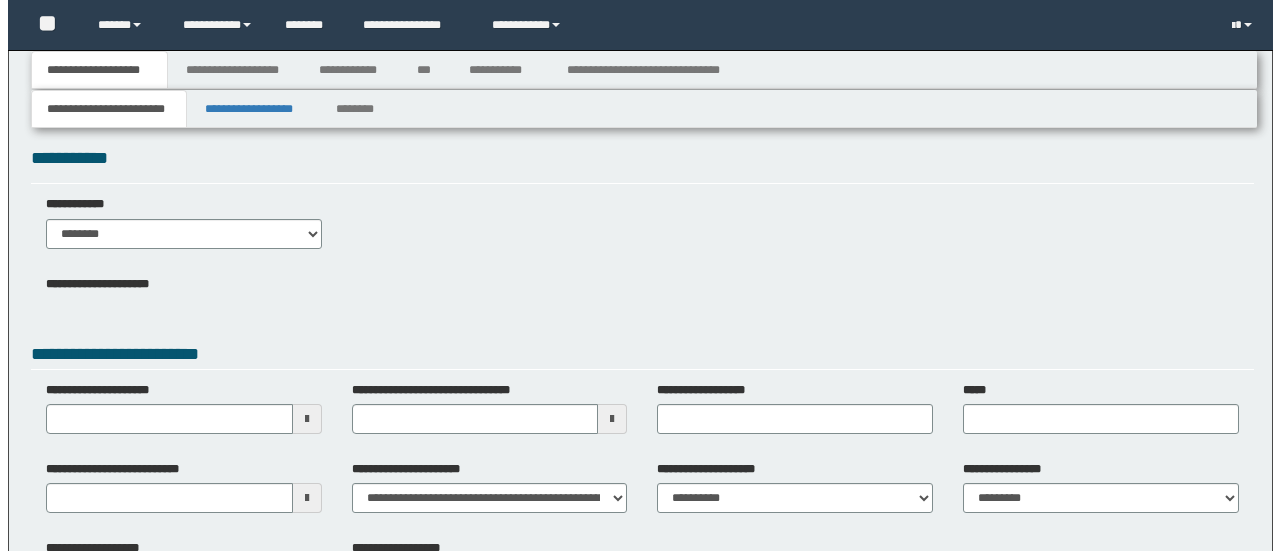 scroll, scrollTop: 0, scrollLeft: 0, axis: both 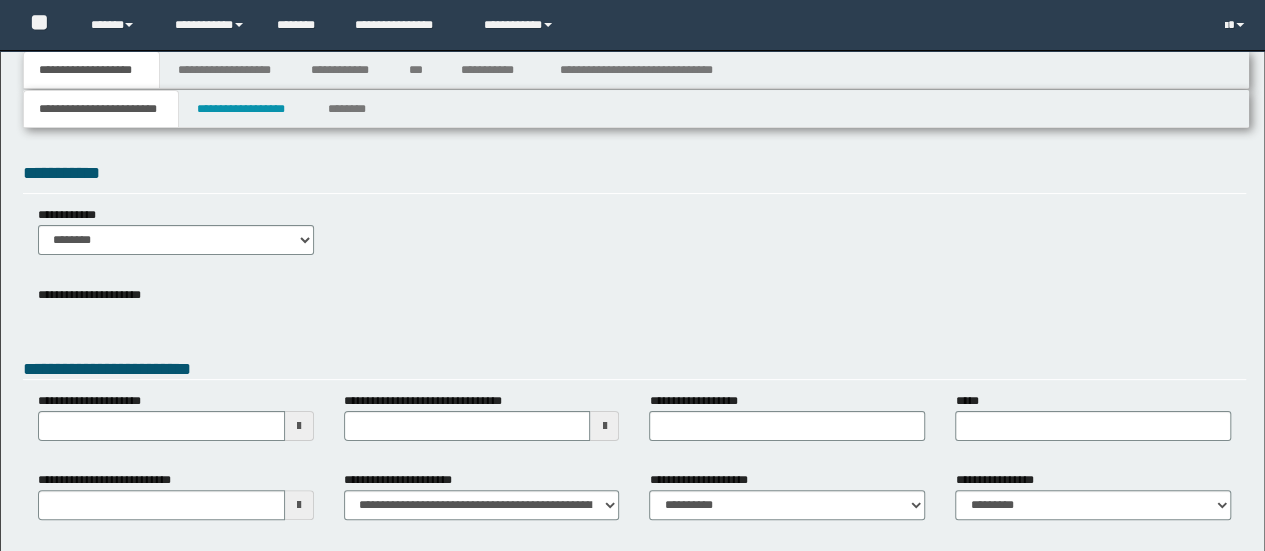 type 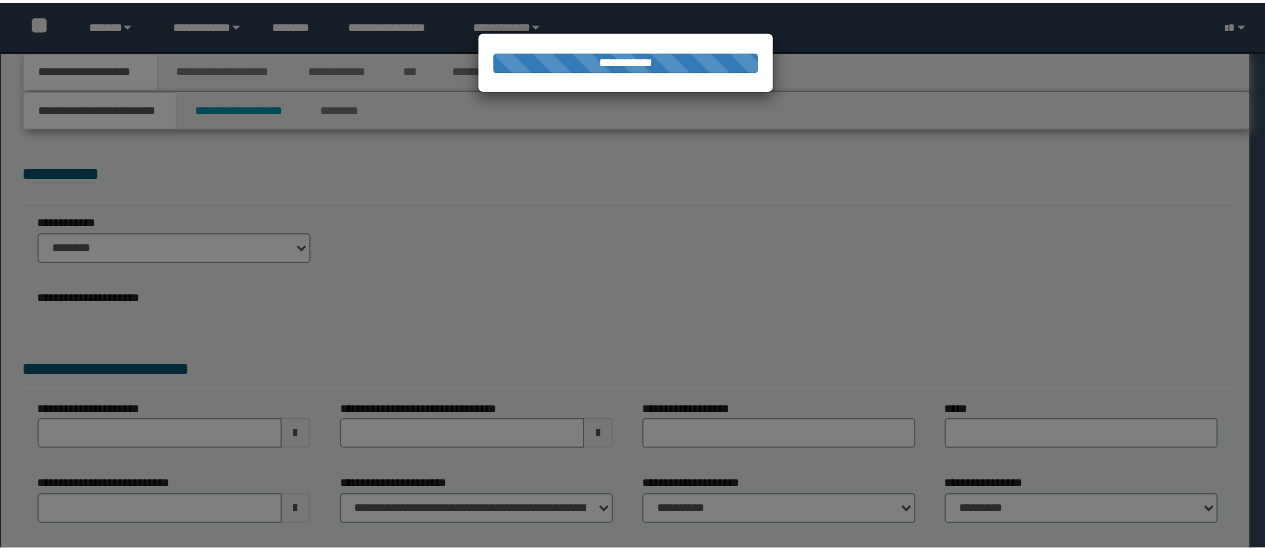 scroll, scrollTop: 0, scrollLeft: 0, axis: both 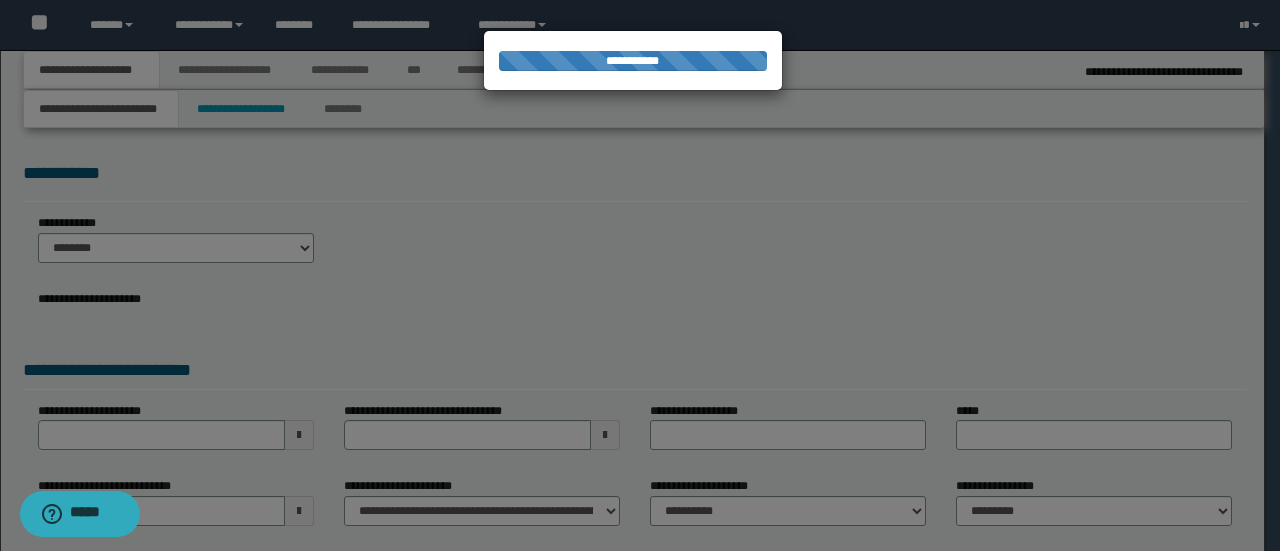 type on "**********" 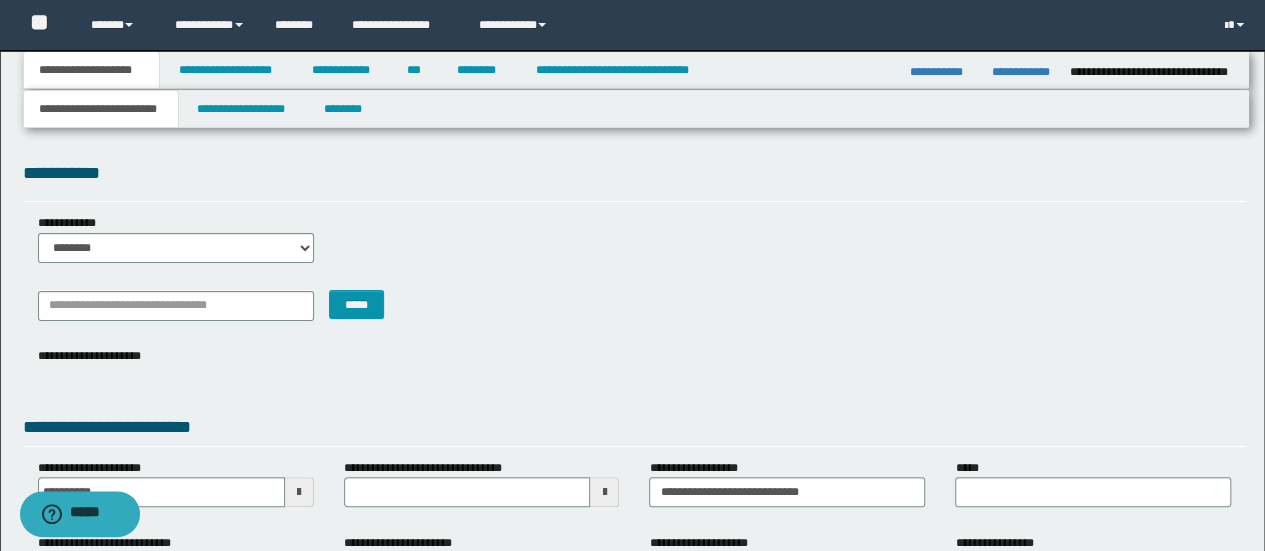 click on "**********" at bounding box center (635, 173) 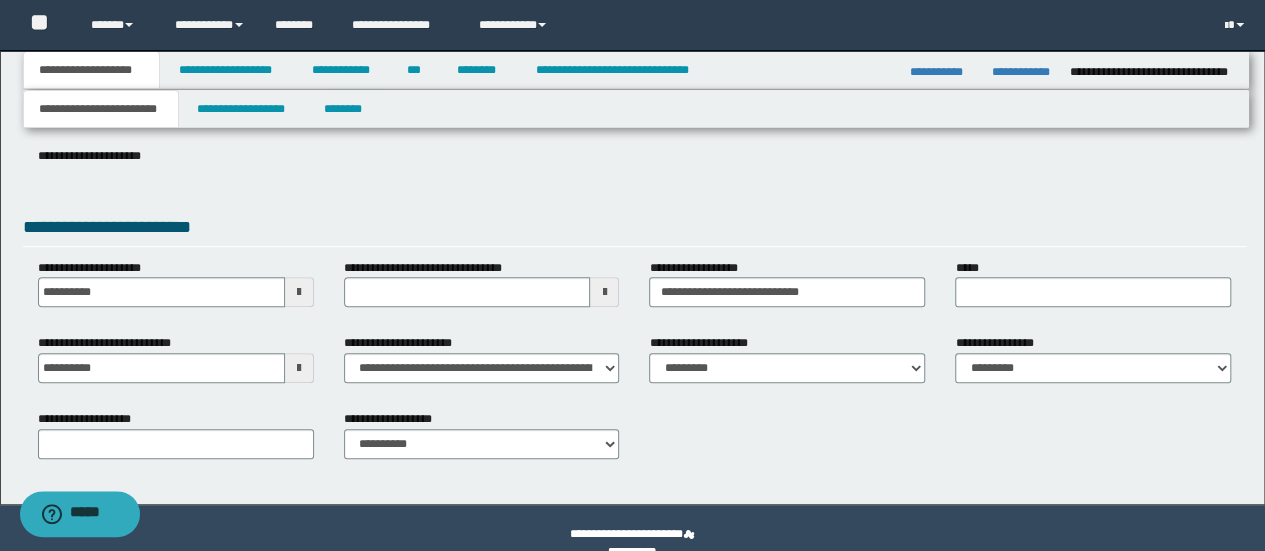 scroll, scrollTop: 230, scrollLeft: 0, axis: vertical 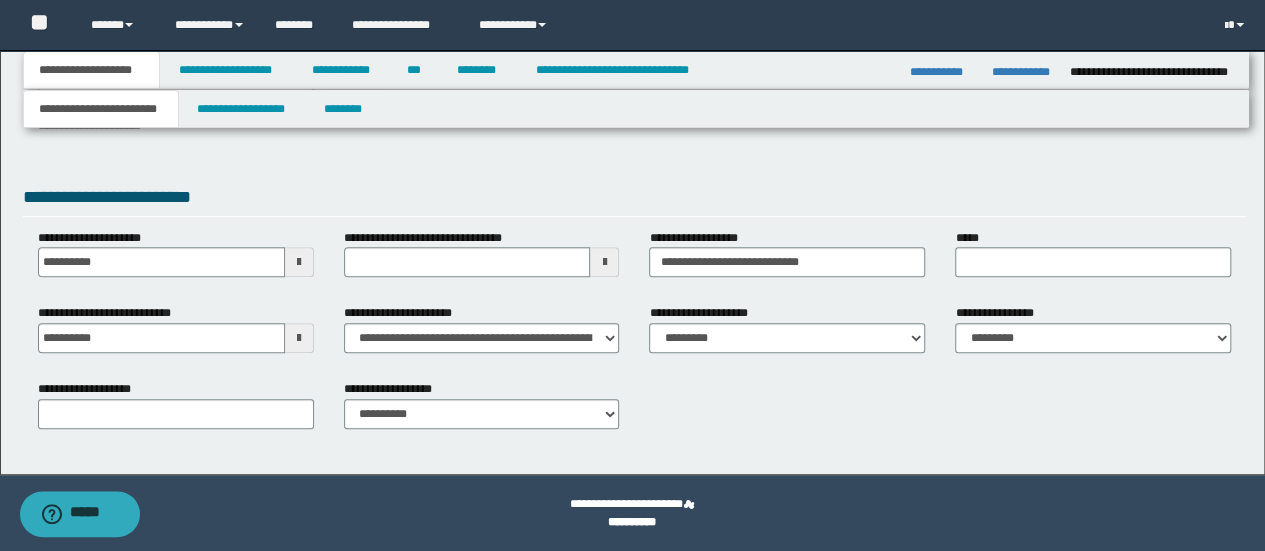 type 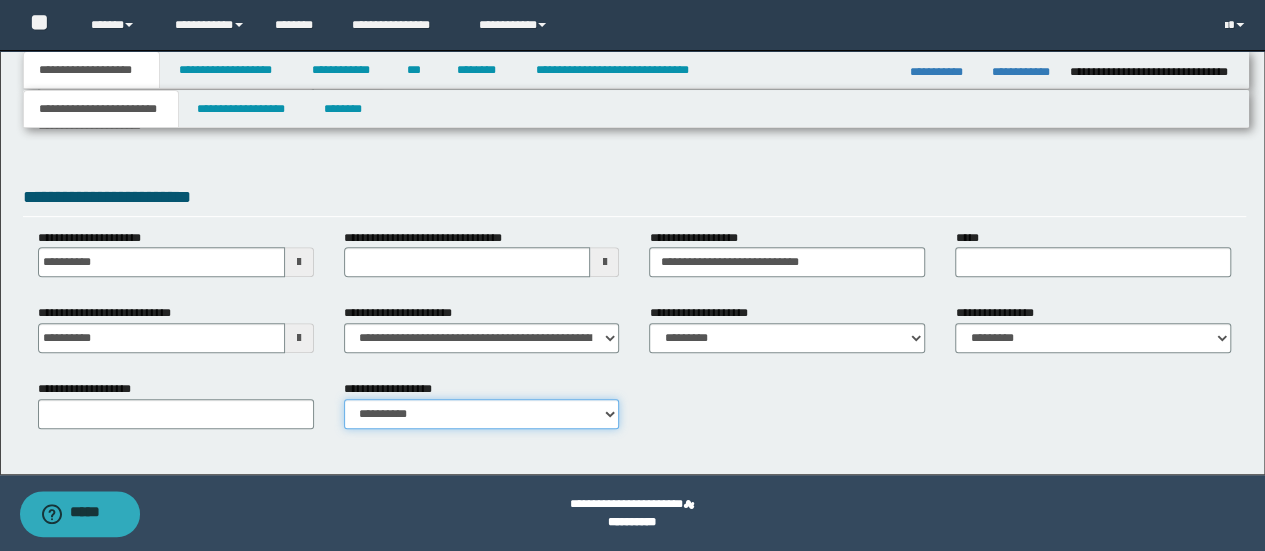 click on "**********" at bounding box center [482, 414] 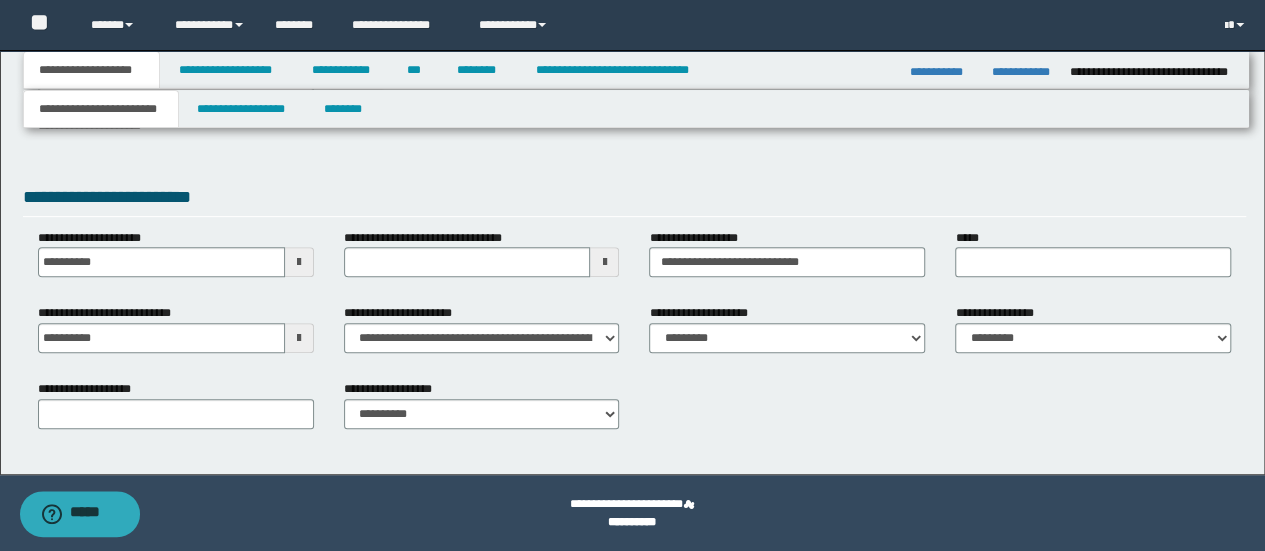 click on "**********" at bounding box center [635, 412] 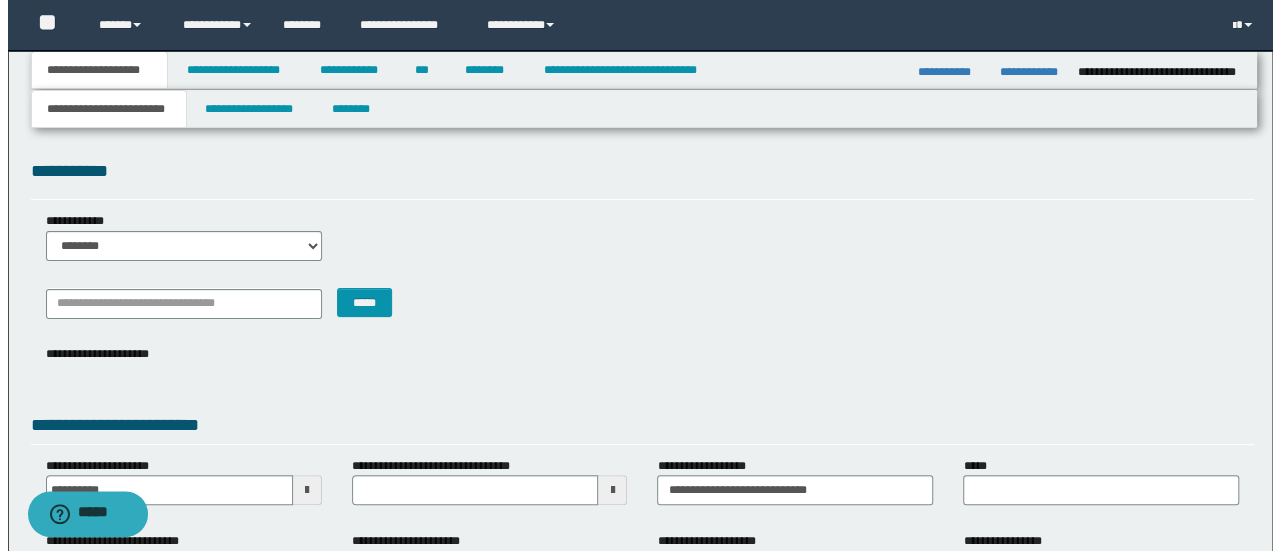 scroll, scrollTop: 0, scrollLeft: 0, axis: both 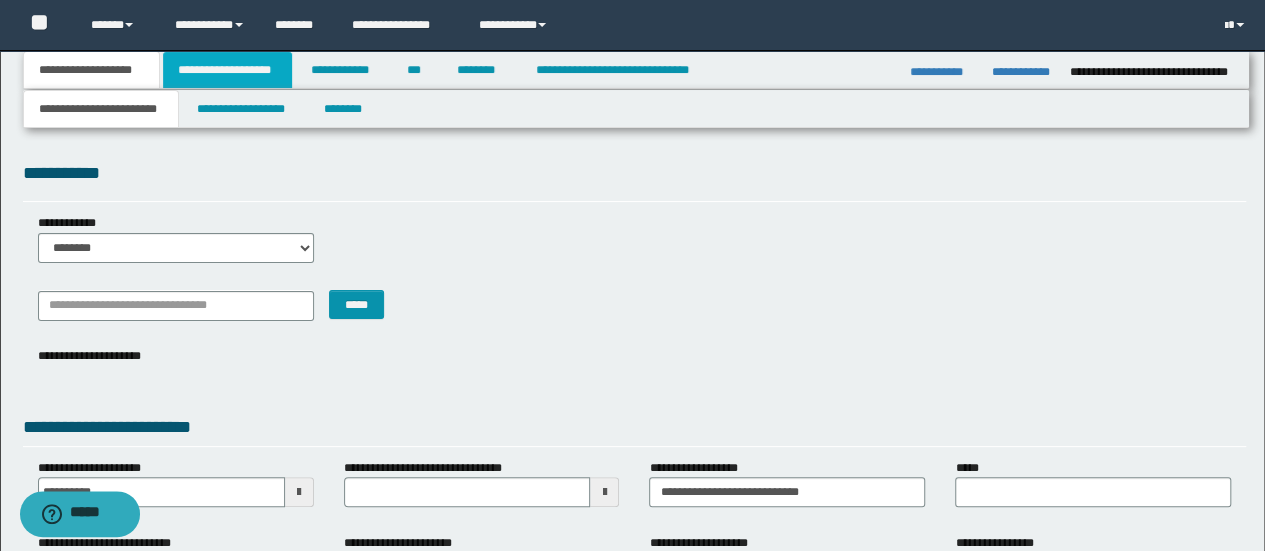 click on "**********" at bounding box center (227, 70) 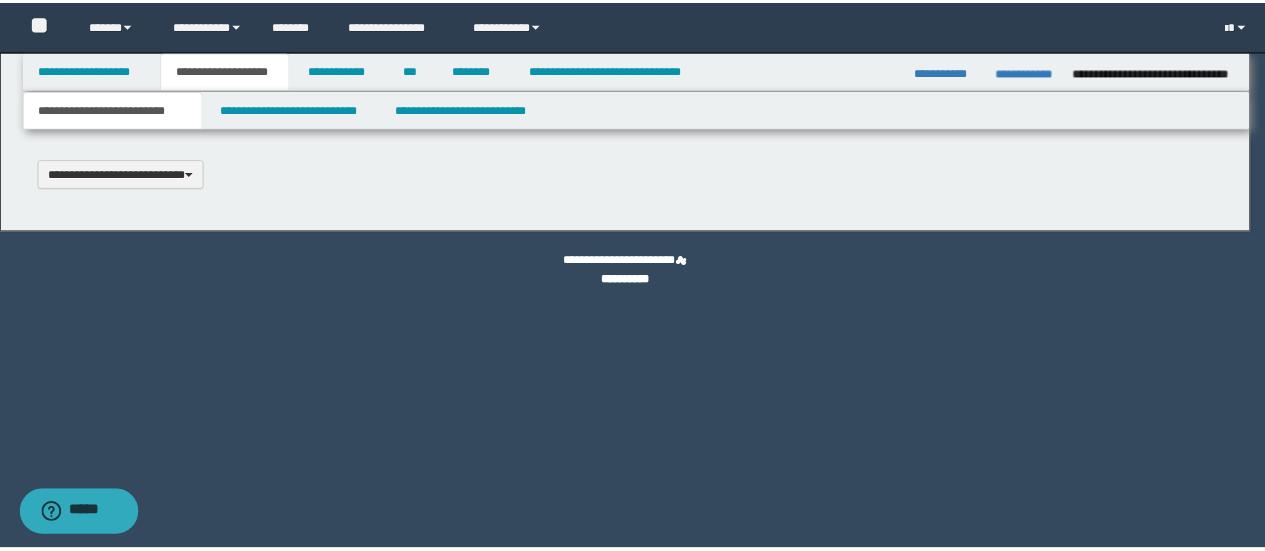 scroll, scrollTop: 0, scrollLeft: 0, axis: both 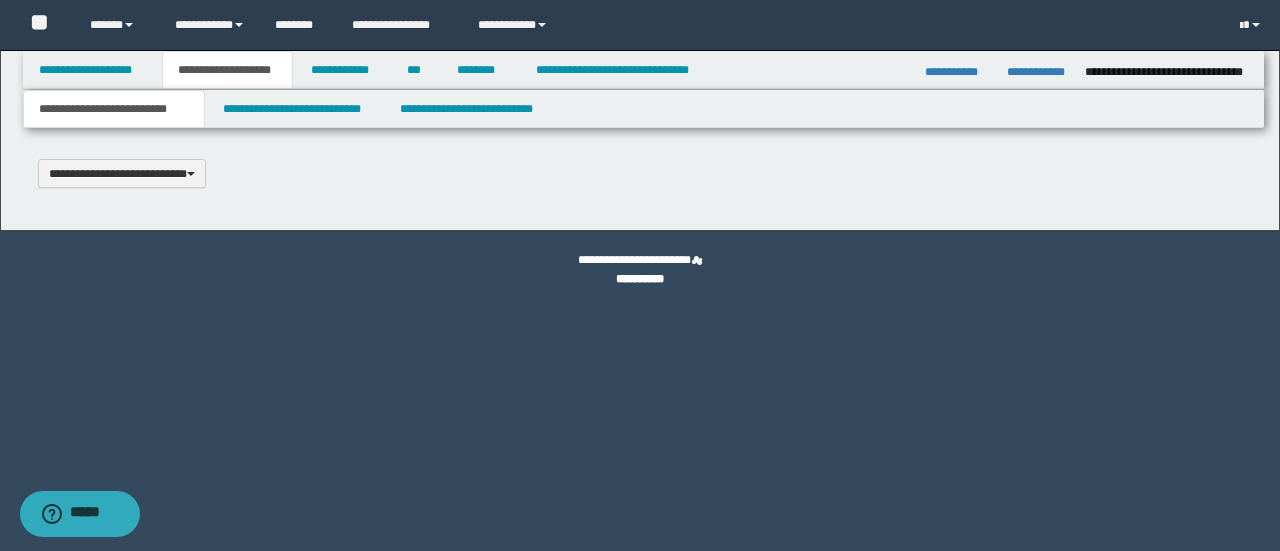type 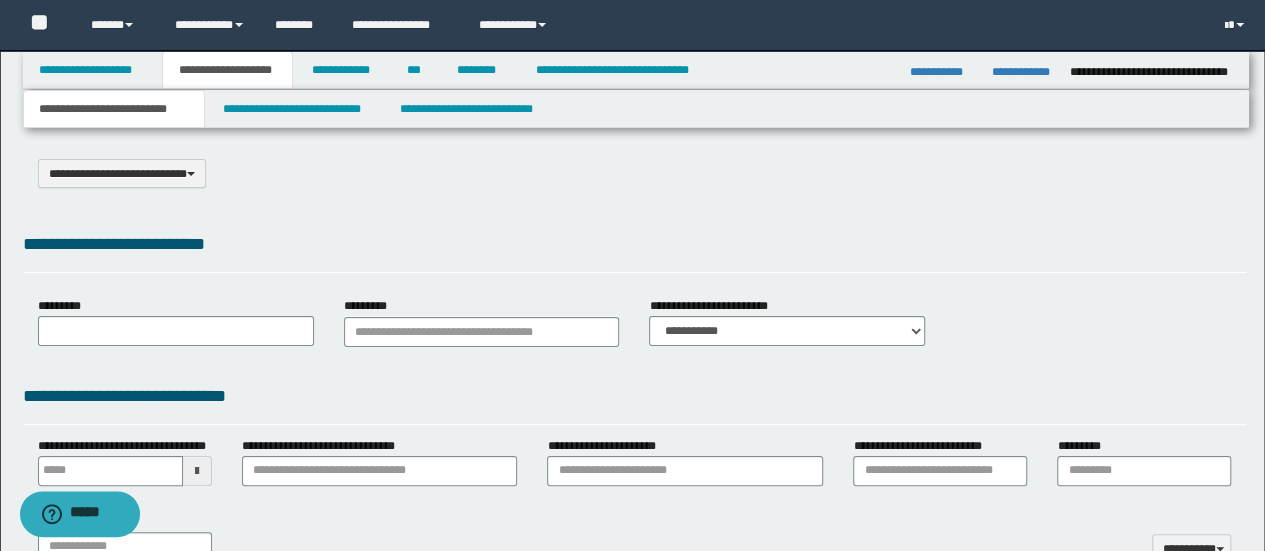 select on "*" 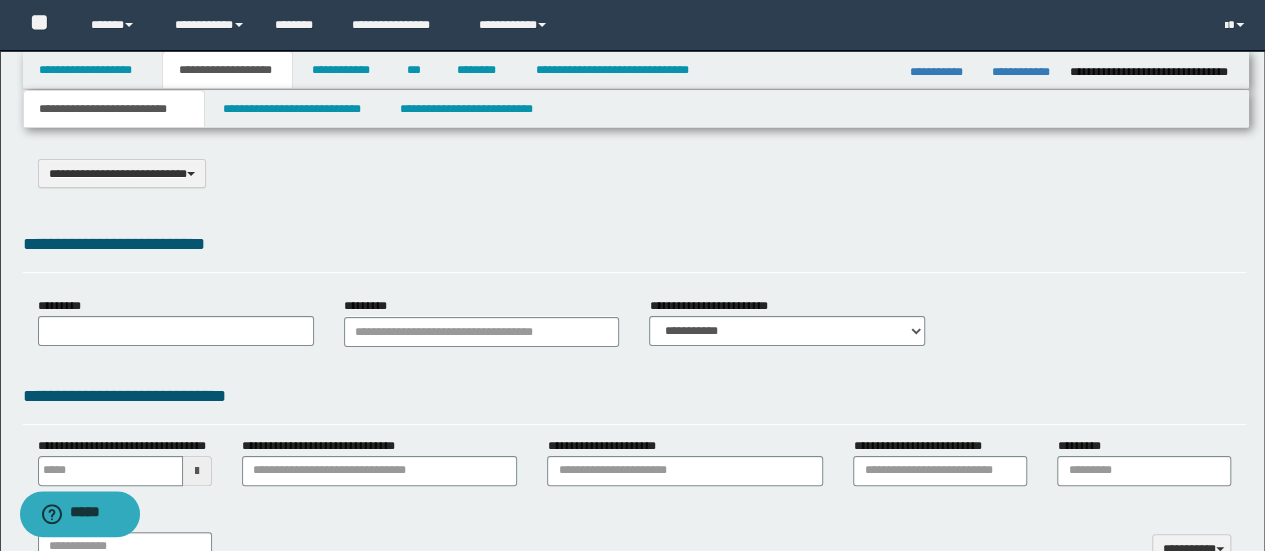 select on "*" 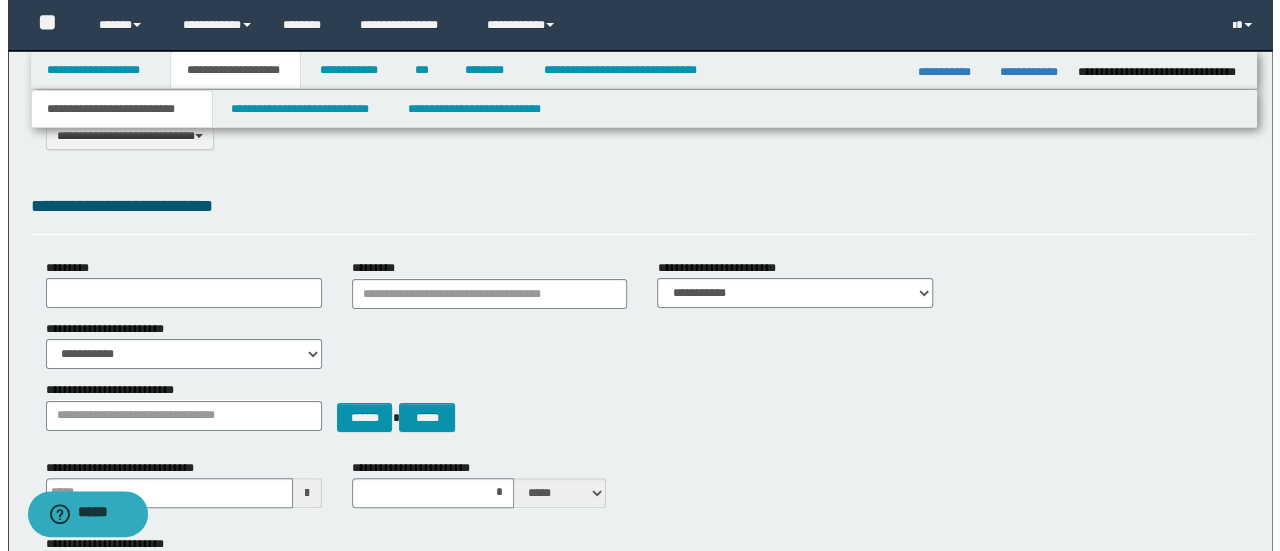 scroll, scrollTop: 0, scrollLeft: 0, axis: both 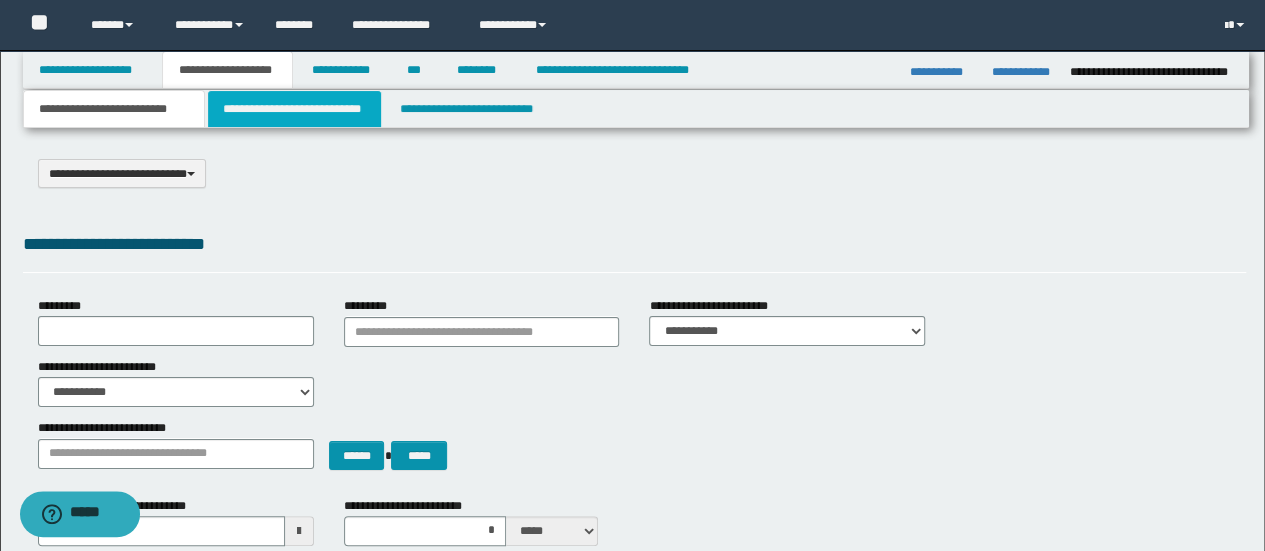 click on "**********" at bounding box center (294, 109) 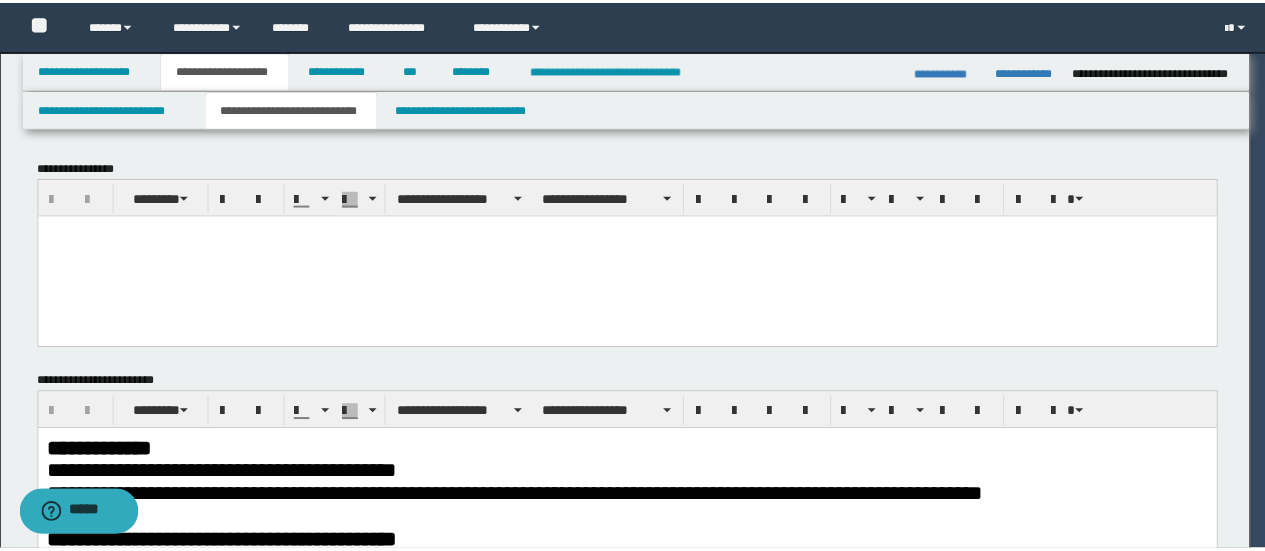 scroll, scrollTop: 0, scrollLeft: 0, axis: both 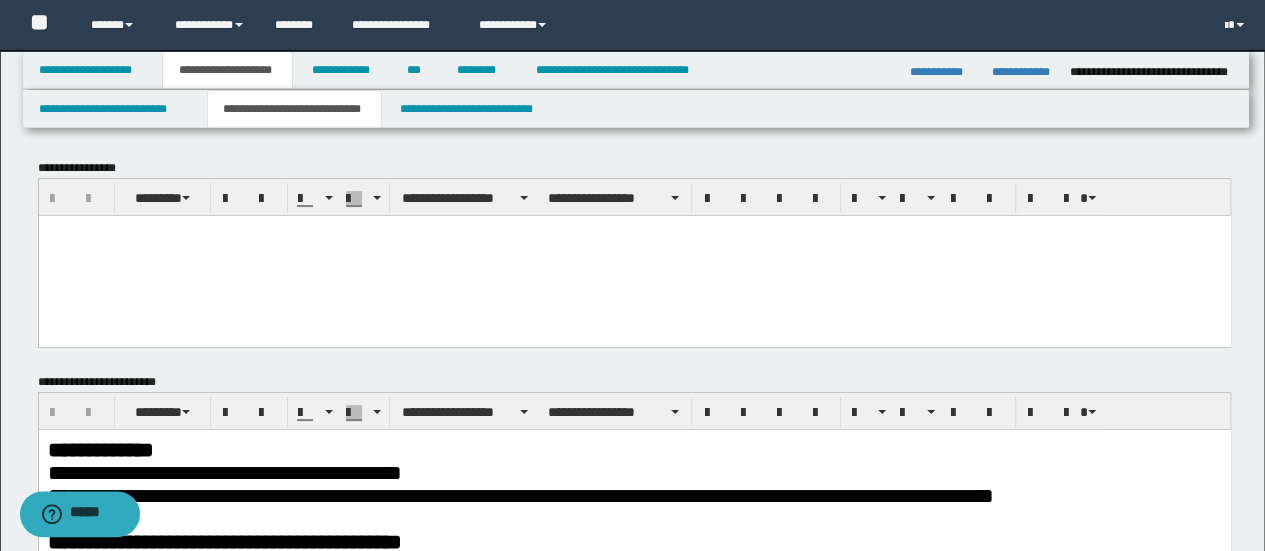 click at bounding box center [634, 255] 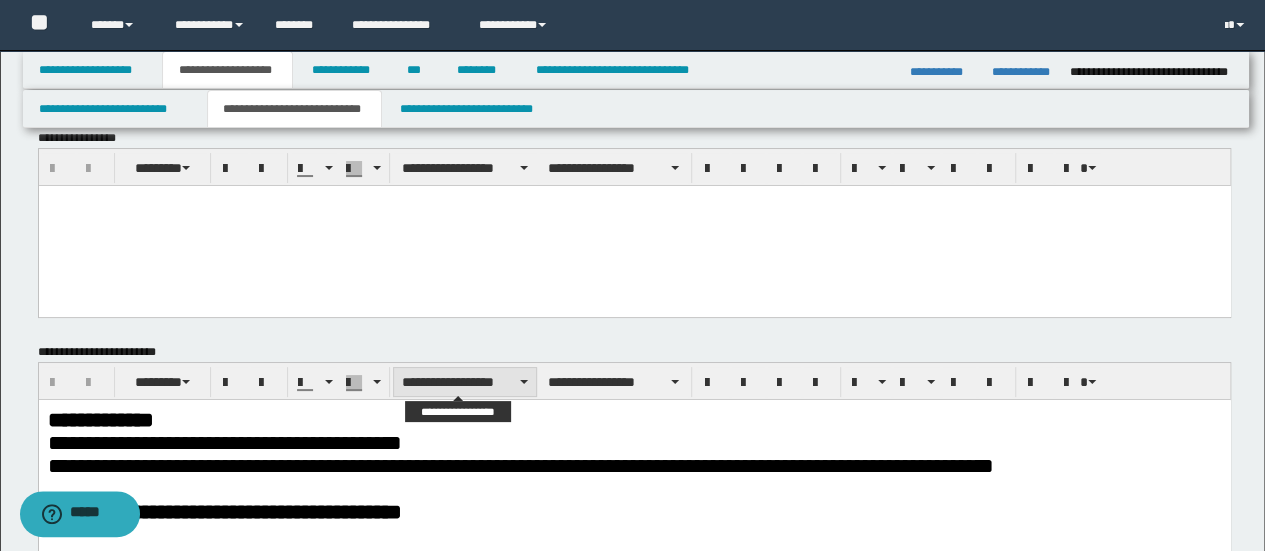 scroll, scrollTop: 0, scrollLeft: 0, axis: both 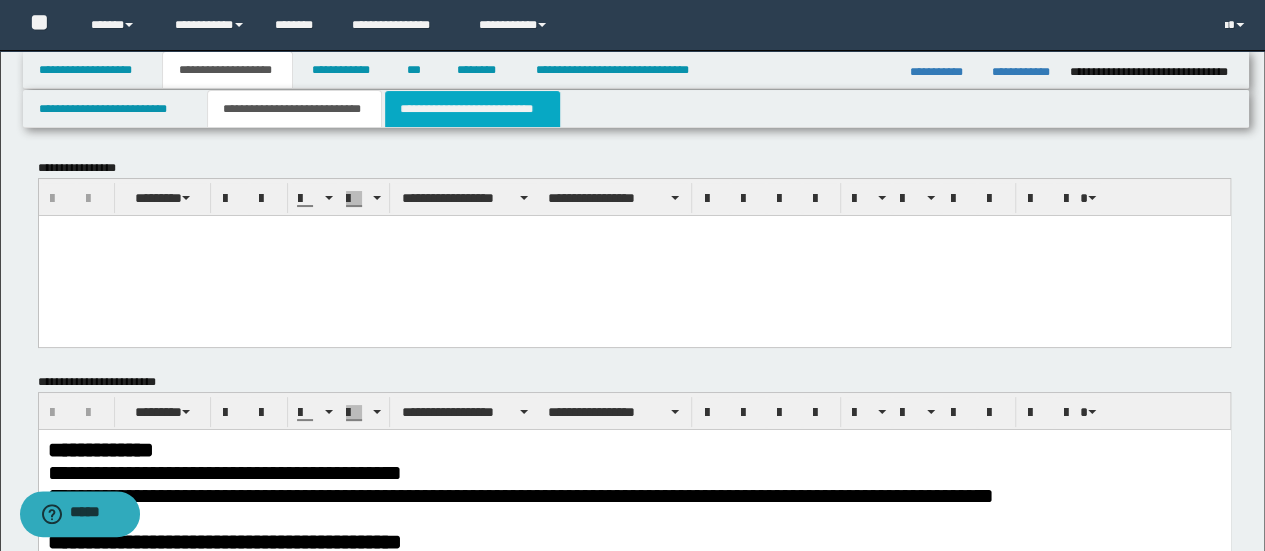 click on "**********" at bounding box center [472, 109] 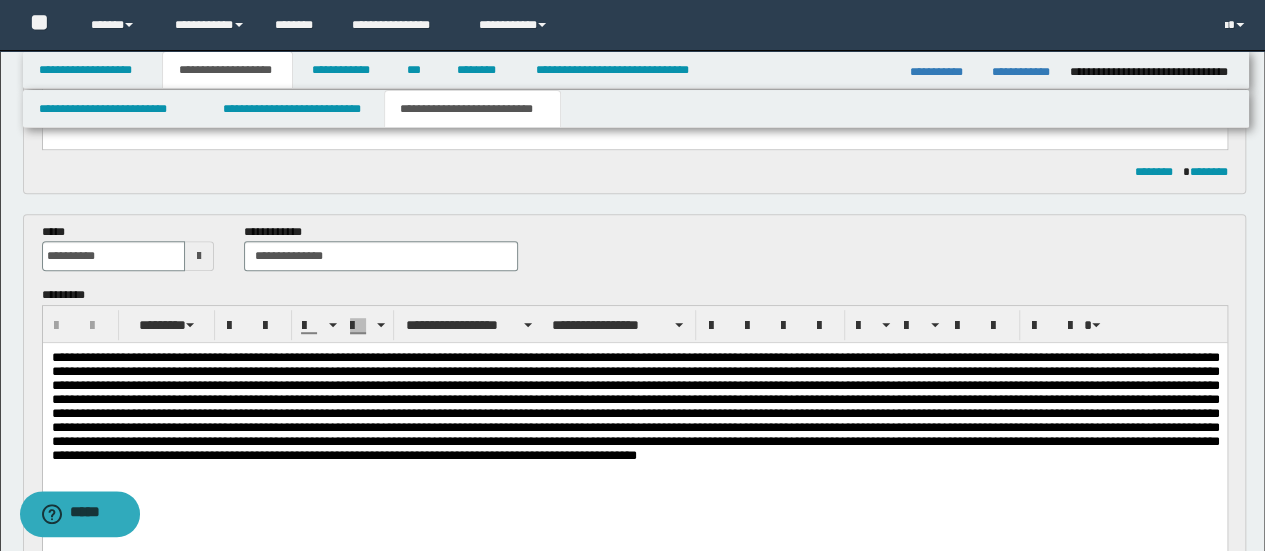 scroll, scrollTop: 500, scrollLeft: 0, axis: vertical 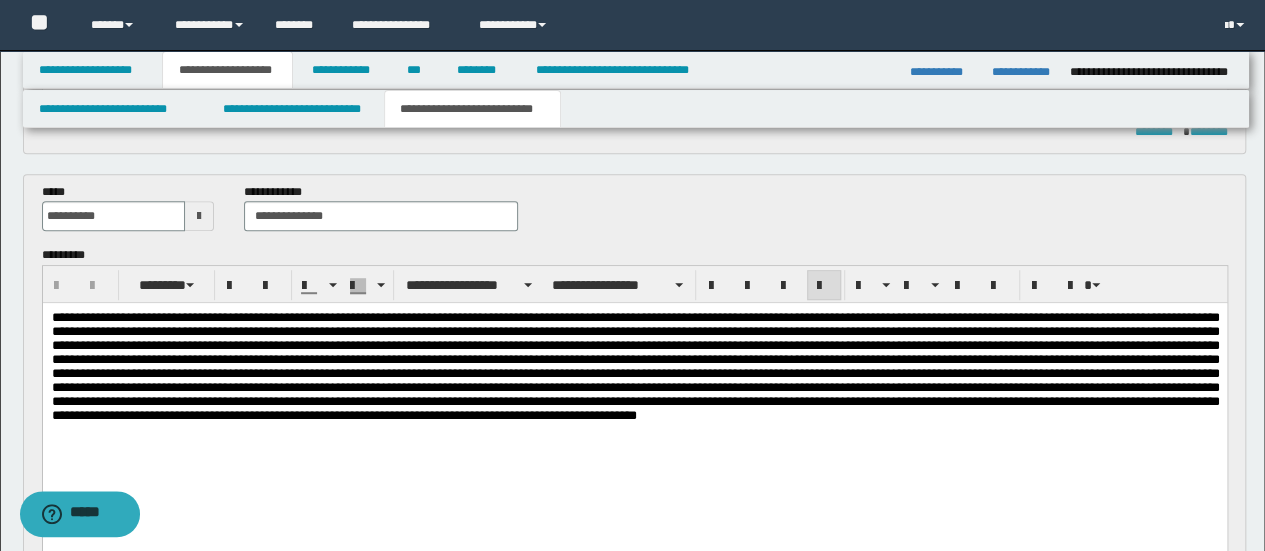 click at bounding box center [634, 380] 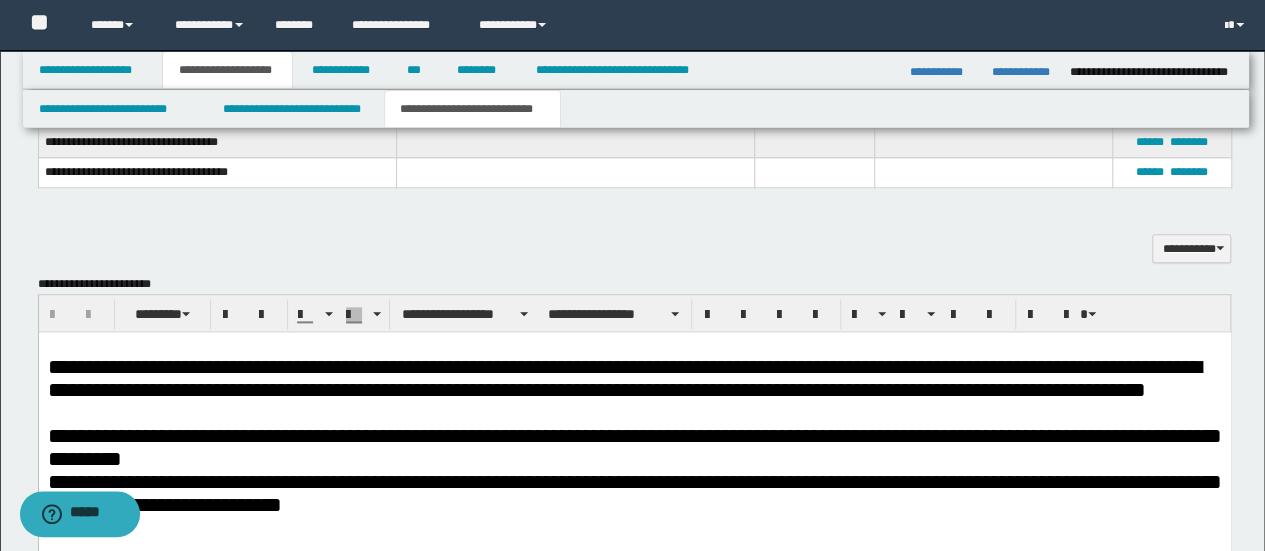 scroll, scrollTop: 1100, scrollLeft: 0, axis: vertical 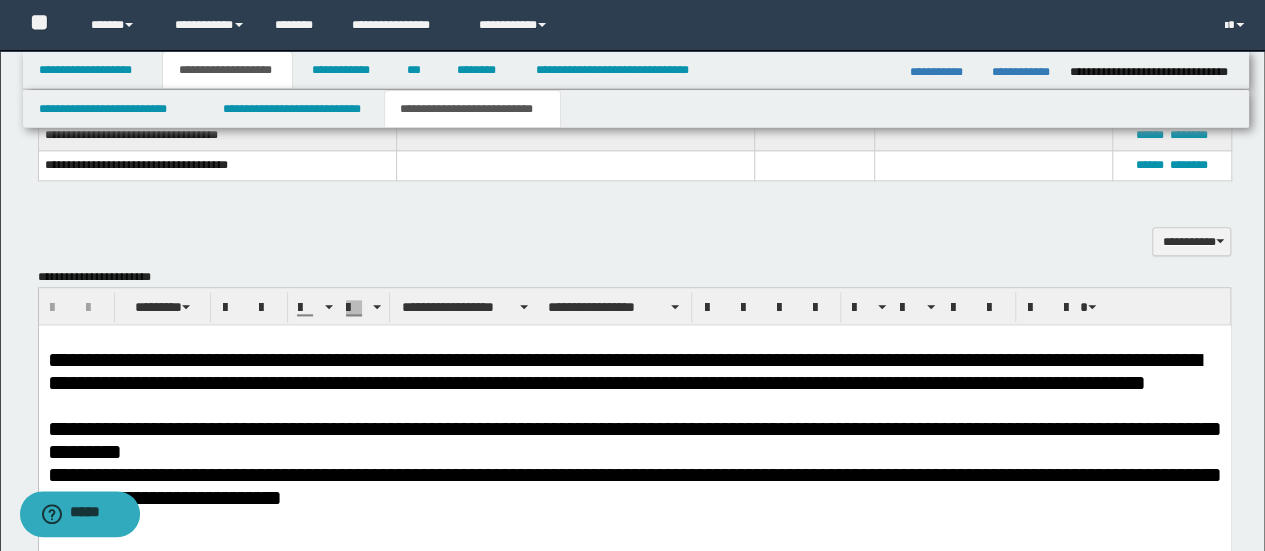 click on "**********" at bounding box center (634, 439) 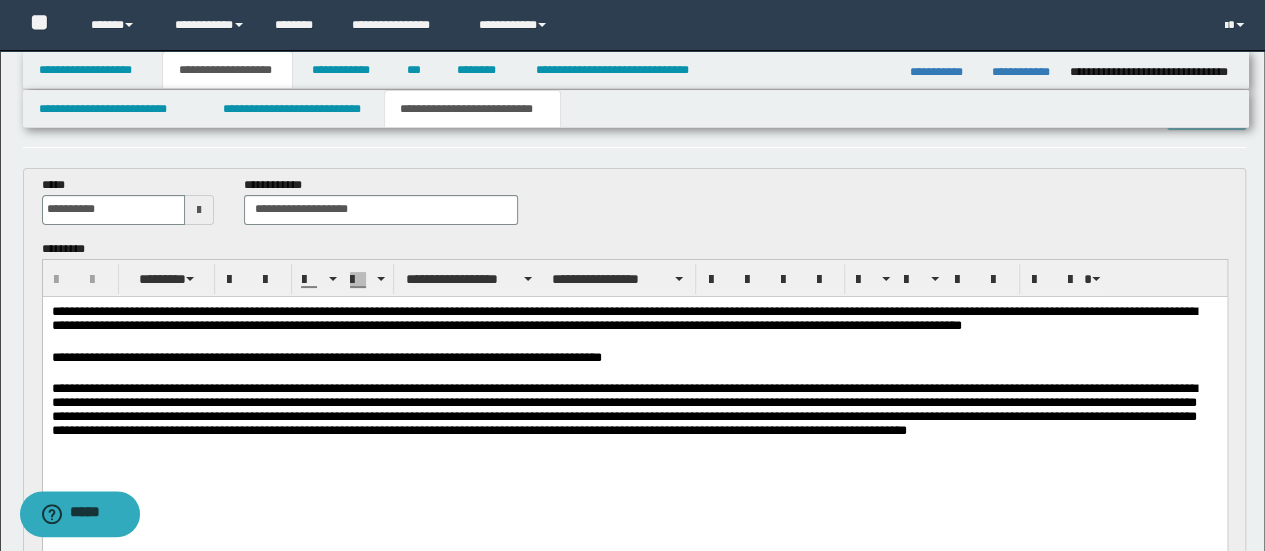 scroll, scrollTop: 0, scrollLeft: 0, axis: both 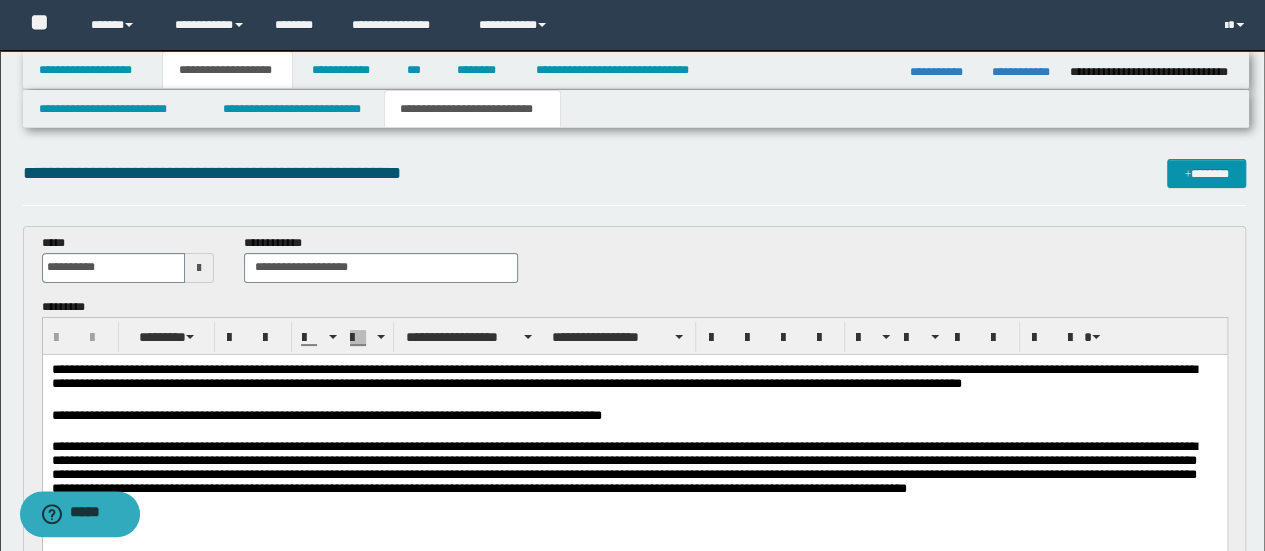 click on "**********" at bounding box center [227, 70] 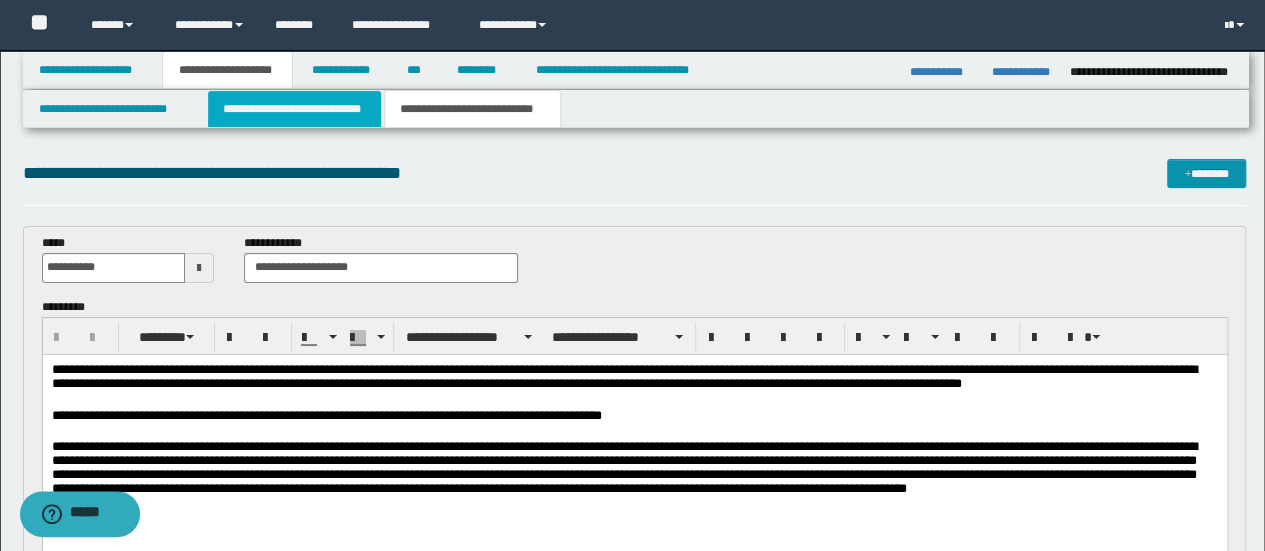 click on "**********" at bounding box center [294, 109] 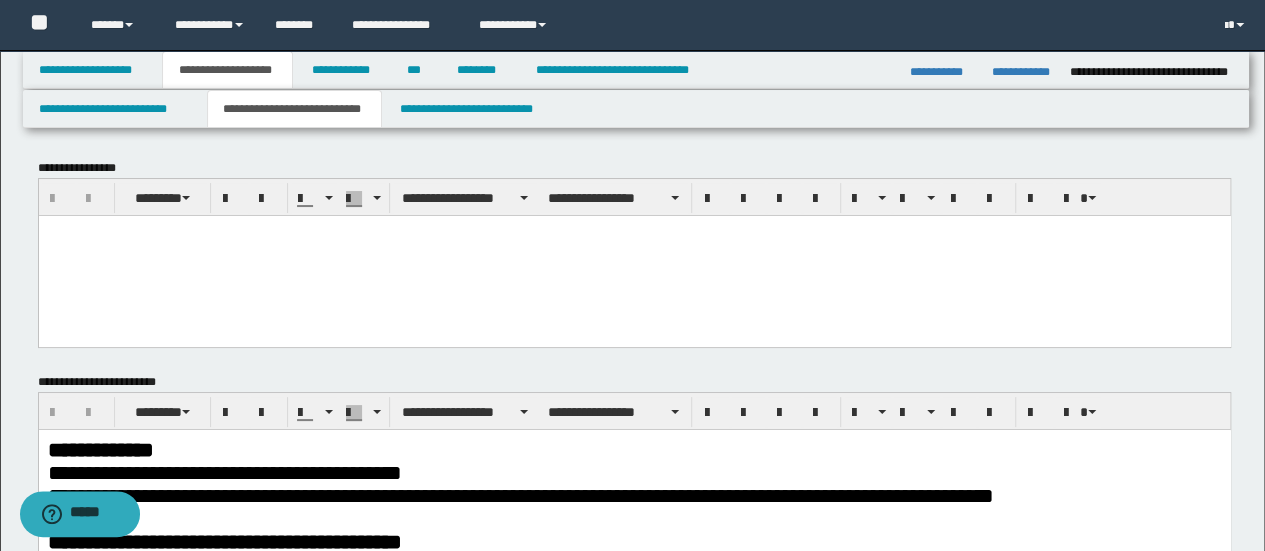 click at bounding box center (634, 255) 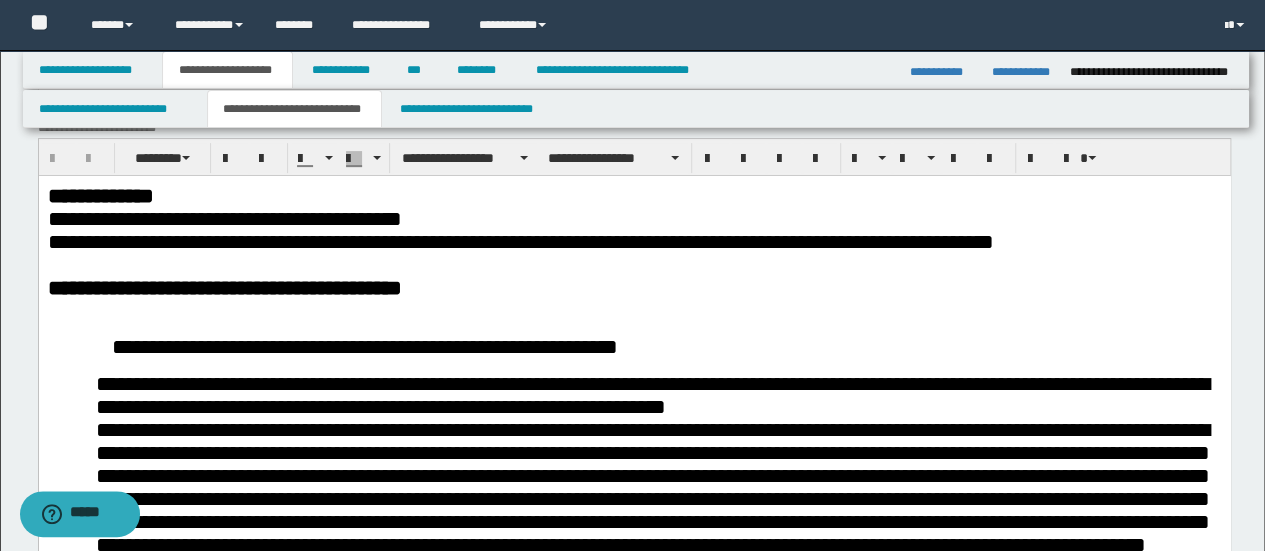 scroll, scrollTop: 300, scrollLeft: 0, axis: vertical 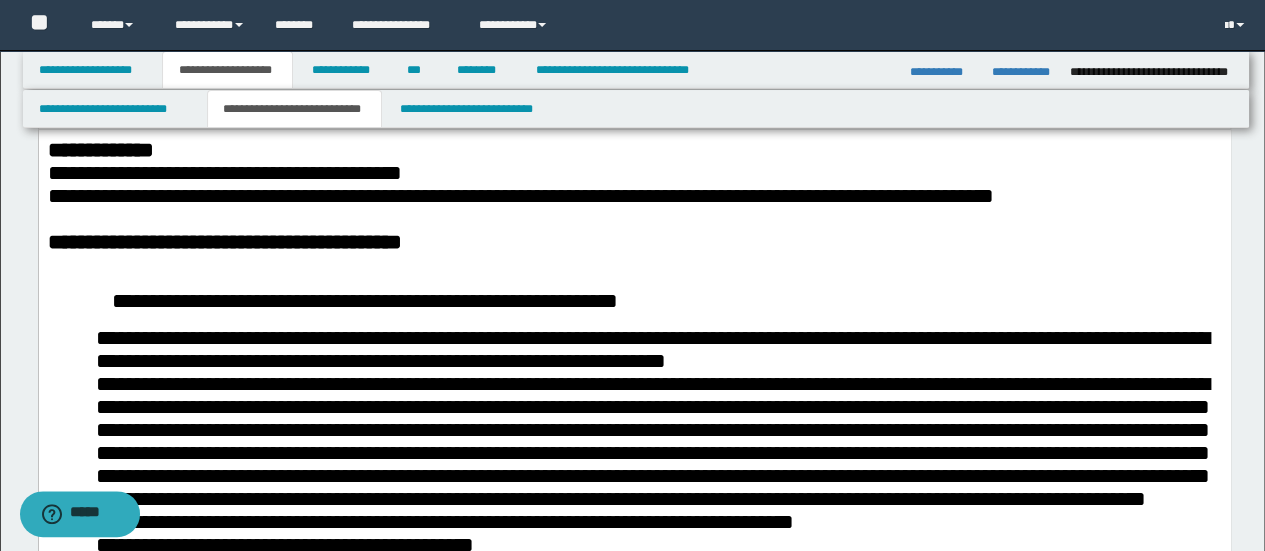 click on "**********" at bounding box center [364, 300] 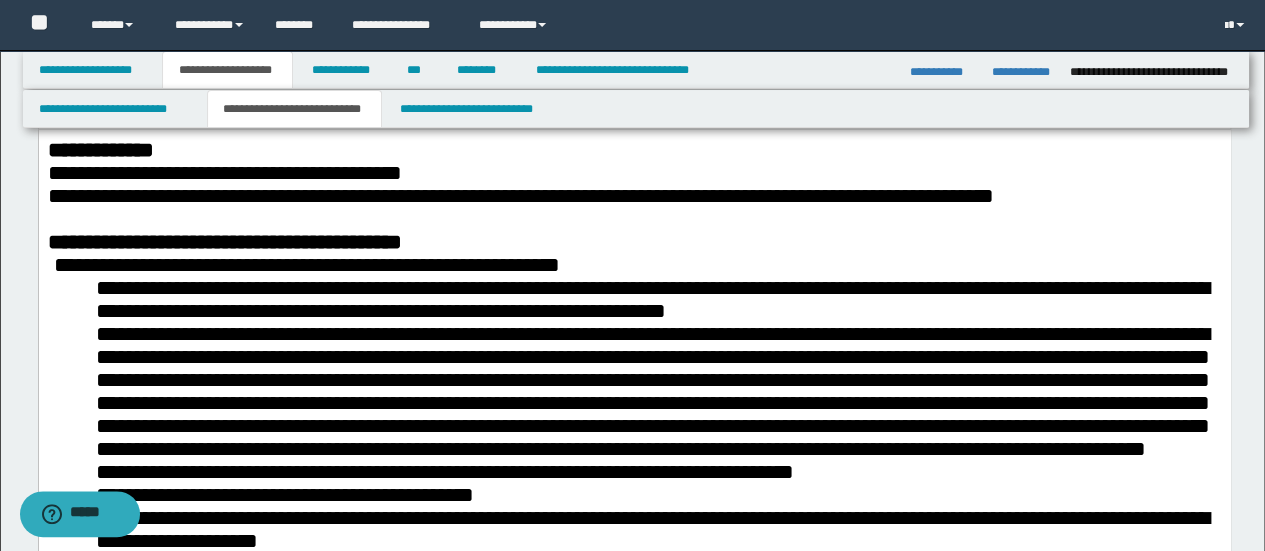 click on "**********" at bounding box center [651, 299] 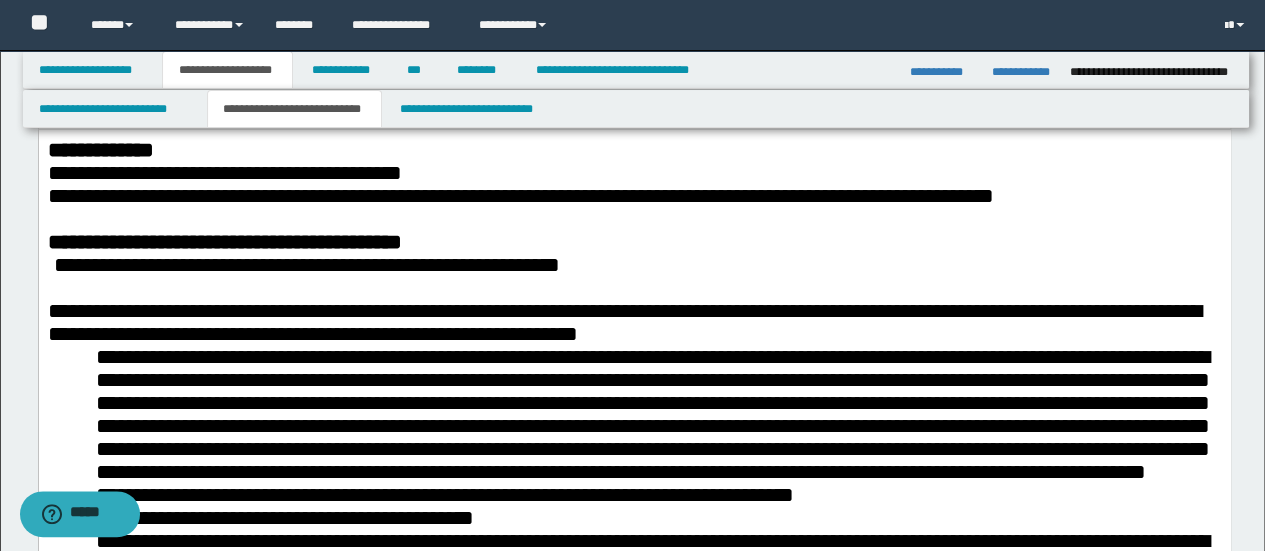 drag, startPoint x: 54, startPoint y: 273, endPoint x: 83, endPoint y: 276, distance: 29.15476 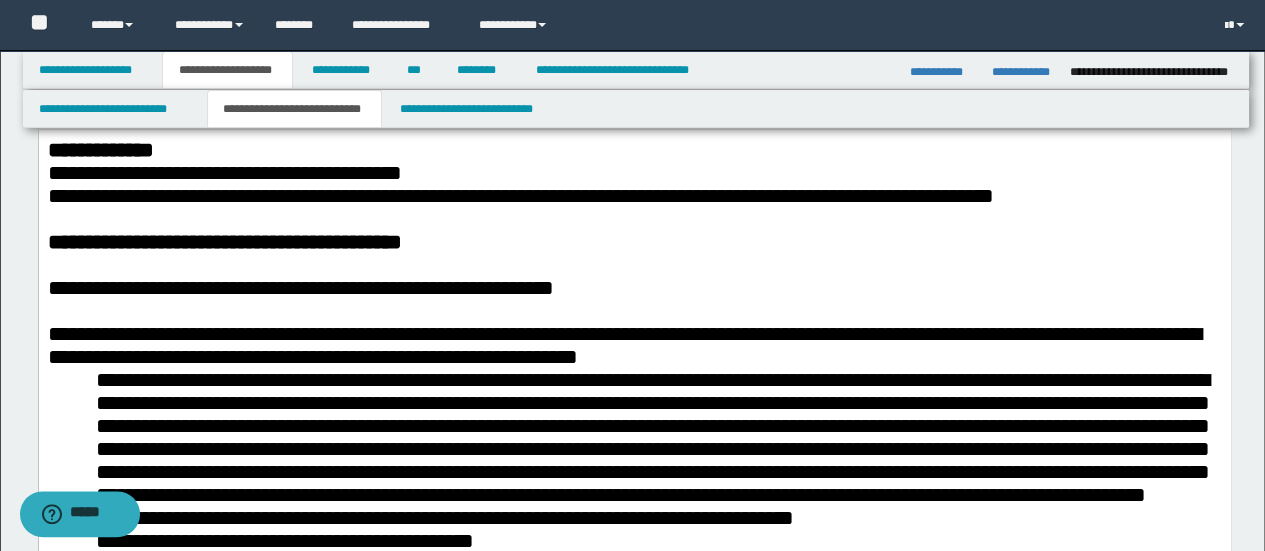 click on "**********" at bounding box center [634, 287] 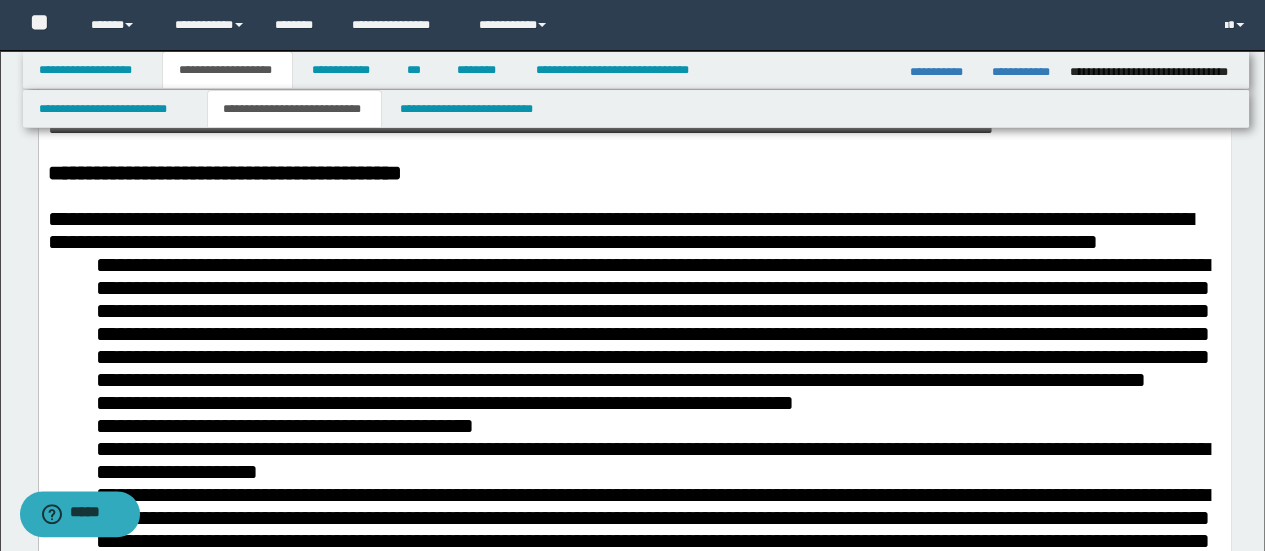 scroll, scrollTop: 400, scrollLeft: 0, axis: vertical 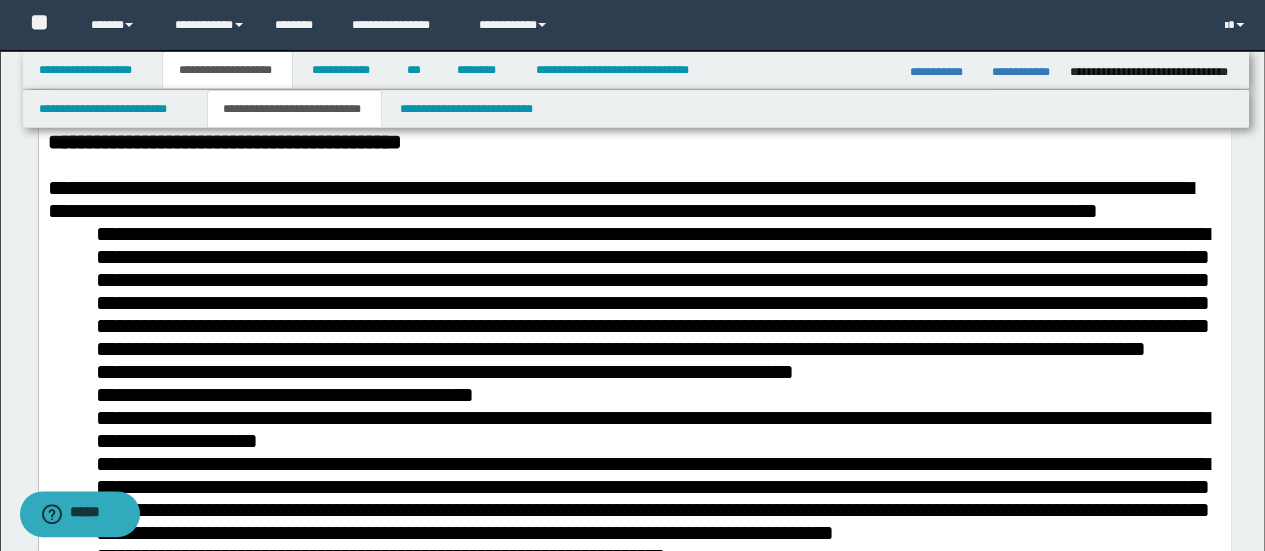 drag, startPoint x: 91, startPoint y: 277, endPoint x: 133, endPoint y: 277, distance: 42 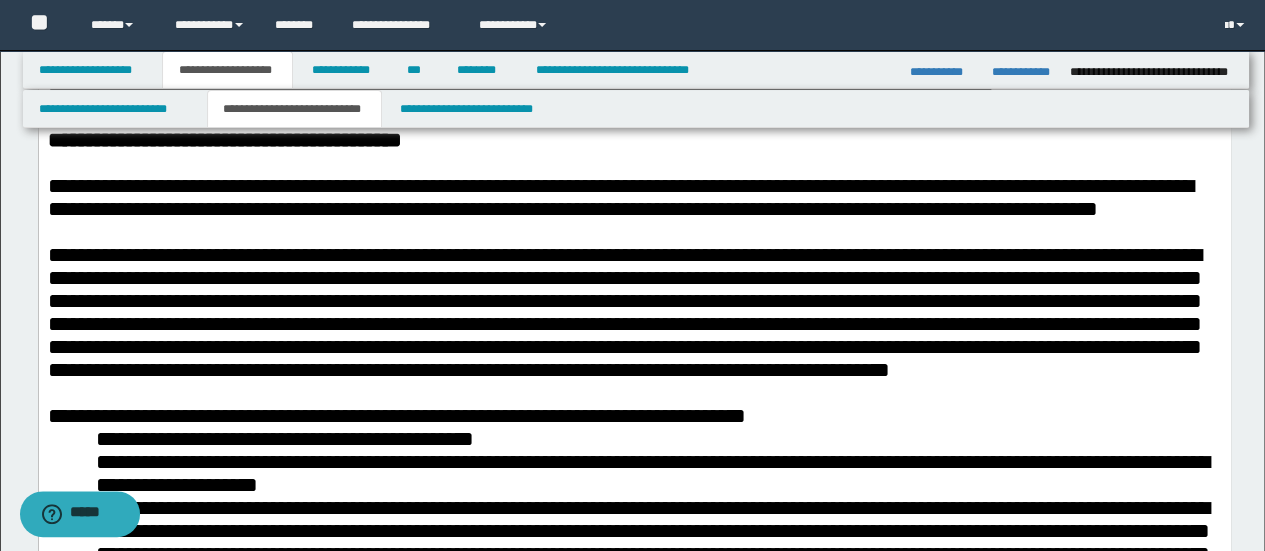 scroll, scrollTop: 400, scrollLeft: 0, axis: vertical 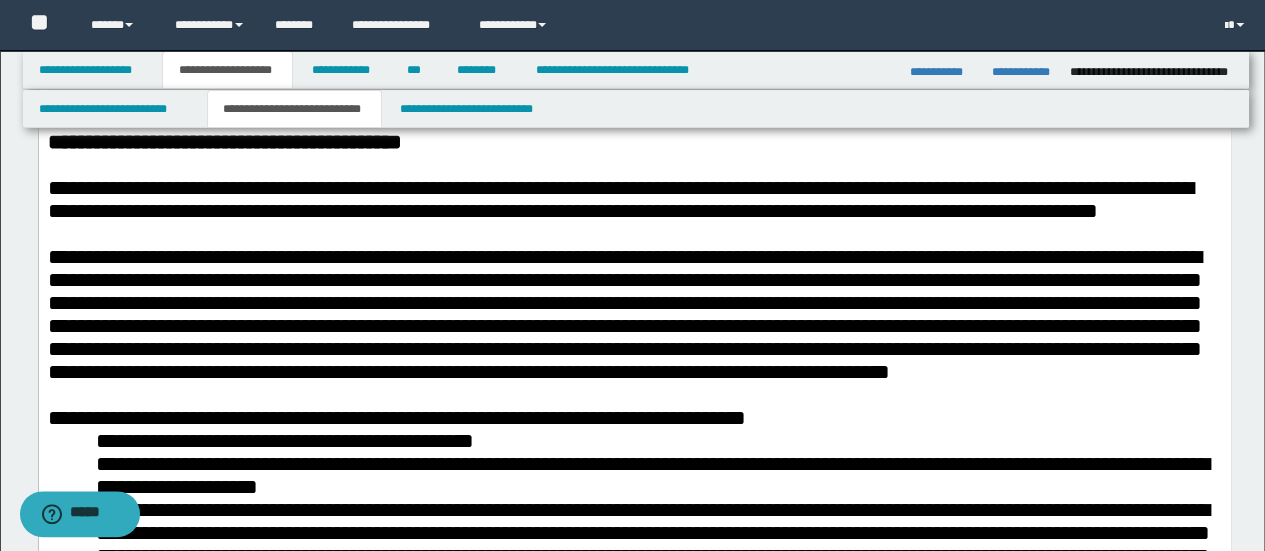 click on "**********" at bounding box center [634, 314] 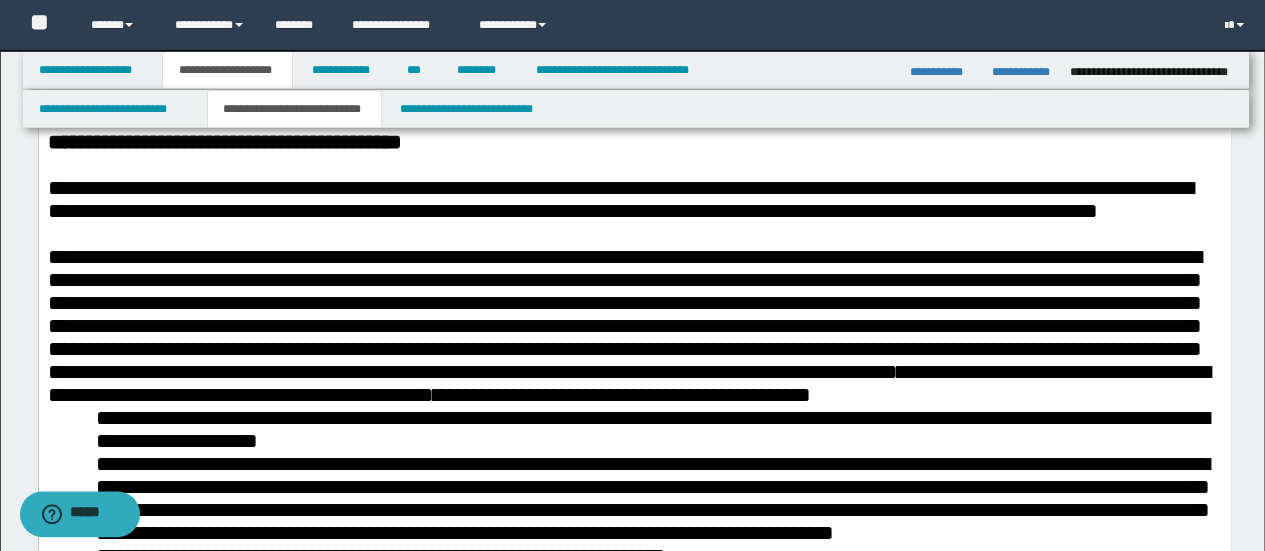 click on "**********" at bounding box center (634, 325) 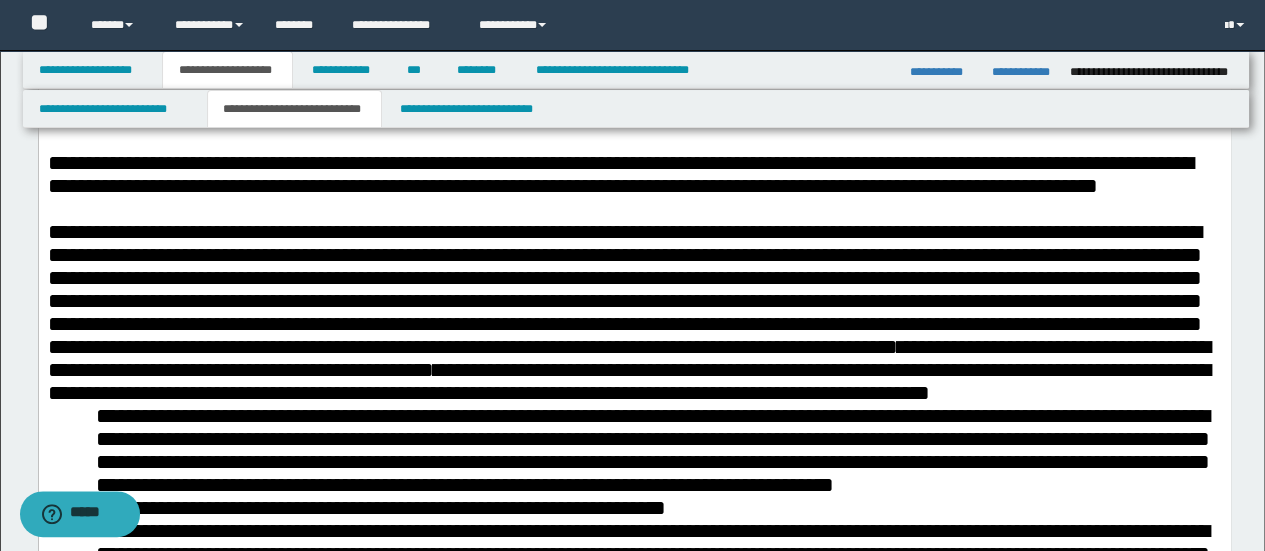 scroll, scrollTop: 424, scrollLeft: 0, axis: vertical 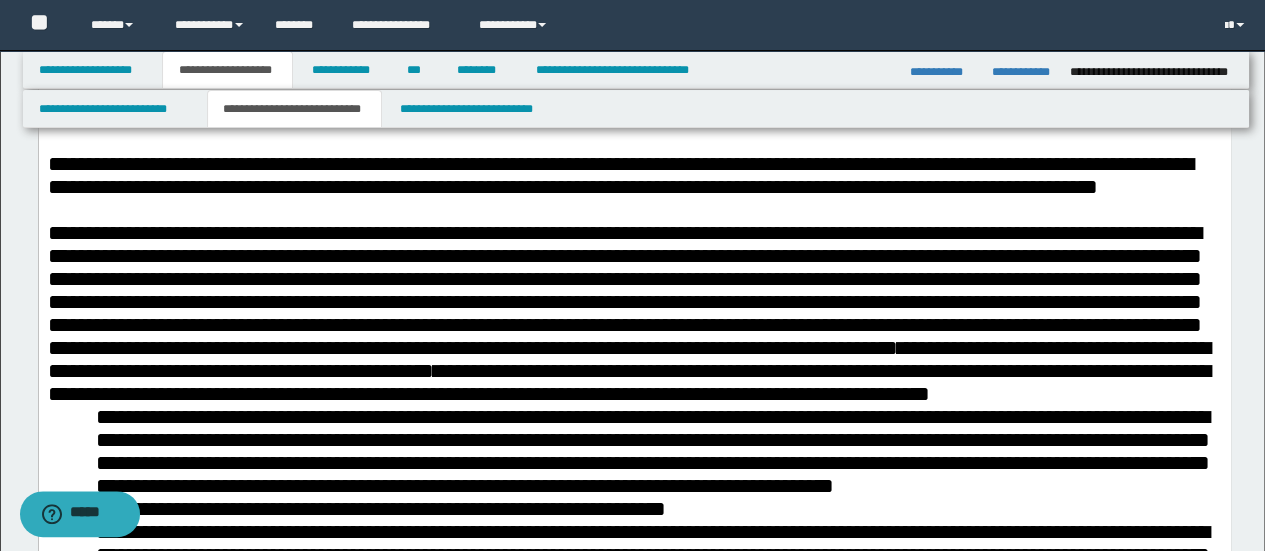 click on "**********" at bounding box center (634, 175) 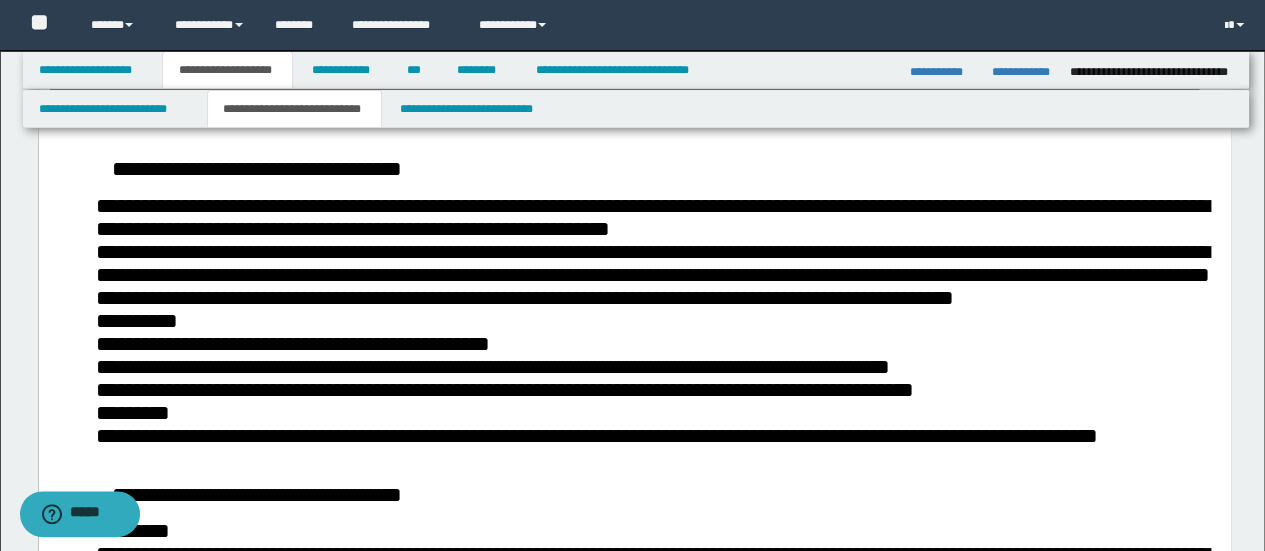 scroll, scrollTop: 848, scrollLeft: 0, axis: vertical 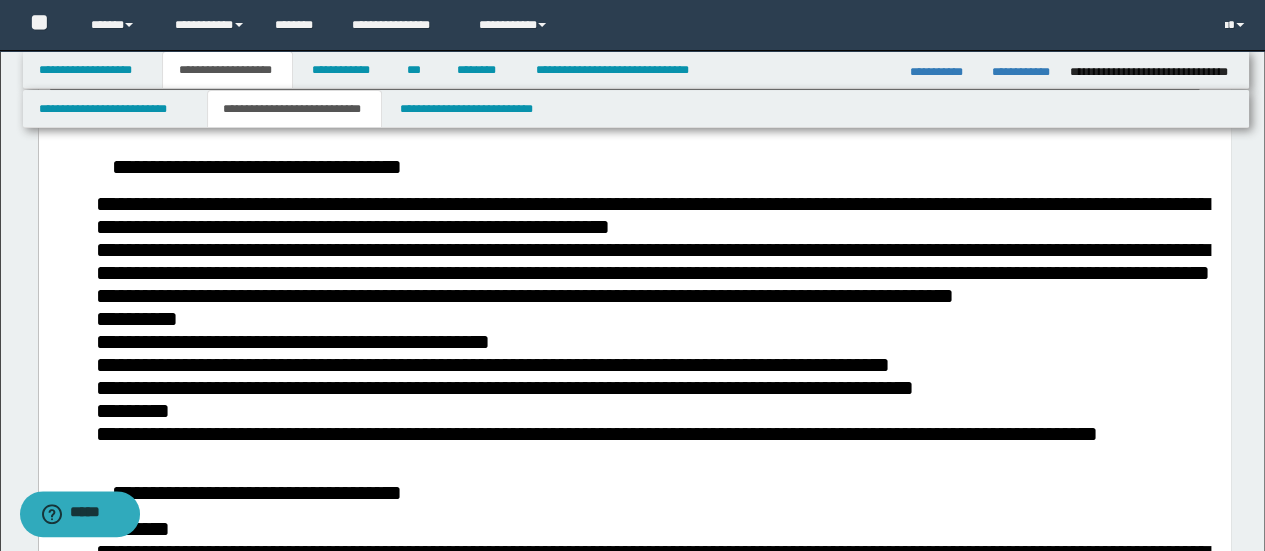 click on "**********" at bounding box center (634, 166) 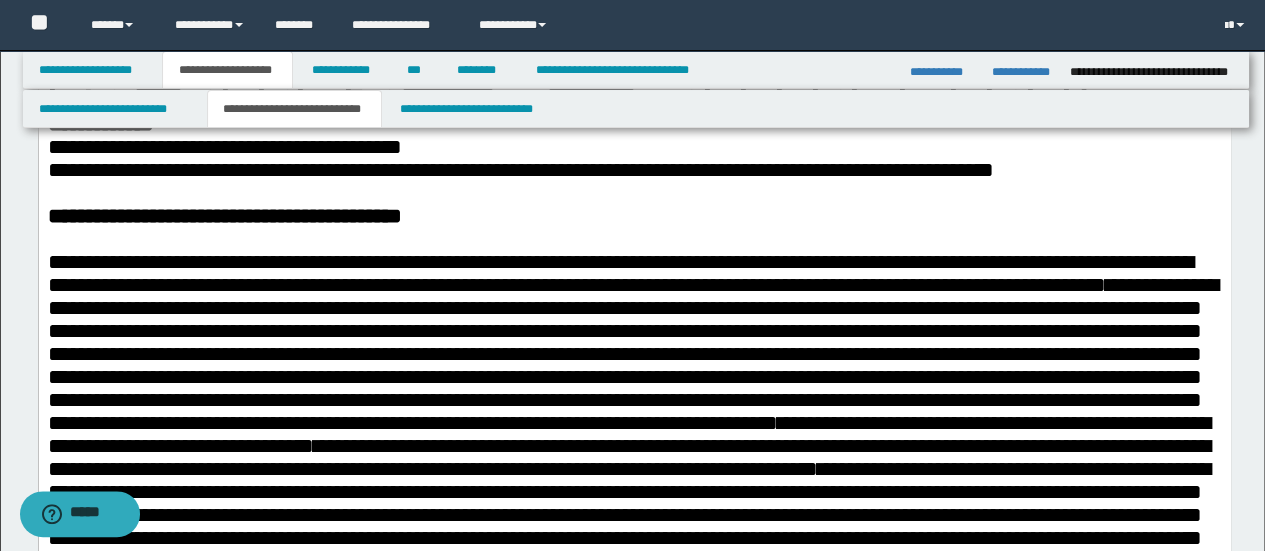 scroll, scrollTop: 296, scrollLeft: 0, axis: vertical 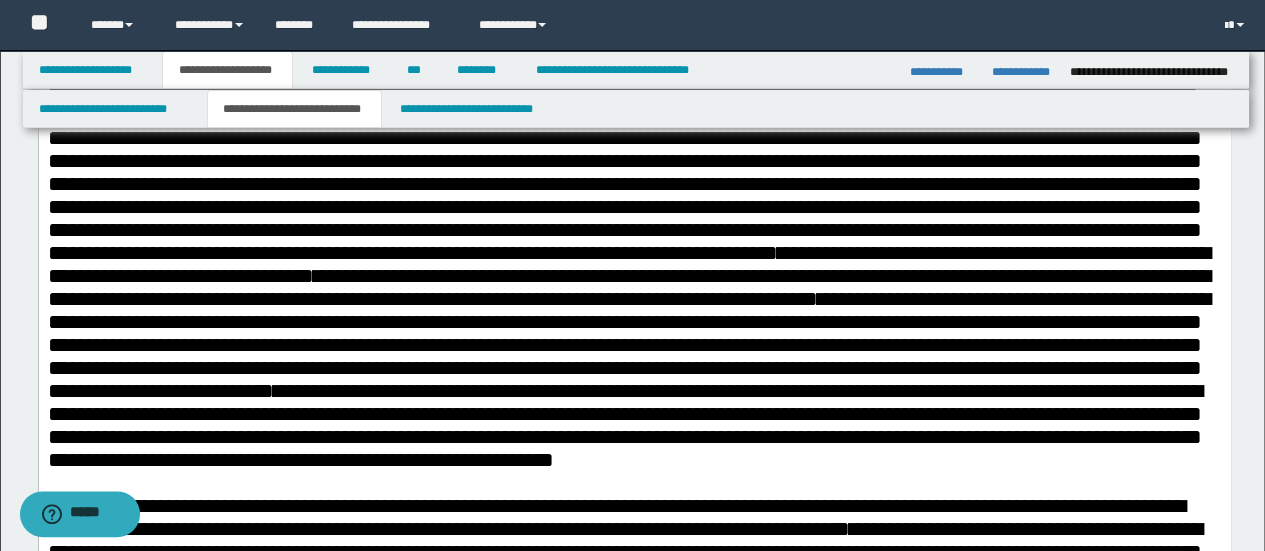 click on "**********" at bounding box center (632, 184) 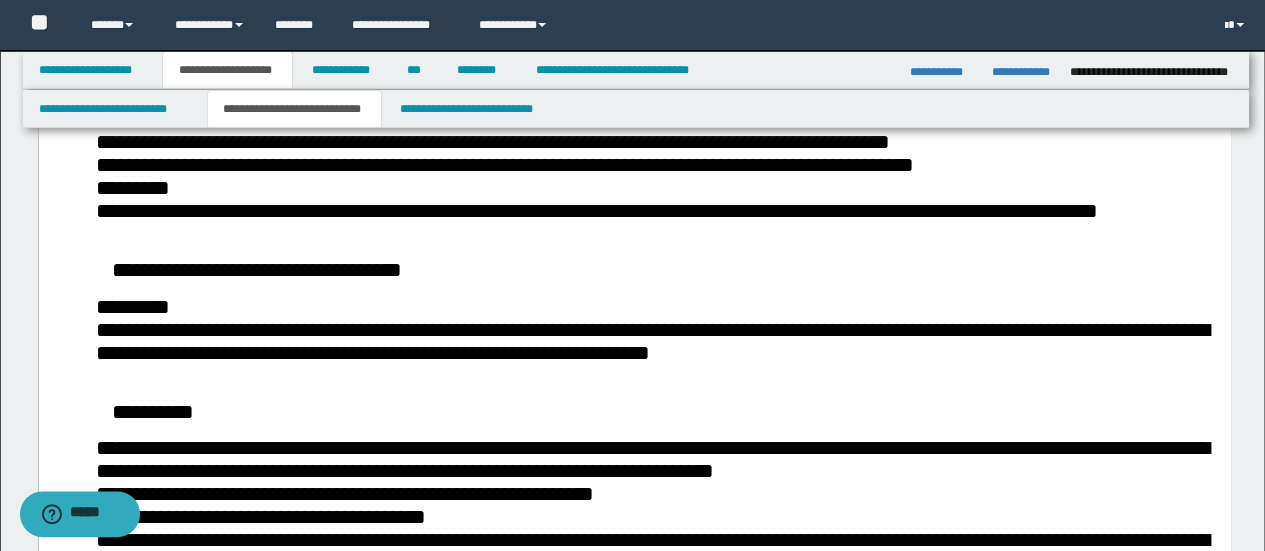 scroll, scrollTop: 1000, scrollLeft: 0, axis: vertical 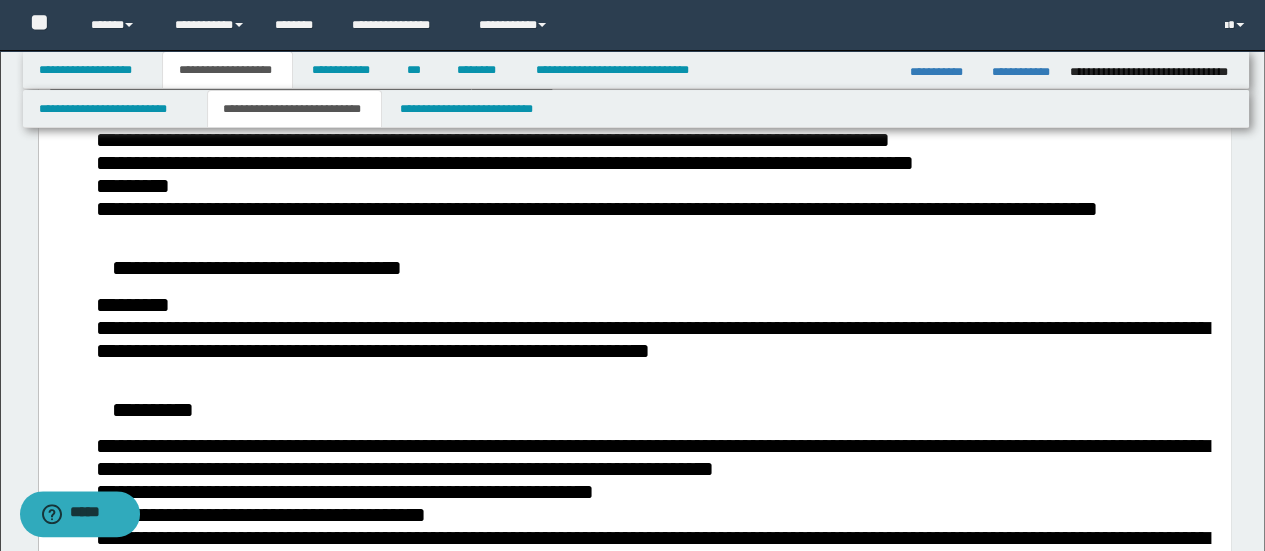 click on "**********" at bounding box center (256, 267) 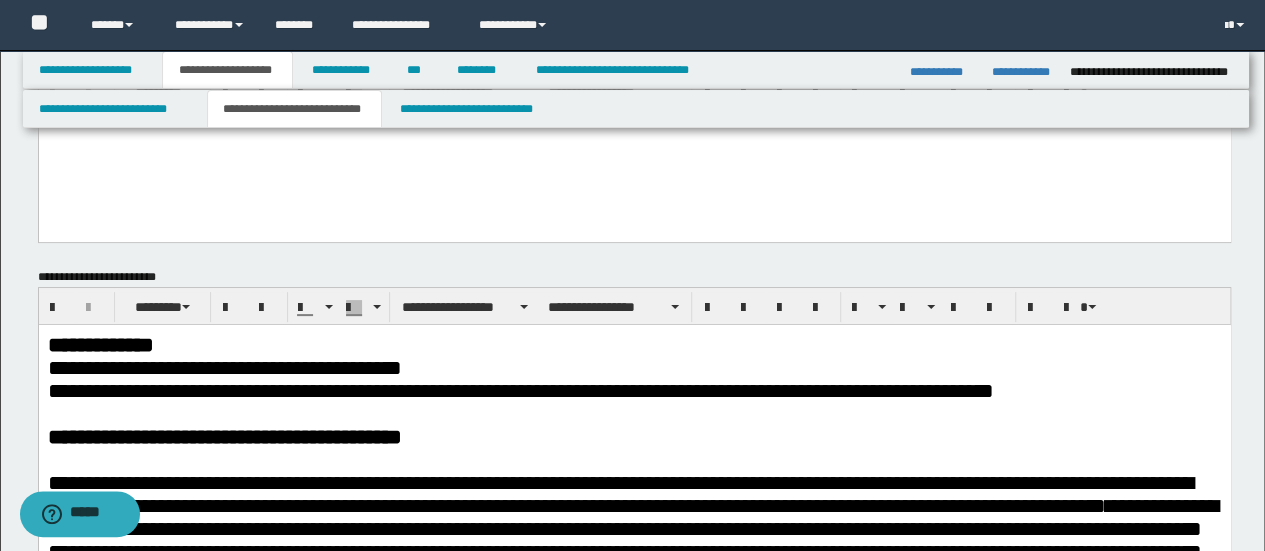 scroll, scrollTop: 100, scrollLeft: 0, axis: vertical 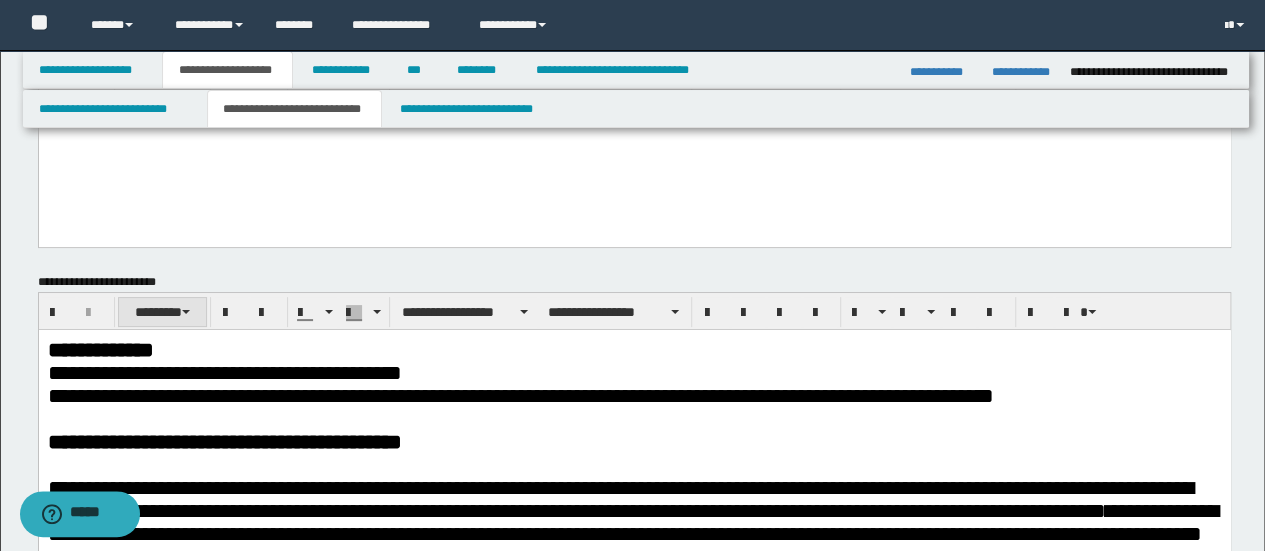 click on "********" at bounding box center (162, 312) 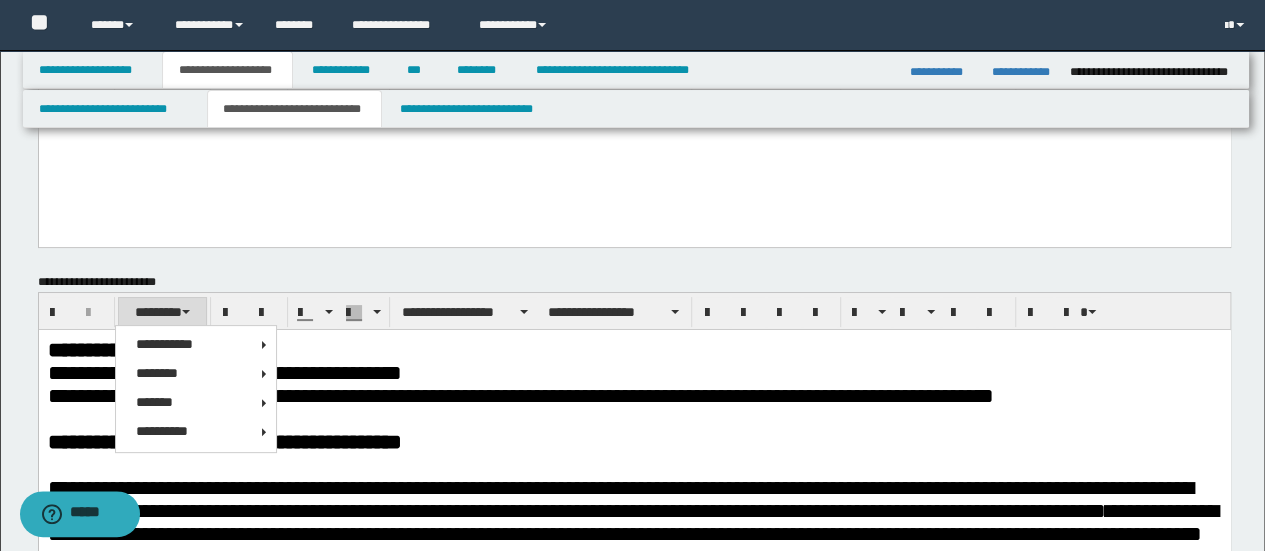 click on "********" at bounding box center [162, 312] 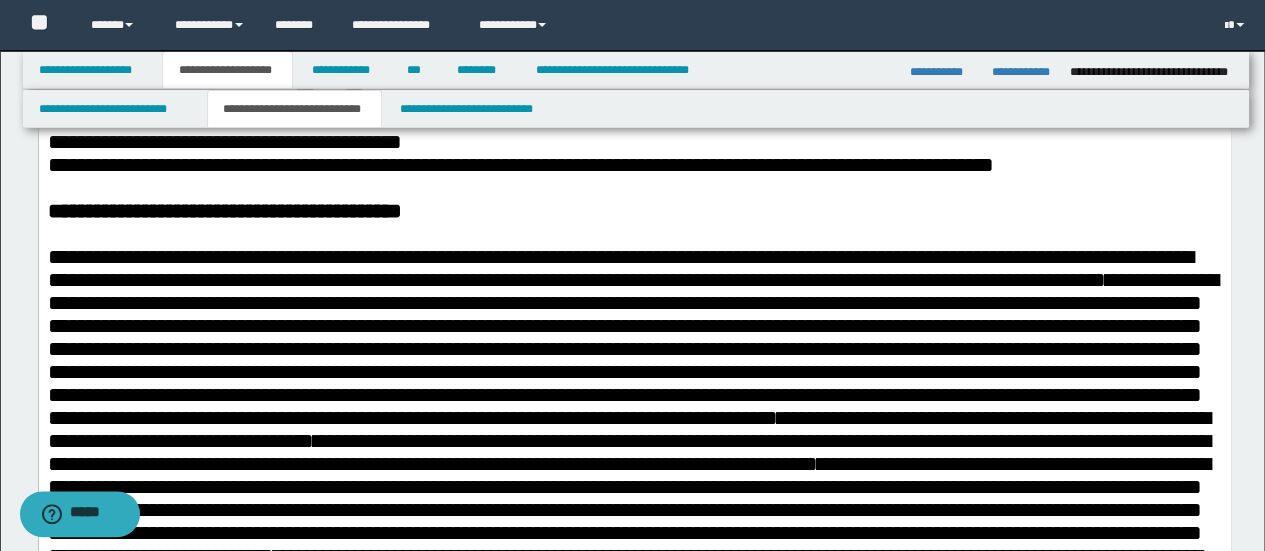 scroll, scrollTop: 300, scrollLeft: 0, axis: vertical 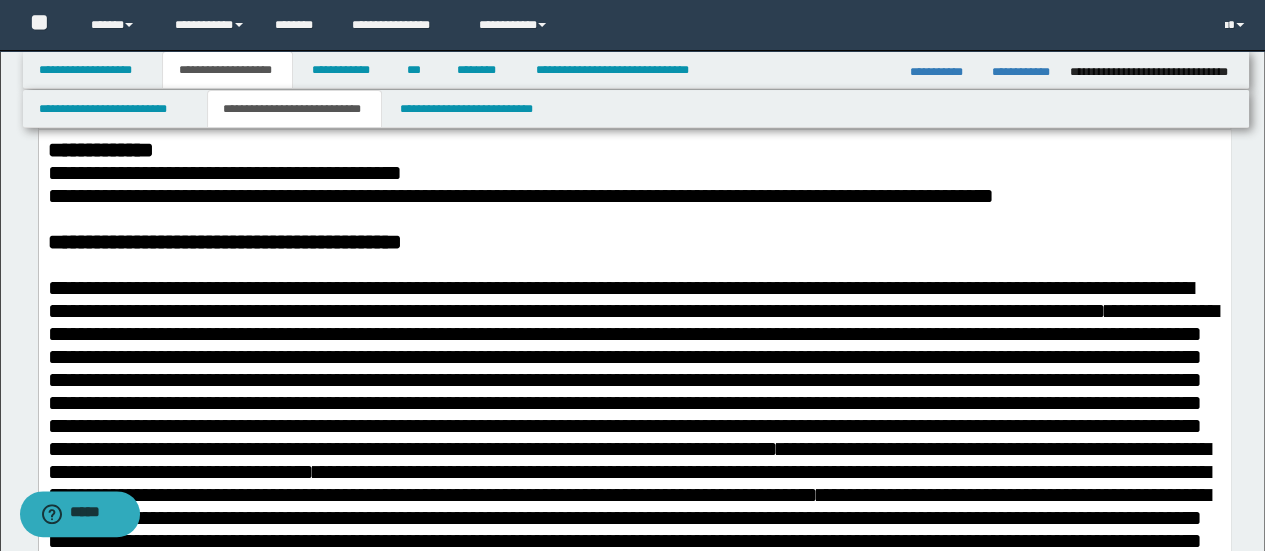 click on "**********" at bounding box center (303, 287) 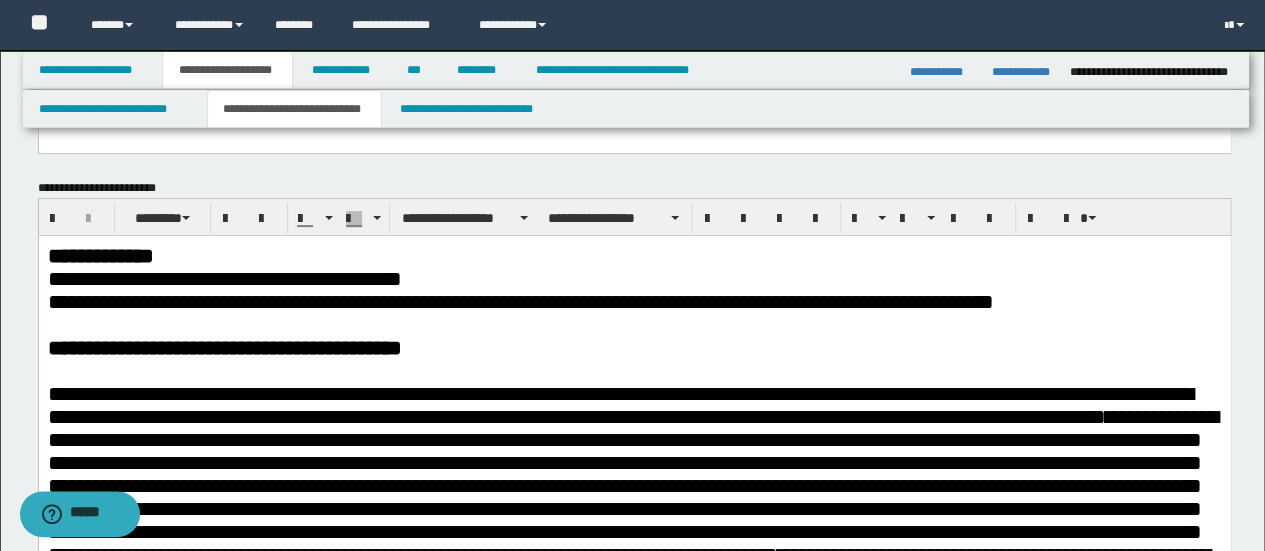 scroll, scrollTop: 100, scrollLeft: 0, axis: vertical 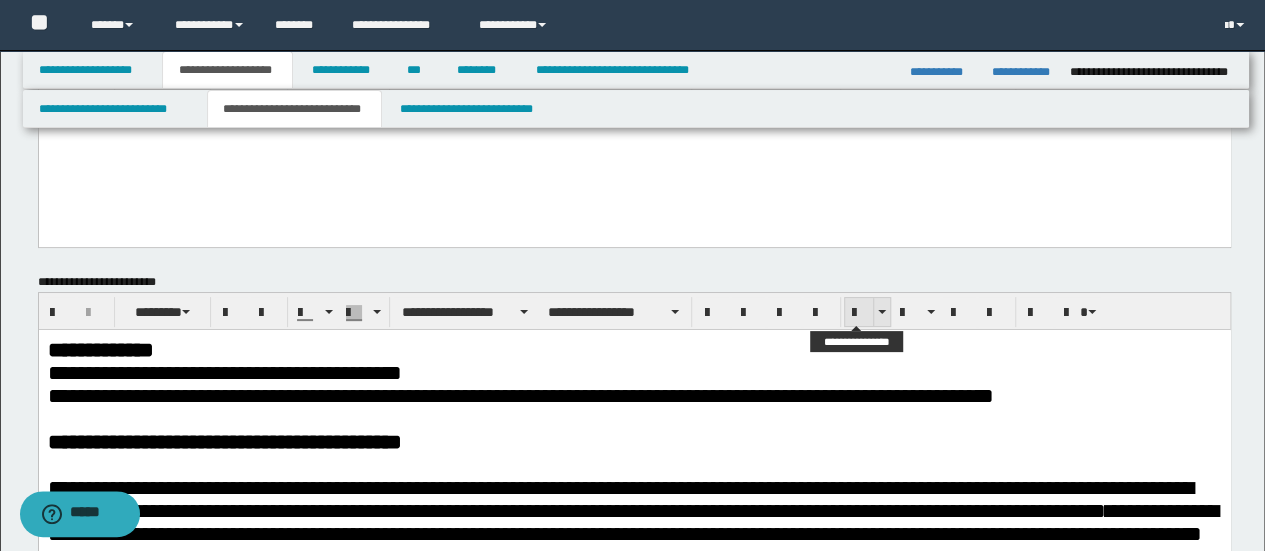 click at bounding box center [859, 313] 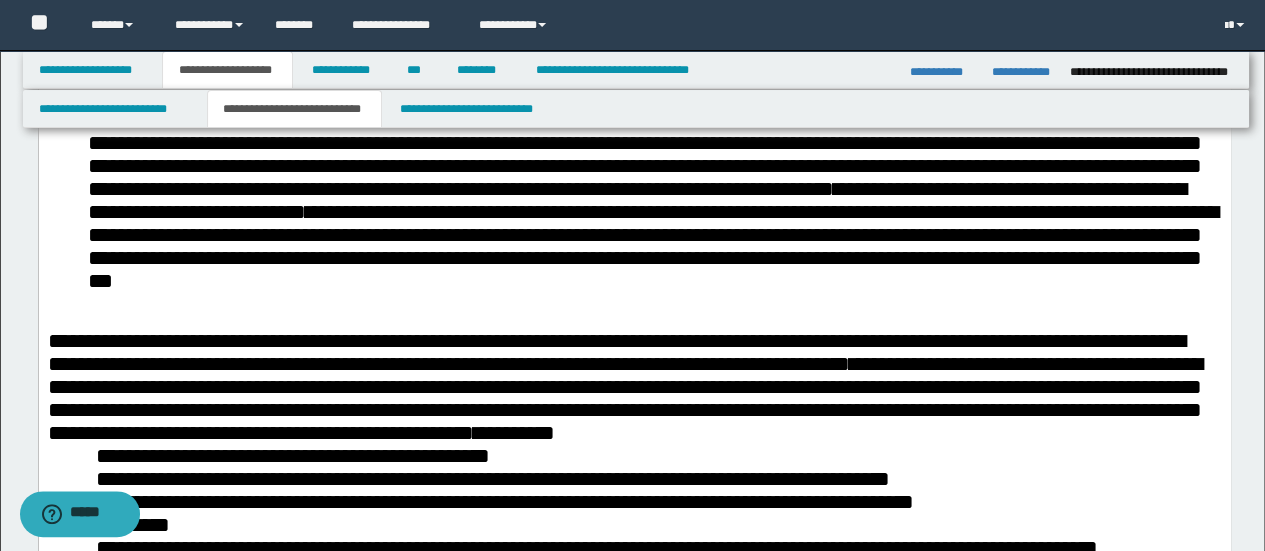 scroll, scrollTop: 800, scrollLeft: 0, axis: vertical 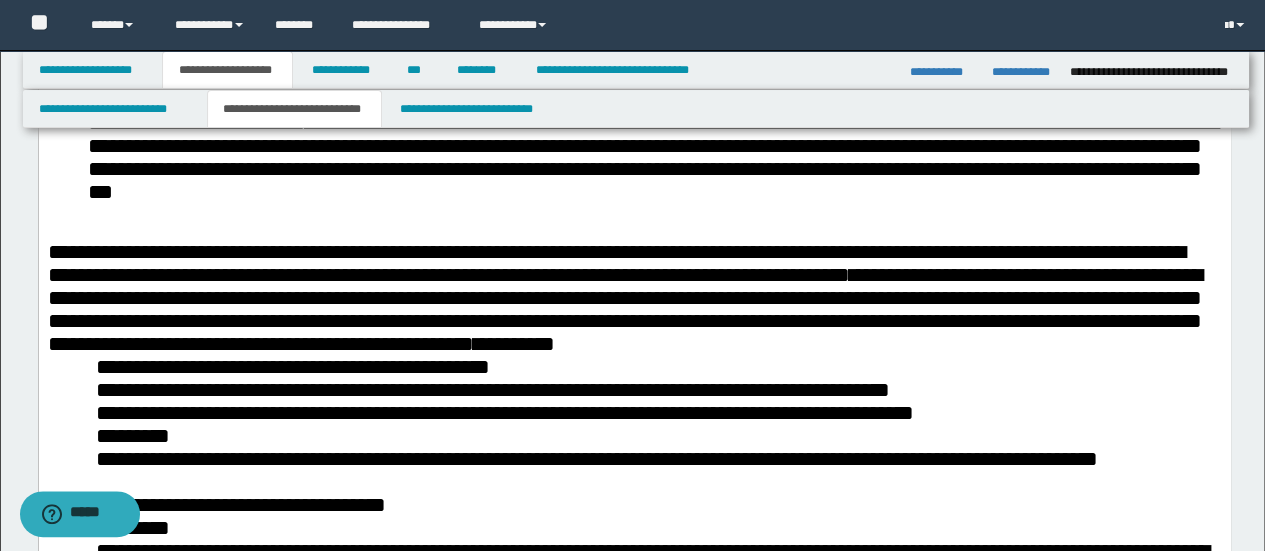 drag, startPoint x: 399, startPoint y: 343, endPoint x: 472, endPoint y: 317, distance: 77.491936 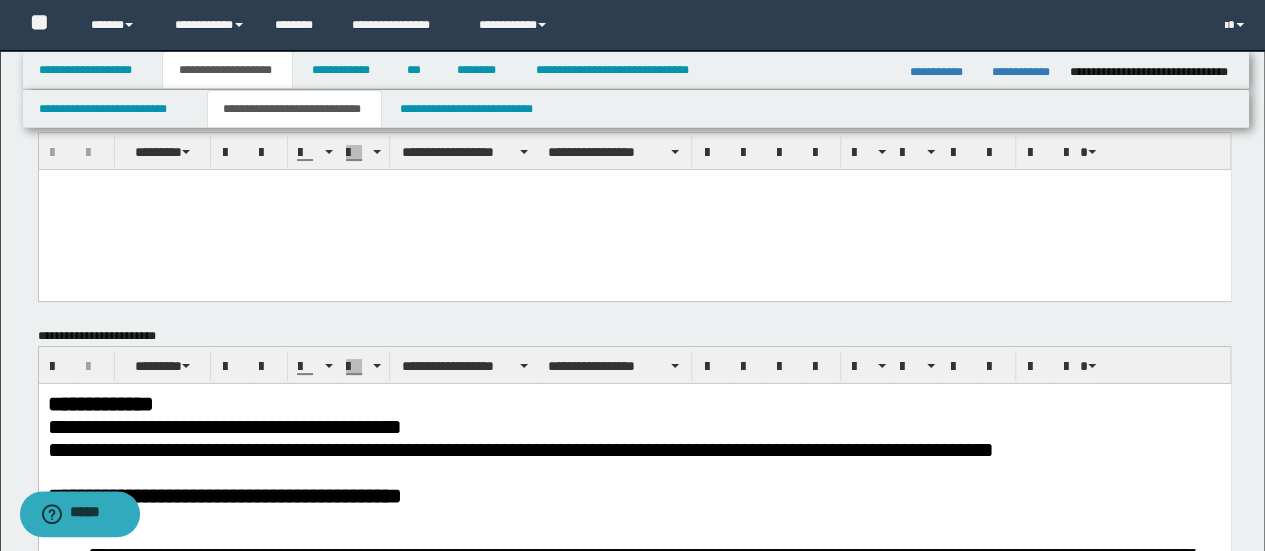 scroll, scrollTop: 0, scrollLeft: 0, axis: both 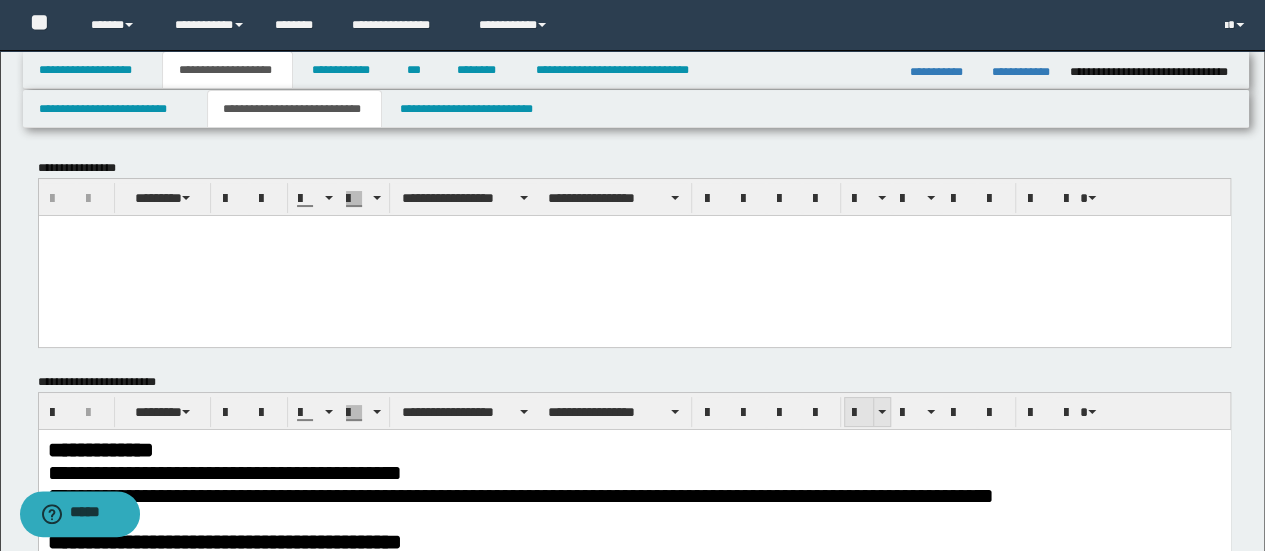 click at bounding box center [859, 413] 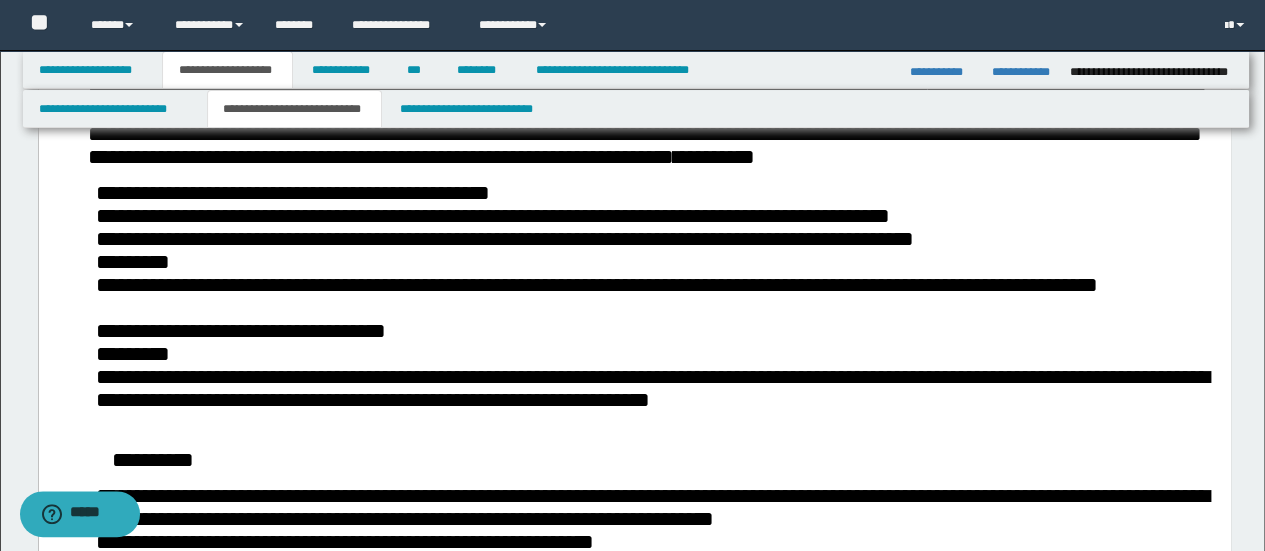 scroll, scrollTop: 1100, scrollLeft: 0, axis: vertical 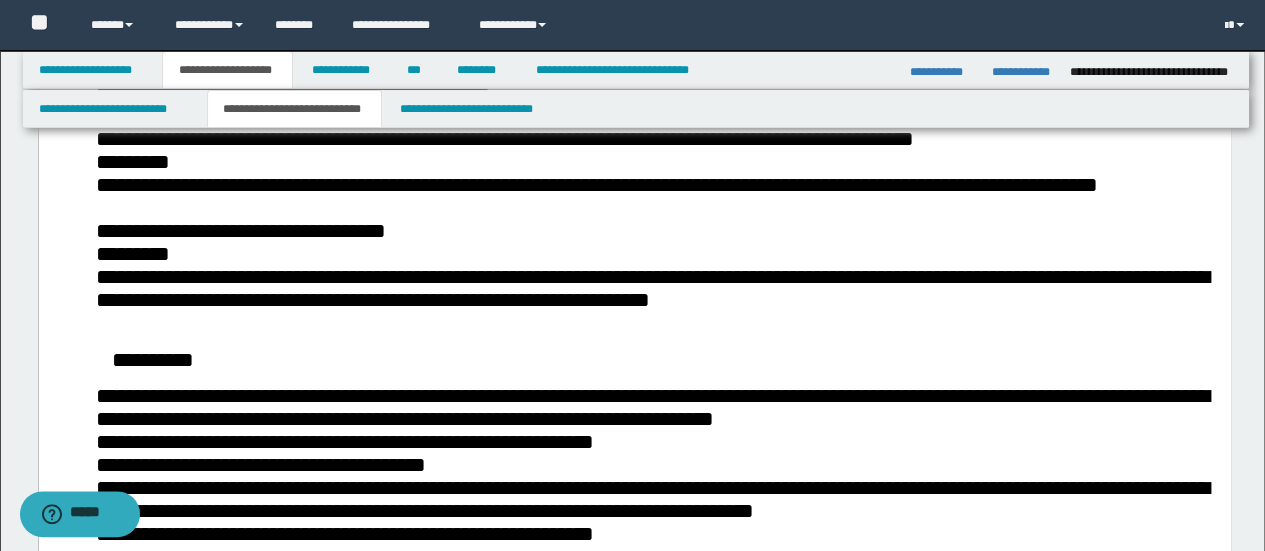 click on "**********" at bounding box center (240, 230) 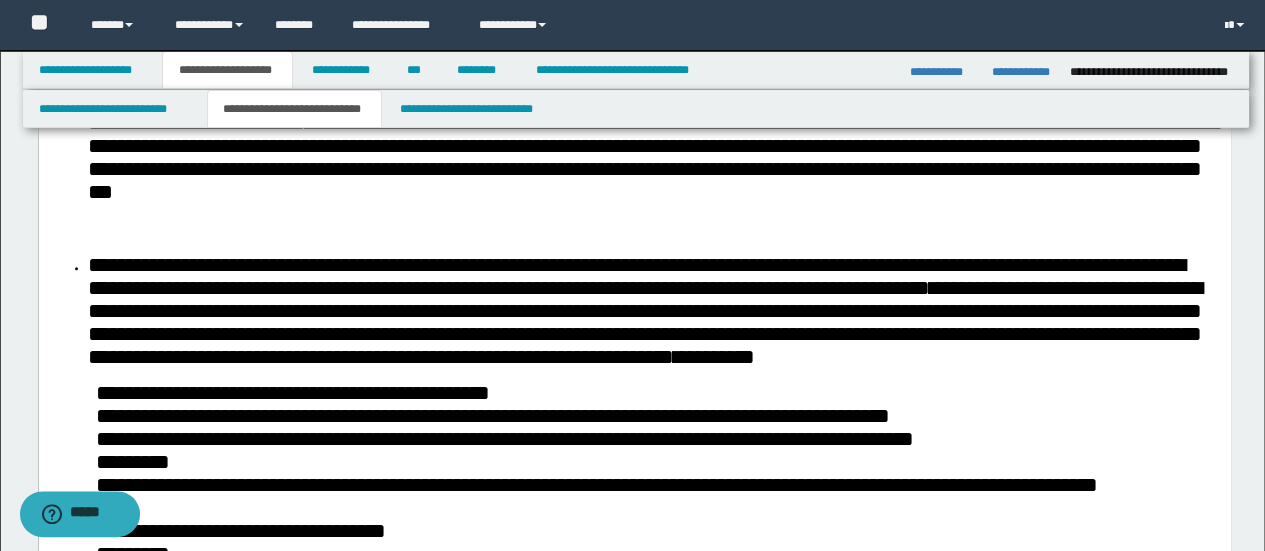 scroll, scrollTop: 200, scrollLeft: 0, axis: vertical 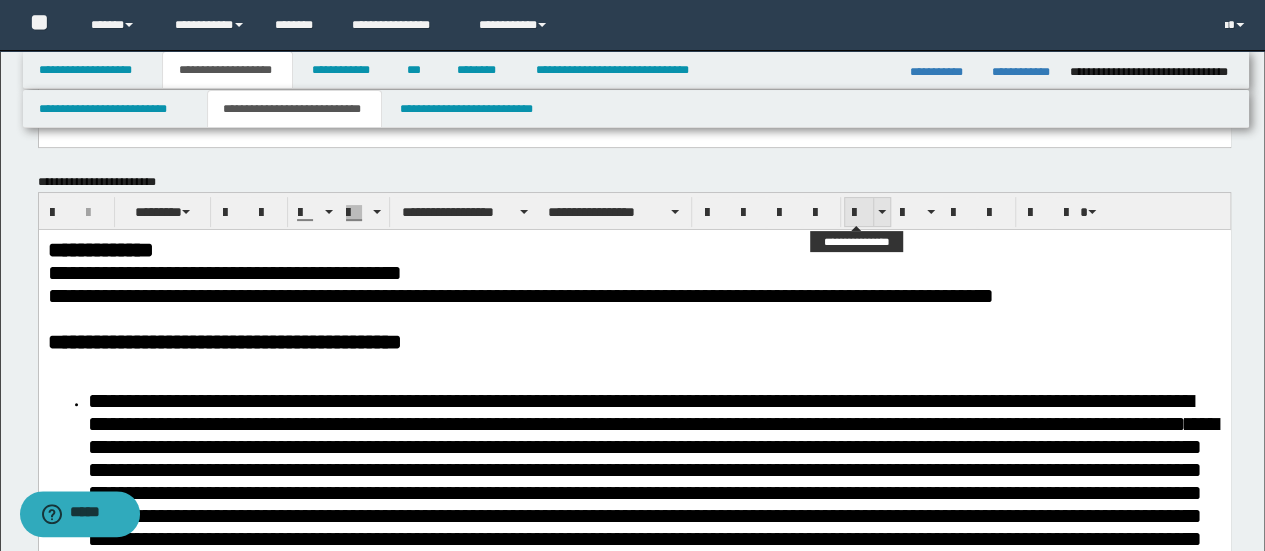 click at bounding box center [859, 213] 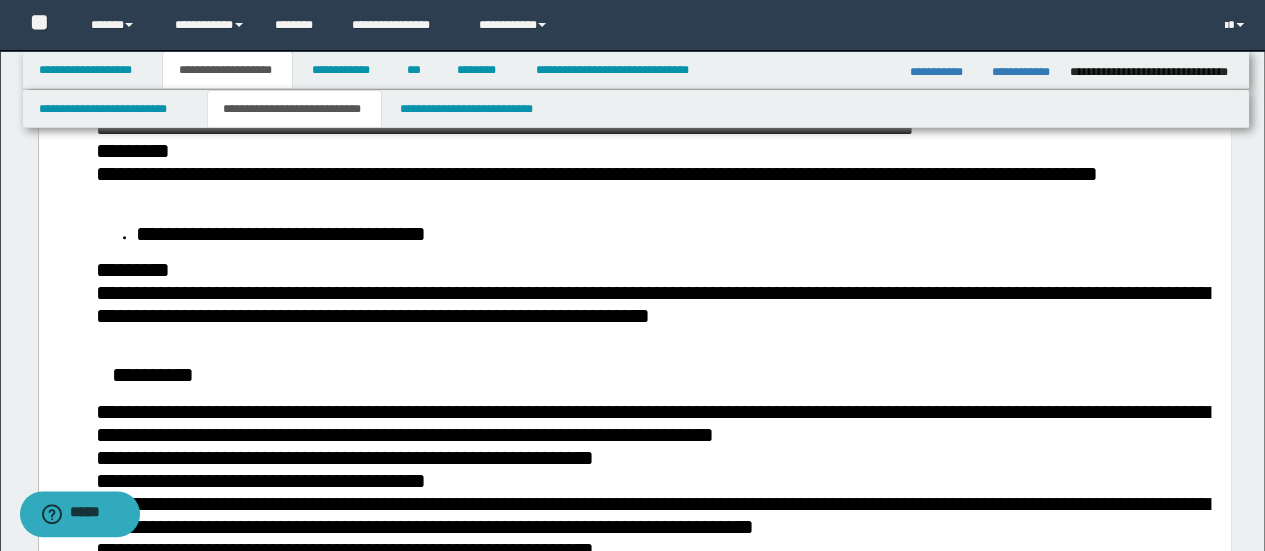 scroll, scrollTop: 1000, scrollLeft: 0, axis: vertical 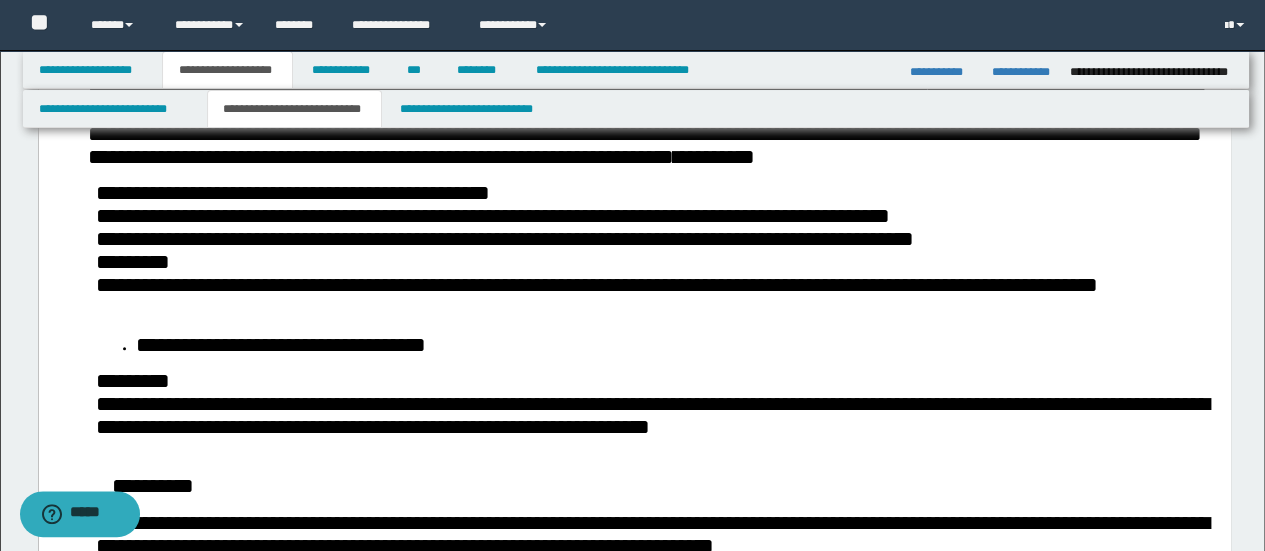 click on "**********" at bounding box center [634, 344] 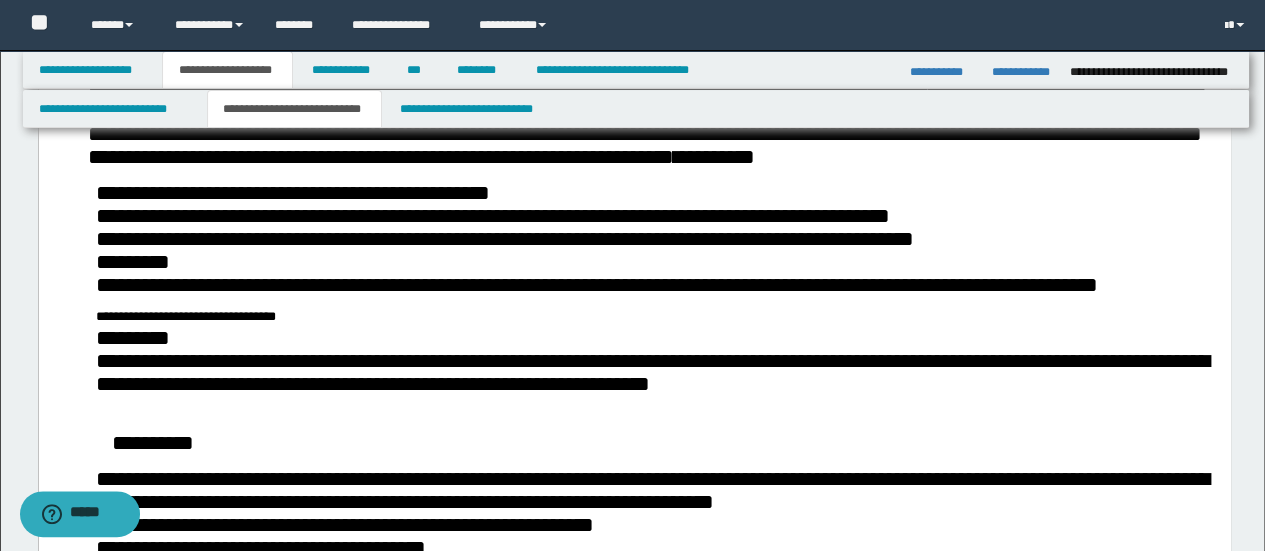drag, startPoint x: 96, startPoint y: 157, endPoint x: 198, endPoint y: 214, distance: 116.846054 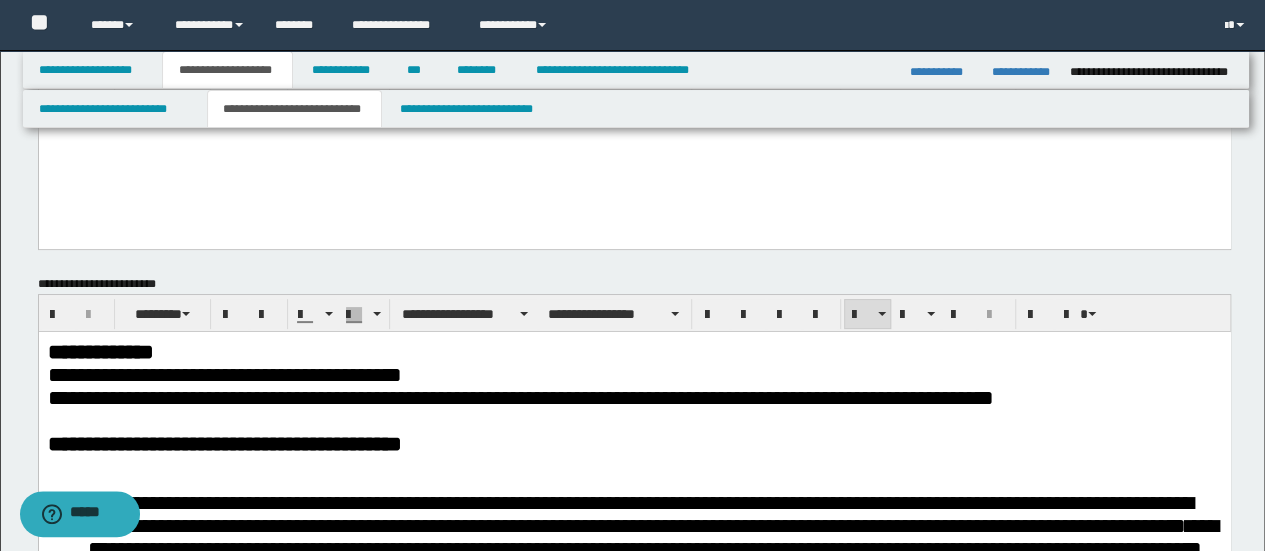 scroll, scrollTop: 0, scrollLeft: 0, axis: both 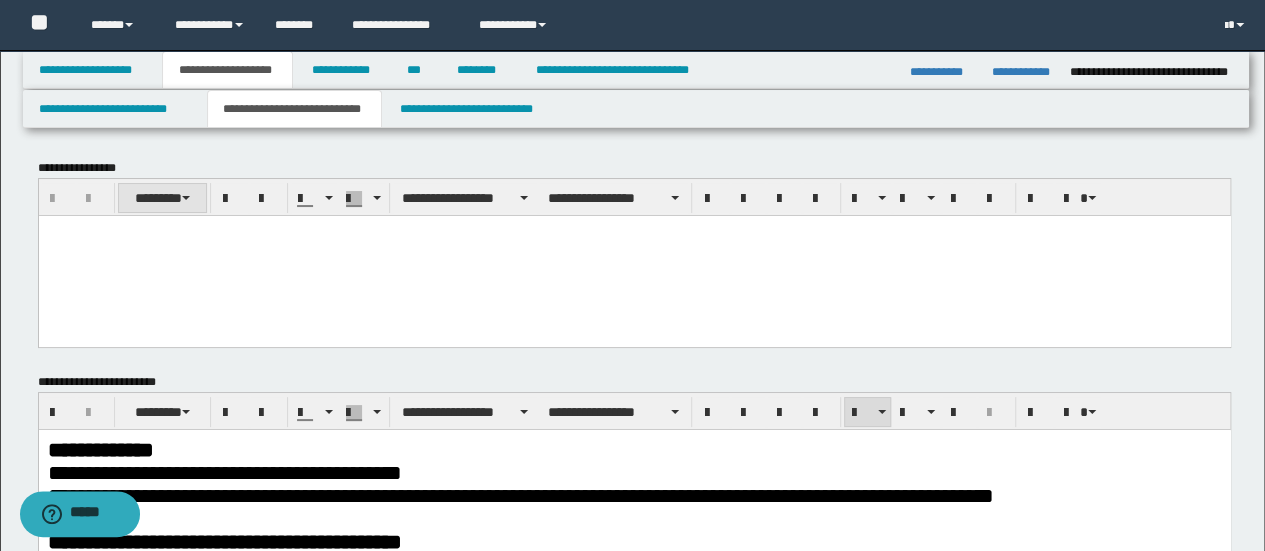 click on "********" at bounding box center [162, 198] 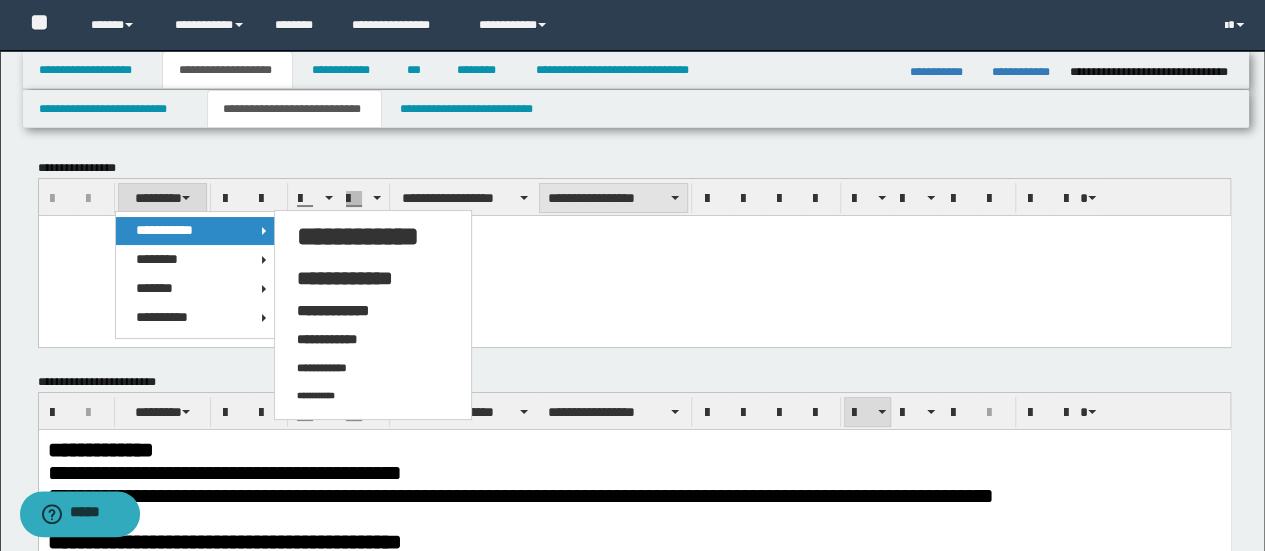 click on "**********" at bounding box center [613, 198] 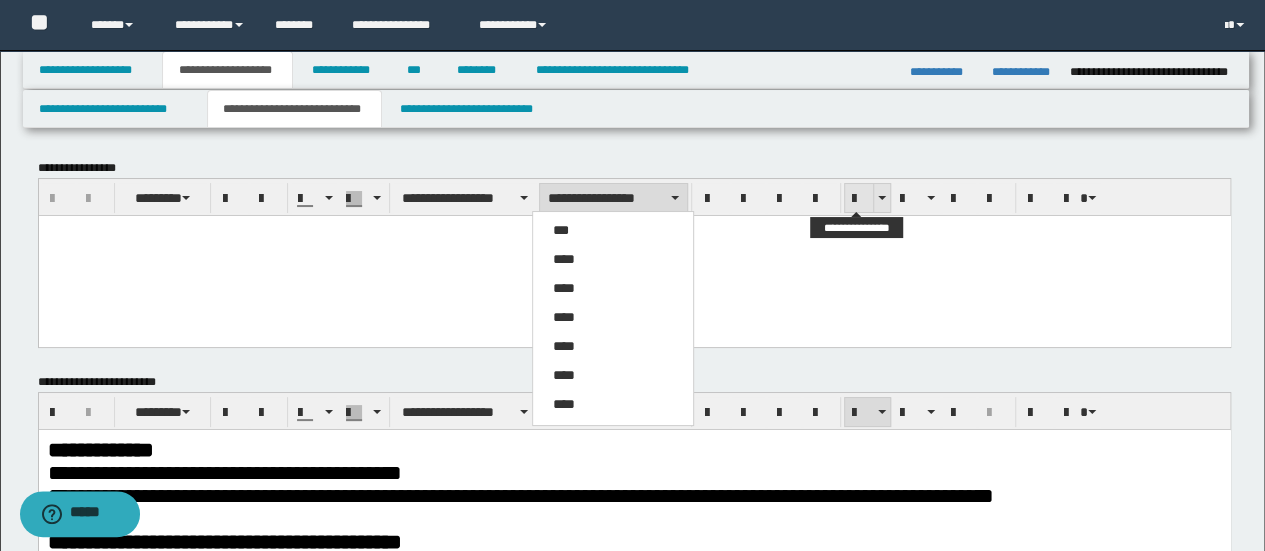 click at bounding box center (859, 199) 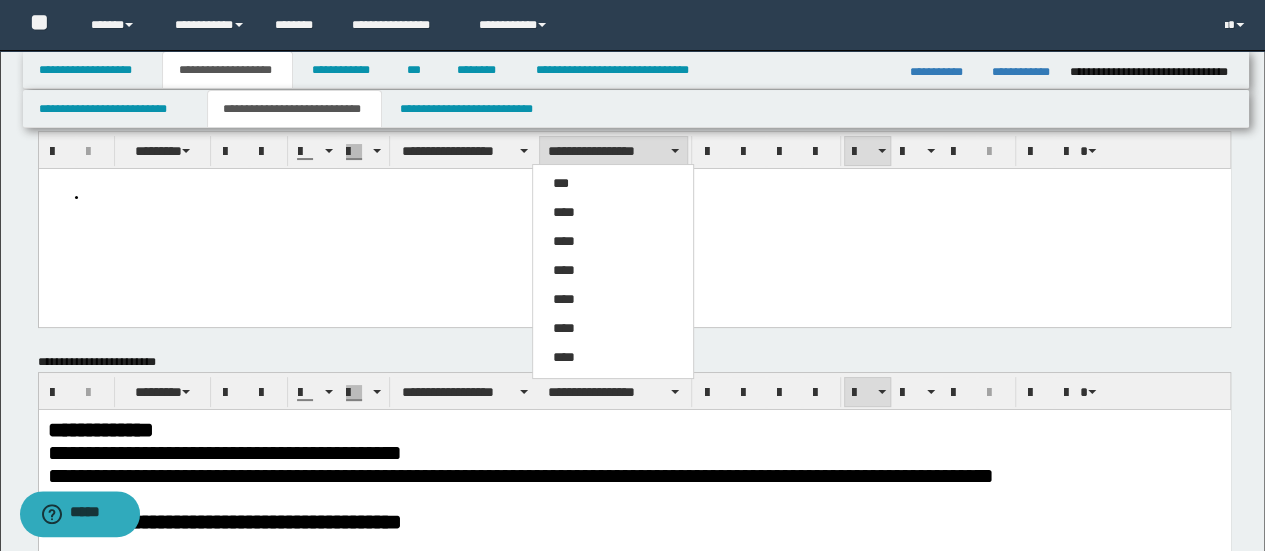 scroll, scrollTop: 0, scrollLeft: 0, axis: both 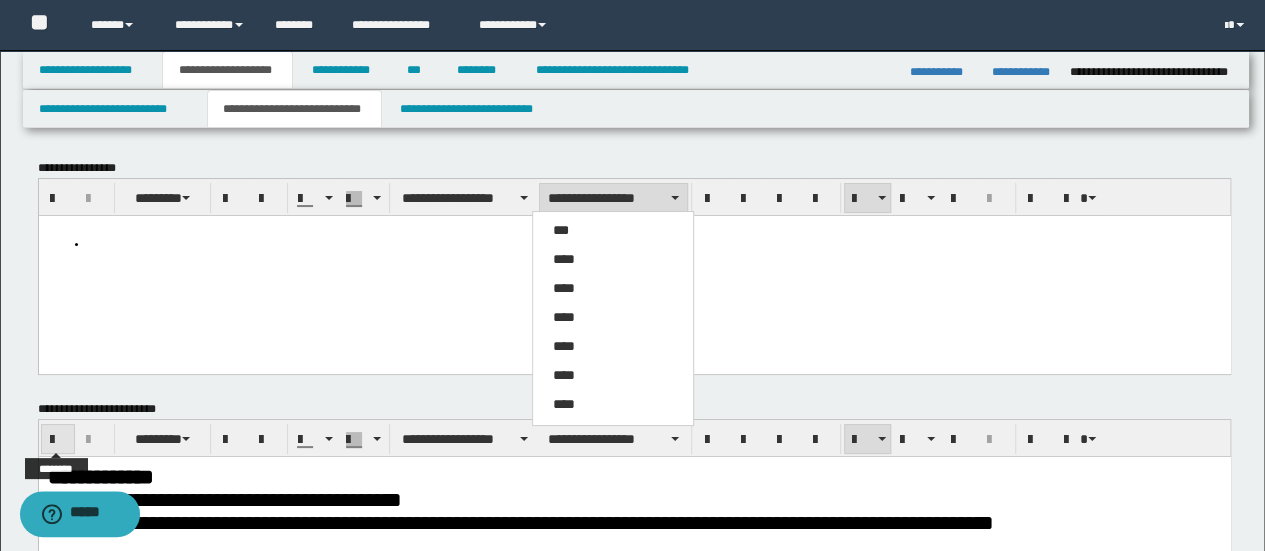 click at bounding box center (58, 439) 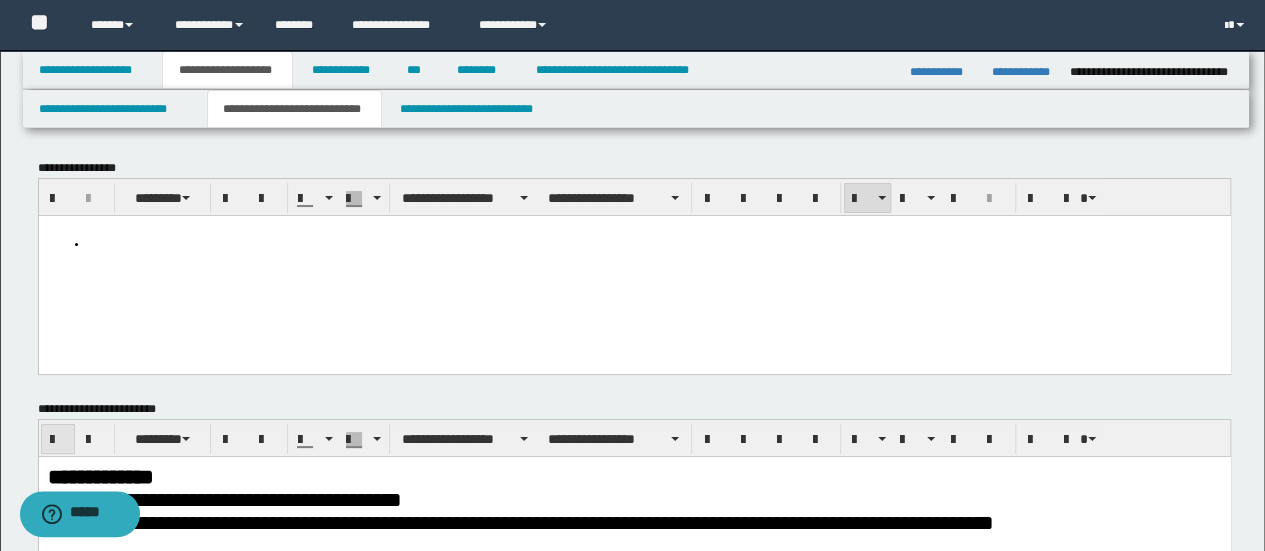 click at bounding box center (58, 440) 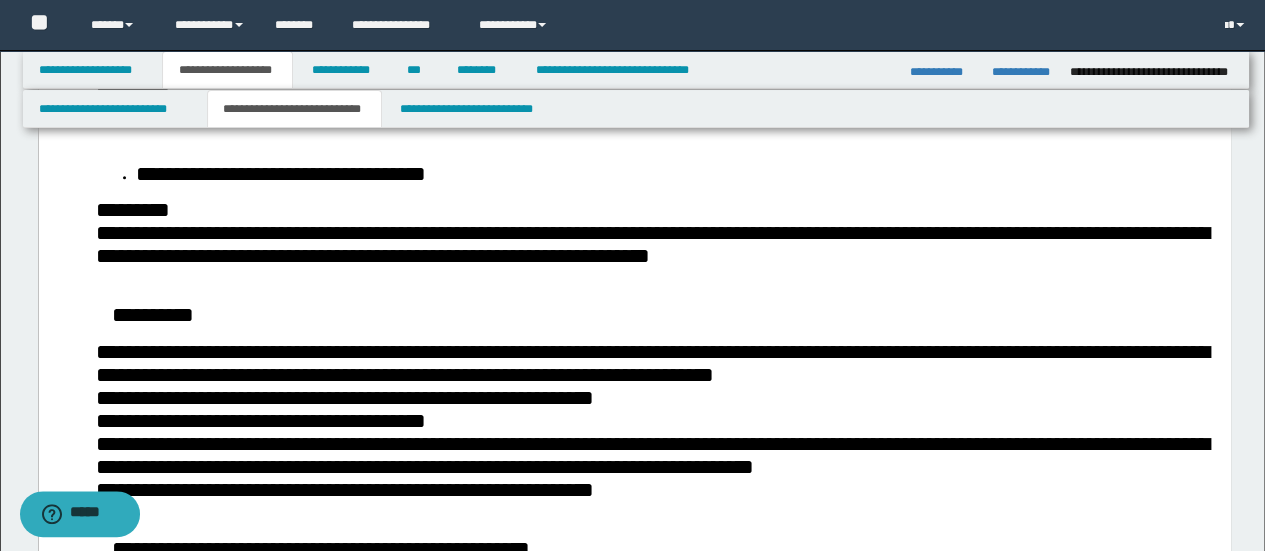 scroll, scrollTop: 1200, scrollLeft: 0, axis: vertical 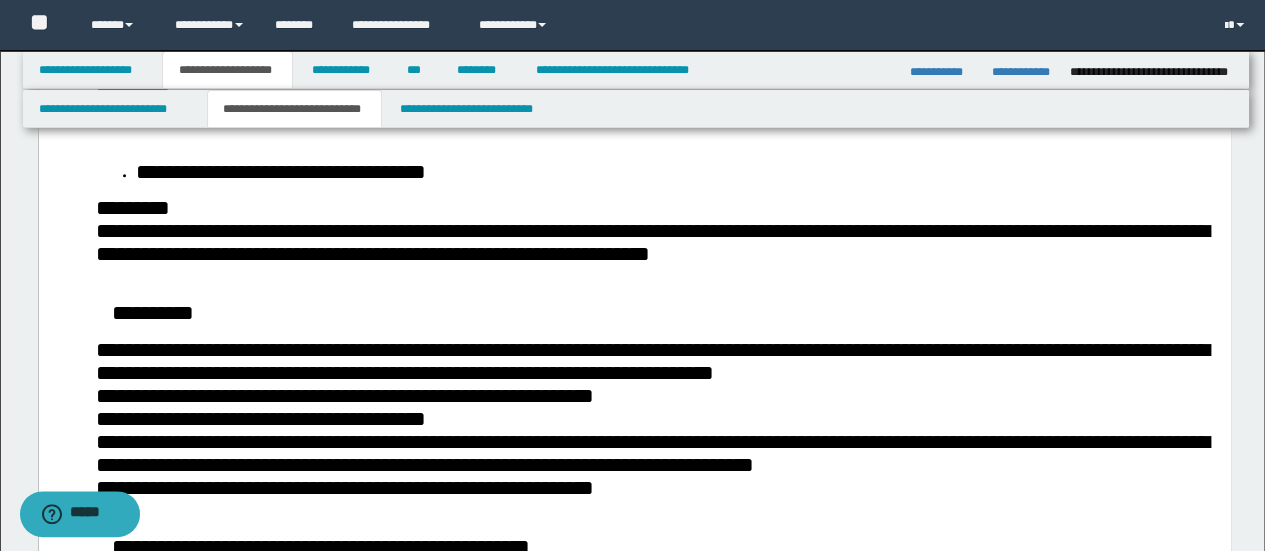 click on "**********" at bounding box center (678, 171) 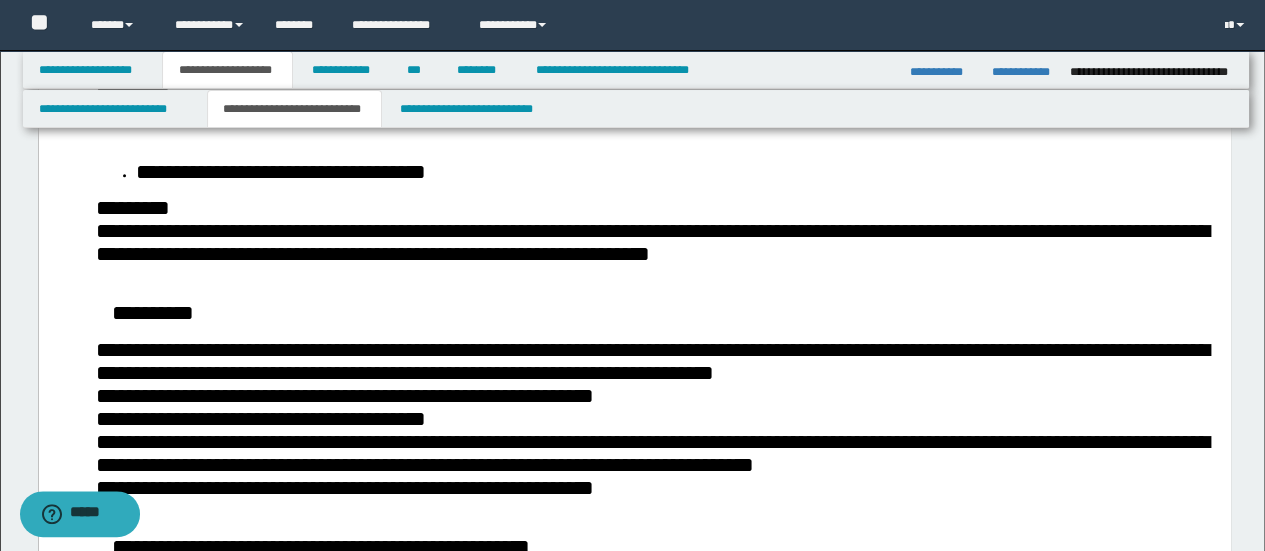 click on "*********" at bounding box center [658, 207] 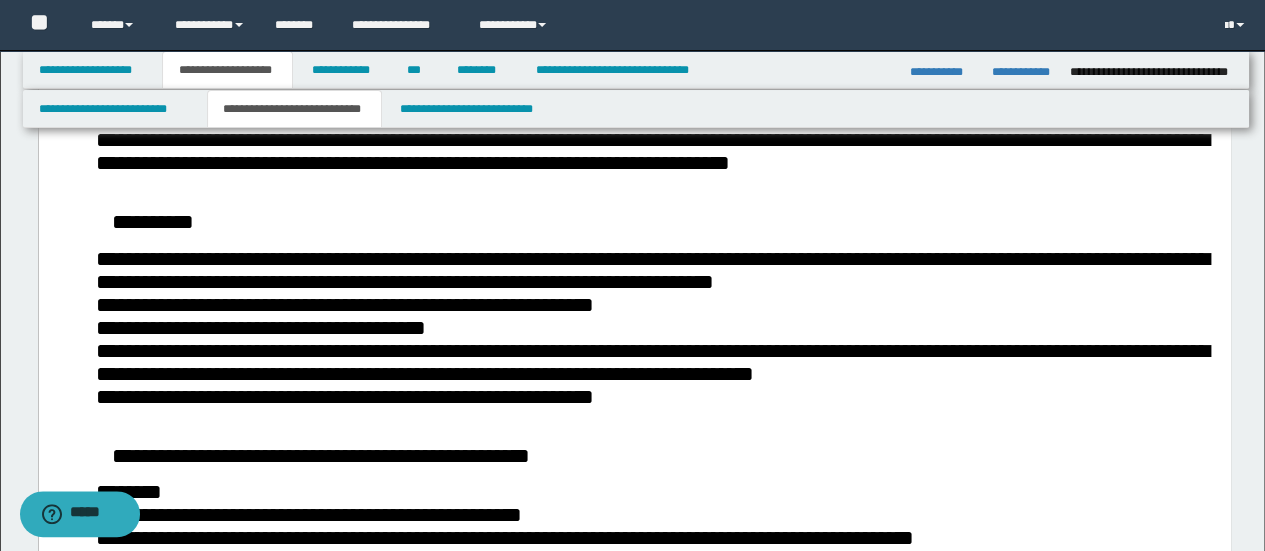 scroll, scrollTop: 1300, scrollLeft: 0, axis: vertical 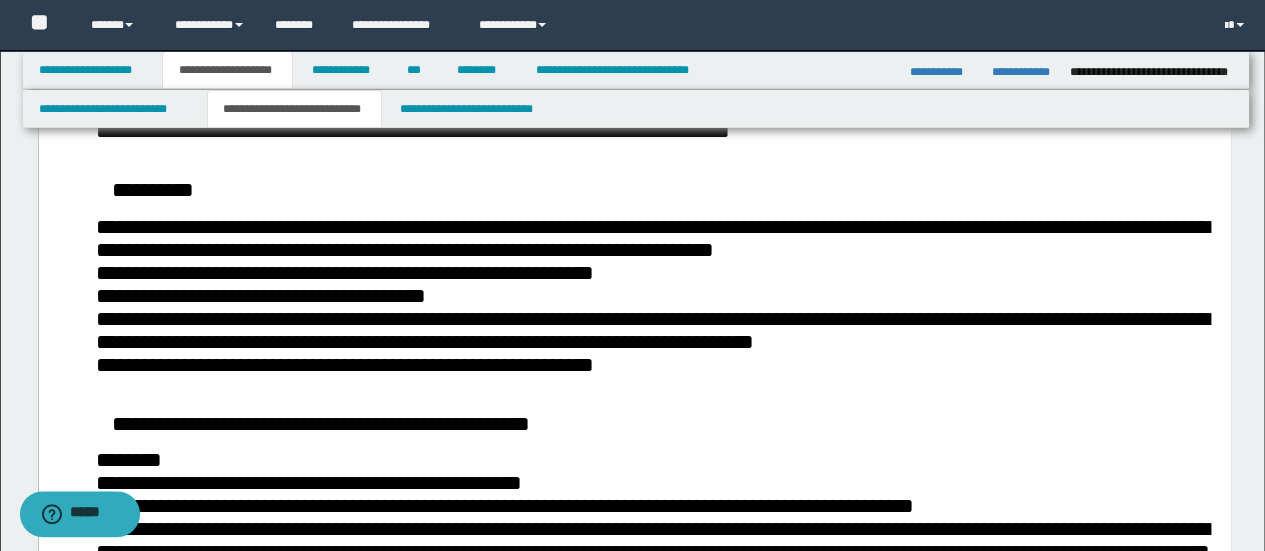 click on "**********" at bounding box center [152, 189] 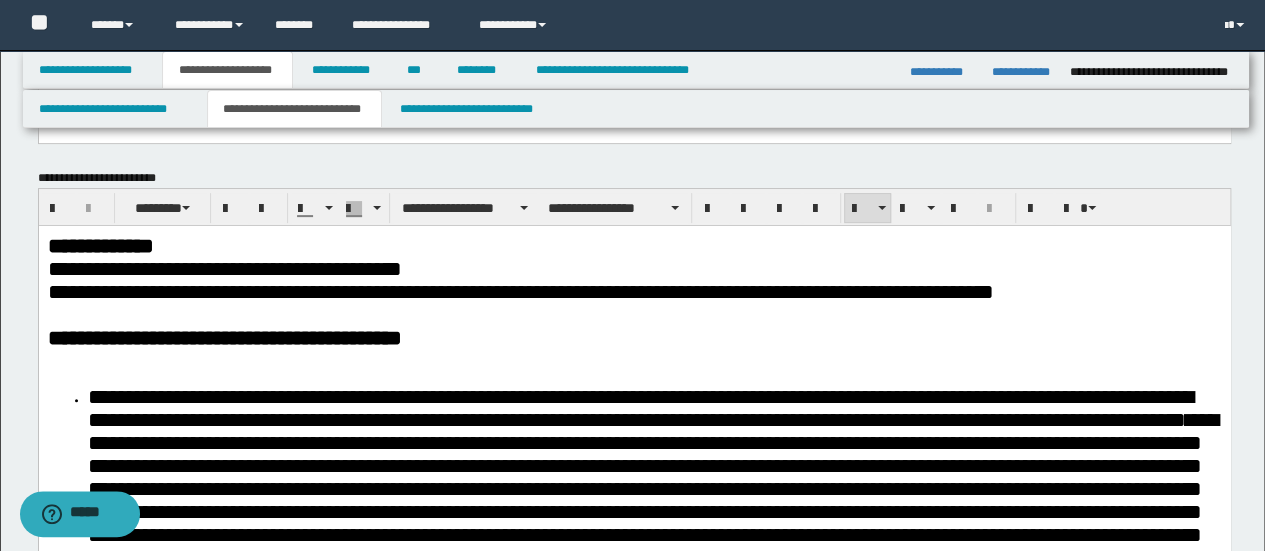 scroll, scrollTop: 200, scrollLeft: 0, axis: vertical 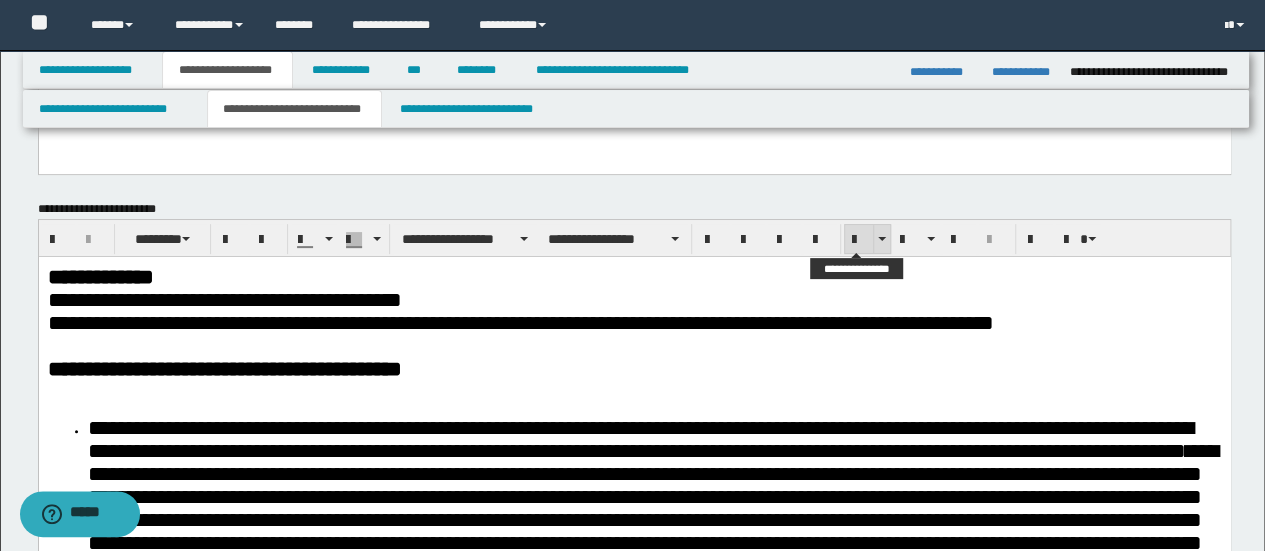 click at bounding box center [859, 240] 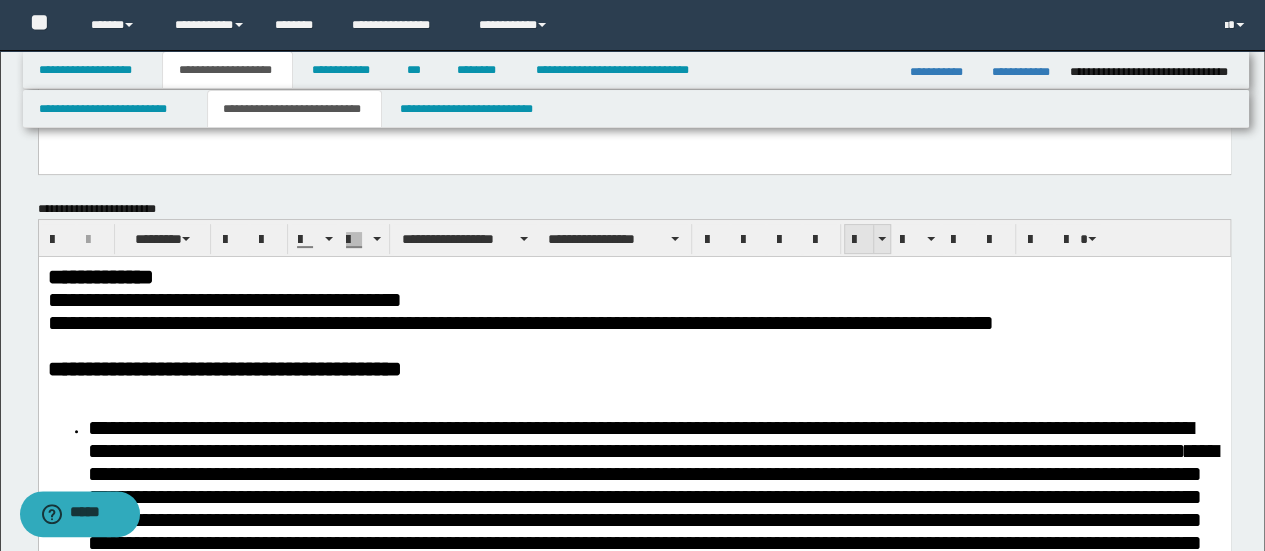 click at bounding box center (859, 240) 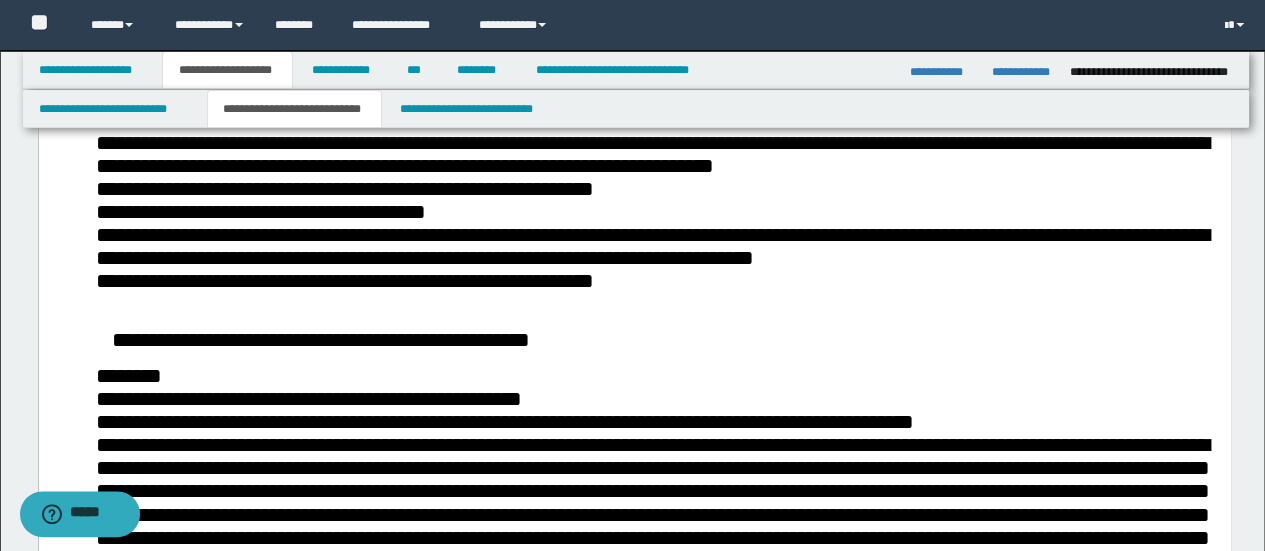 scroll, scrollTop: 1300, scrollLeft: 0, axis: vertical 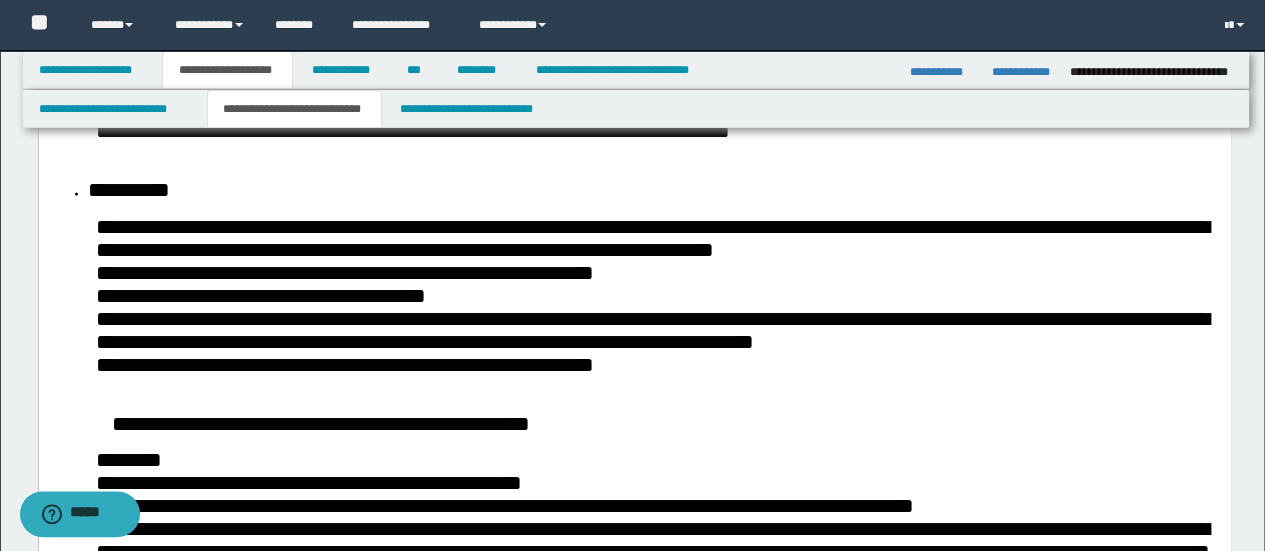 click on "**********" at bounding box center (654, 189) 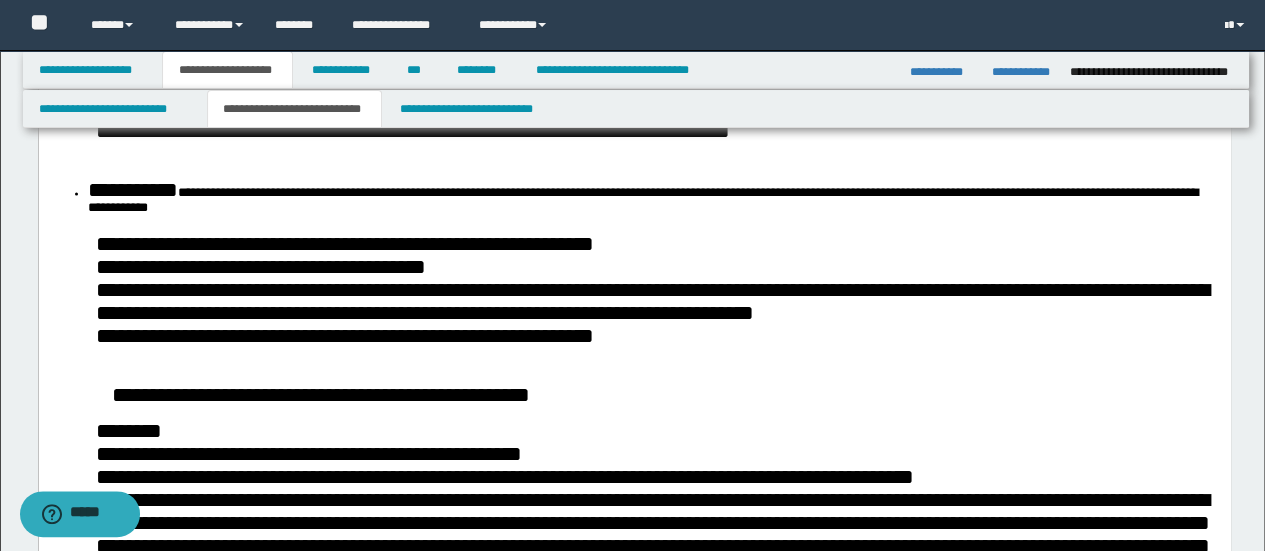 click on "**********" at bounding box center (651, 119) 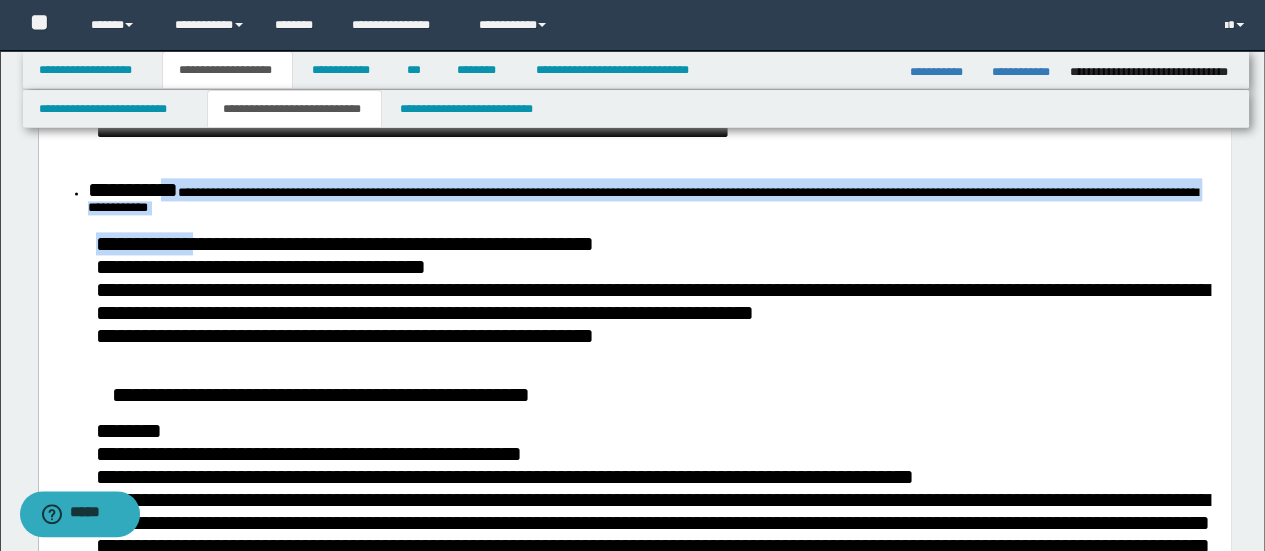 drag, startPoint x: 175, startPoint y: 331, endPoint x: 202, endPoint y: 385, distance: 60.373837 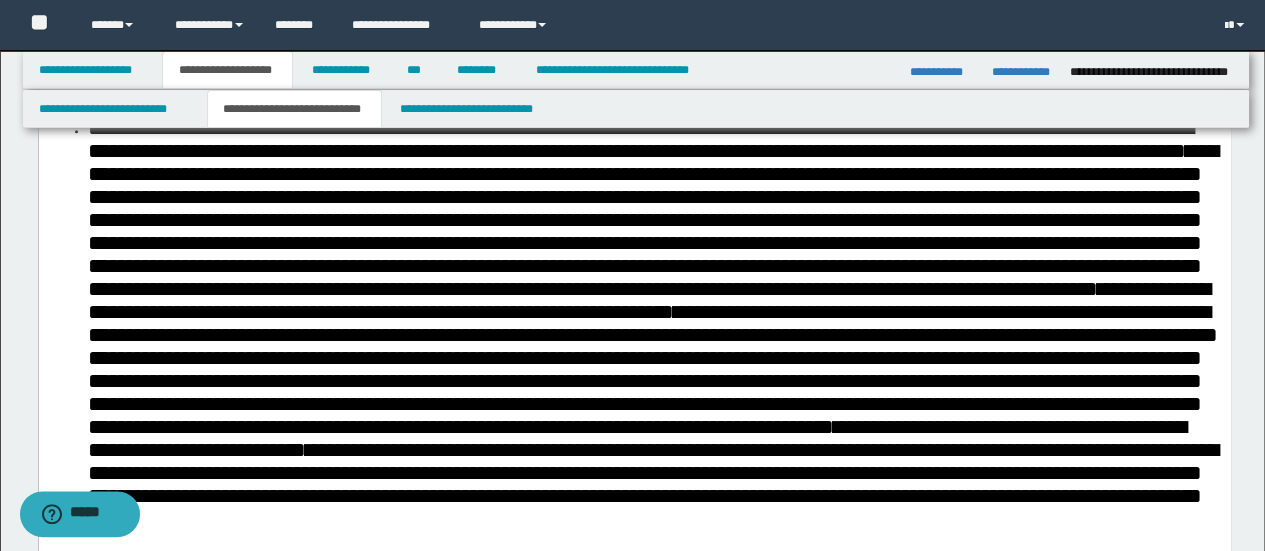 scroll, scrollTop: 200, scrollLeft: 0, axis: vertical 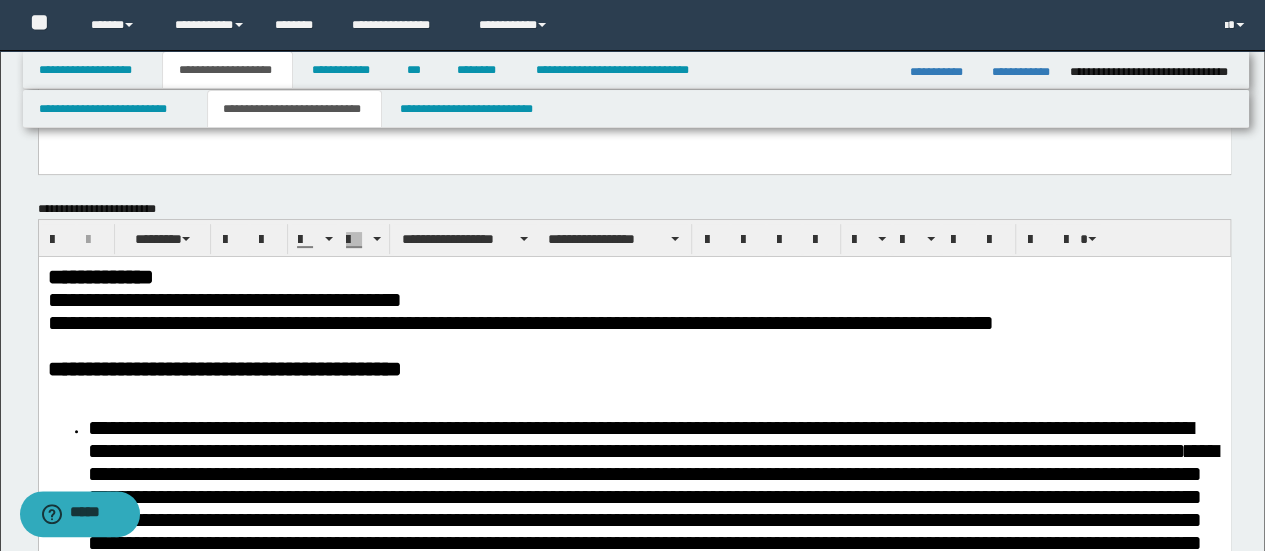 click on "**********" at bounding box center (520, 322) 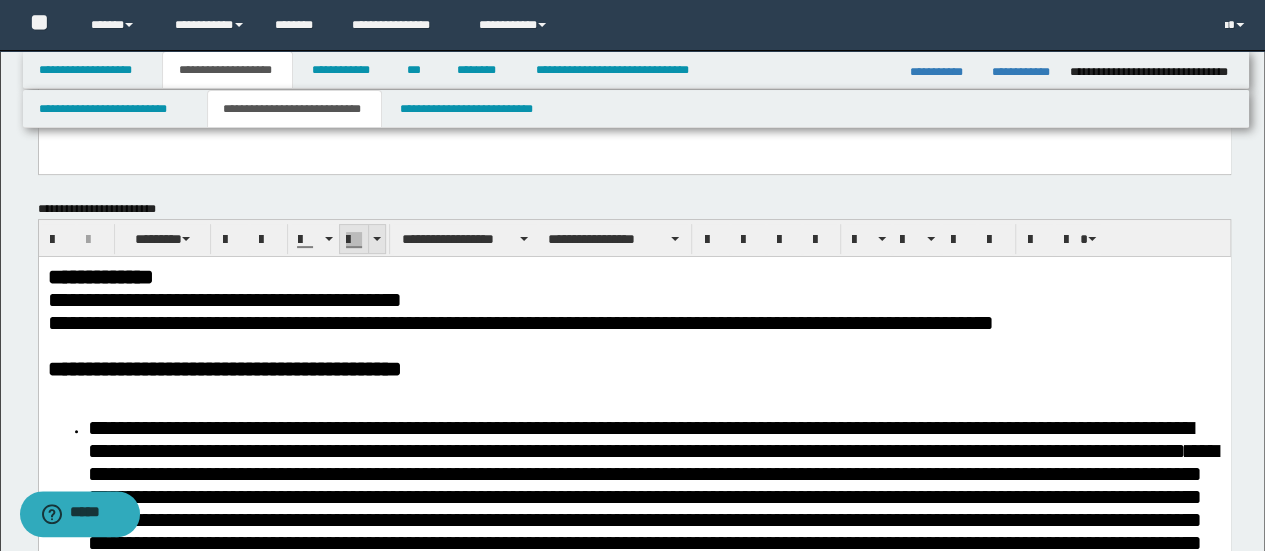 click at bounding box center [376, 239] 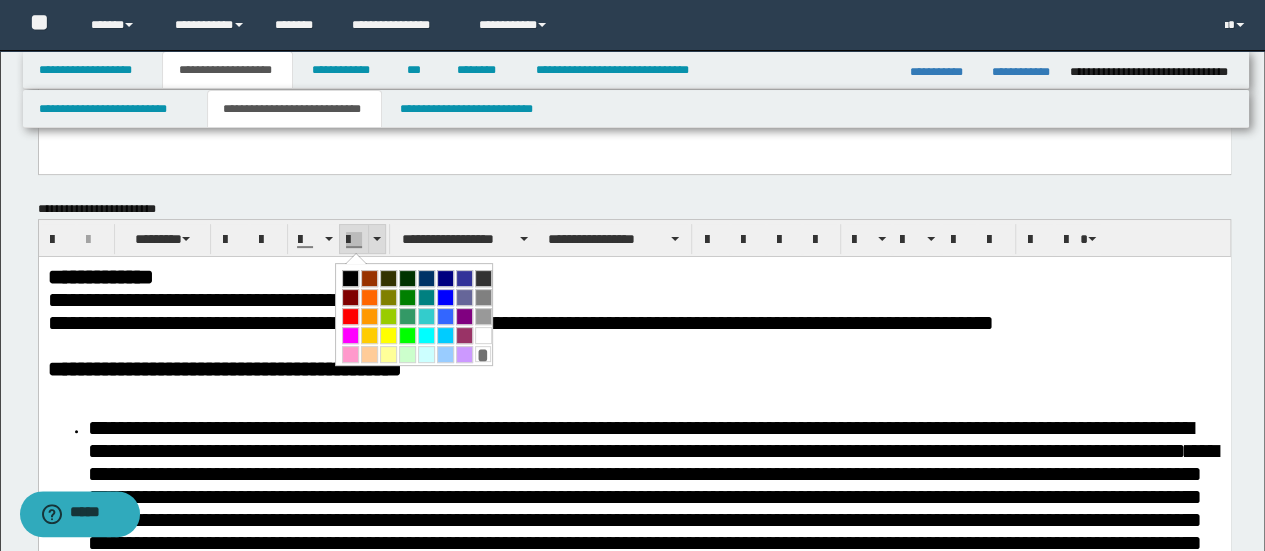 click at bounding box center [376, 239] 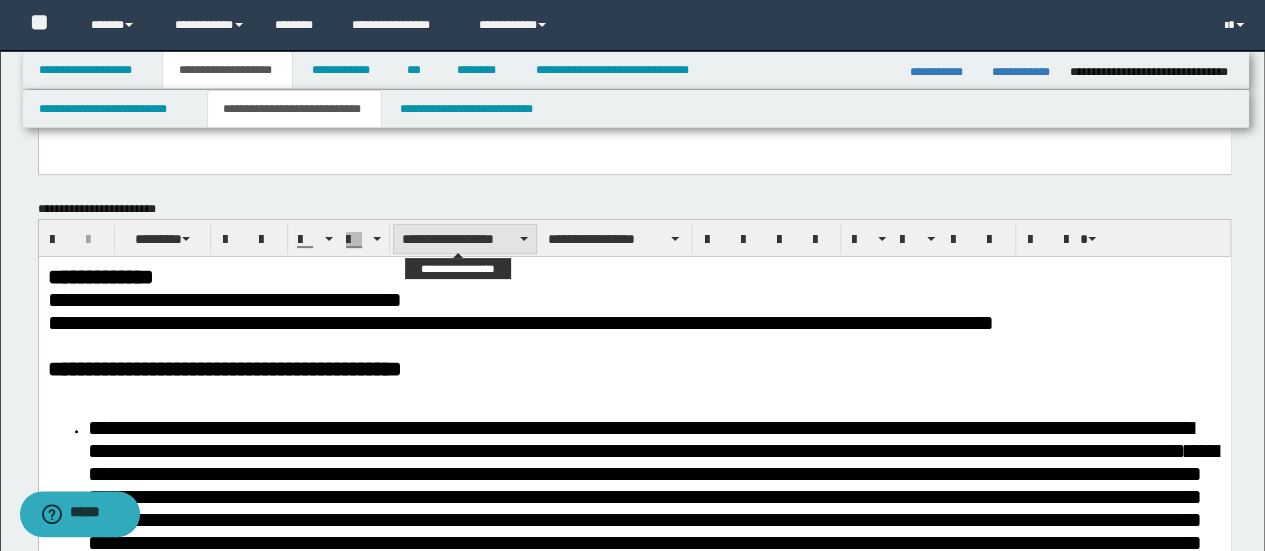 click on "**********" at bounding box center (465, 239) 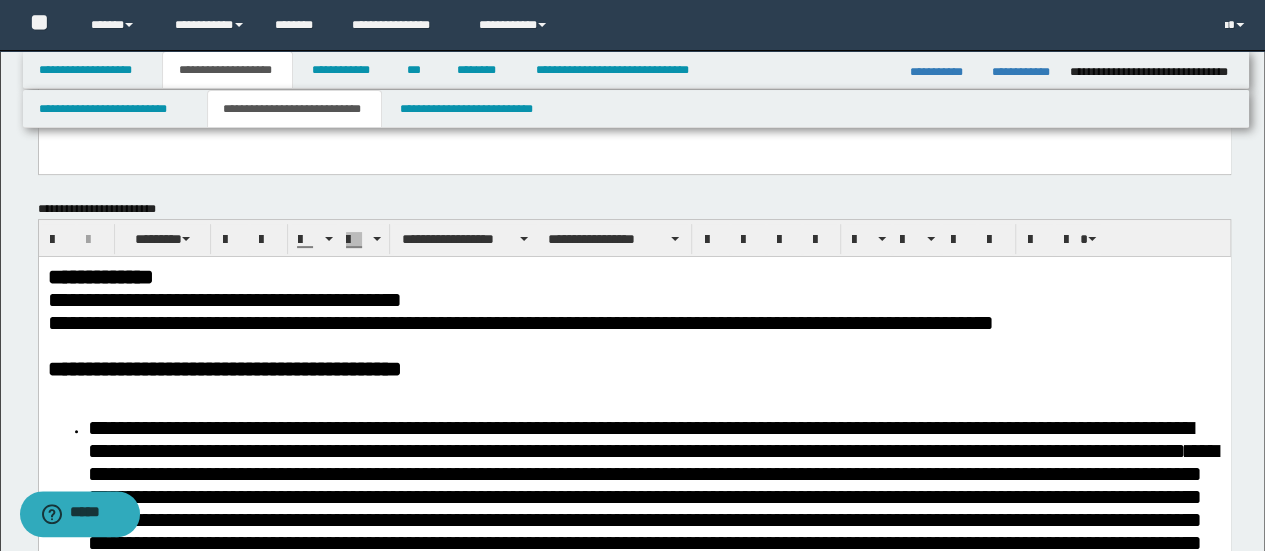 click on "**********" at bounding box center [520, 322] 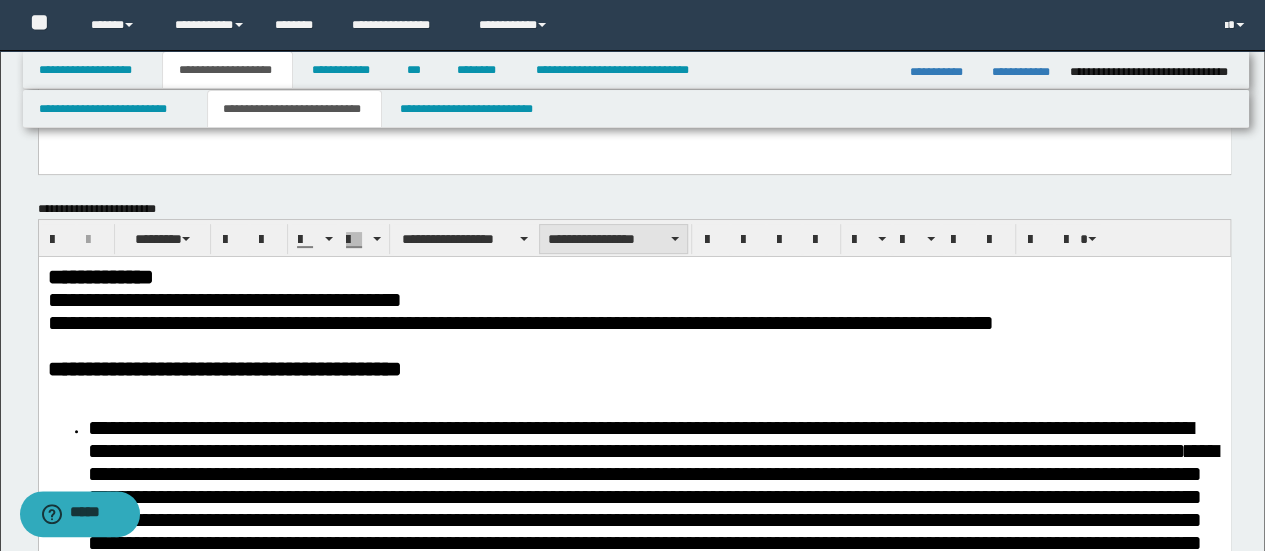 click on "**********" at bounding box center [613, 239] 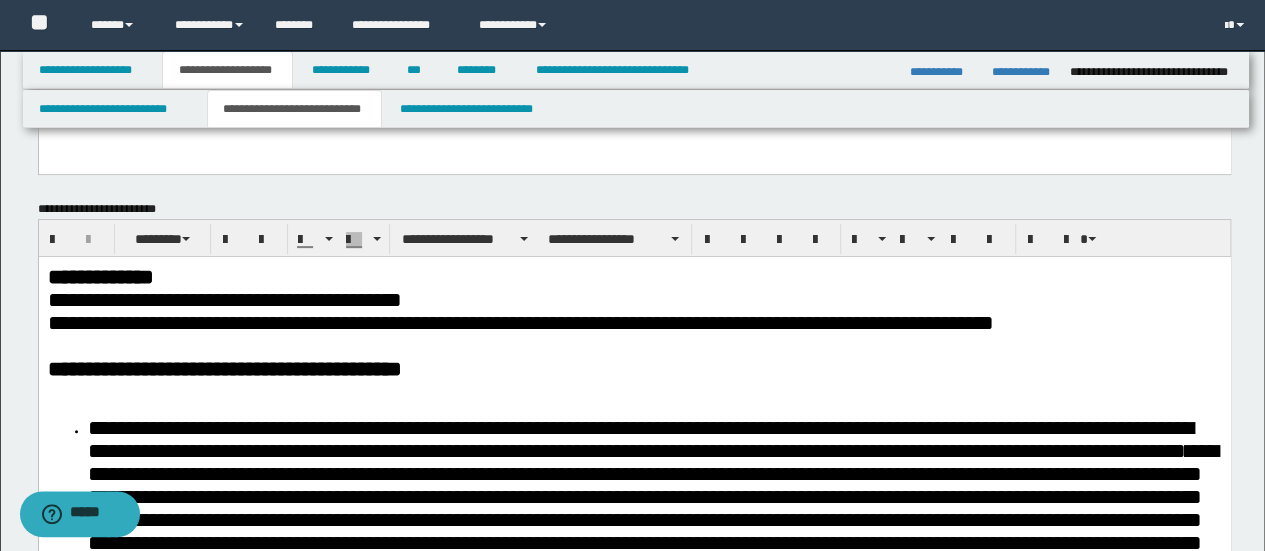 click on "**********" at bounding box center (634, 299) 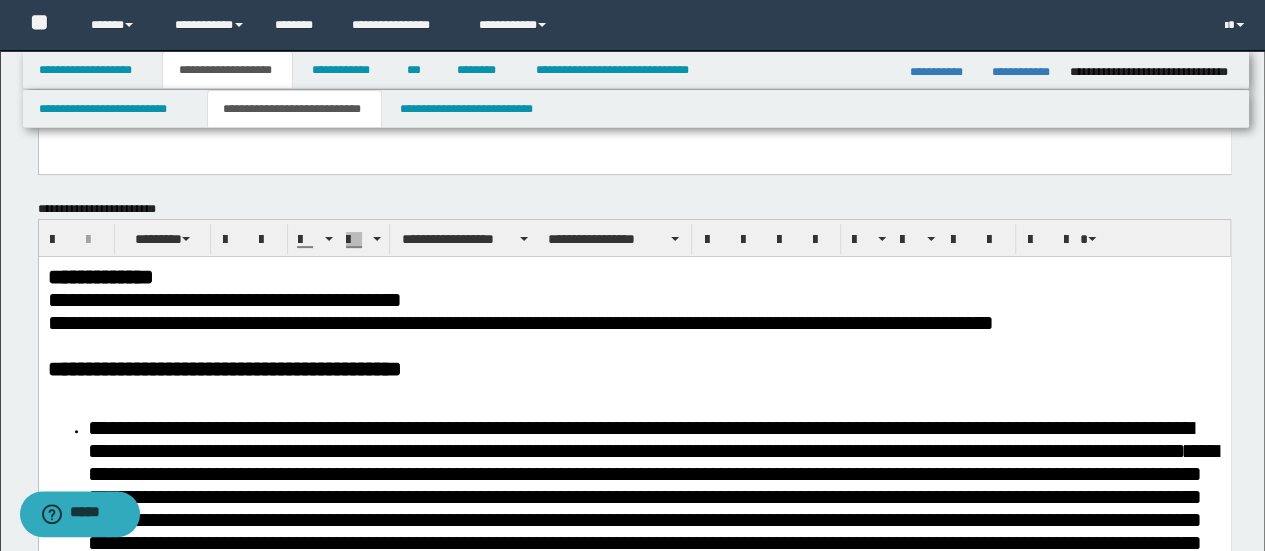 click on "**********" at bounding box center [224, 299] 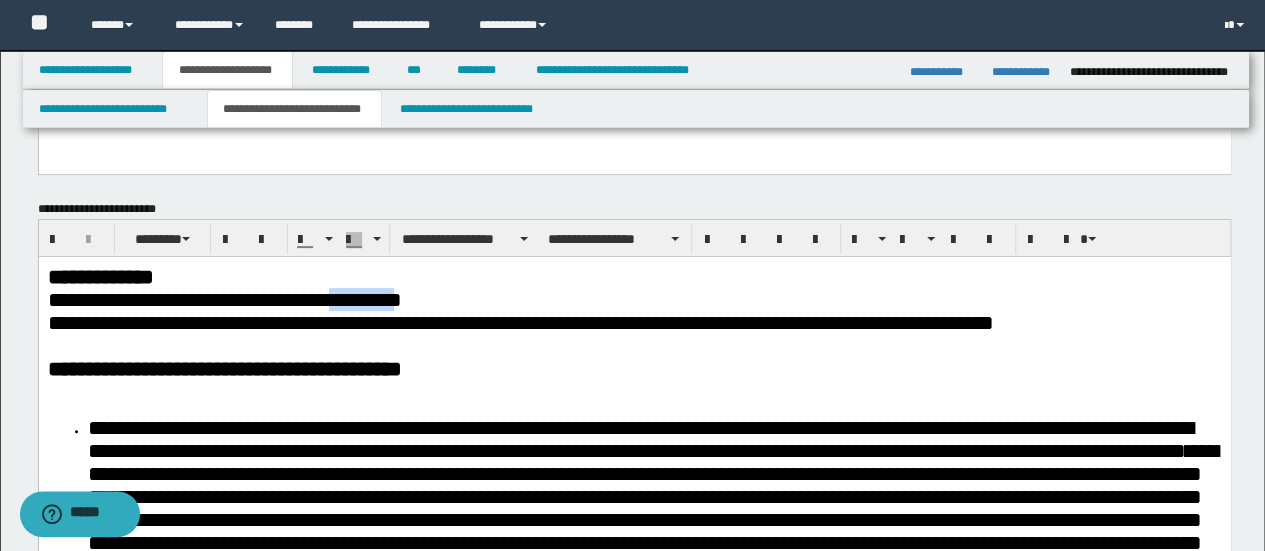 click on "**********" at bounding box center [224, 299] 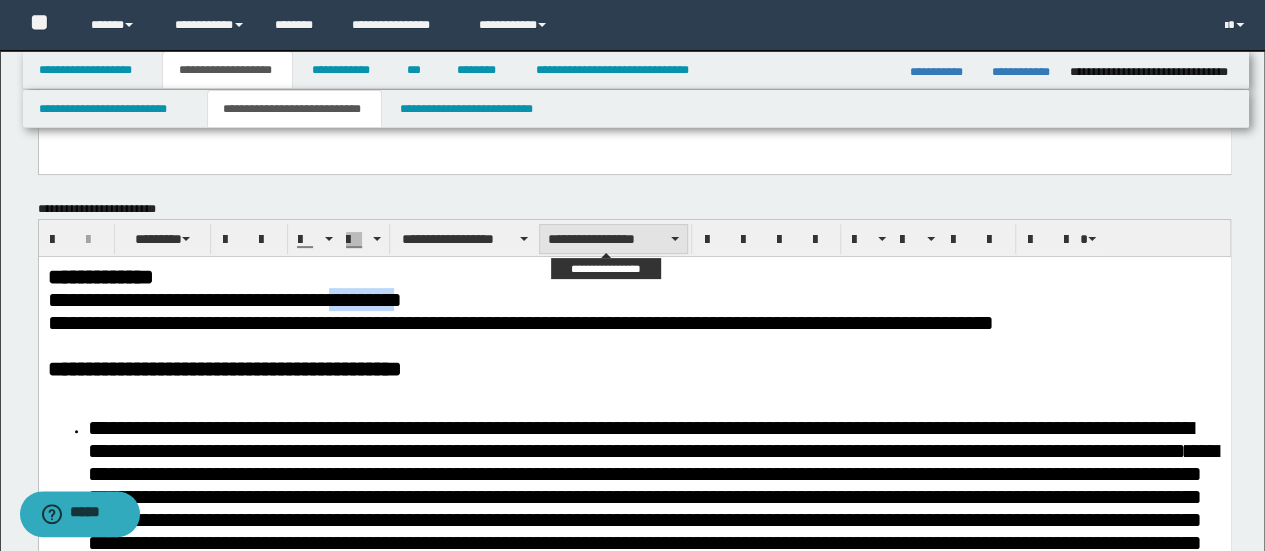 click on "**********" at bounding box center [613, 239] 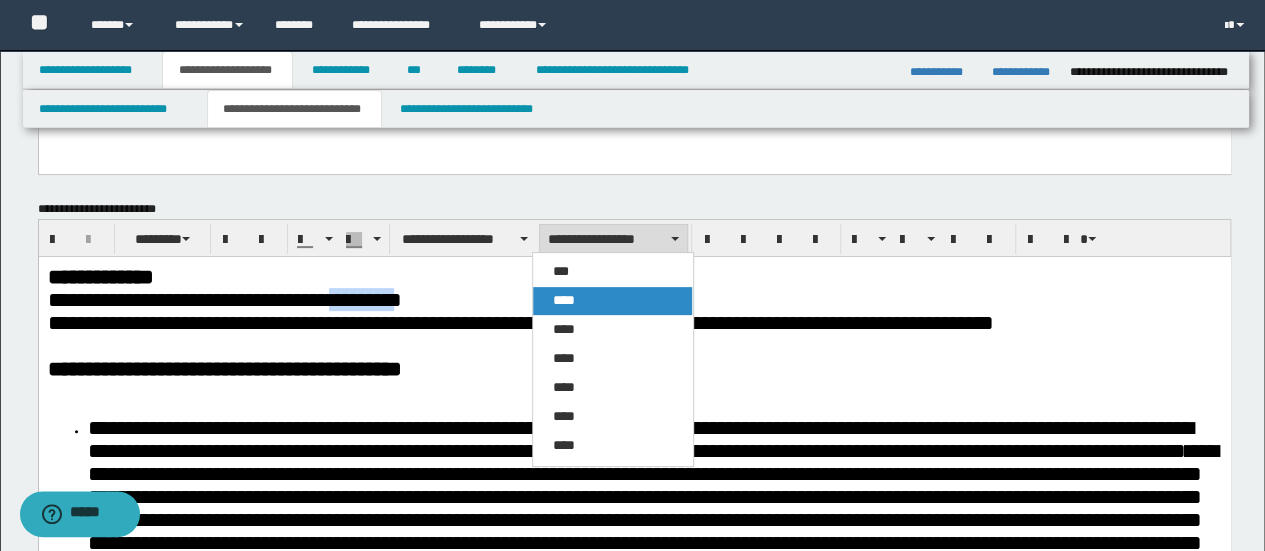 click on "****" at bounding box center (612, 301) 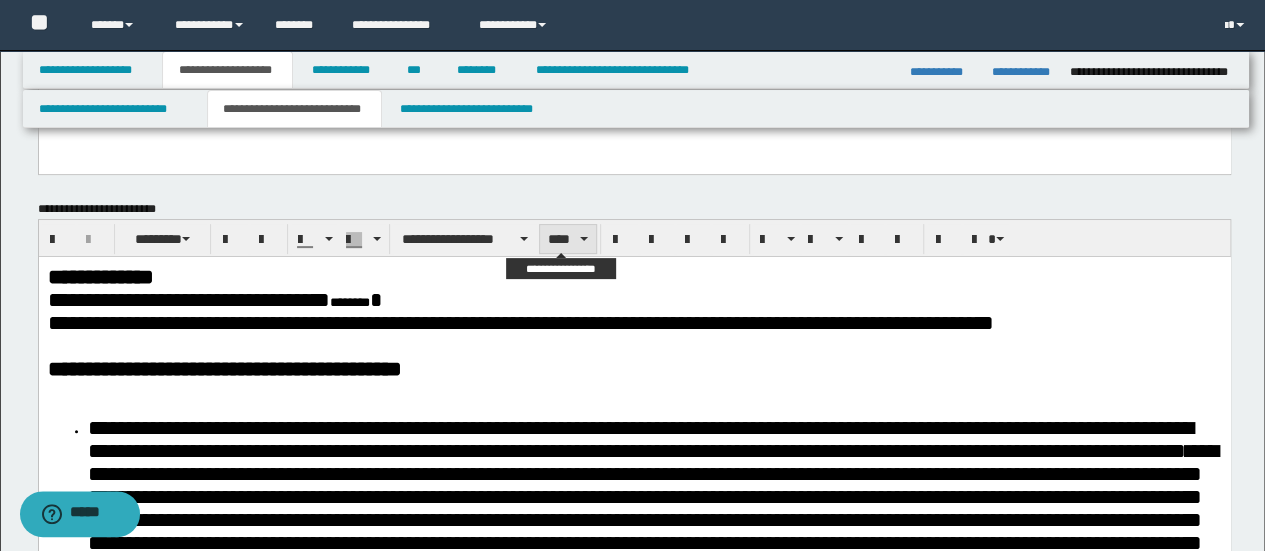 click on "****" at bounding box center (567, 239) 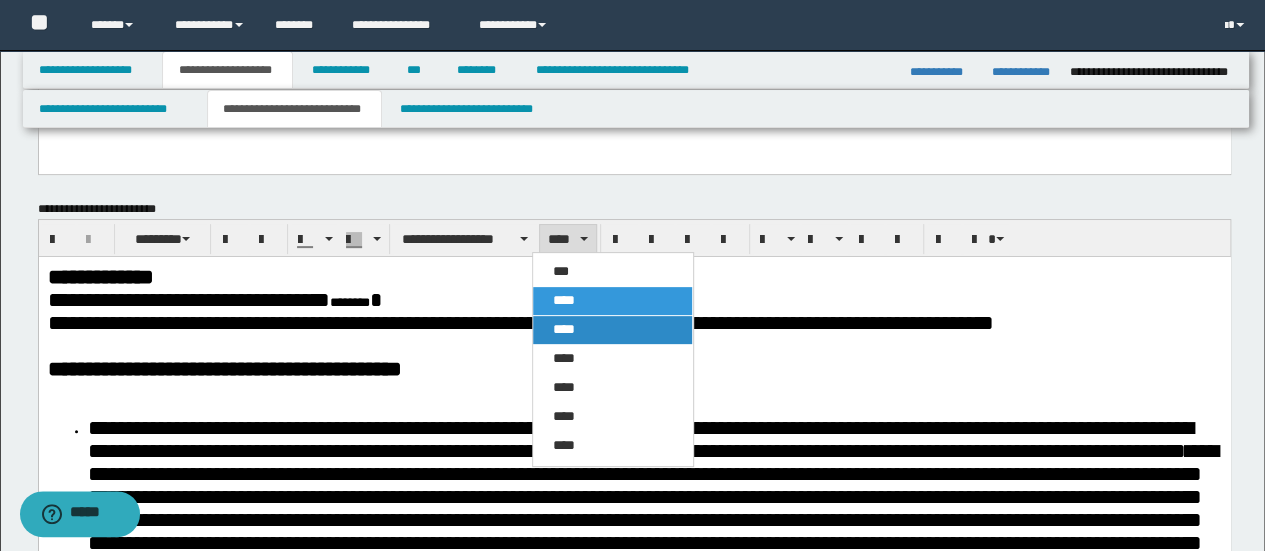 click on "****" at bounding box center (612, 330) 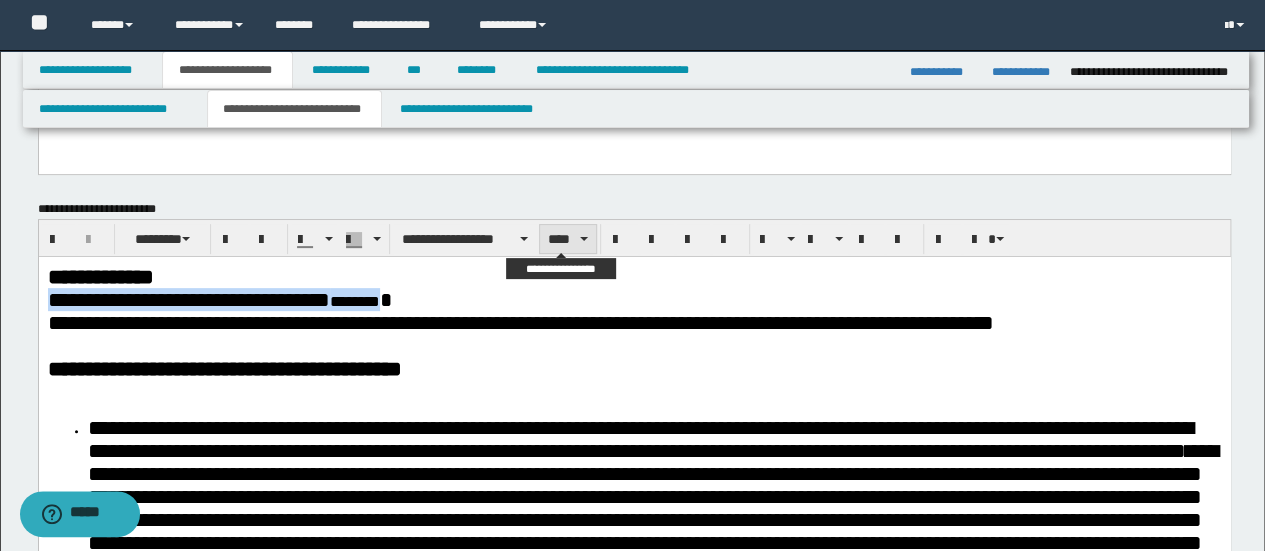 click on "****" at bounding box center [567, 239] 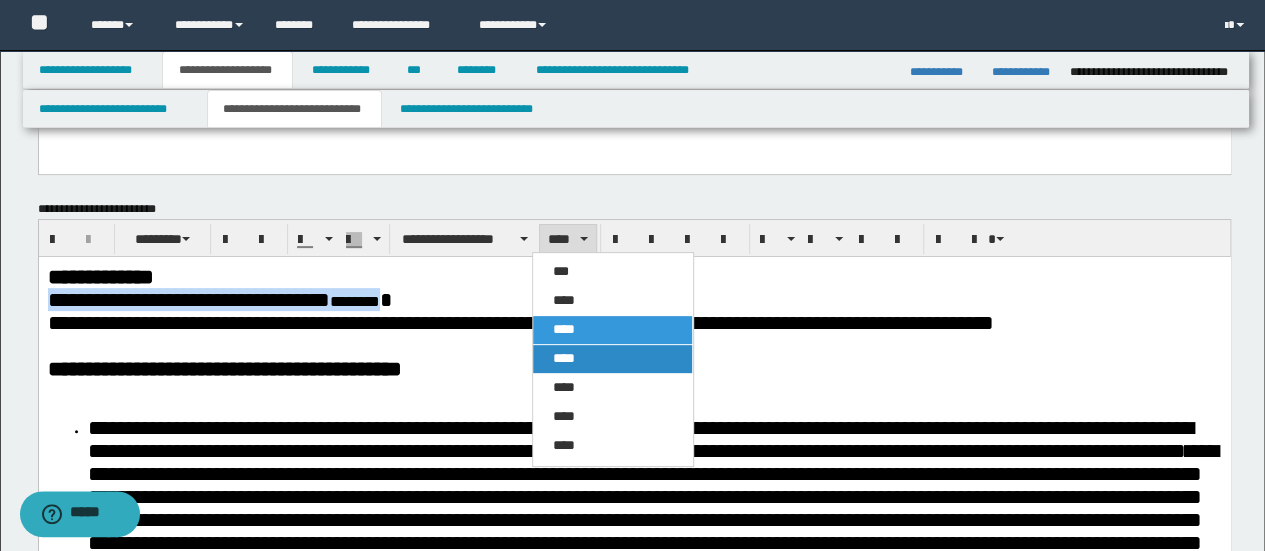 click on "****" at bounding box center [612, 359] 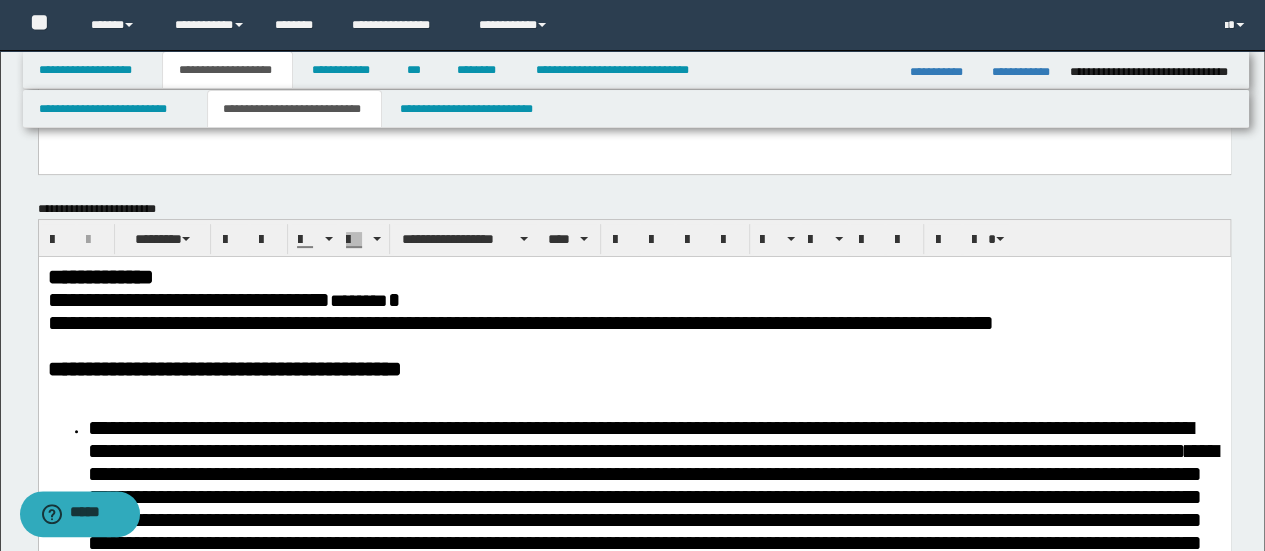 click at bounding box center [634, 345] 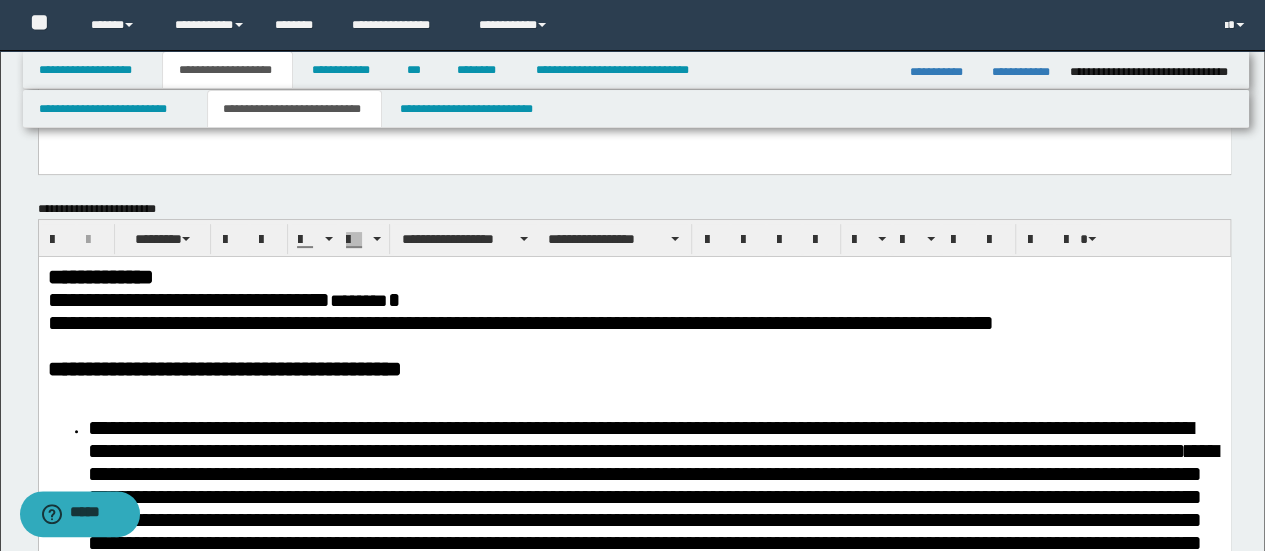 click on "********" at bounding box center (358, 300) 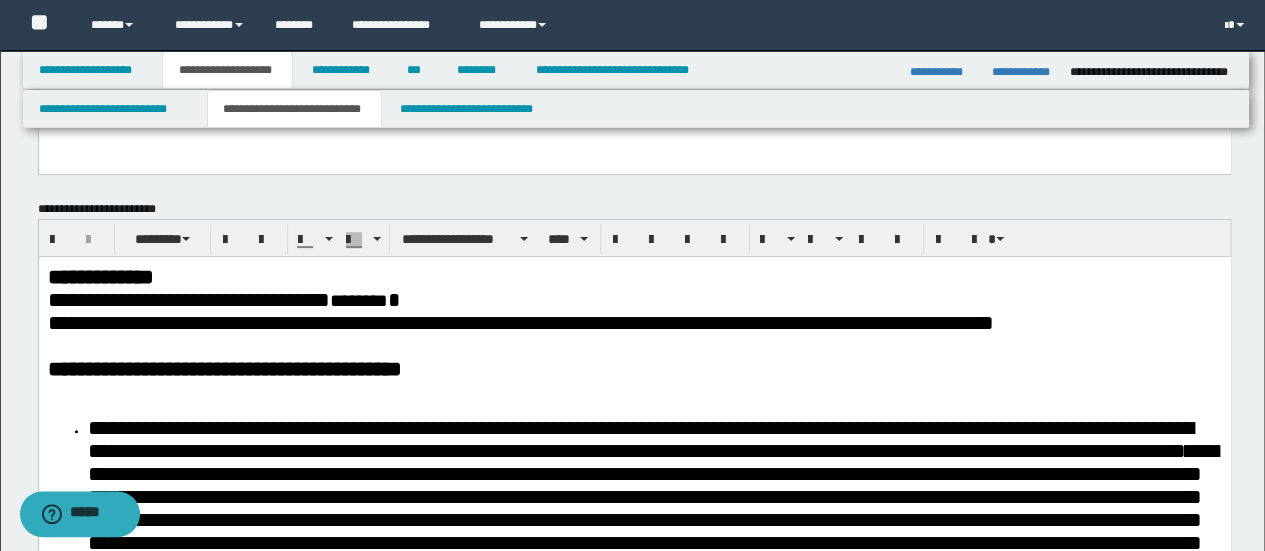 click on "********" at bounding box center (358, 300) 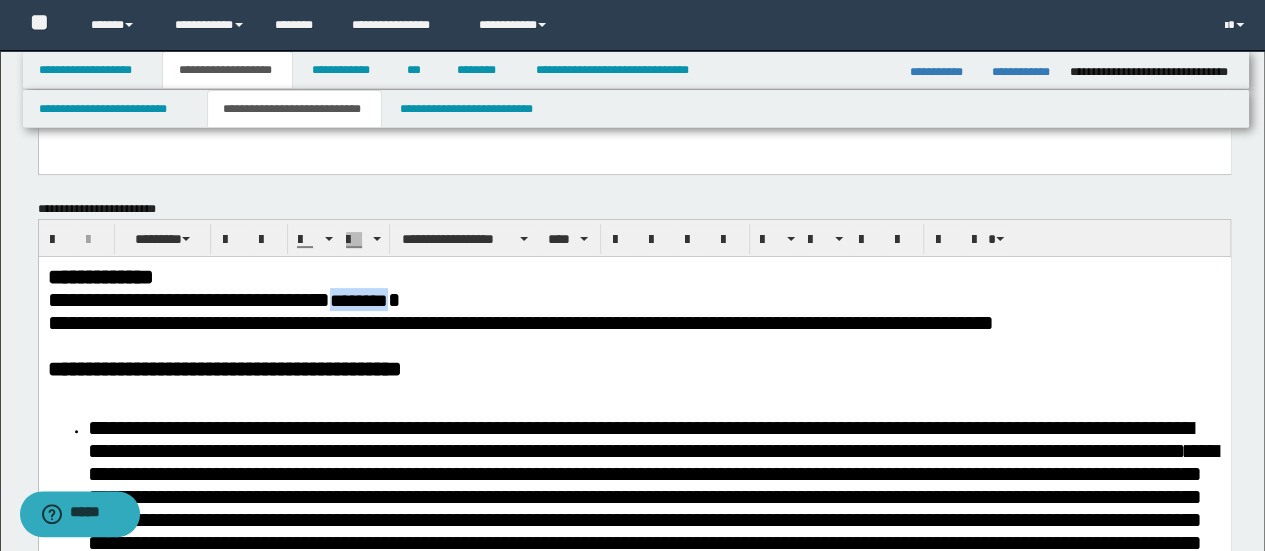 drag, startPoint x: 381, startPoint y: 303, endPoint x: 435, endPoint y: 302, distance: 54.00926 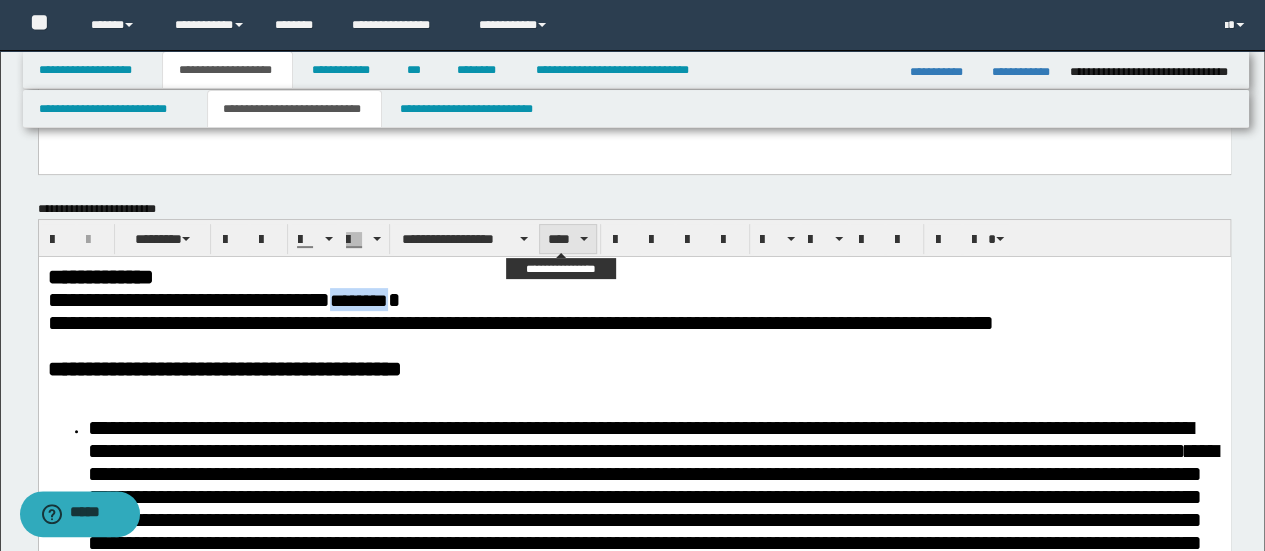 click on "****" at bounding box center (567, 239) 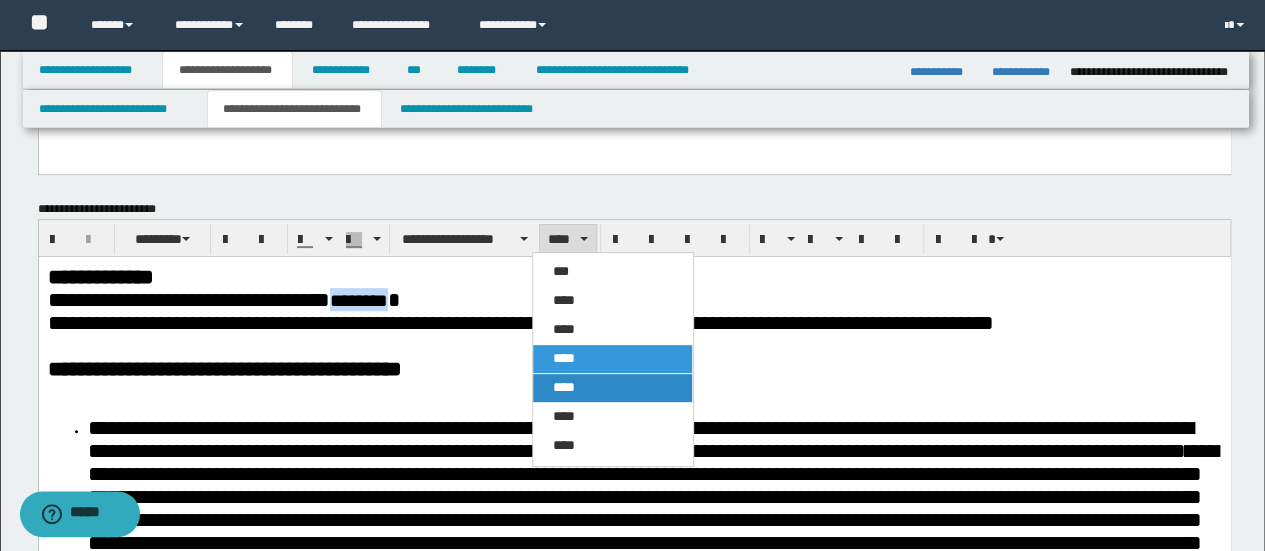 click on "****" at bounding box center [612, 388] 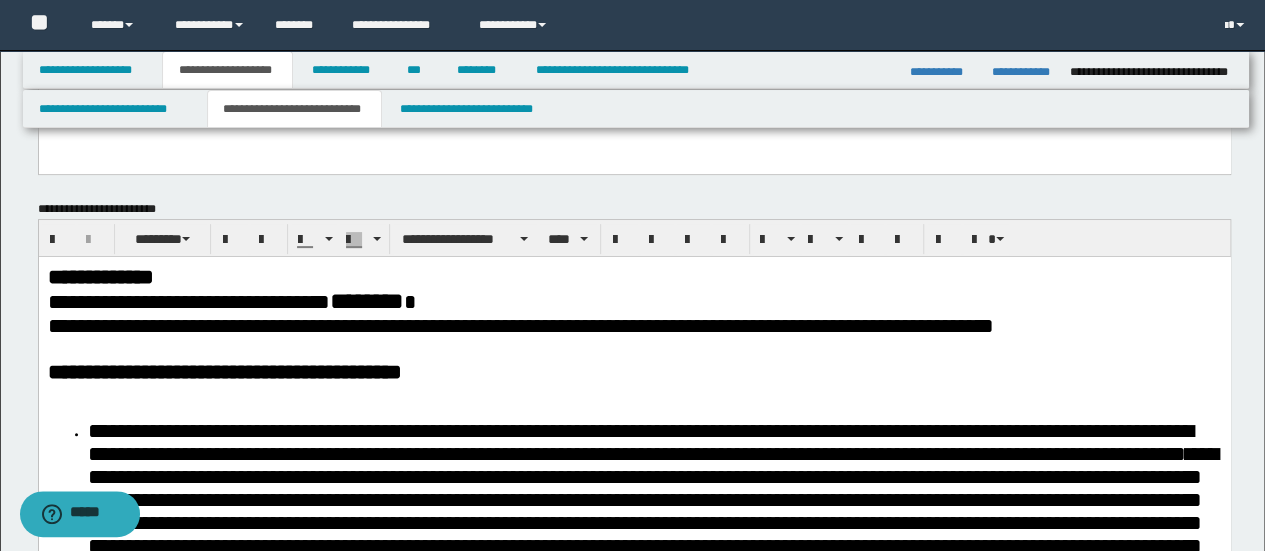 click at bounding box center (634, 348) 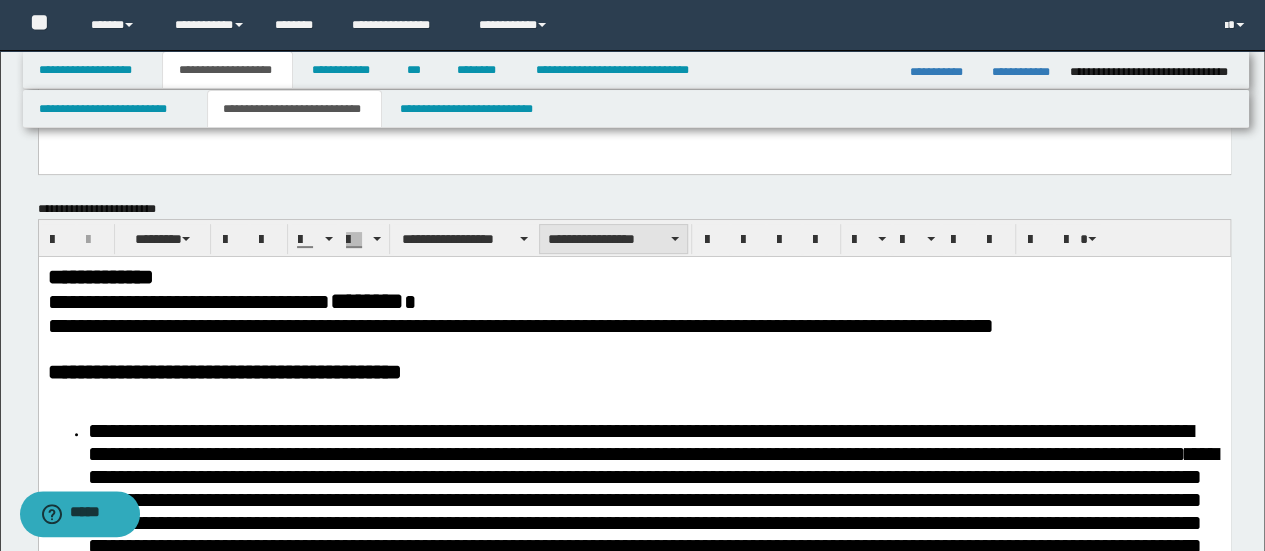 click on "**********" at bounding box center (613, 239) 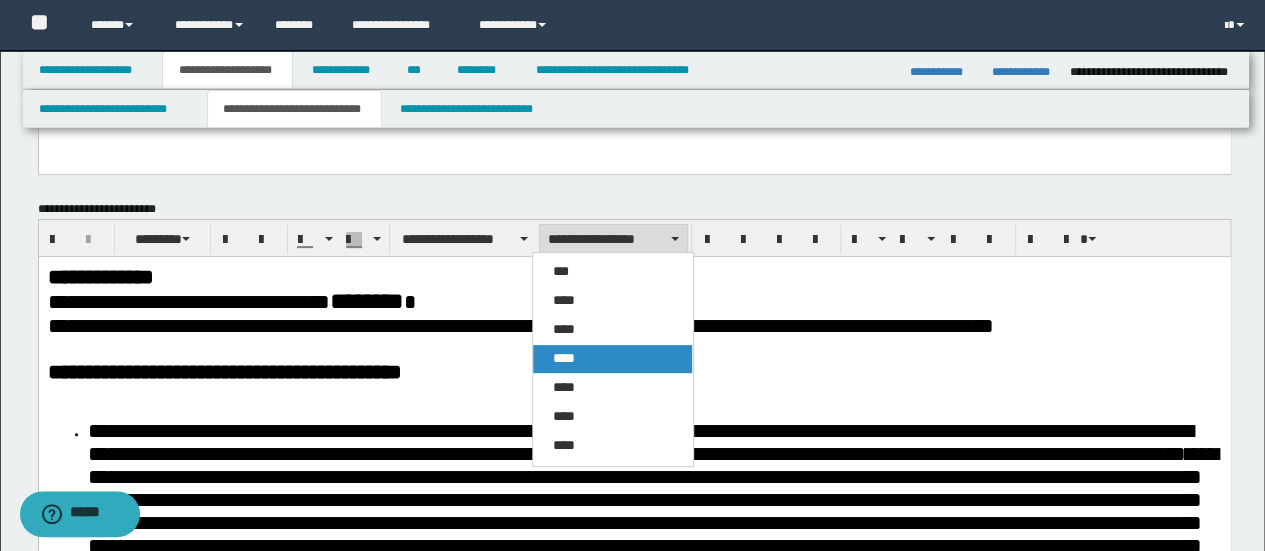 click on "****" at bounding box center [612, 359] 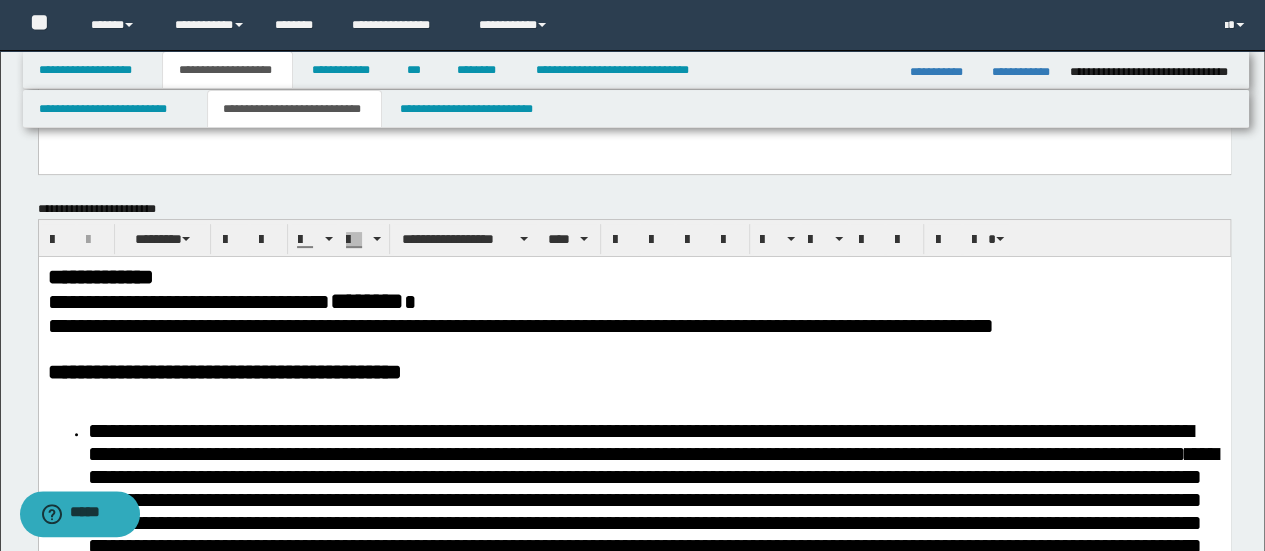 click on "********" at bounding box center (366, 301) 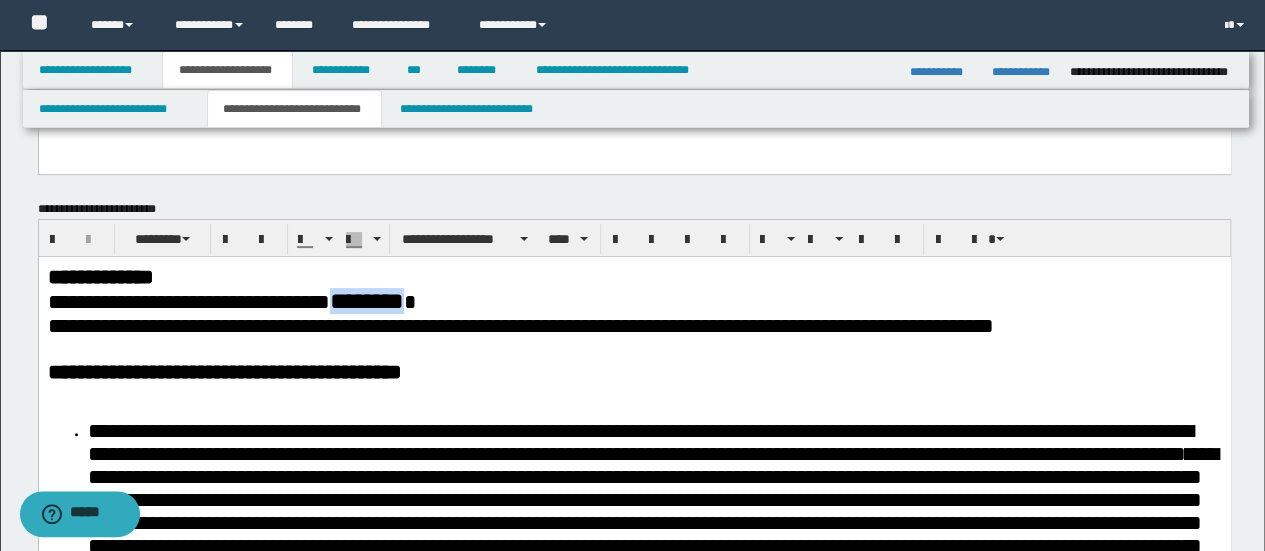 click on "********" at bounding box center [366, 301] 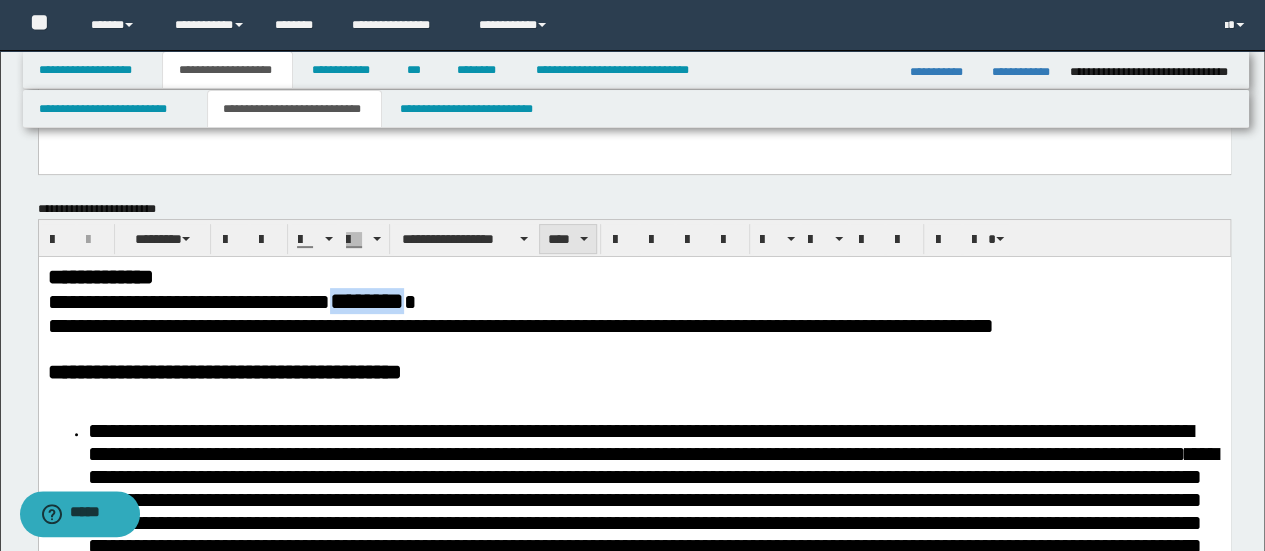 click on "****" at bounding box center (567, 239) 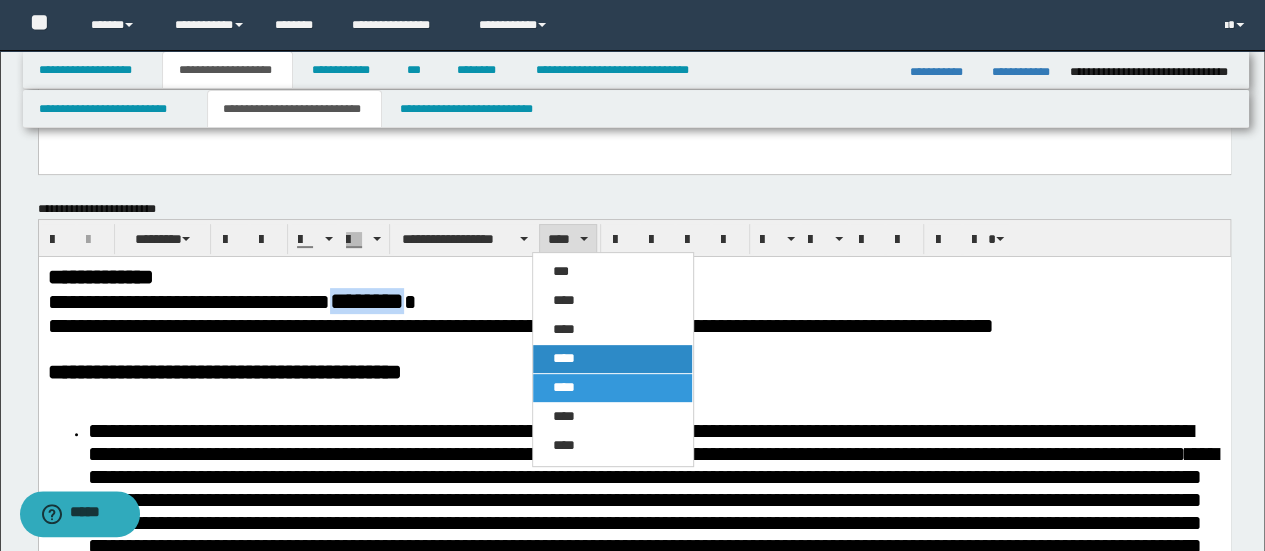 drag, startPoint x: 592, startPoint y: 351, endPoint x: 516, endPoint y: 70, distance: 291.0962 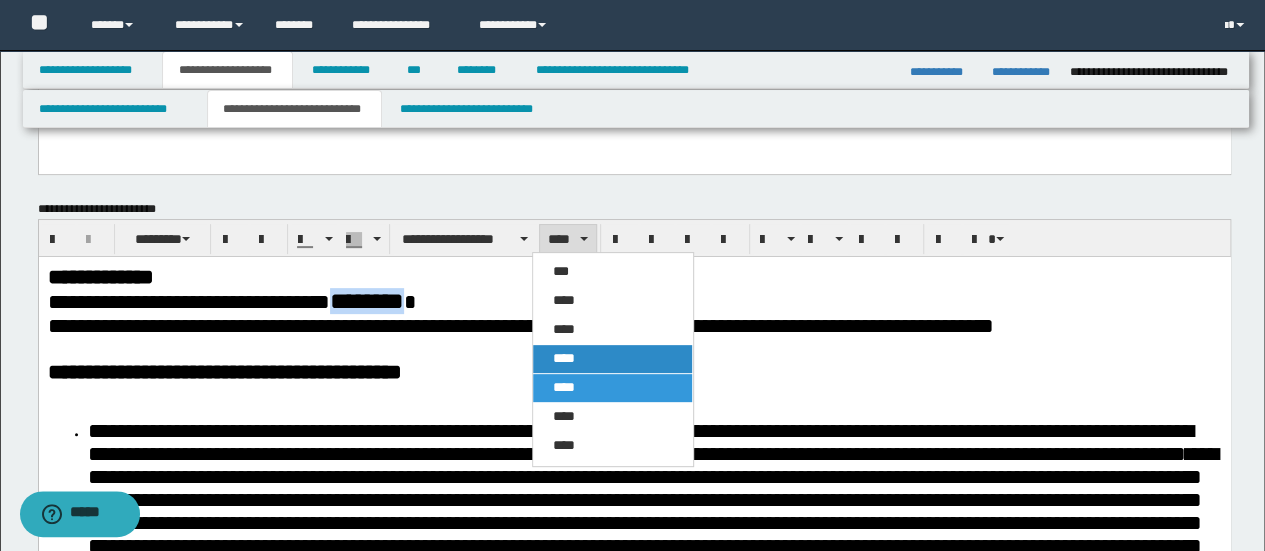 click on "****" at bounding box center [612, 359] 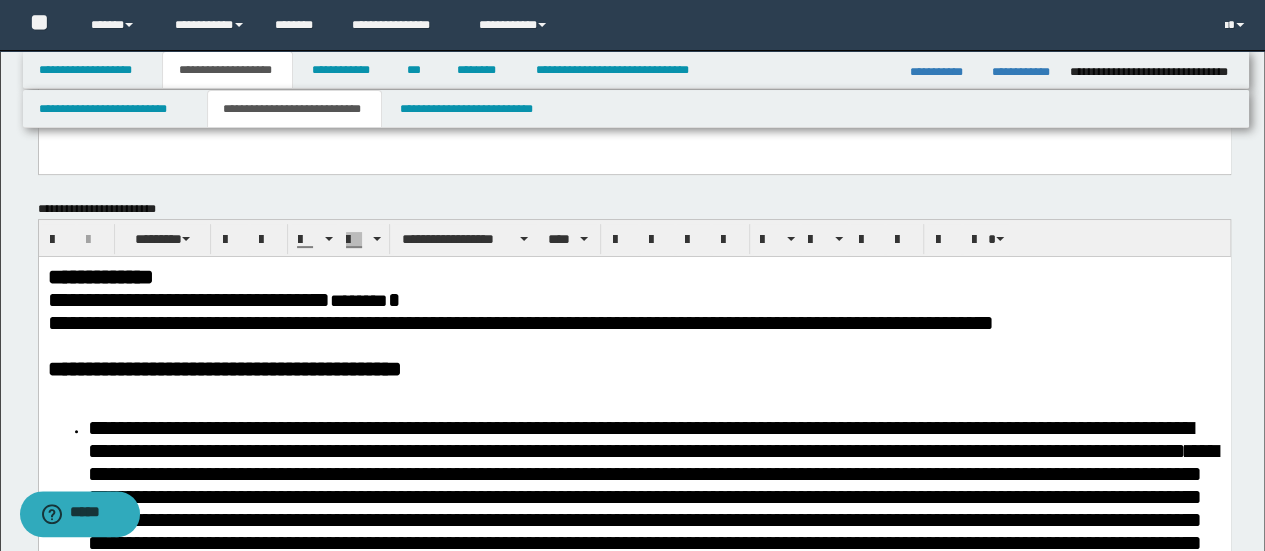click on "**********" at bounding box center [520, 322] 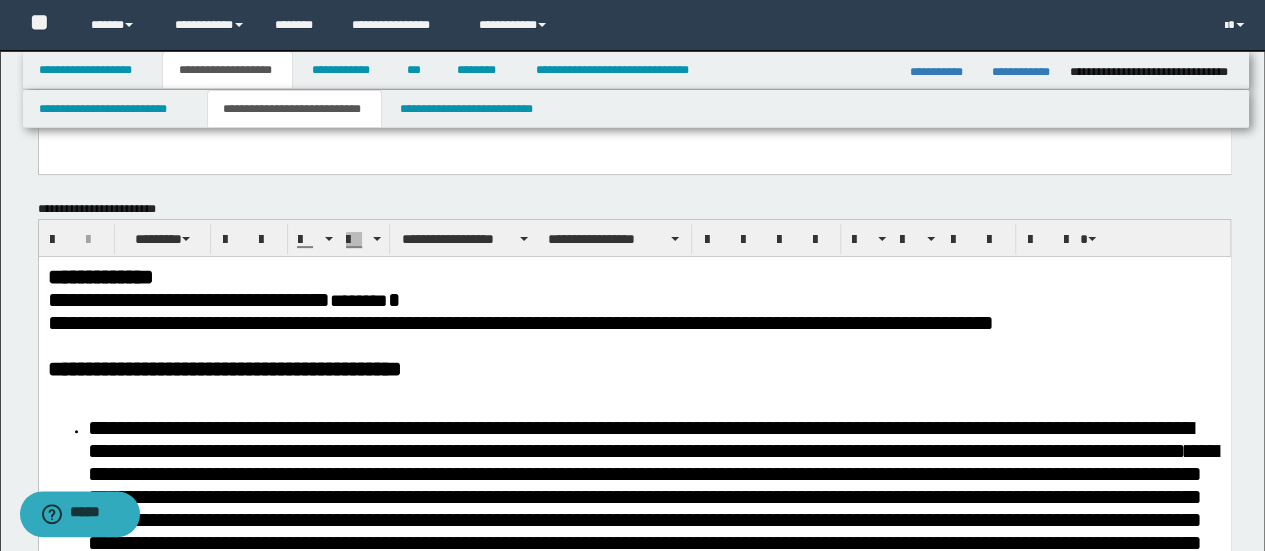 click on "**********" at bounding box center [223, 299] 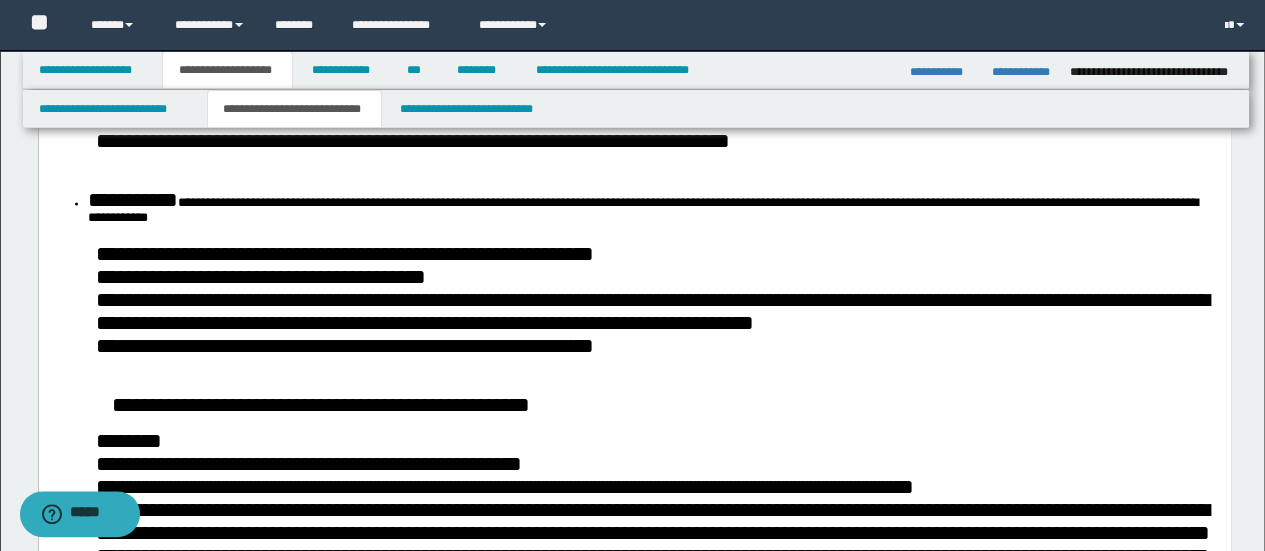 scroll, scrollTop: 1300, scrollLeft: 0, axis: vertical 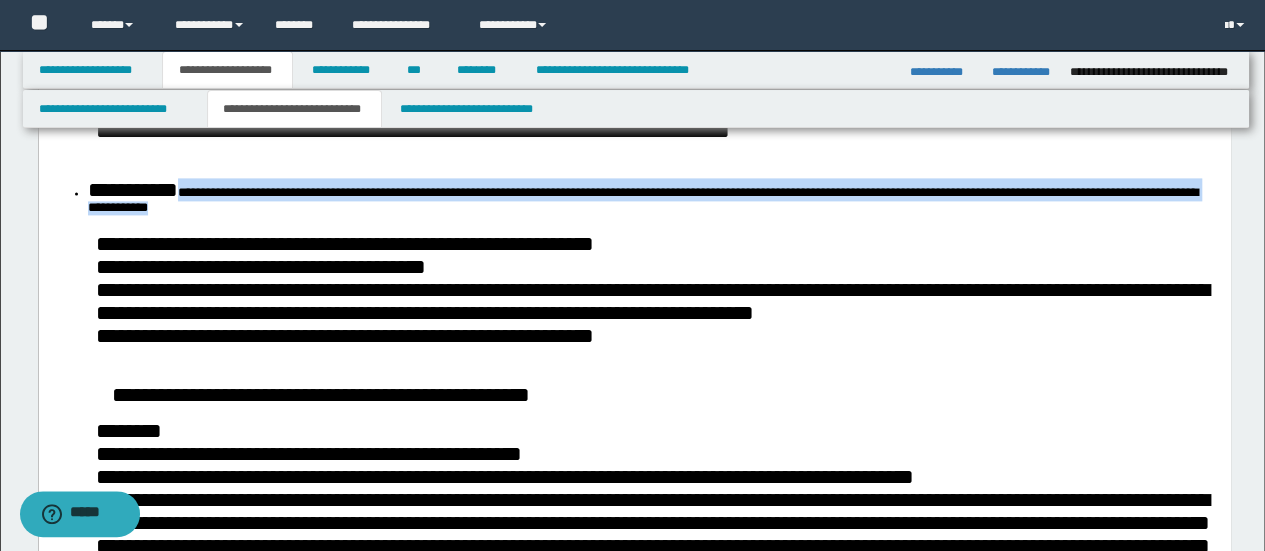 drag, startPoint x: 194, startPoint y: 335, endPoint x: 360, endPoint y: 339, distance: 166.04819 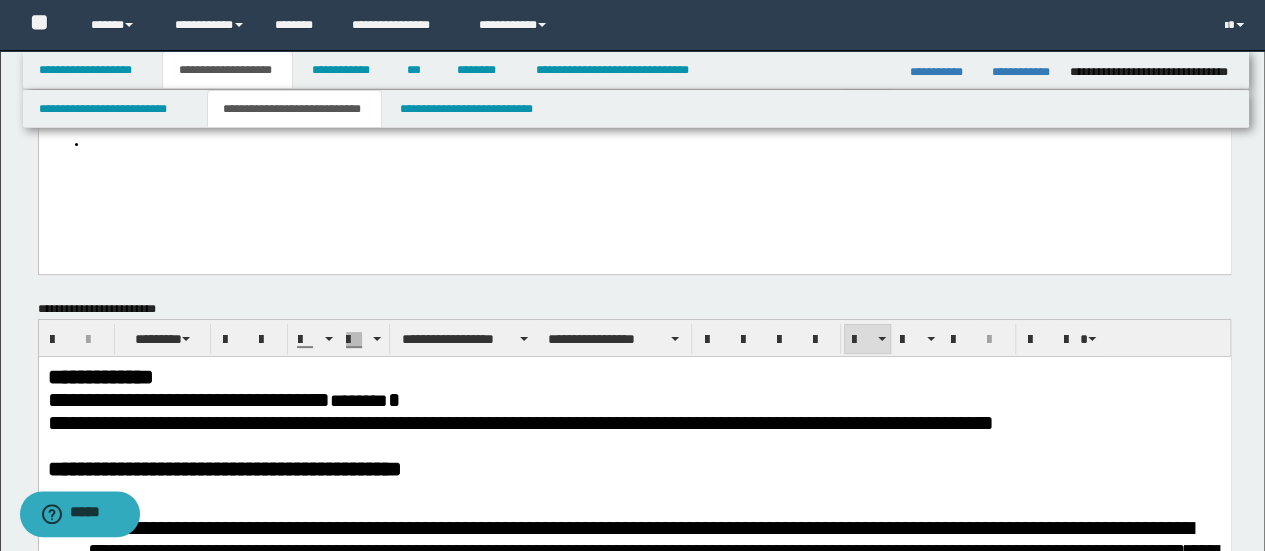 scroll, scrollTop: 100, scrollLeft: 0, axis: vertical 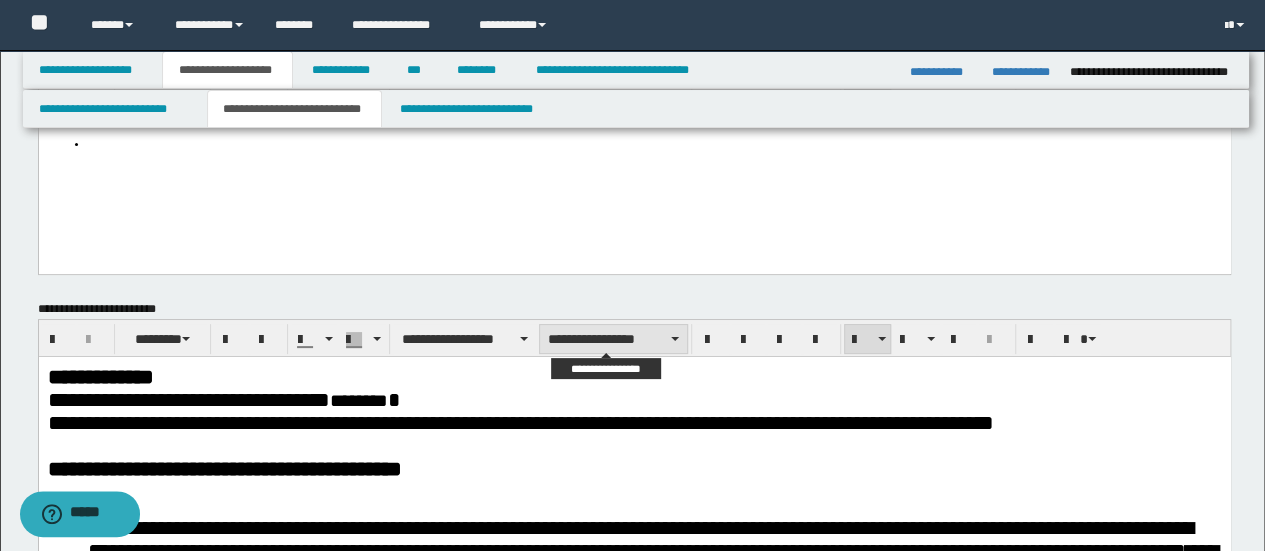 click on "**********" at bounding box center [613, 339] 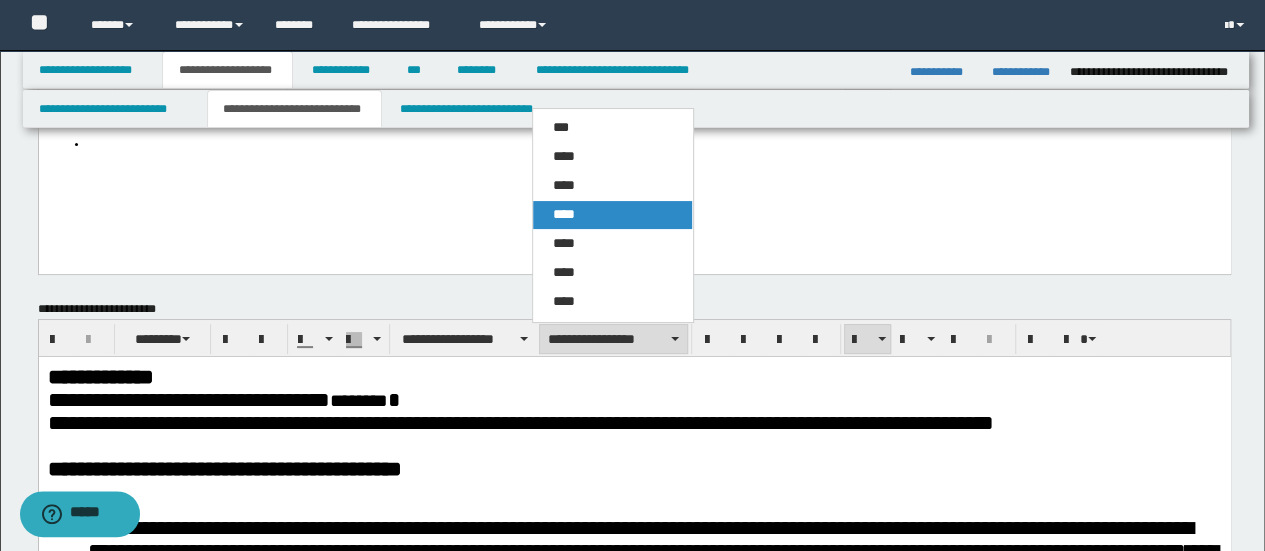 click on "****" at bounding box center [612, 215] 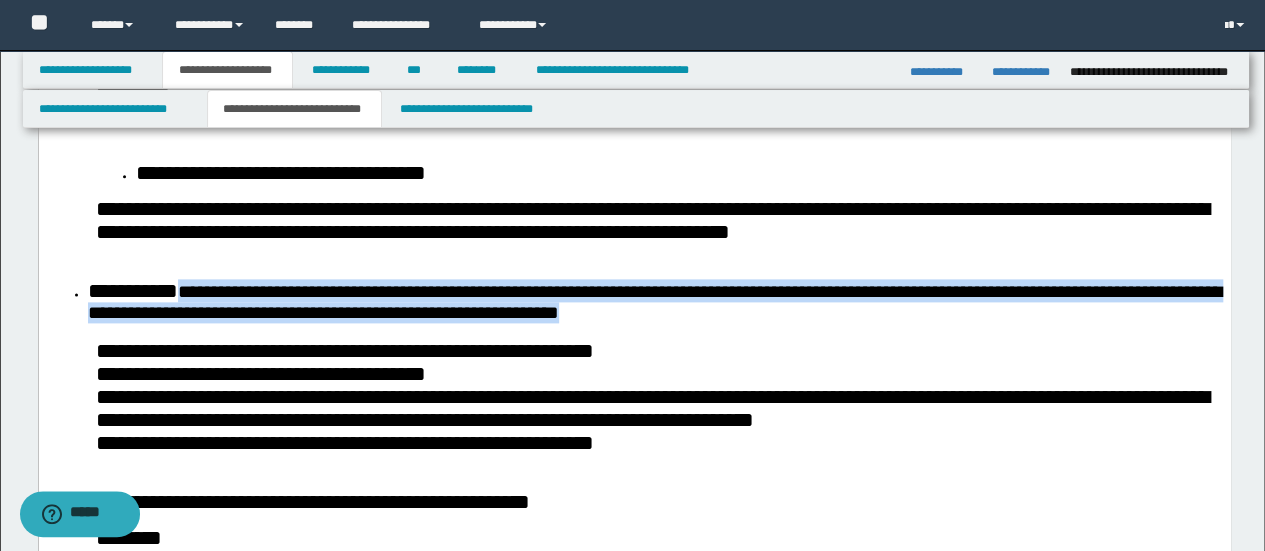 scroll, scrollTop: 1200, scrollLeft: 0, axis: vertical 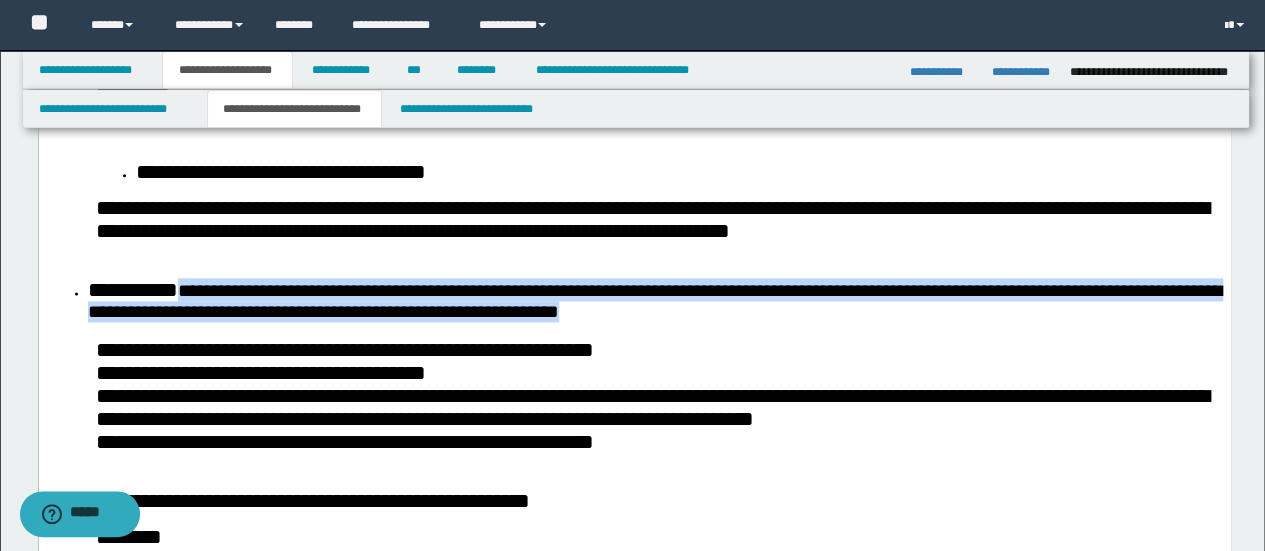 click on "**********" 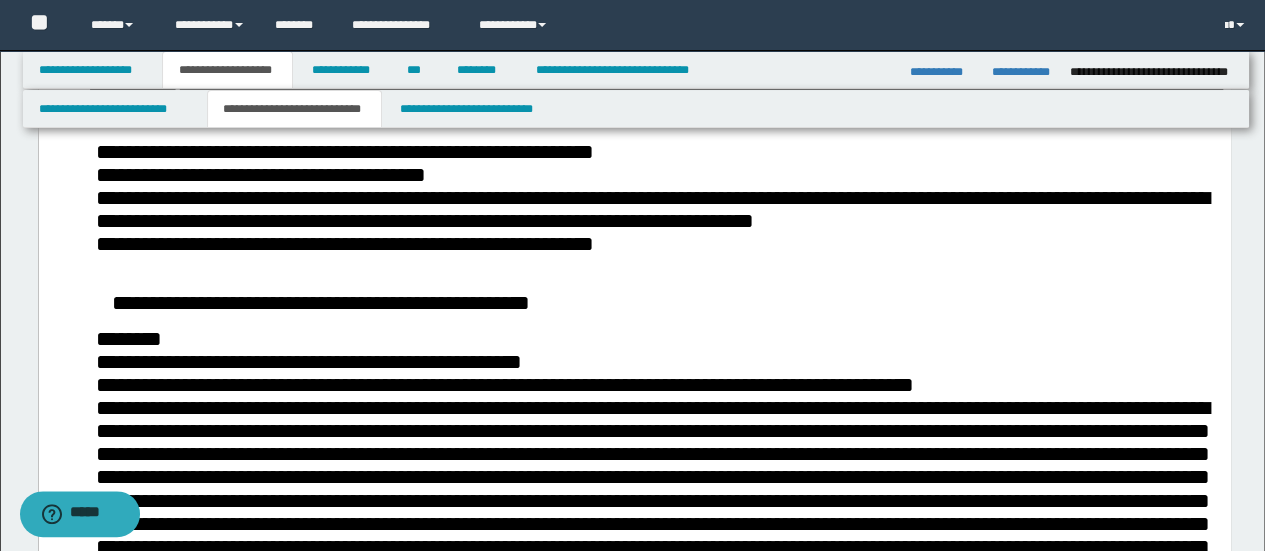 scroll, scrollTop: 1400, scrollLeft: 0, axis: vertical 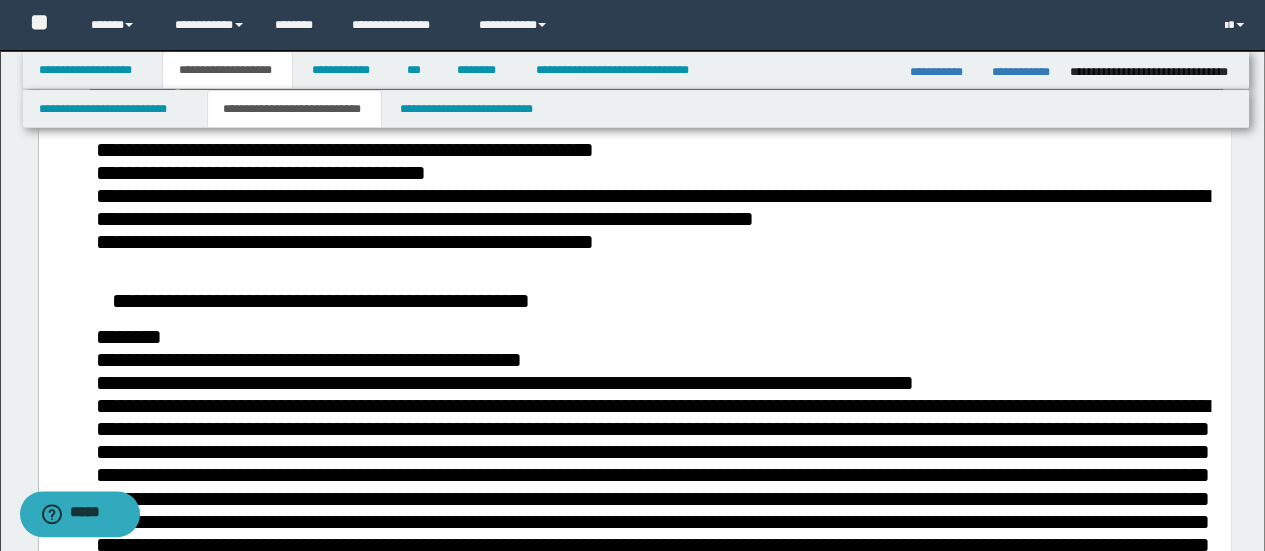 click on "**********" at bounding box center (658, 149) 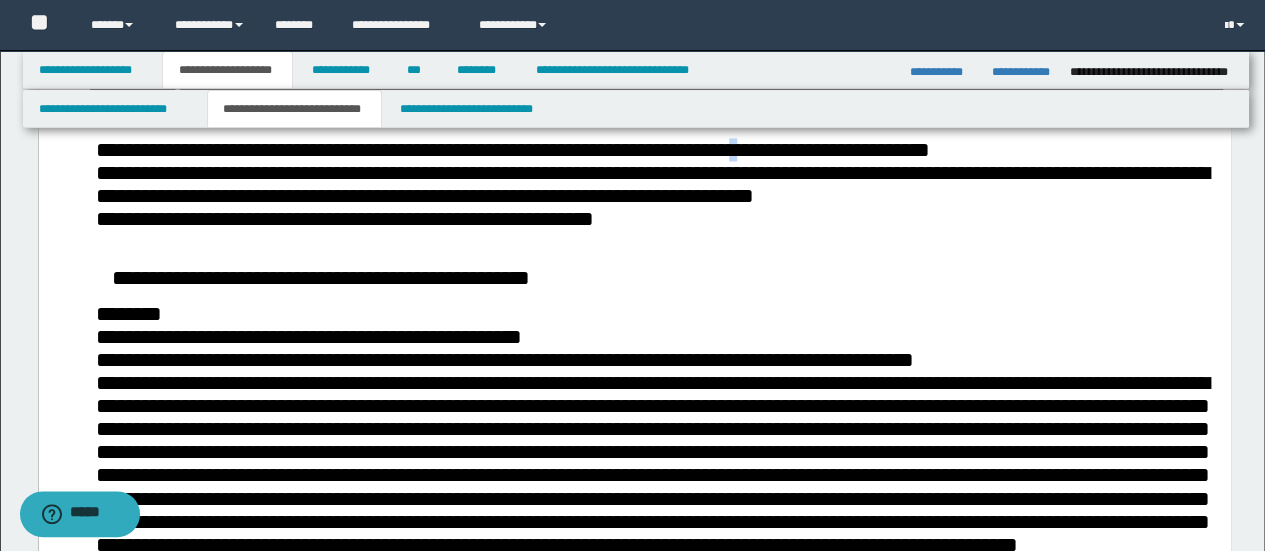click on "**********" at bounding box center [764, 149] 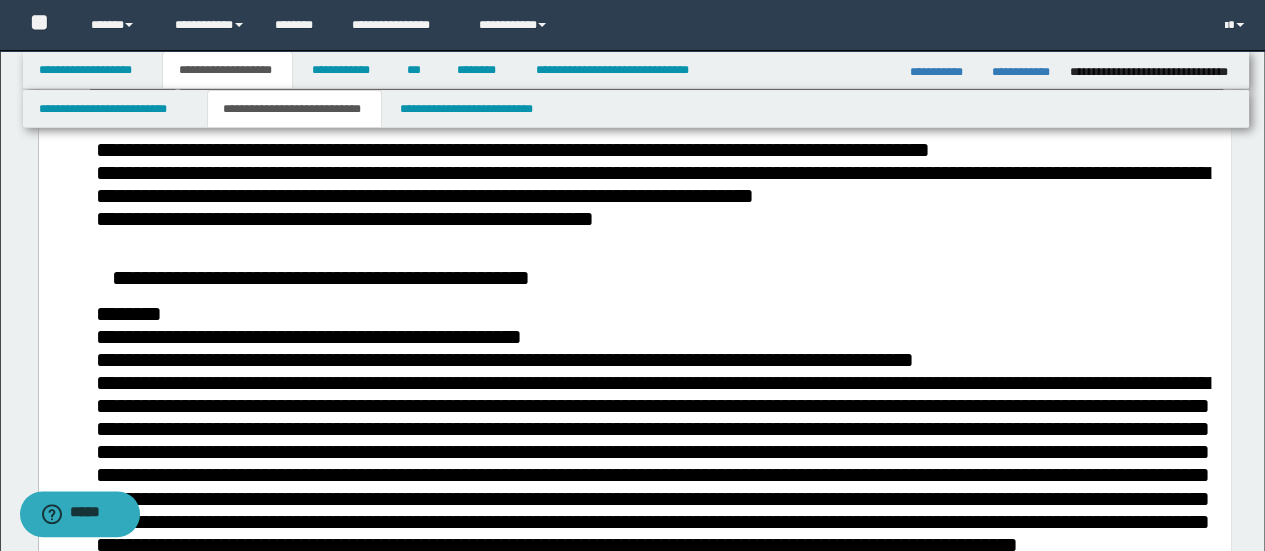 click on "**********" at bounding box center [651, 184] 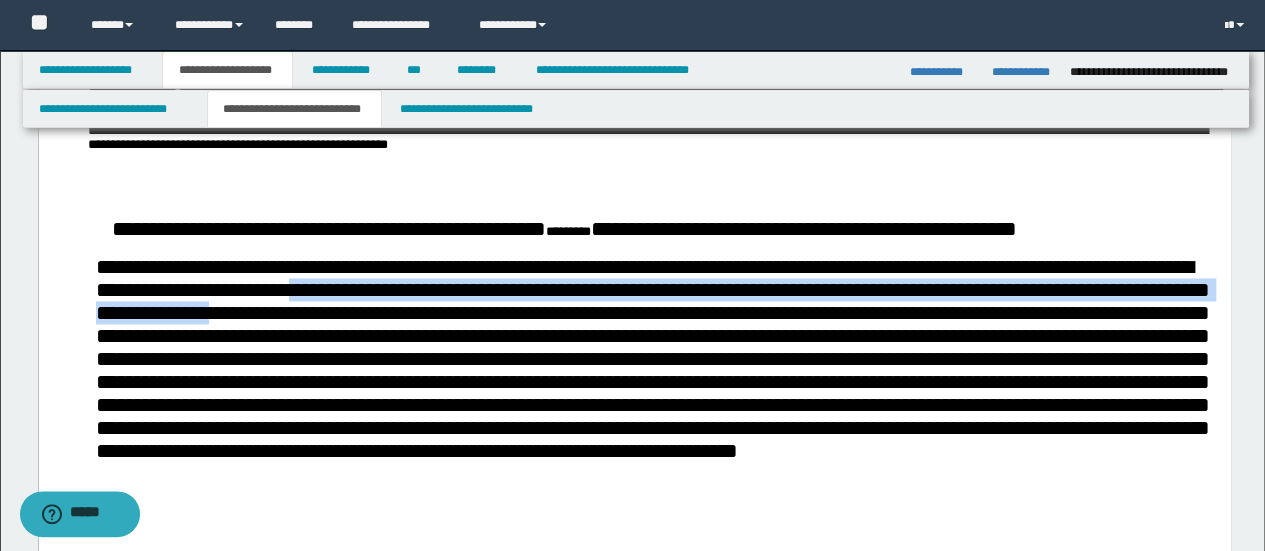 drag, startPoint x: 410, startPoint y: 435, endPoint x: 412, endPoint y: 456, distance: 21.095022 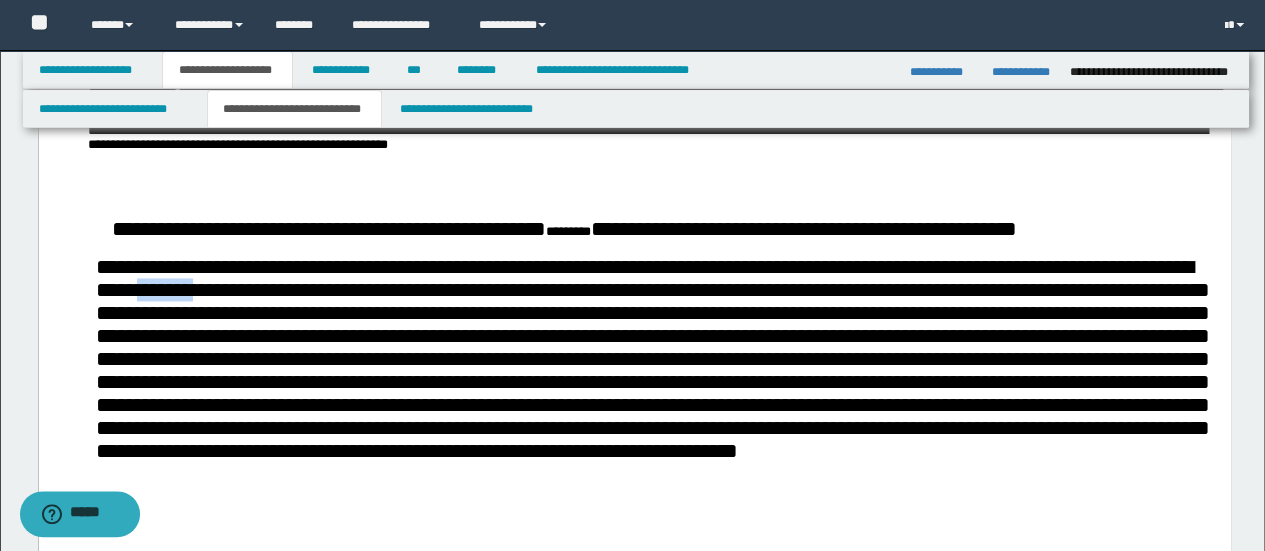 drag, startPoint x: 245, startPoint y: 431, endPoint x: 310, endPoint y: 443, distance: 66.09841 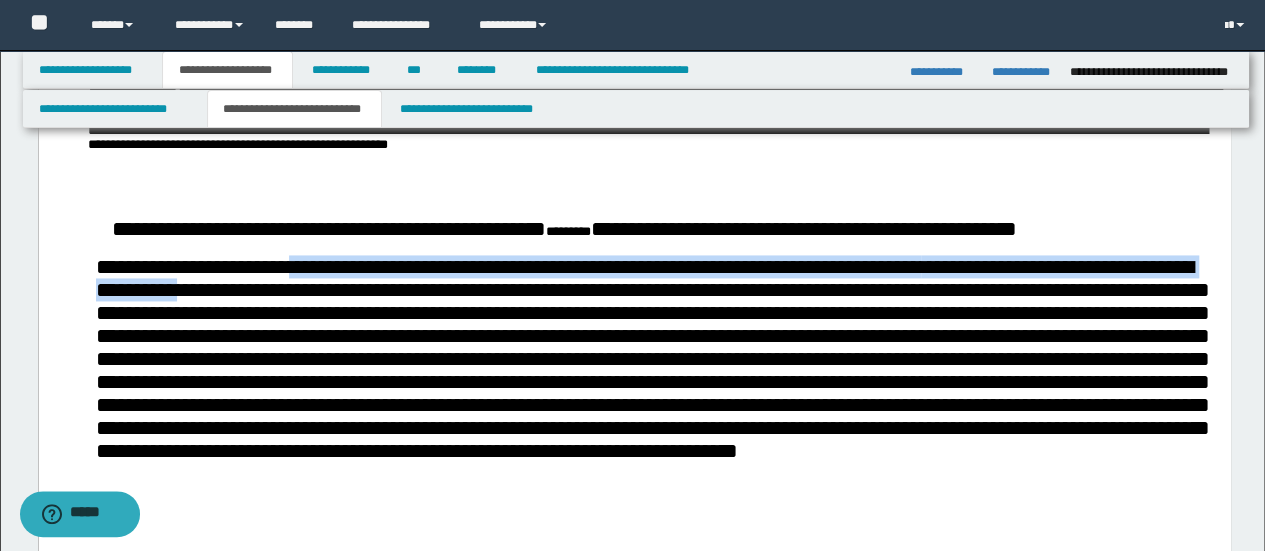 drag, startPoint x: 296, startPoint y: 413, endPoint x: 298, endPoint y: 431, distance: 18.110771 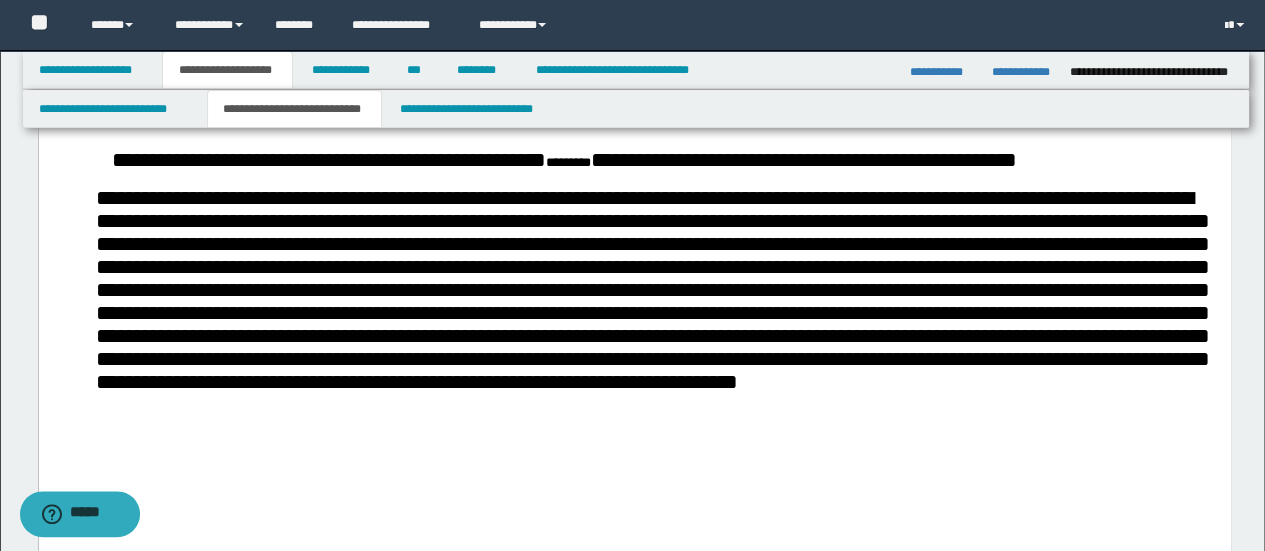 scroll, scrollTop: 1500, scrollLeft: 0, axis: vertical 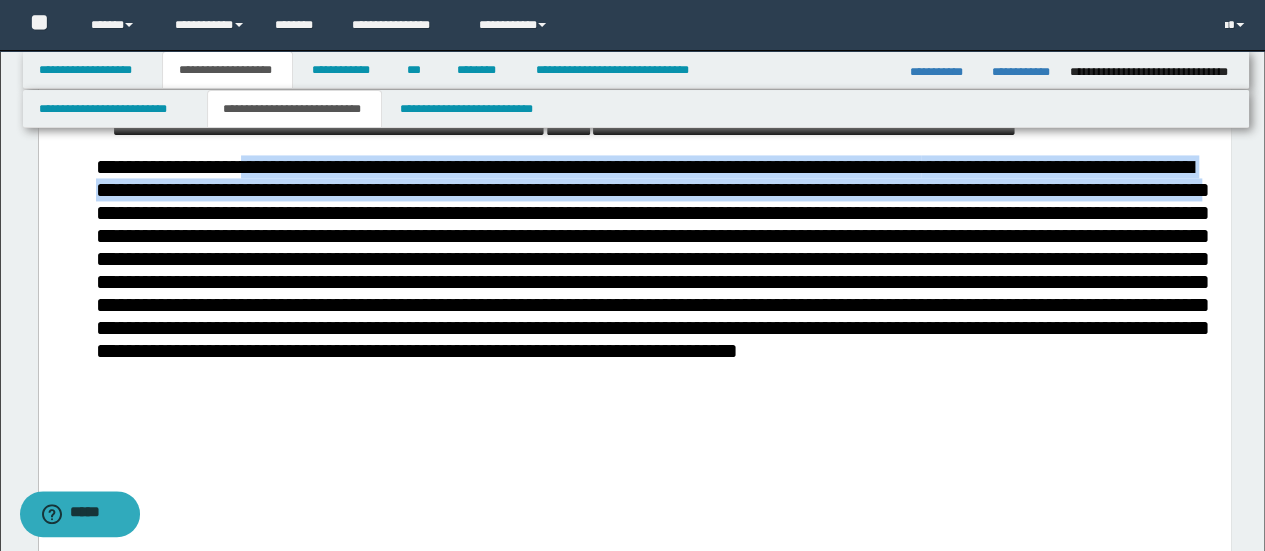 drag, startPoint x: 248, startPoint y: 317, endPoint x: 270, endPoint y: 365, distance: 52.801514 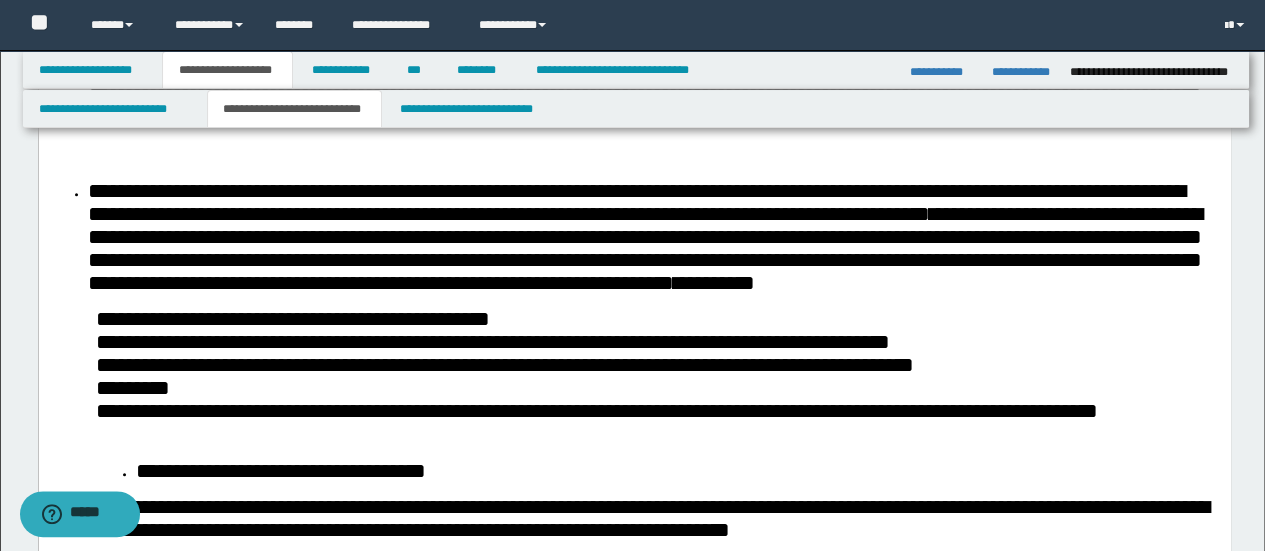scroll, scrollTop: 900, scrollLeft: 0, axis: vertical 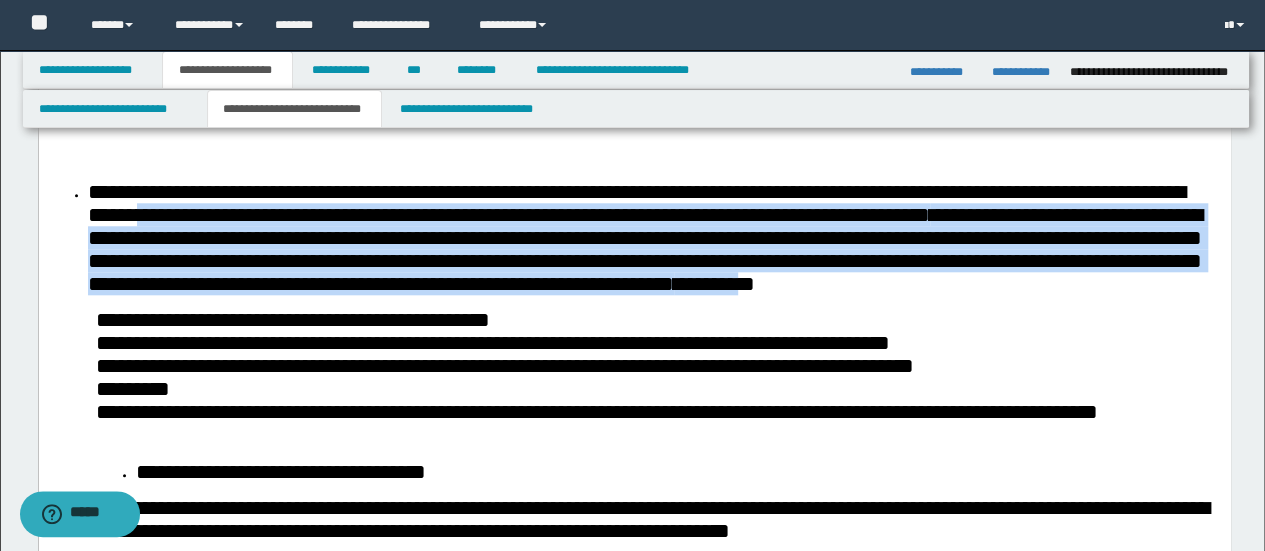 drag, startPoint x: 291, startPoint y: 310, endPoint x: 276, endPoint y: 413, distance: 104.0865 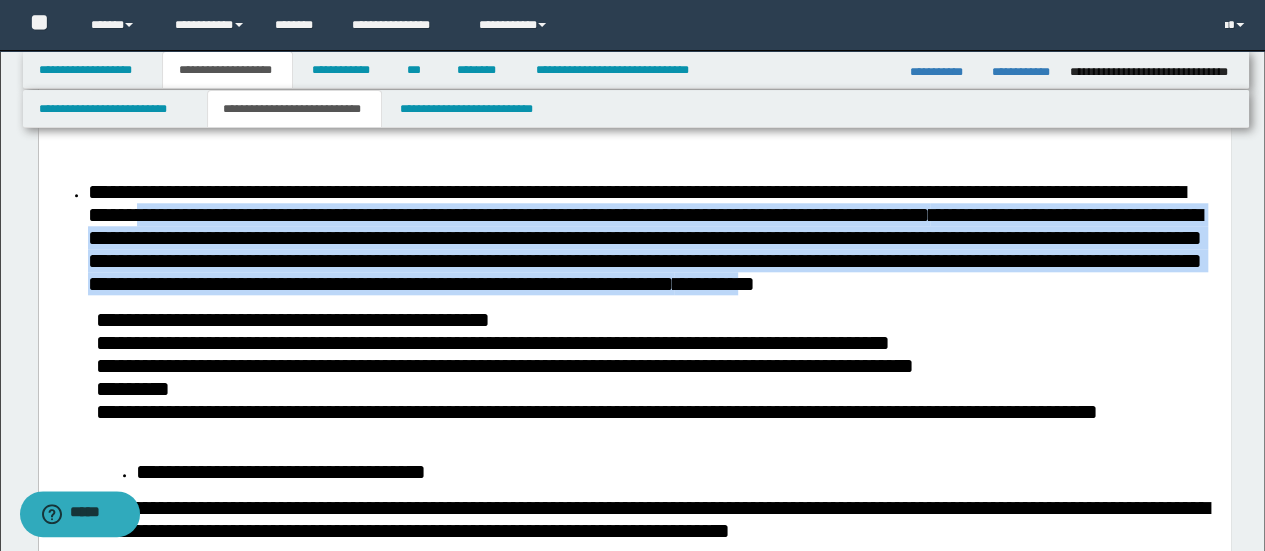 click on "**********" at bounding box center (654, 237) 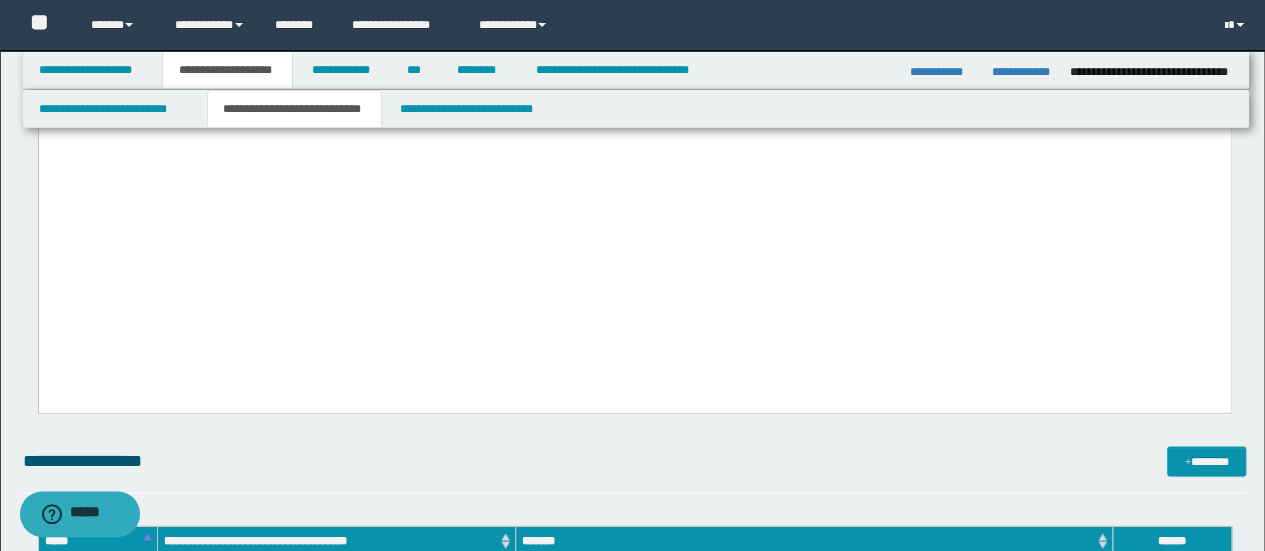 scroll, scrollTop: 1800, scrollLeft: 0, axis: vertical 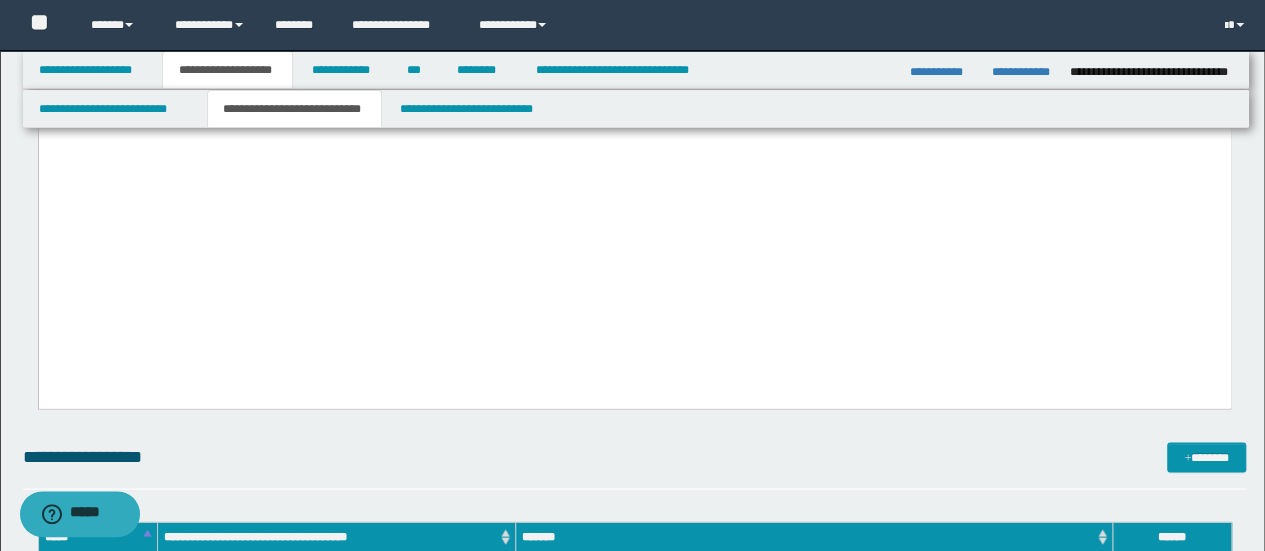 click on "**********" at bounding box center [634, -585] 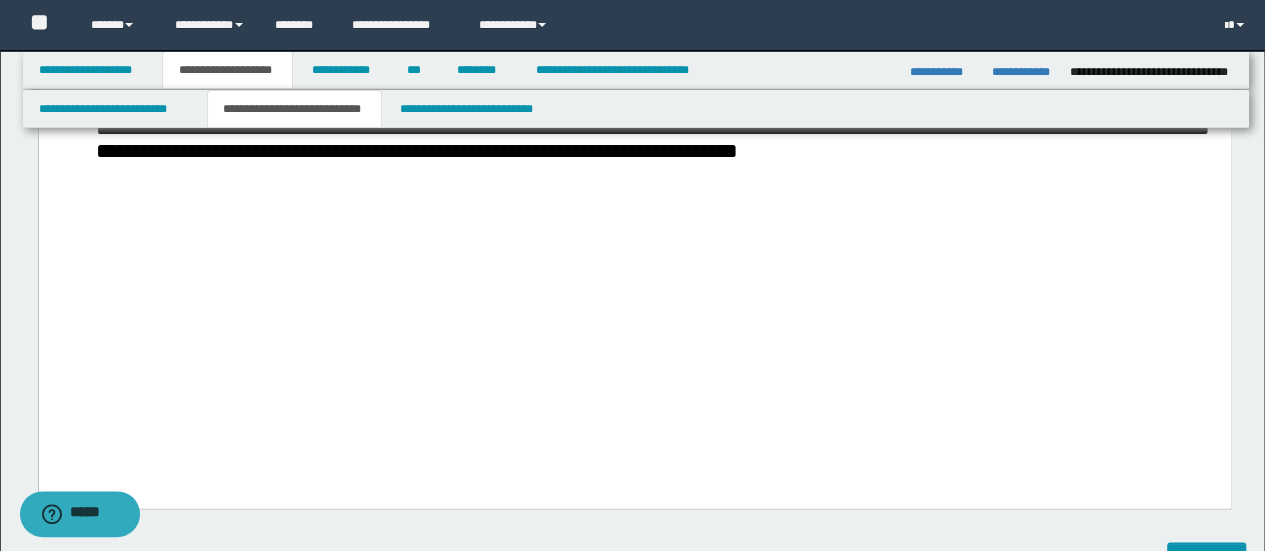 click at bounding box center (658, 173) 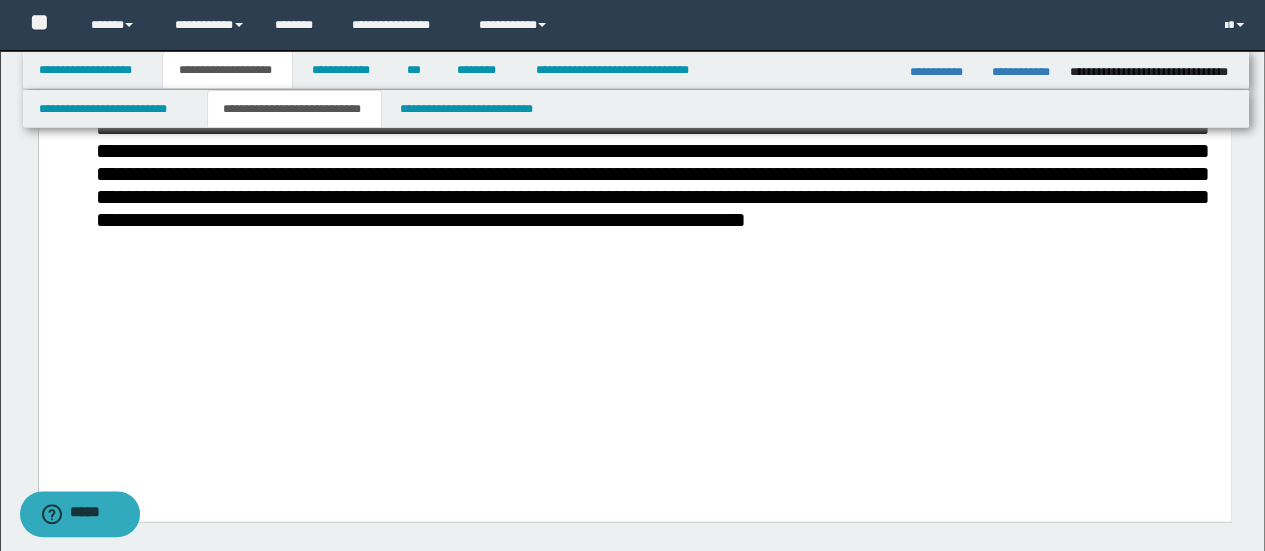 scroll, scrollTop: 1600, scrollLeft: 0, axis: vertical 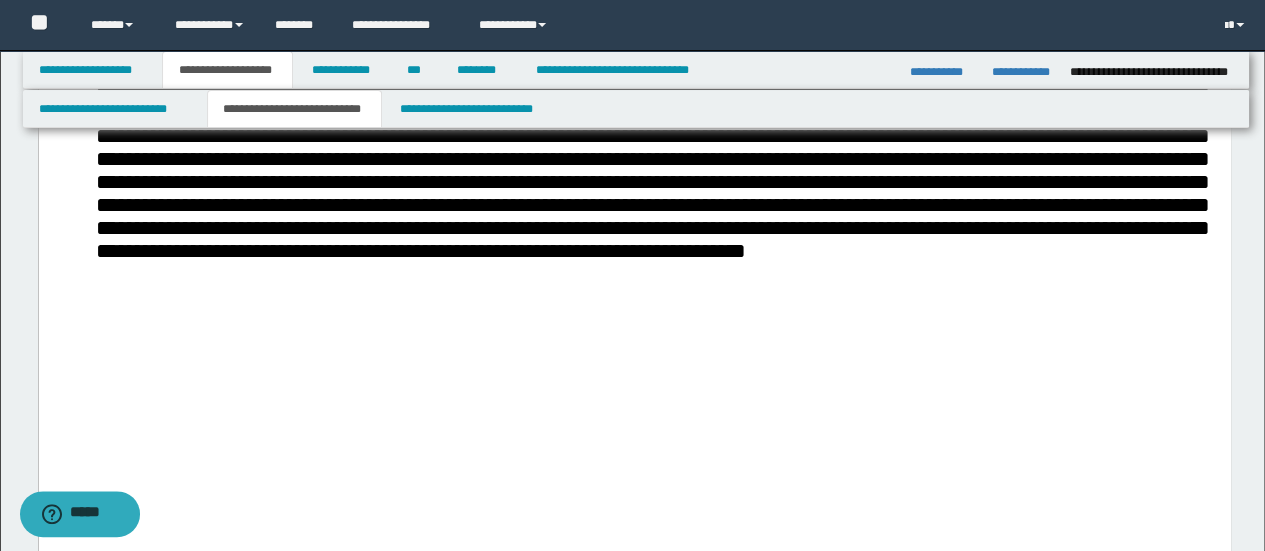 click on "**********" at bounding box center (658, 178) 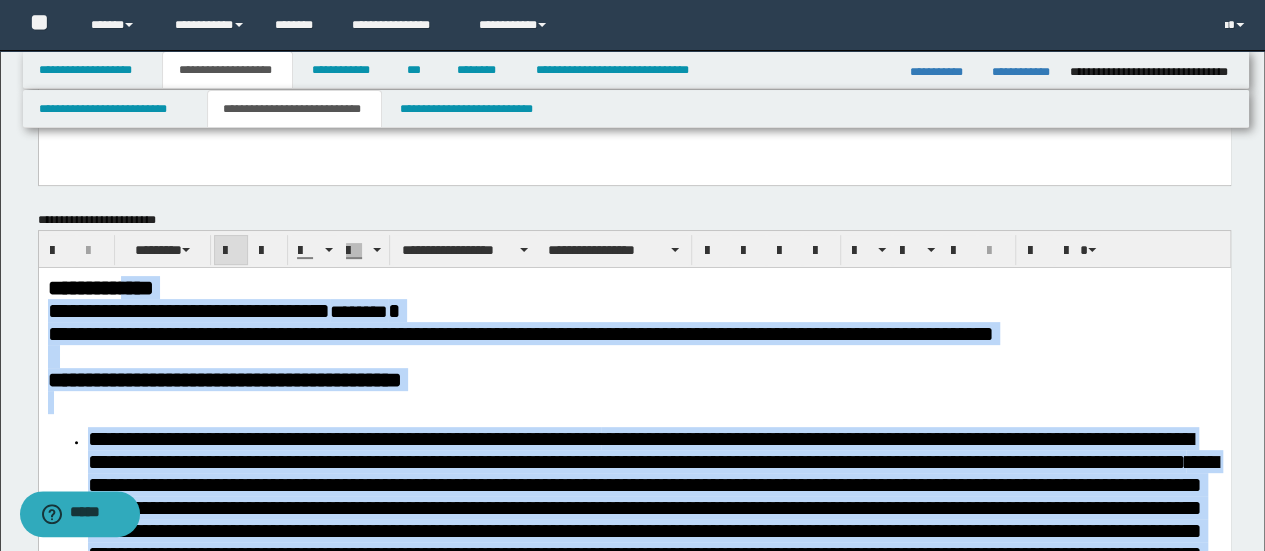 scroll, scrollTop: 0, scrollLeft: 0, axis: both 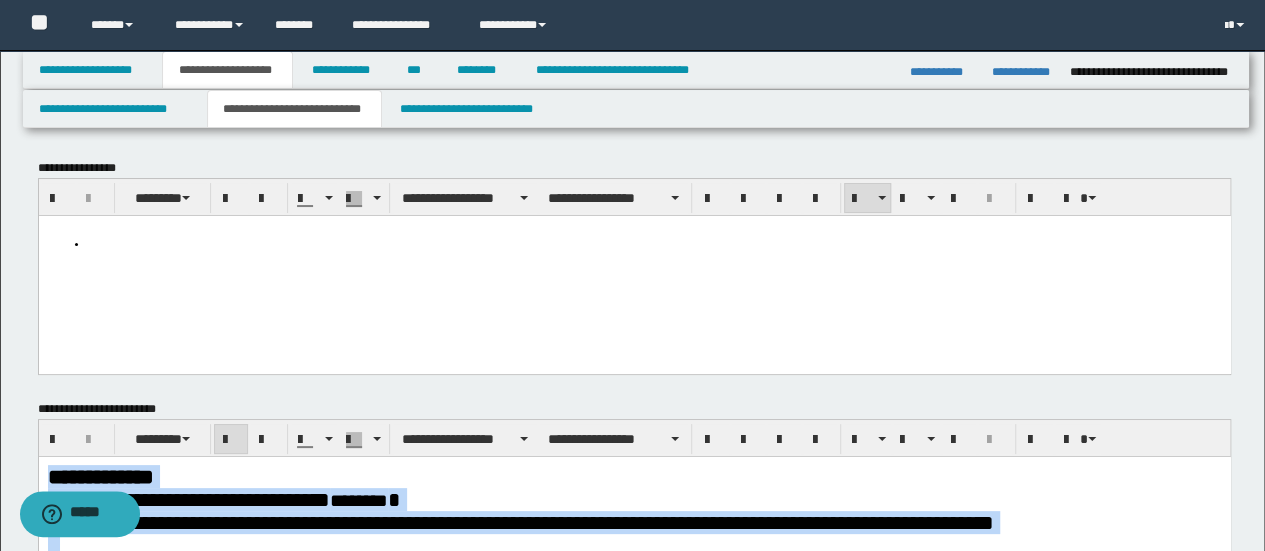 drag, startPoint x: 495, startPoint y: 2036, endPoint x: 48, endPoint y: 486, distance: 1613.1674 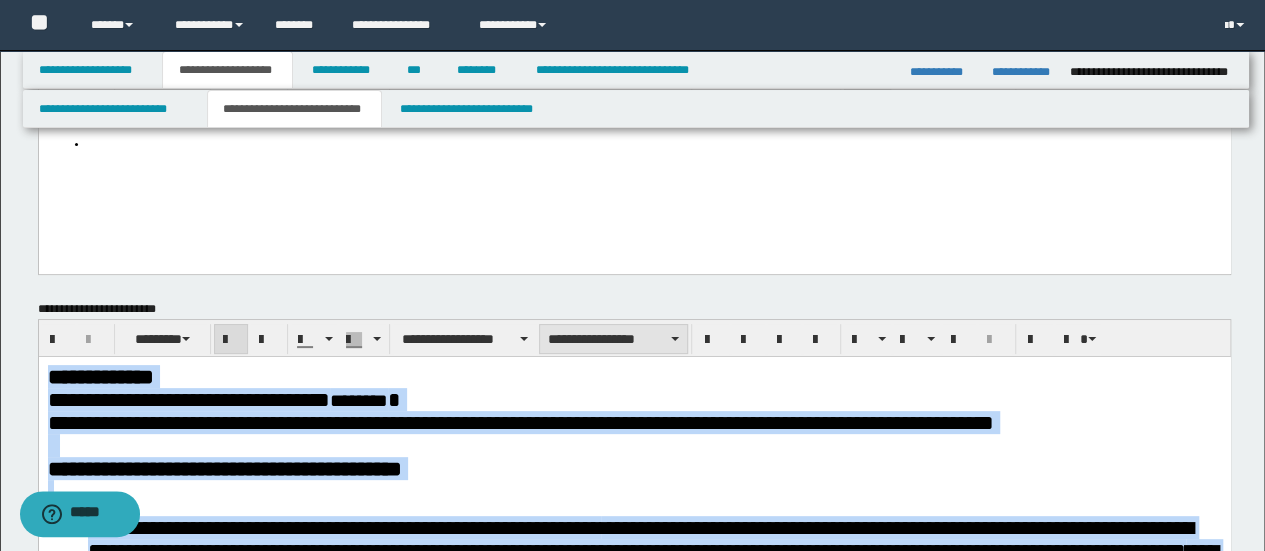 click on "**********" at bounding box center (613, 339) 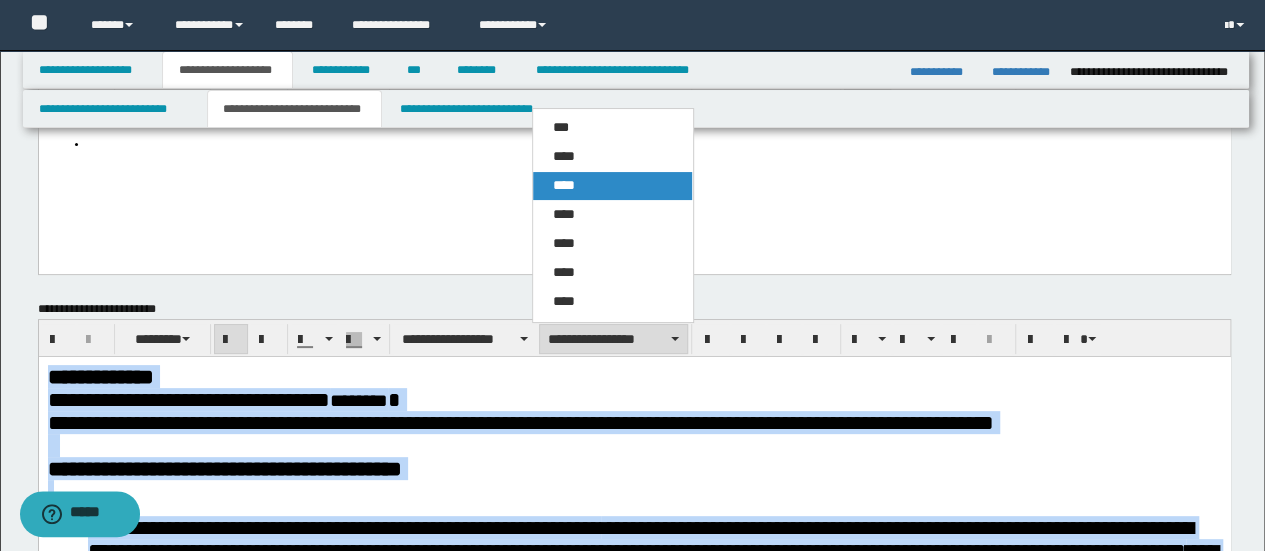 click on "****" at bounding box center [612, 186] 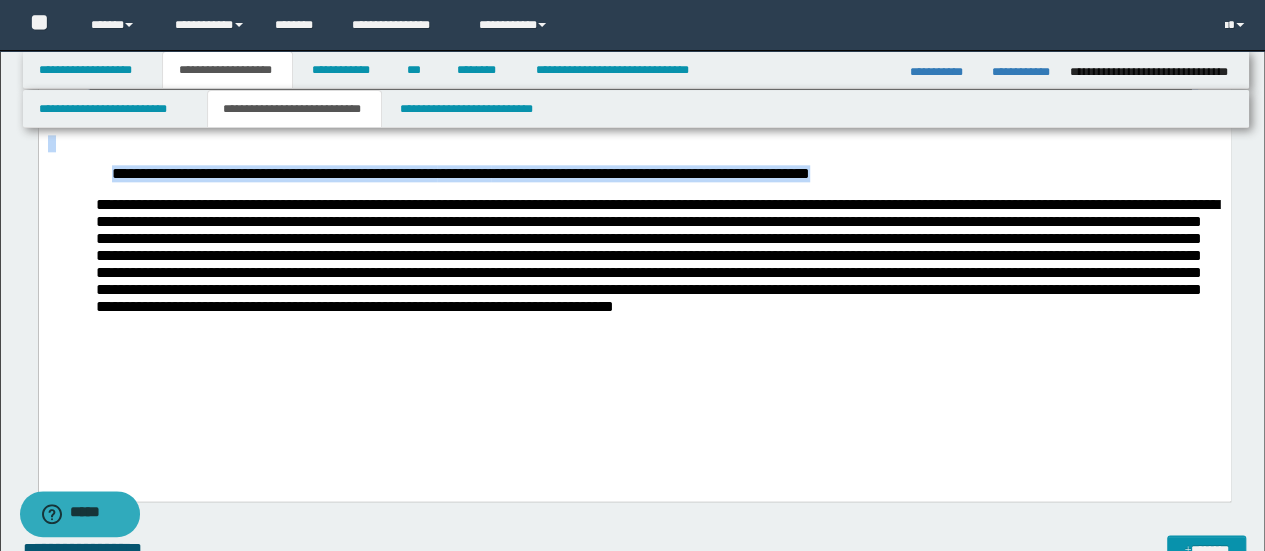 scroll, scrollTop: 1100, scrollLeft: 0, axis: vertical 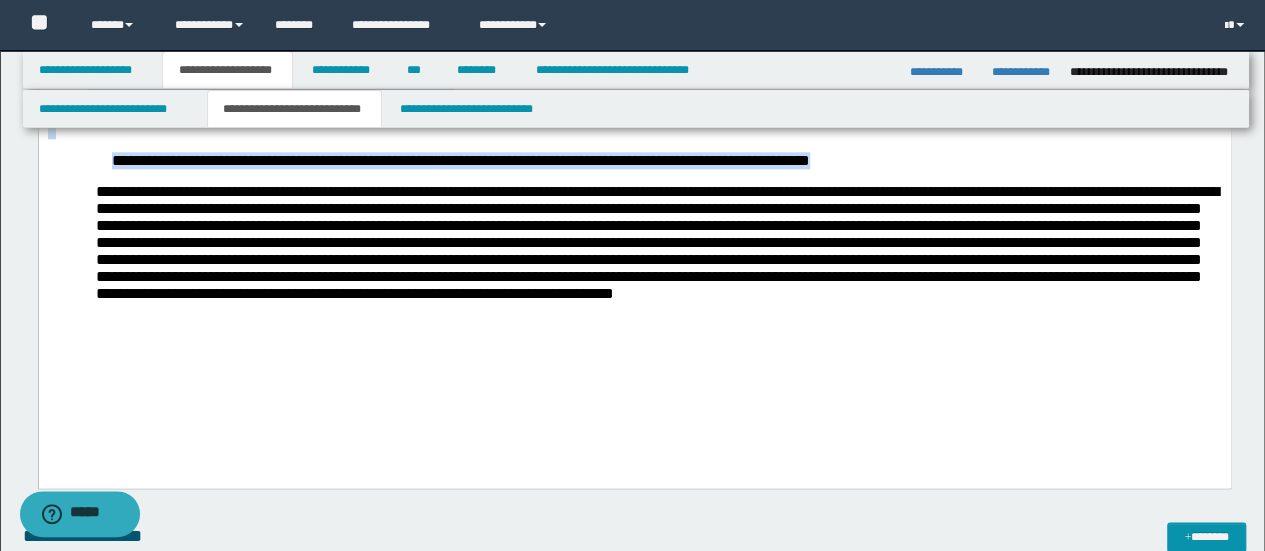 click on "**********" at bounding box center (634, -138) 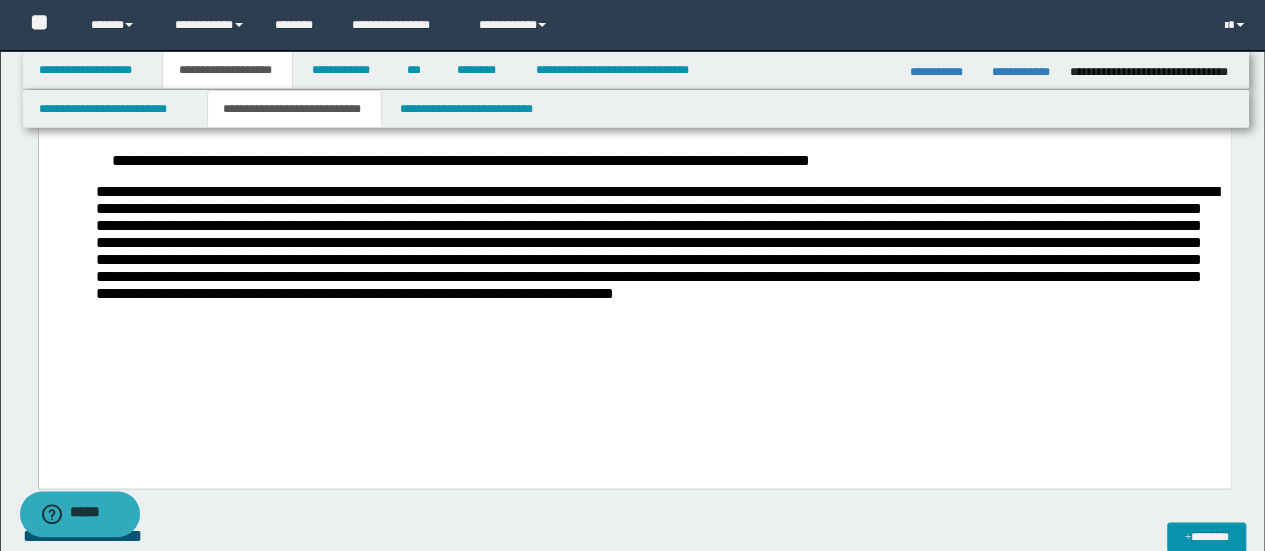 drag, startPoint x: 1112, startPoint y: 387, endPoint x: 1113, endPoint y: 445, distance: 58.00862 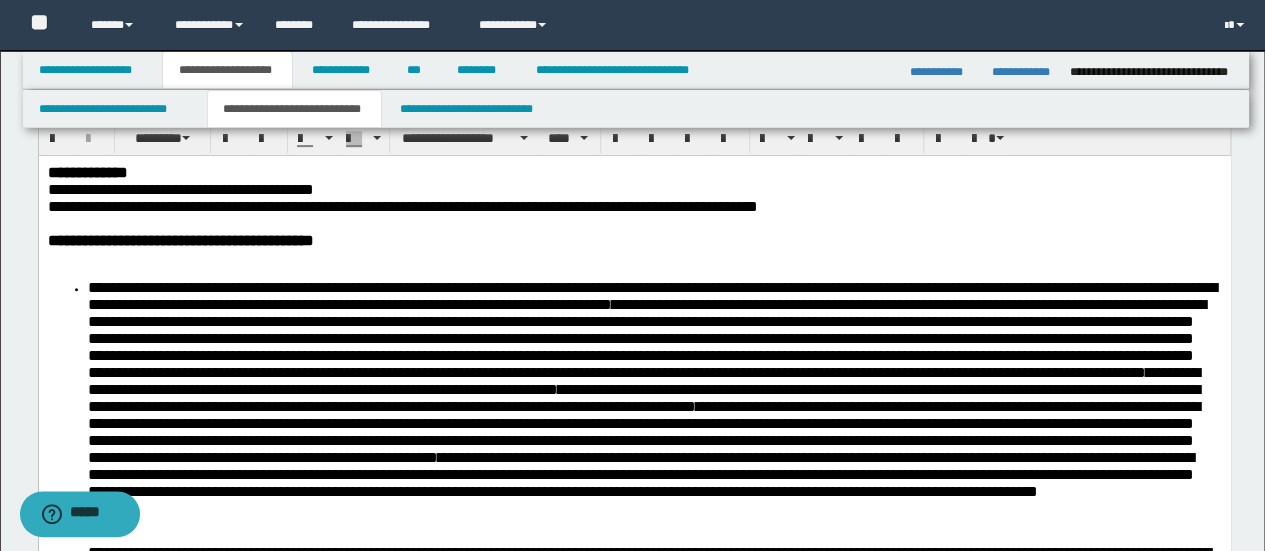 scroll, scrollTop: 200, scrollLeft: 0, axis: vertical 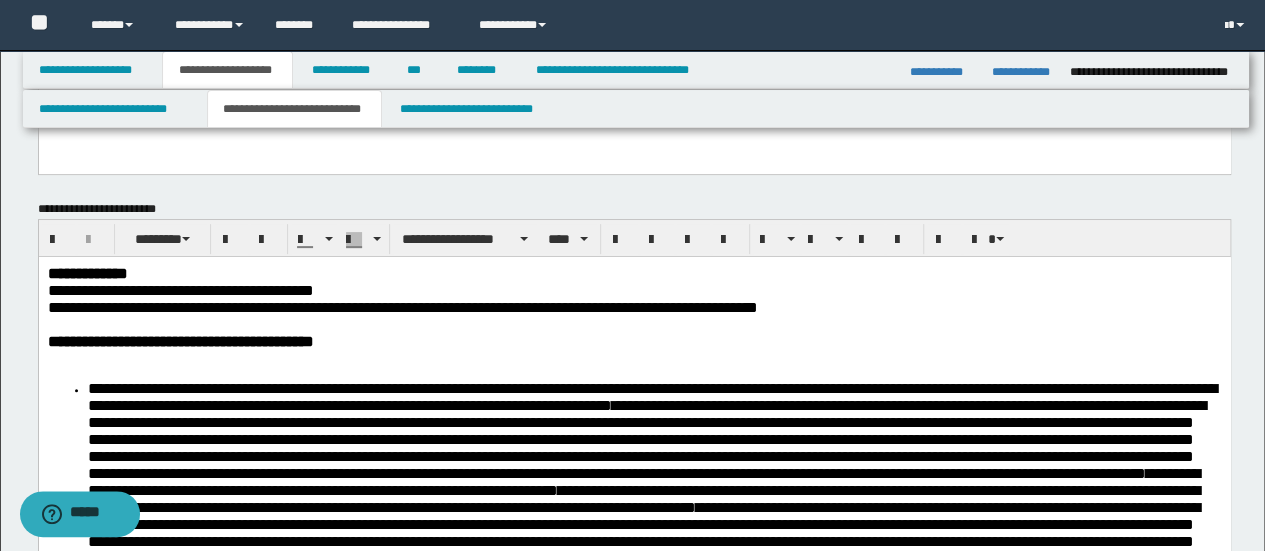 click at bounding box center [634, 358] 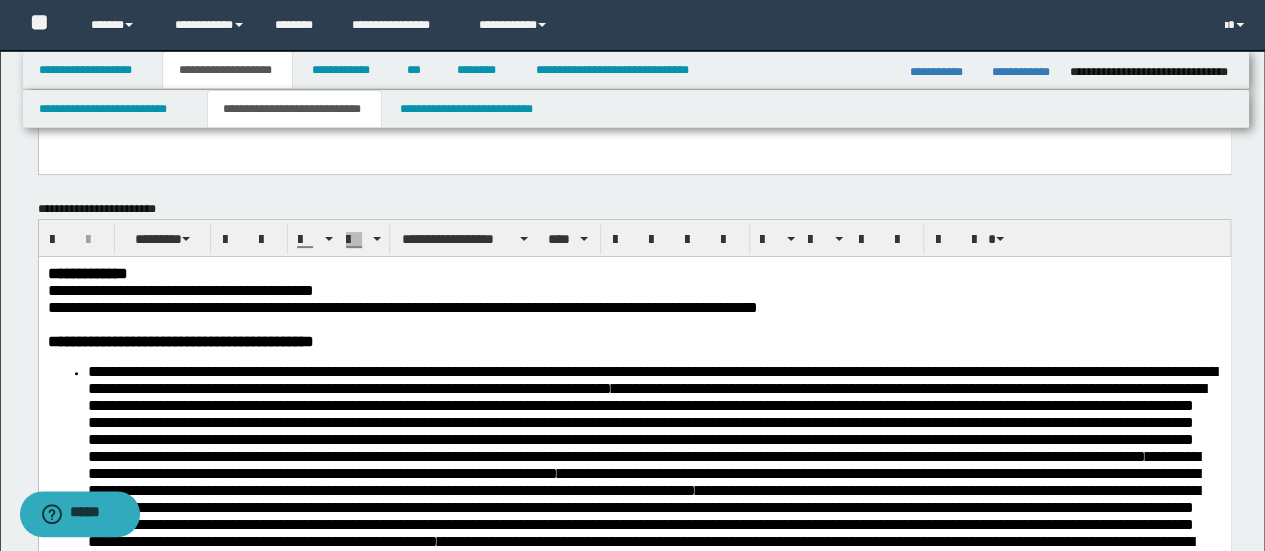 click at bounding box center (634, 324) 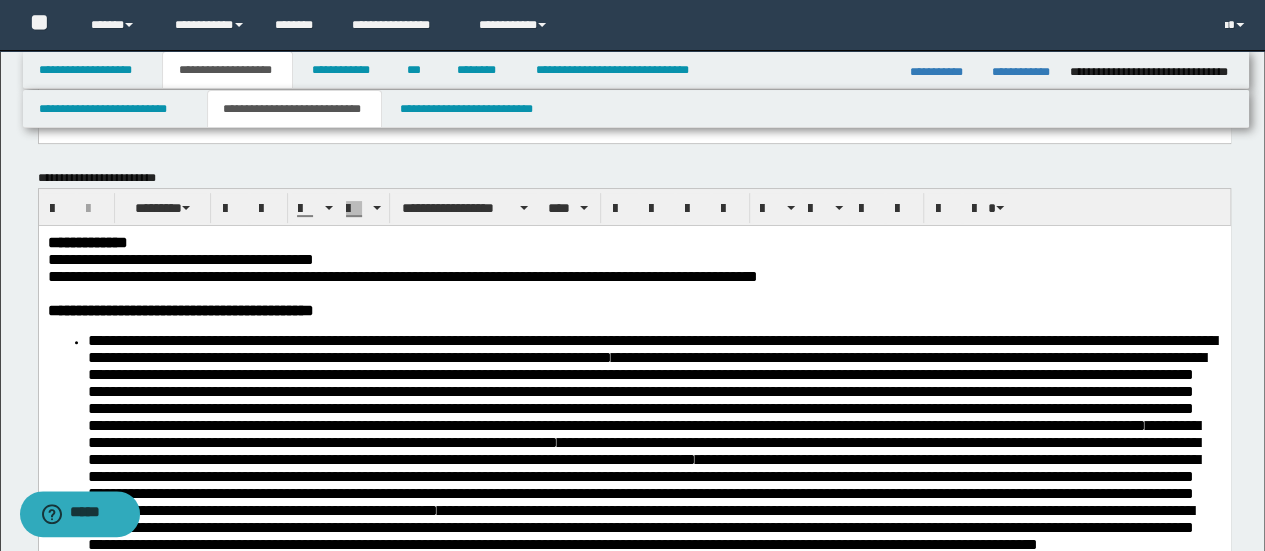 scroll, scrollTop: 200, scrollLeft: 0, axis: vertical 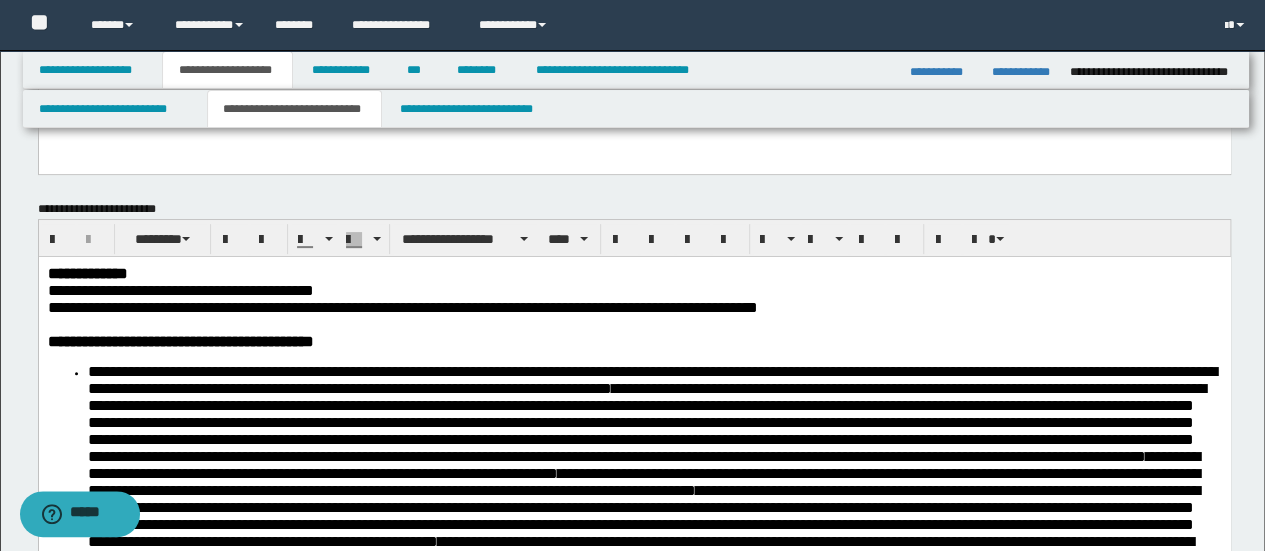 click on "**********" at bounding box center [634, 307] 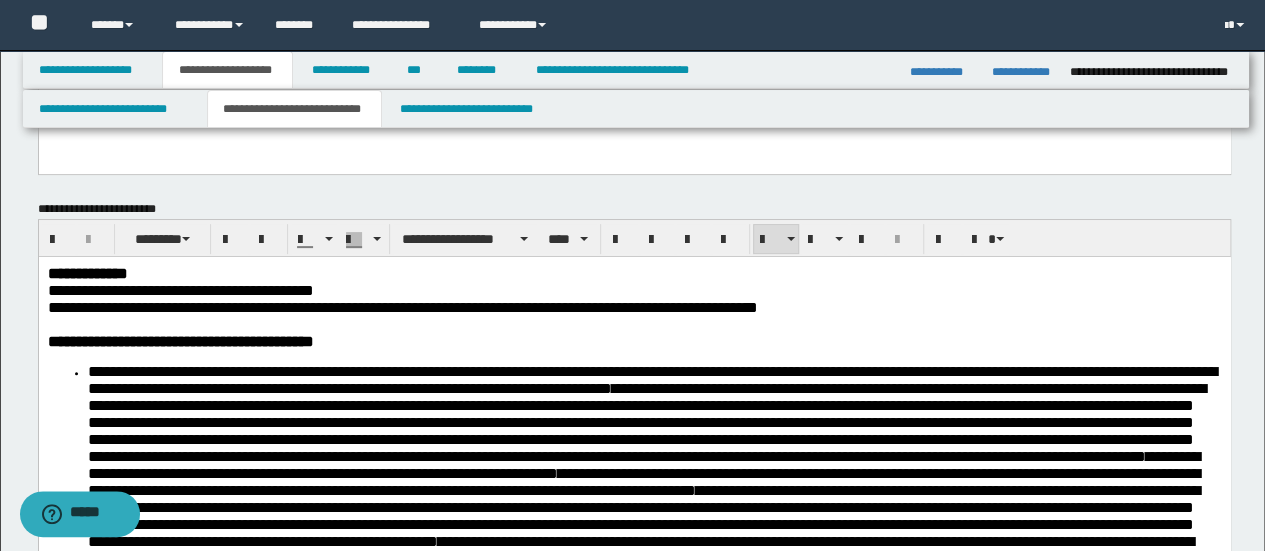 click on "**********" at bounding box center (634, 753) 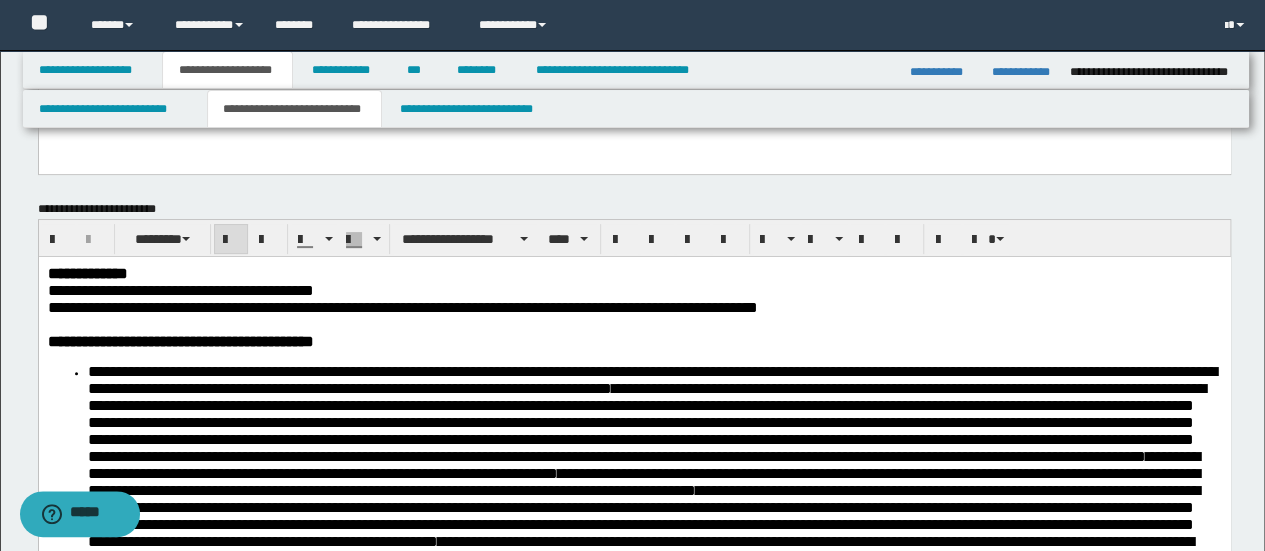 click on "**********" at bounding box center (634, 341) 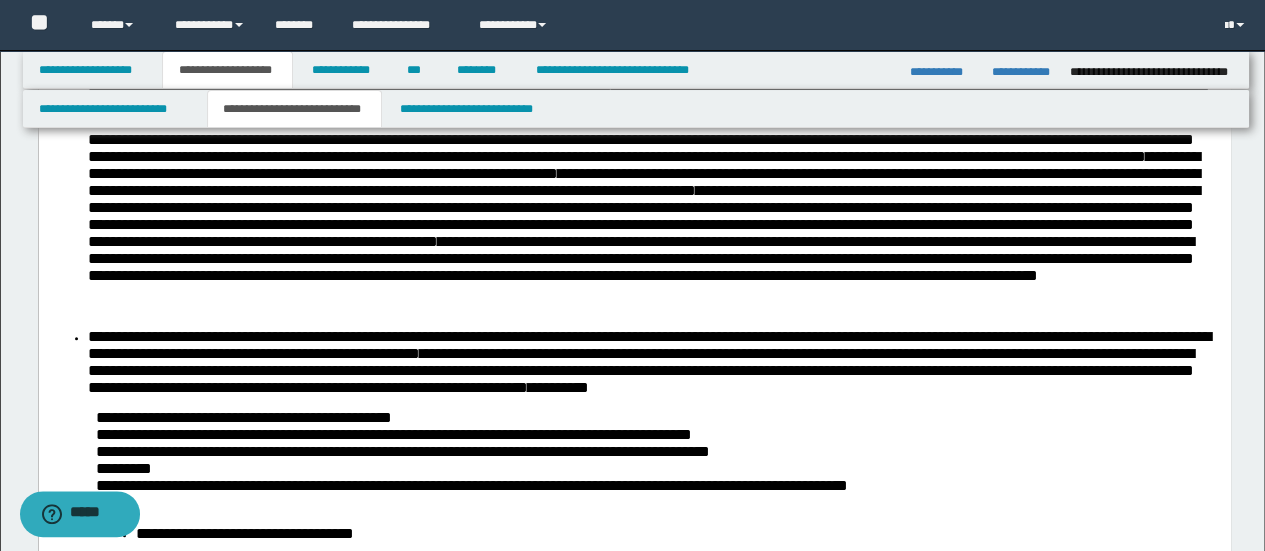drag, startPoint x: 618, startPoint y: 386, endPoint x: 613, endPoint y: 364, distance: 22.561028 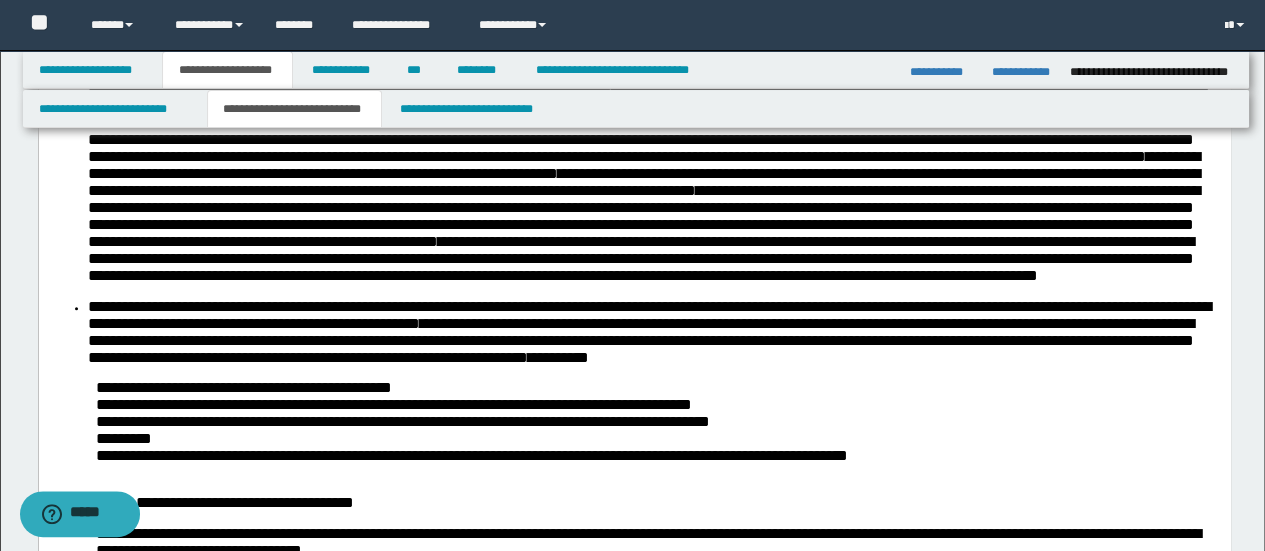 scroll, scrollTop: 800, scrollLeft: 0, axis: vertical 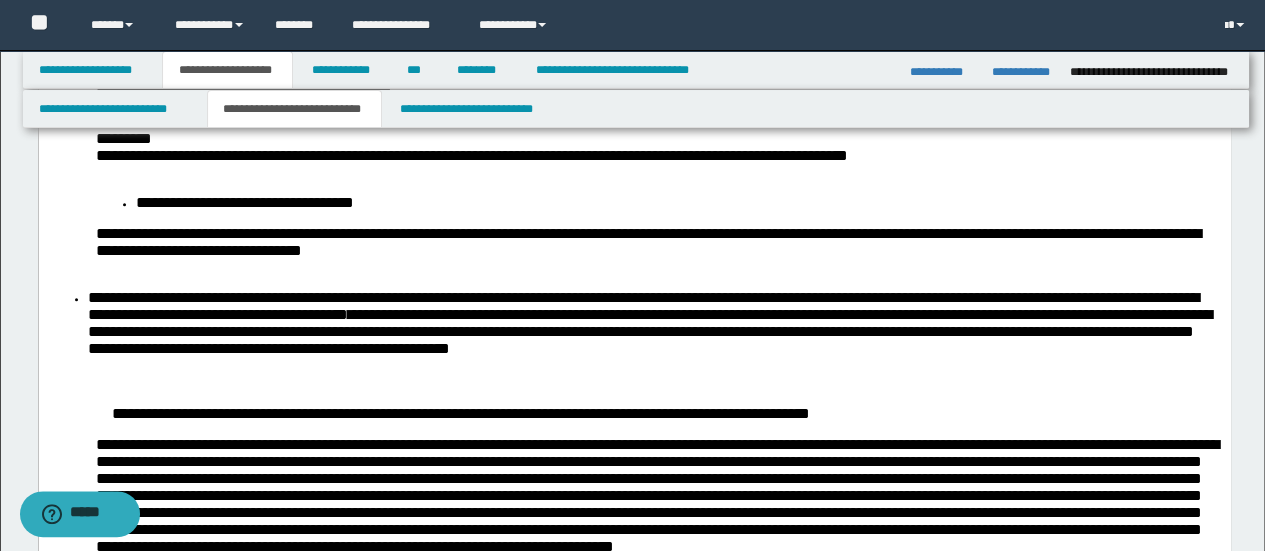 click on "**********" at bounding box center [634, 138] 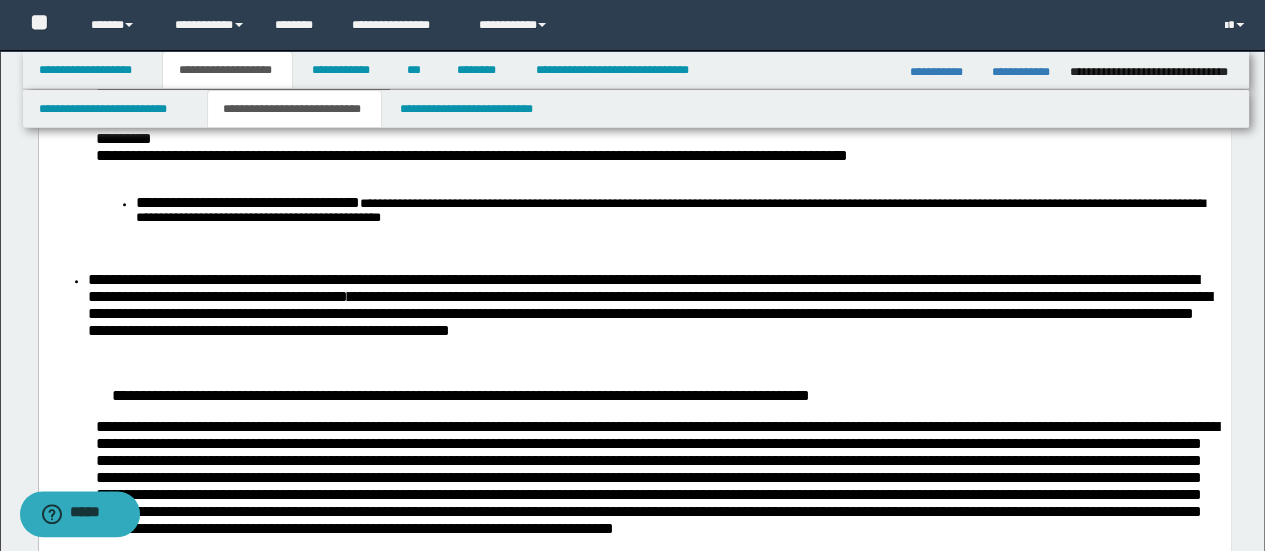 click at bounding box center [658, 249] 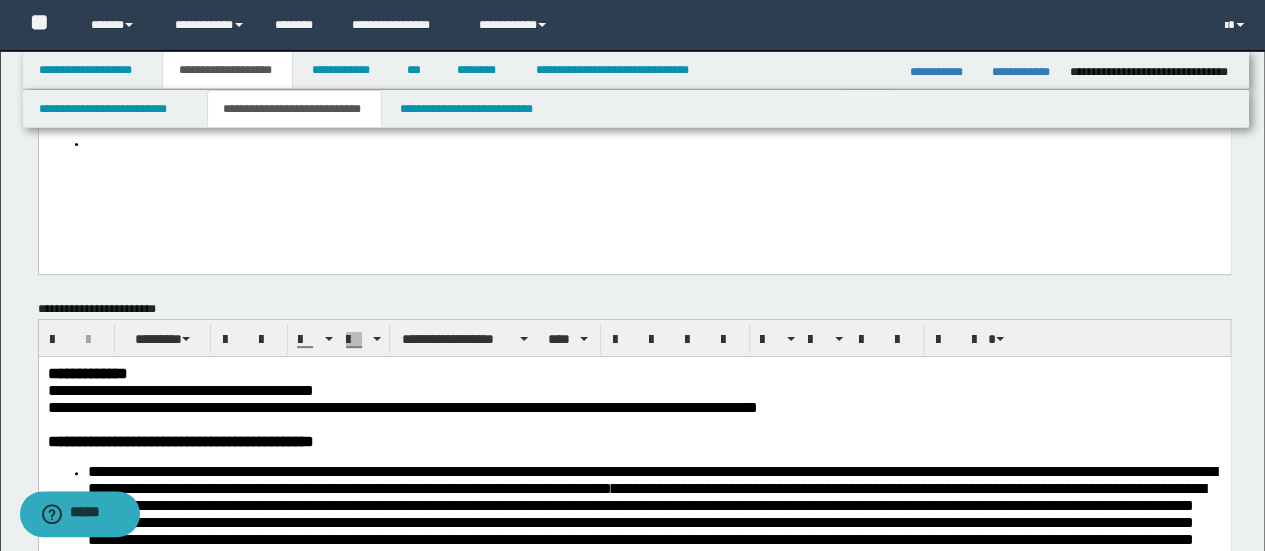scroll, scrollTop: 100, scrollLeft: 0, axis: vertical 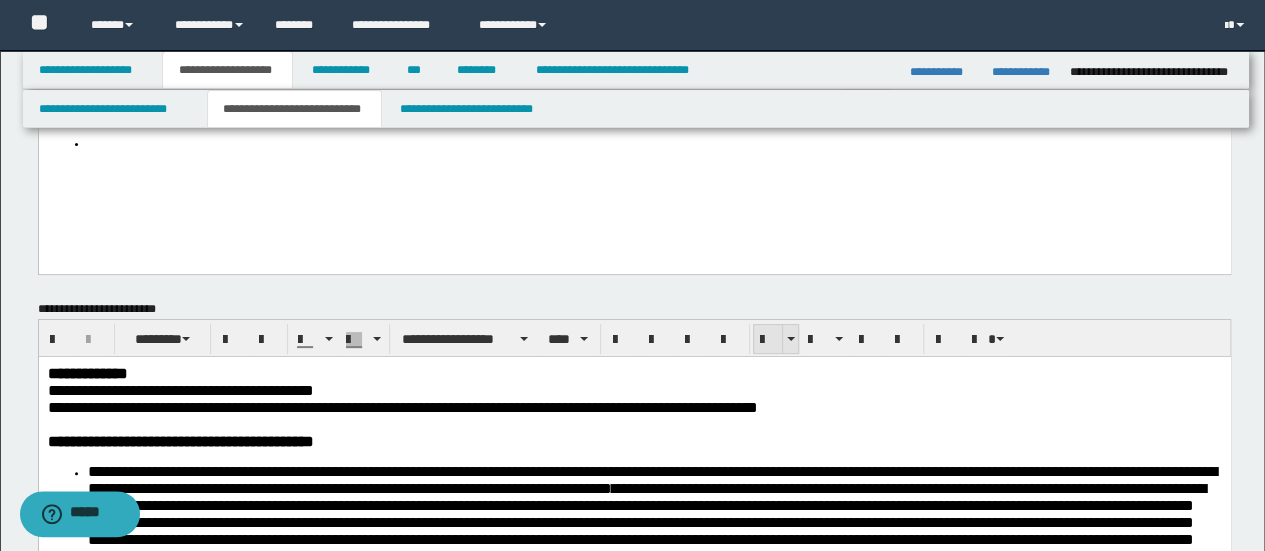 drag, startPoint x: 753, startPoint y: 335, endPoint x: 656, endPoint y: 15, distance: 334.37854 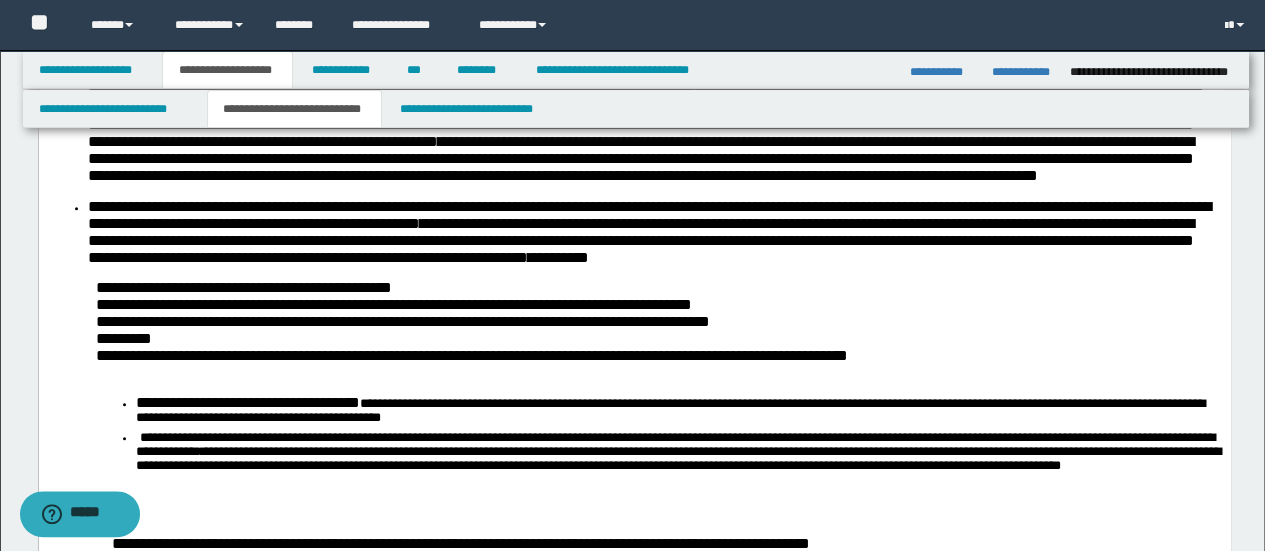 scroll, scrollTop: 700, scrollLeft: 0, axis: vertical 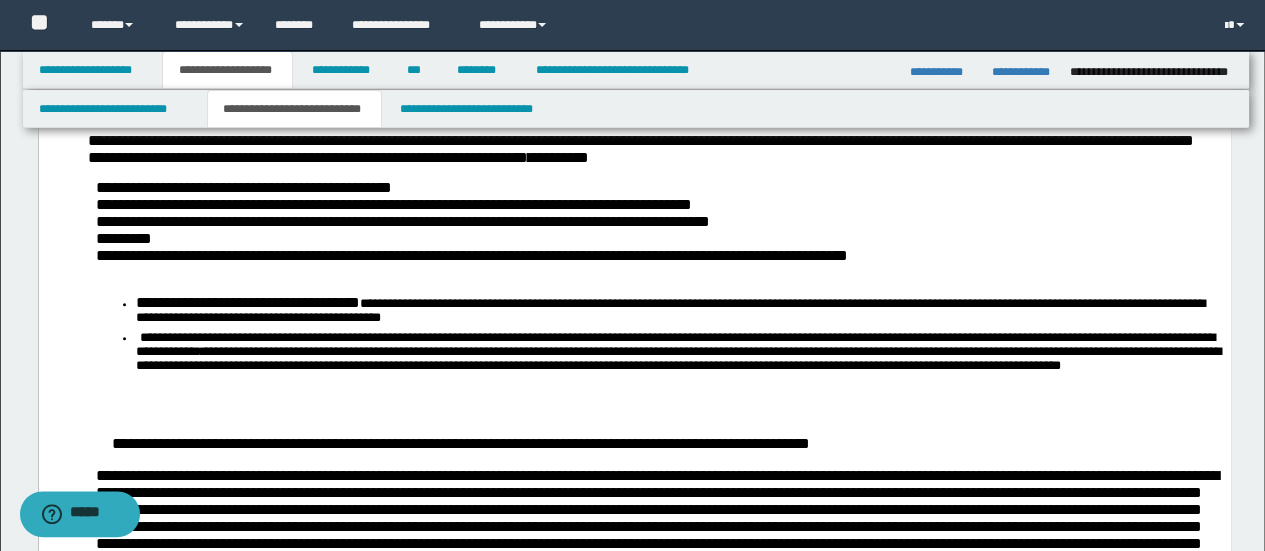 drag, startPoint x: 128, startPoint y: 365, endPoint x: 138, endPoint y: 366, distance: 10.049875 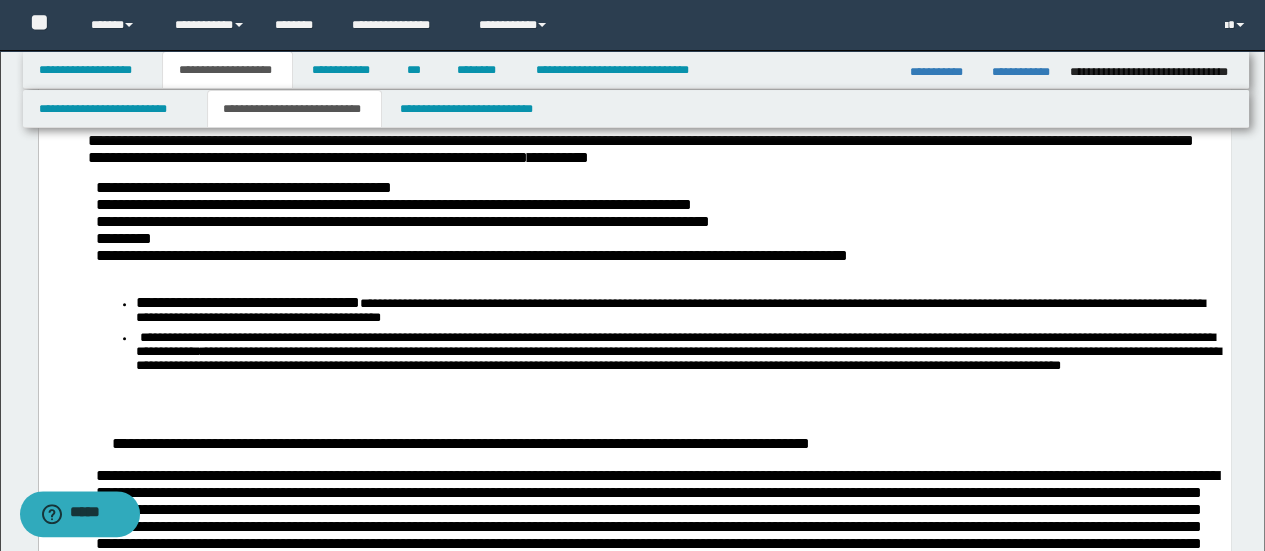 click on "**********" at bounding box center (634, 342) 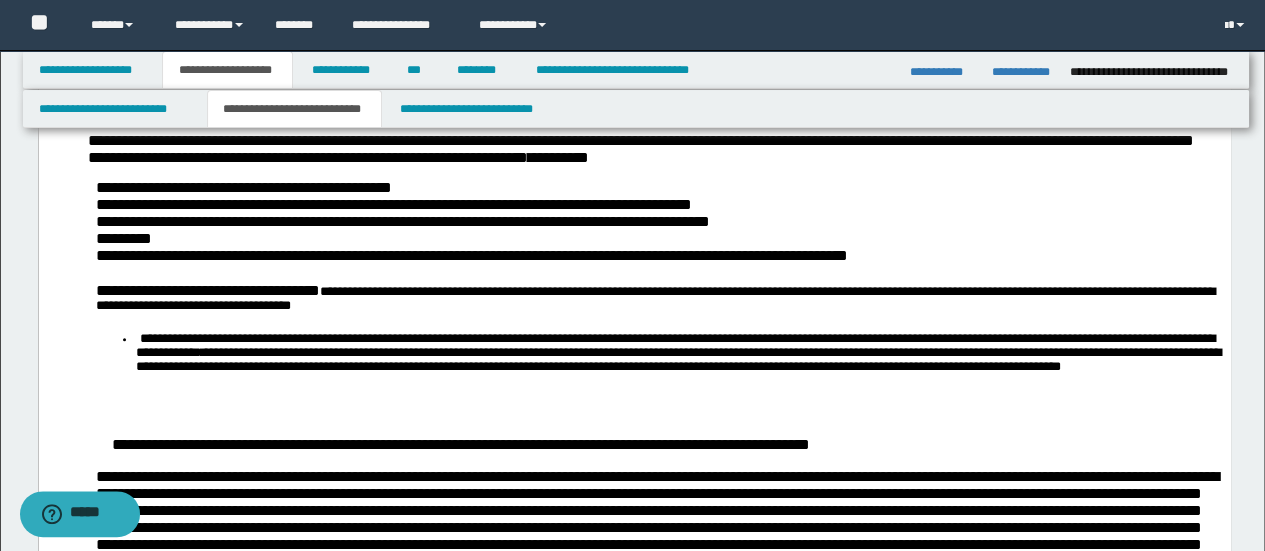 drag, startPoint x: 136, startPoint y: 398, endPoint x: 176, endPoint y: 394, distance: 40.1995 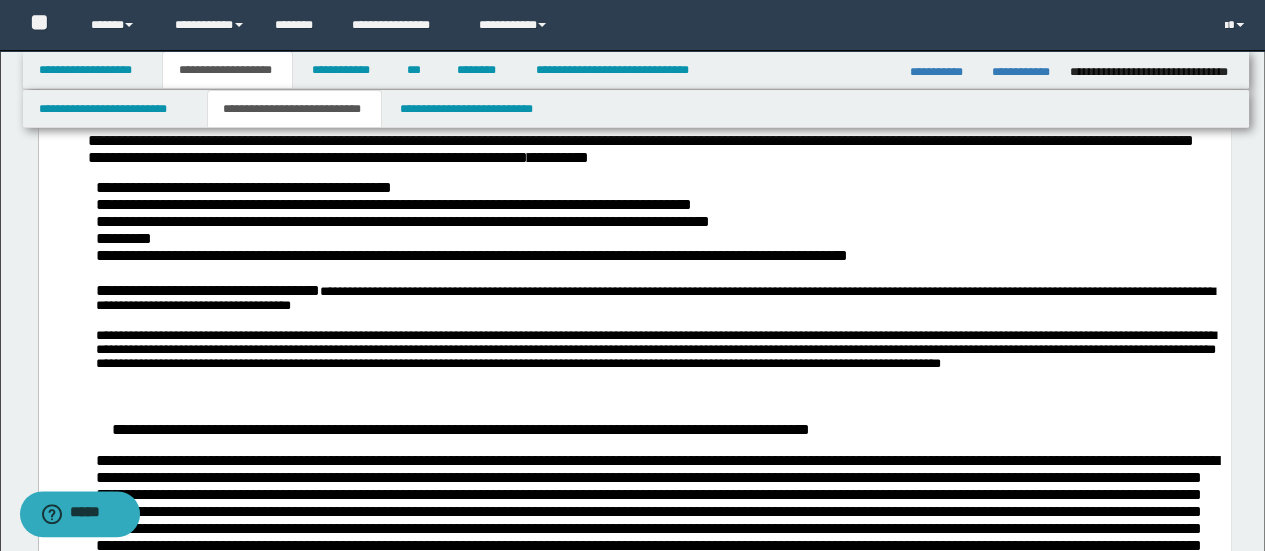 scroll, scrollTop: 600, scrollLeft: 0, axis: vertical 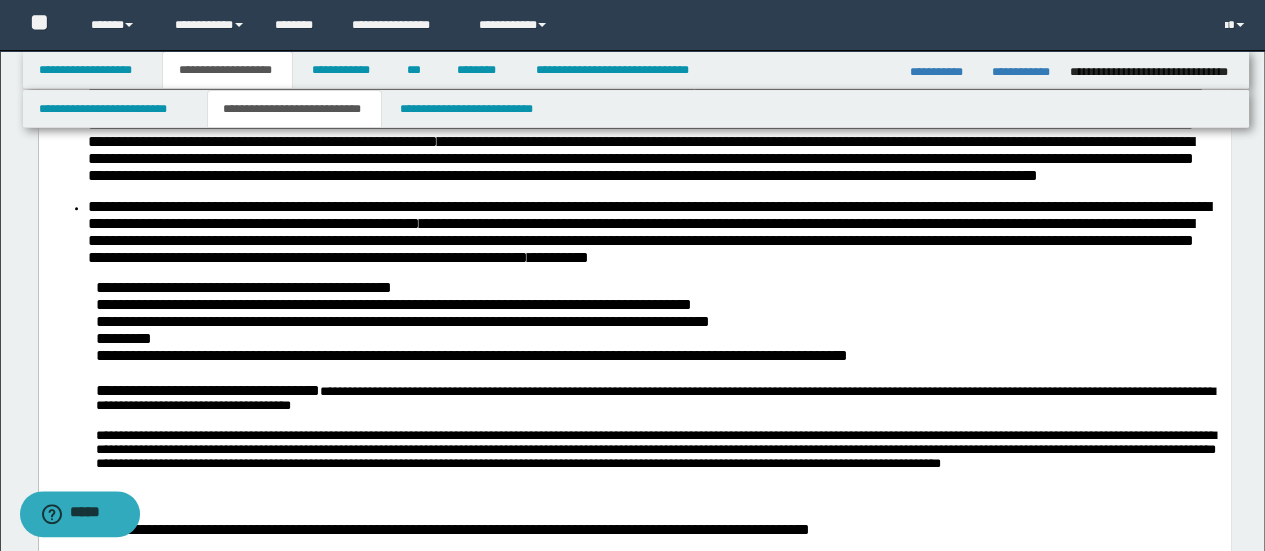 click on "**********" at bounding box center [648, 232] 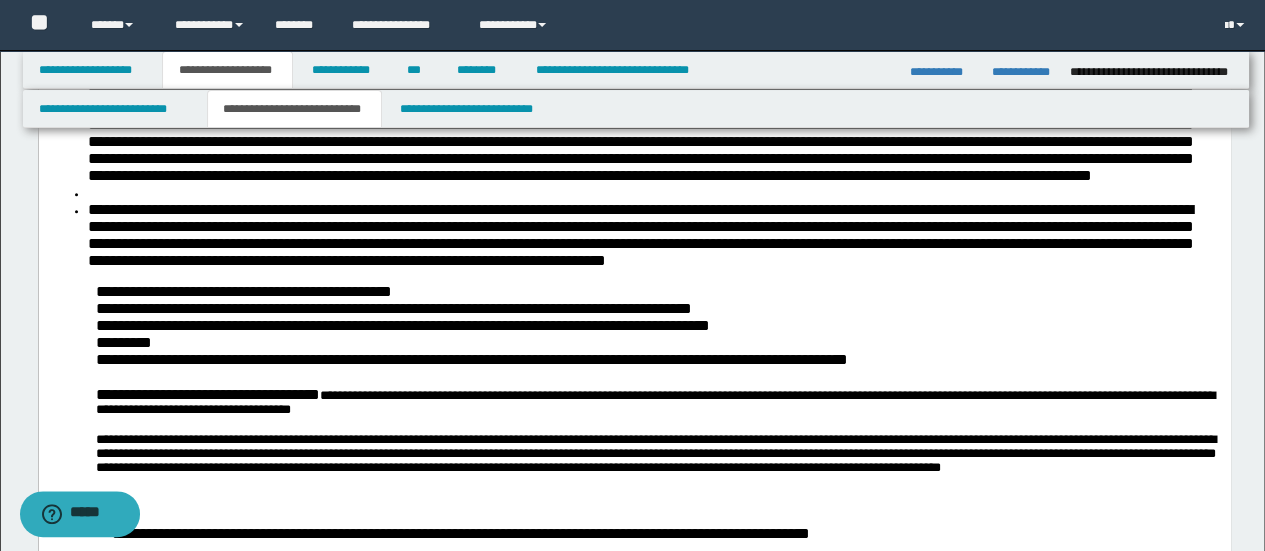 click at bounding box center [654, 192] 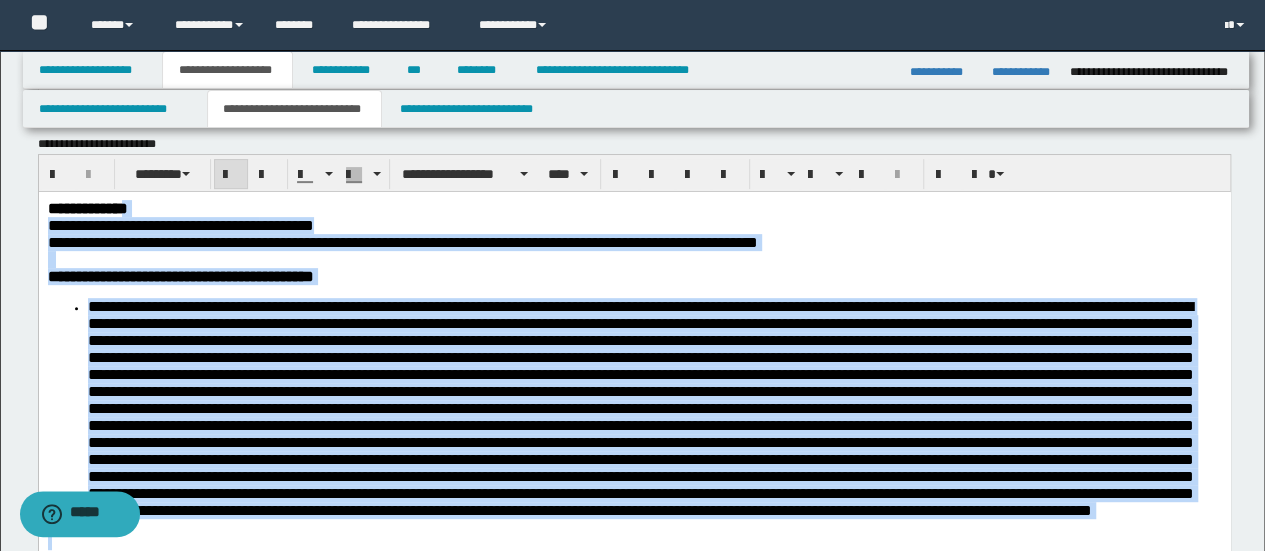 scroll, scrollTop: 300, scrollLeft: 0, axis: vertical 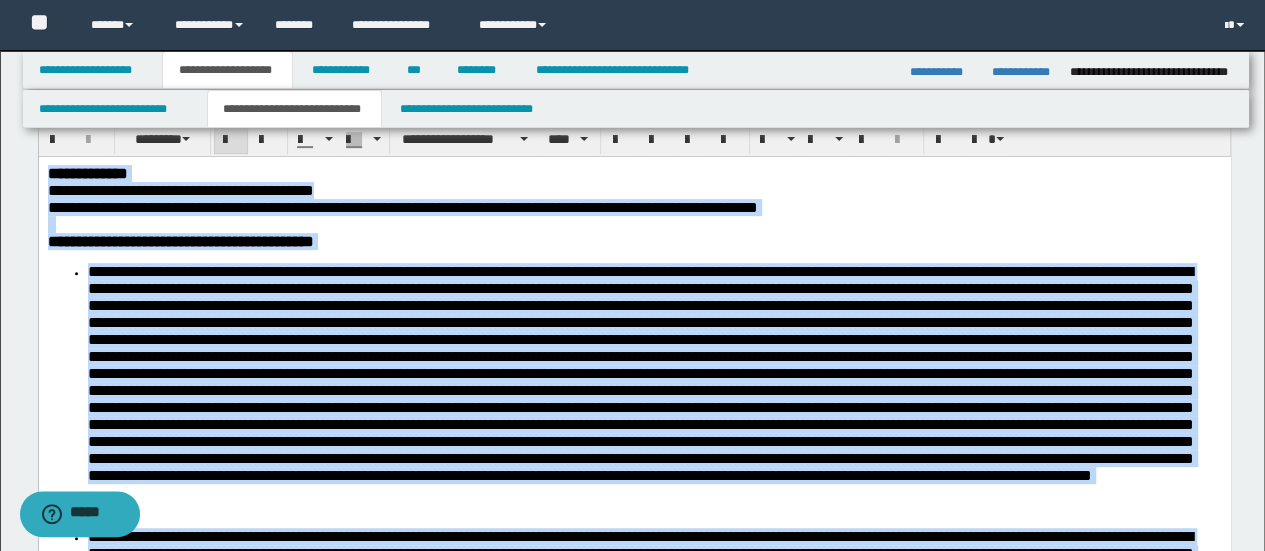 drag, startPoint x: 1119, startPoint y: 1075, endPoint x: 48, endPoint y: 174, distance: 1399.5864 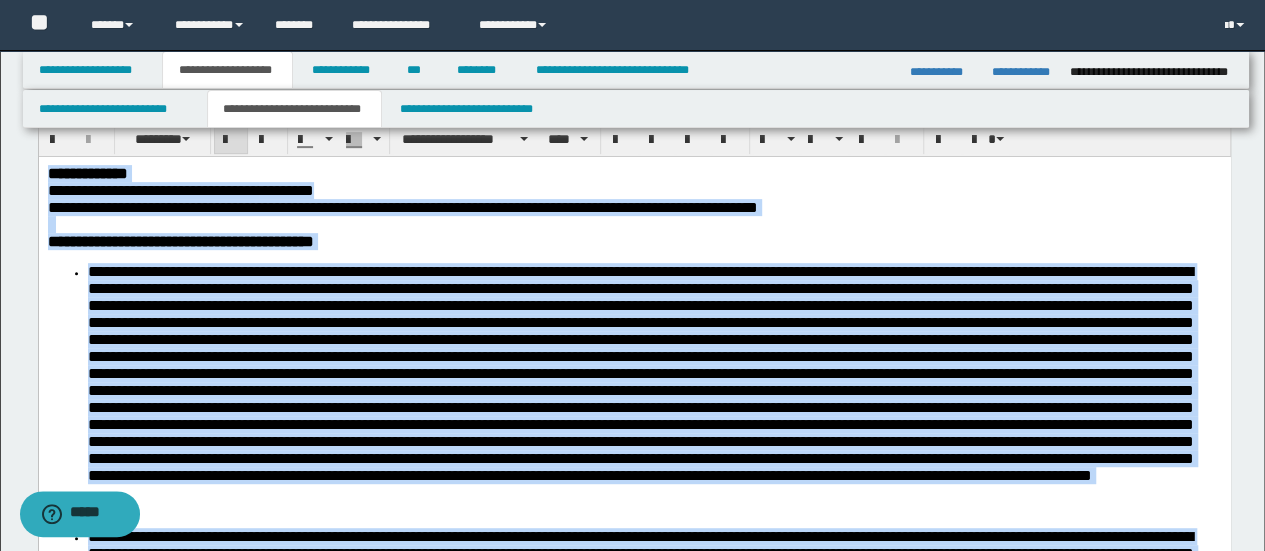 click on "**********" at bounding box center (634, 612) 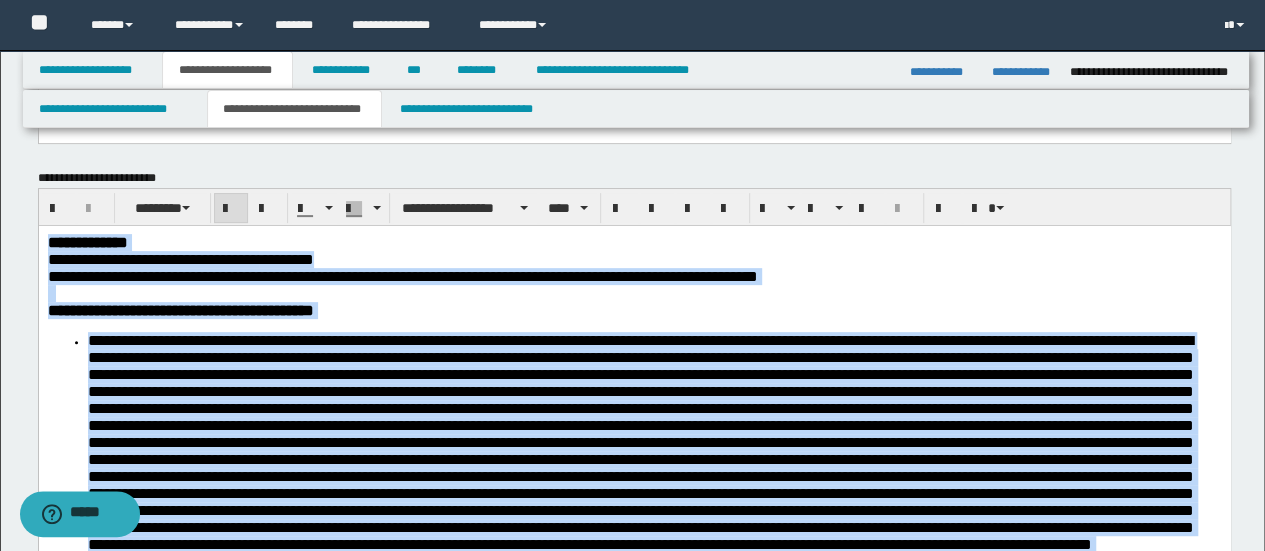 scroll, scrollTop: 200, scrollLeft: 0, axis: vertical 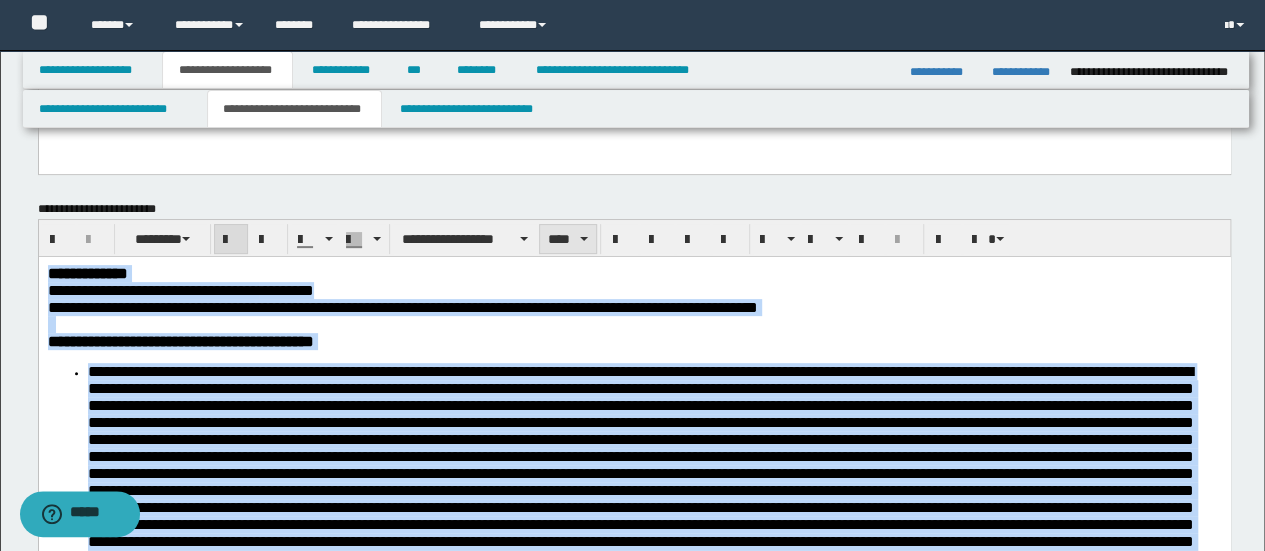 click on "****" at bounding box center (567, 239) 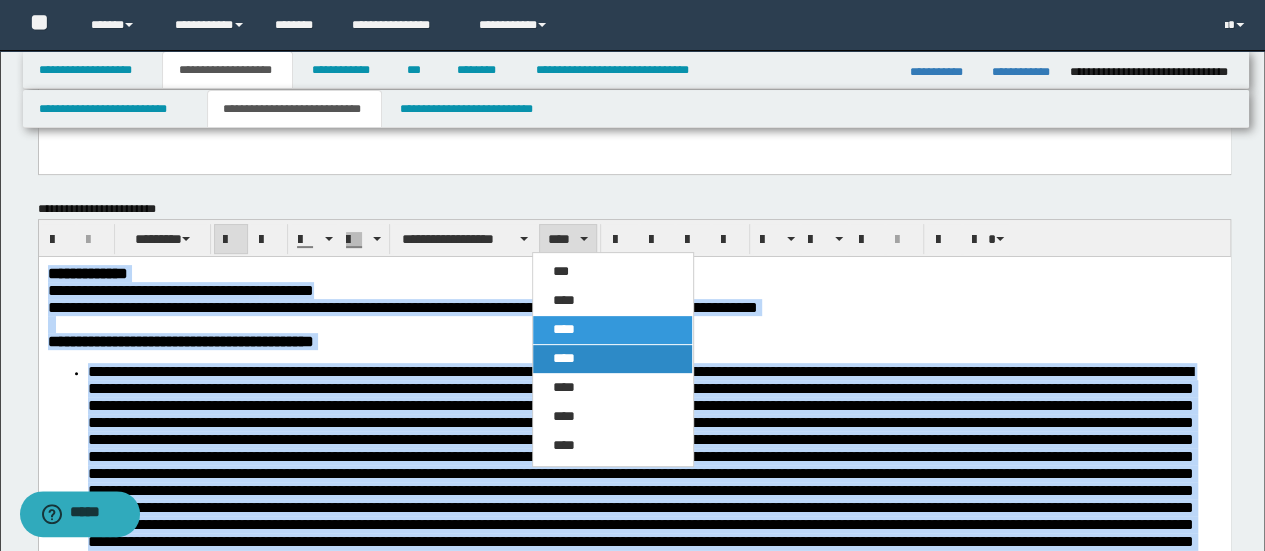 click on "****" at bounding box center [612, 359] 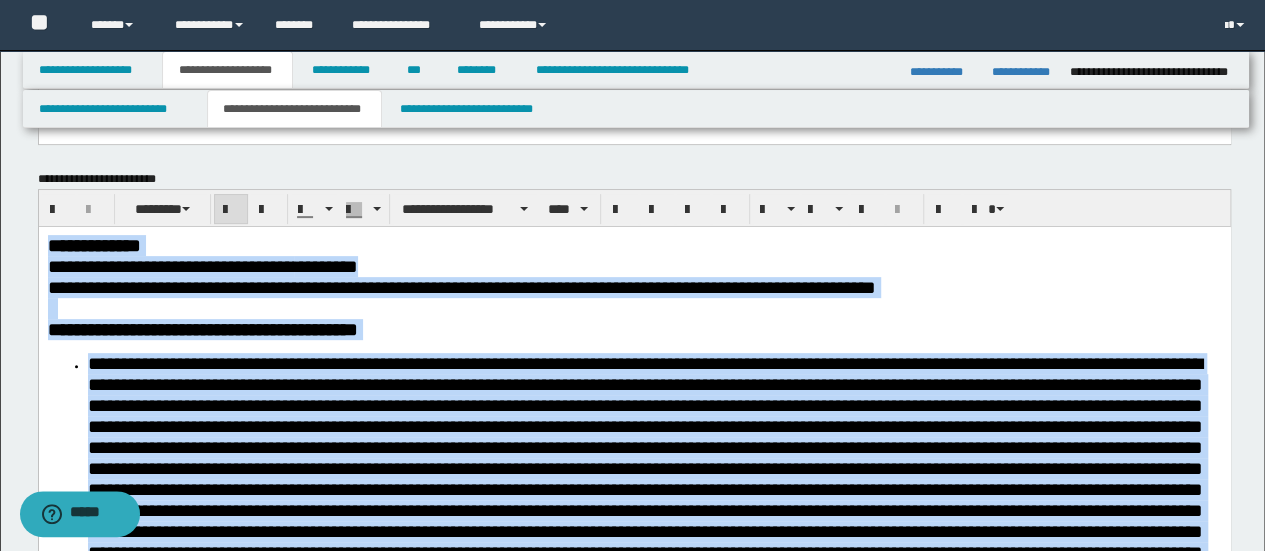scroll, scrollTop: 200, scrollLeft: 0, axis: vertical 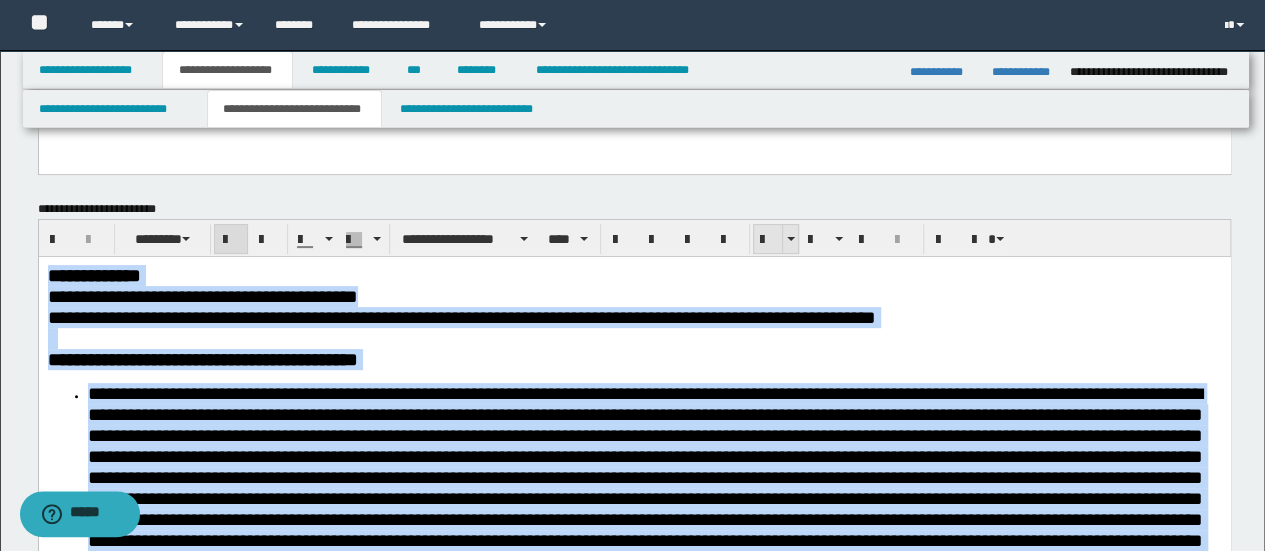 click at bounding box center [768, 240] 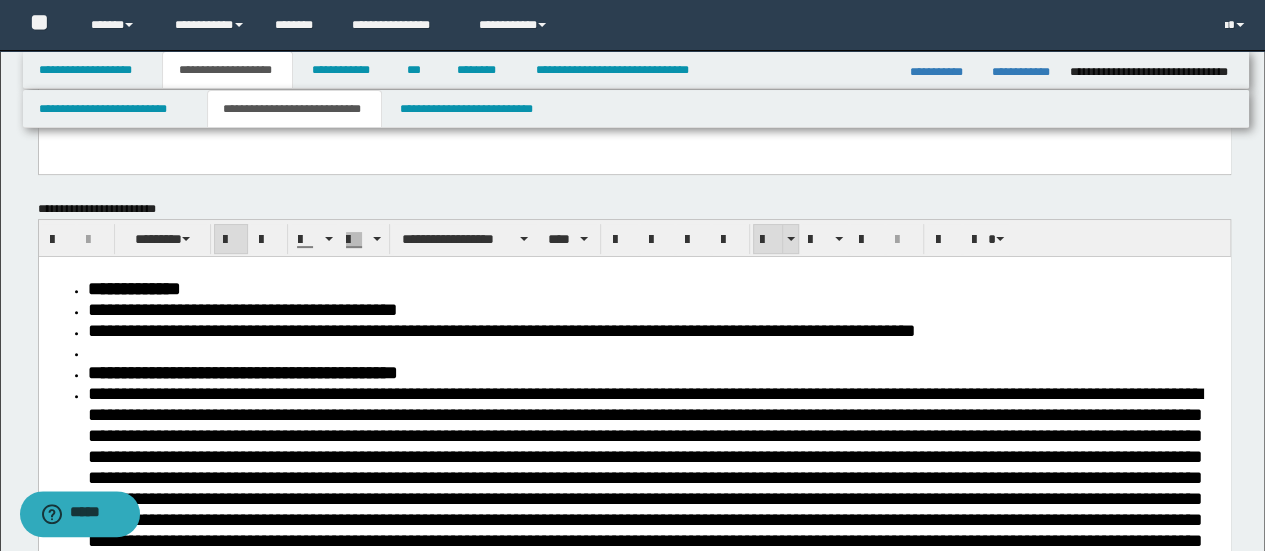 click at bounding box center [768, 240] 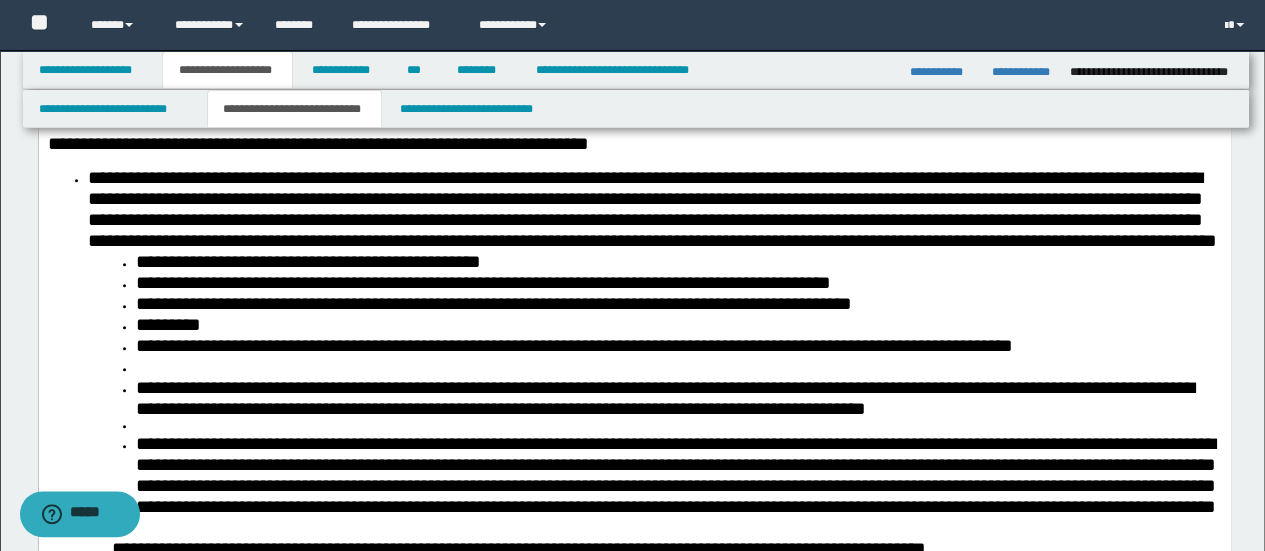 scroll, scrollTop: 700, scrollLeft: 0, axis: vertical 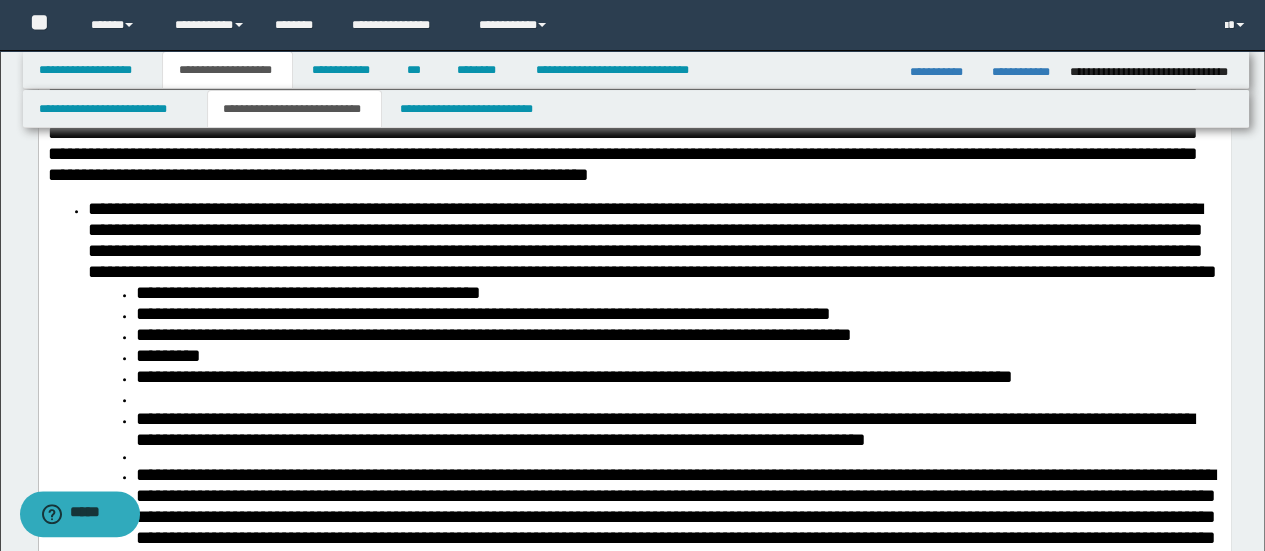 click on "**********" at bounding box center (634, 478) 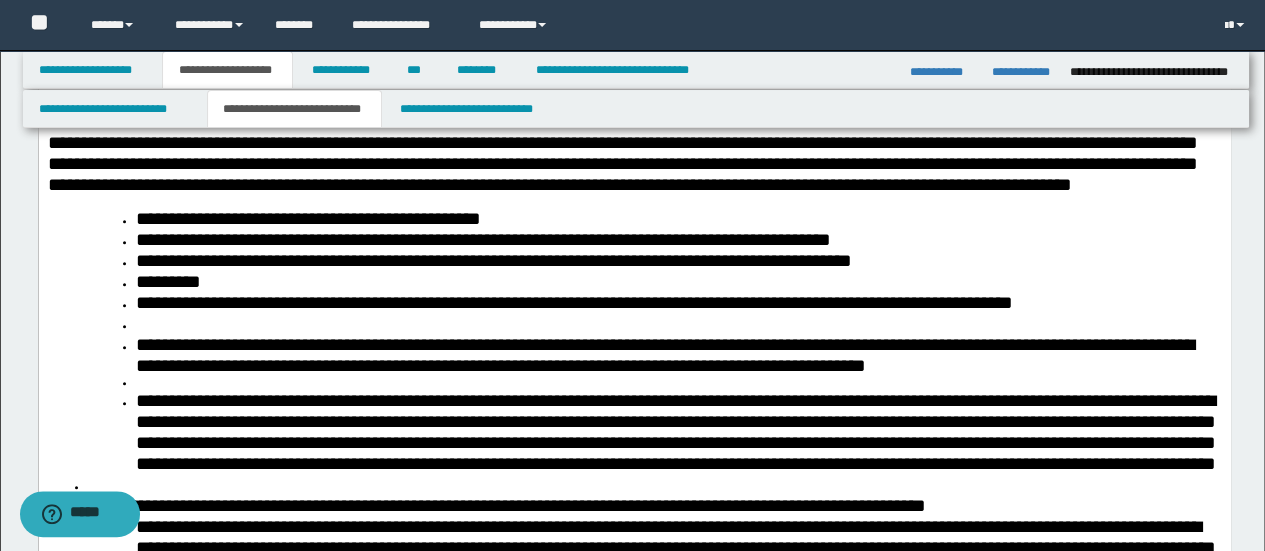 scroll, scrollTop: 900, scrollLeft: 0, axis: vertical 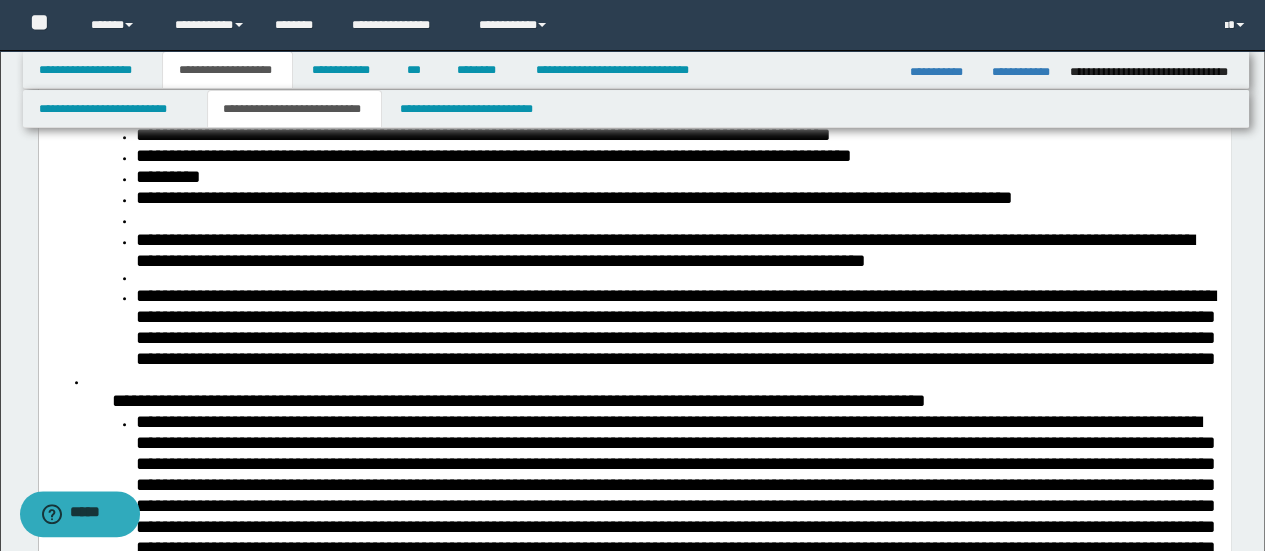 click at bounding box center [678, 218] 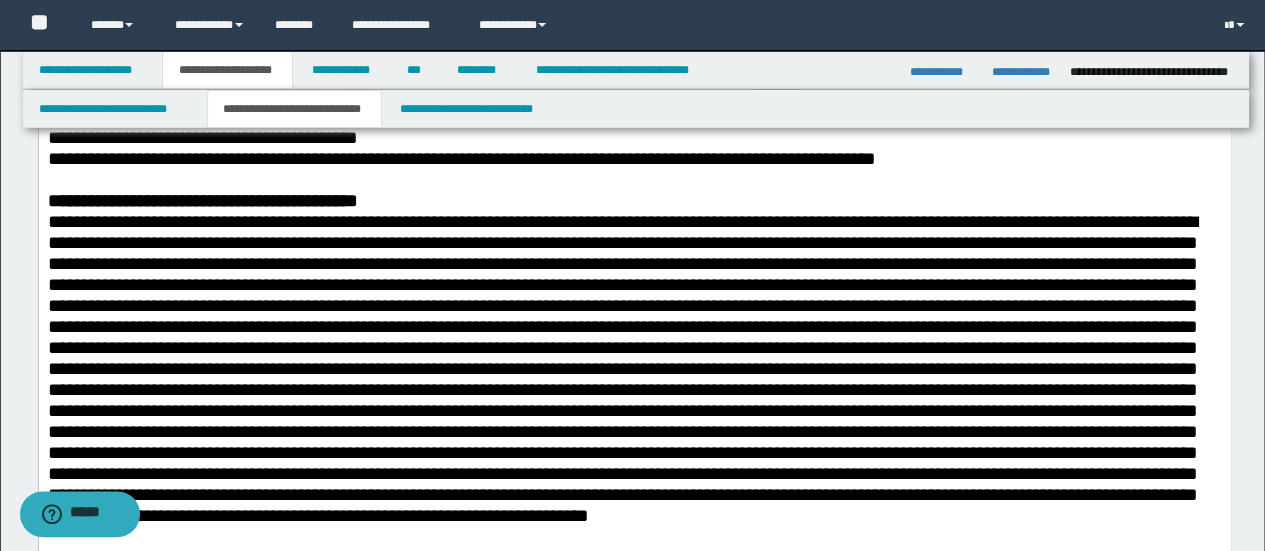 scroll, scrollTop: 200, scrollLeft: 0, axis: vertical 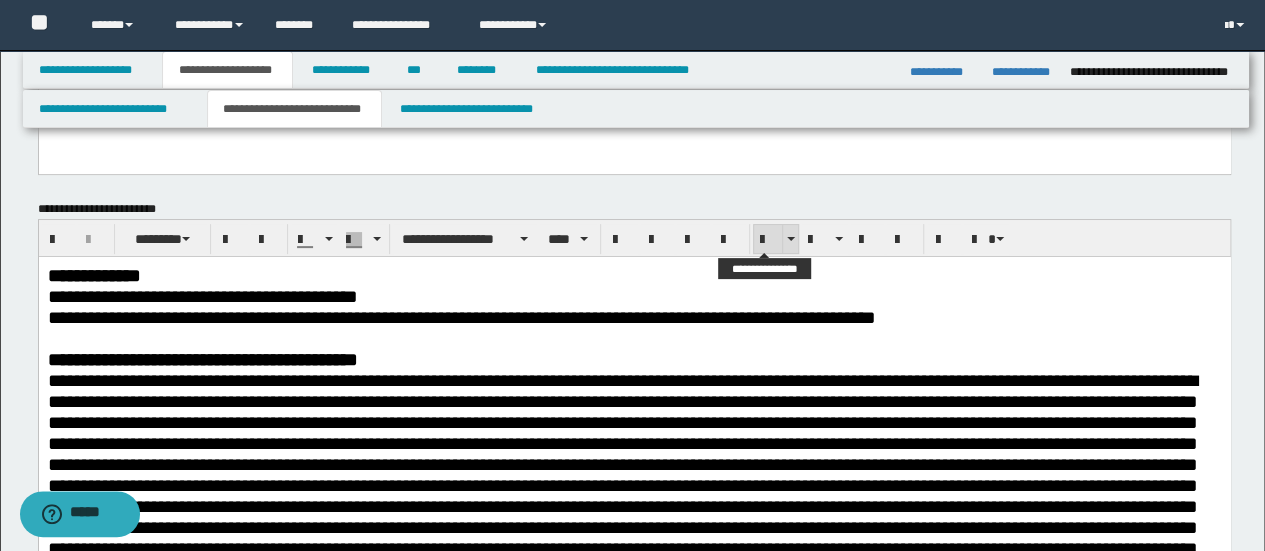 click at bounding box center (768, 240) 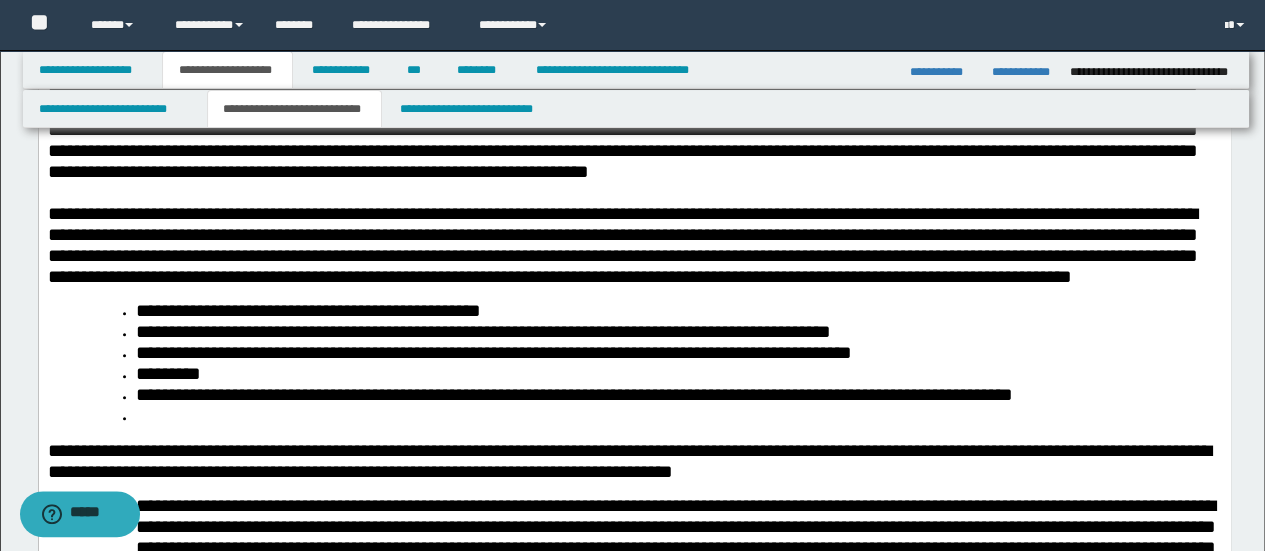 scroll, scrollTop: 900, scrollLeft: 0, axis: vertical 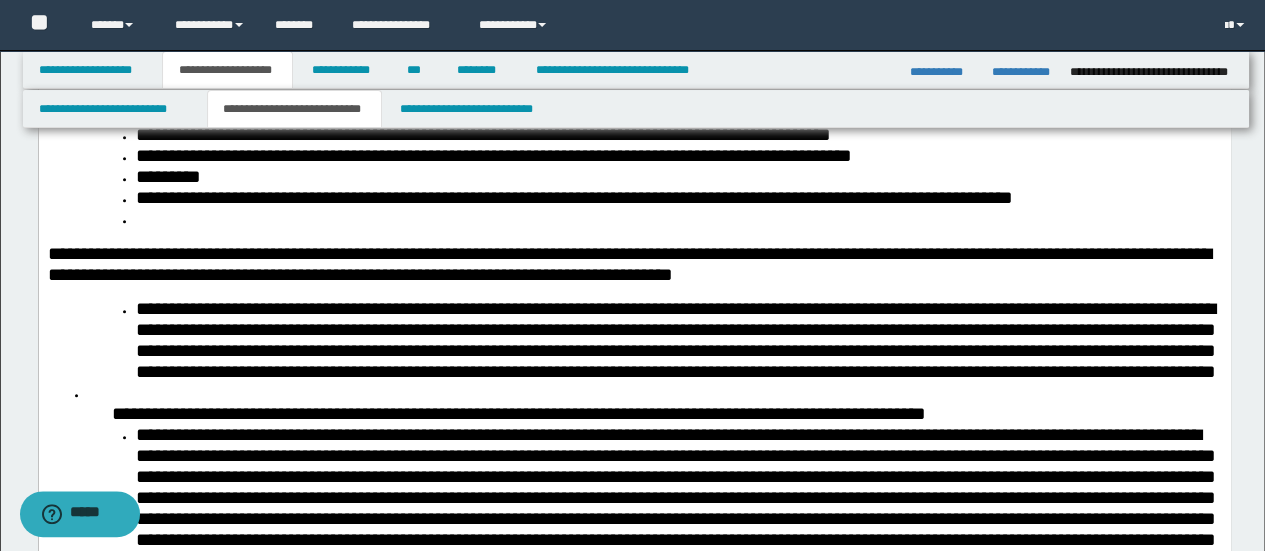 click at bounding box center [678, 218] 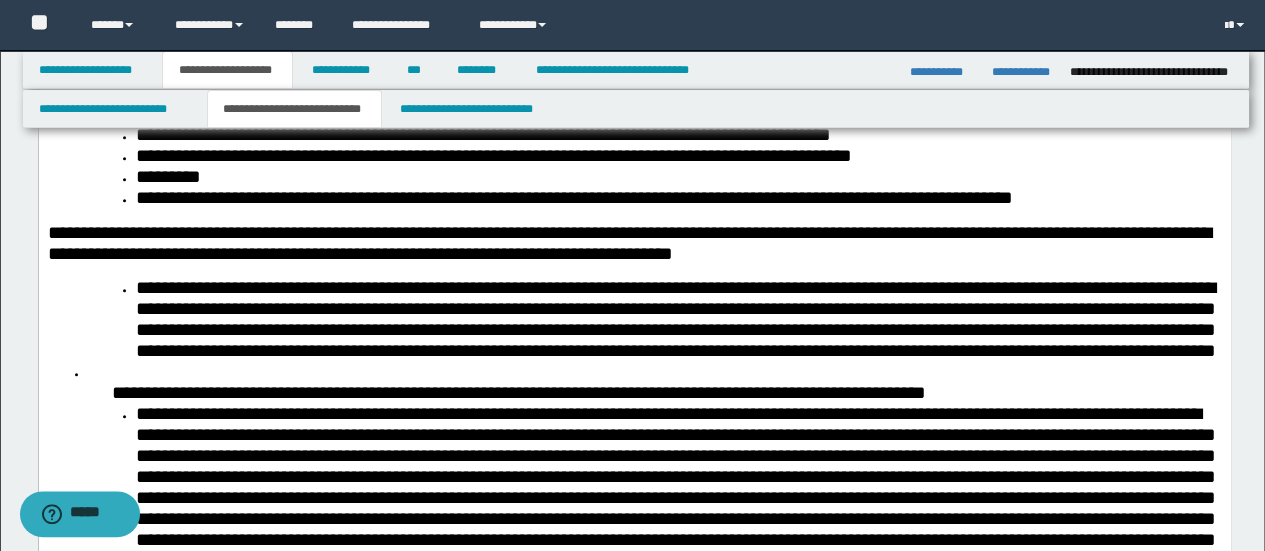 click on "**********" at bounding box center (634, 424) 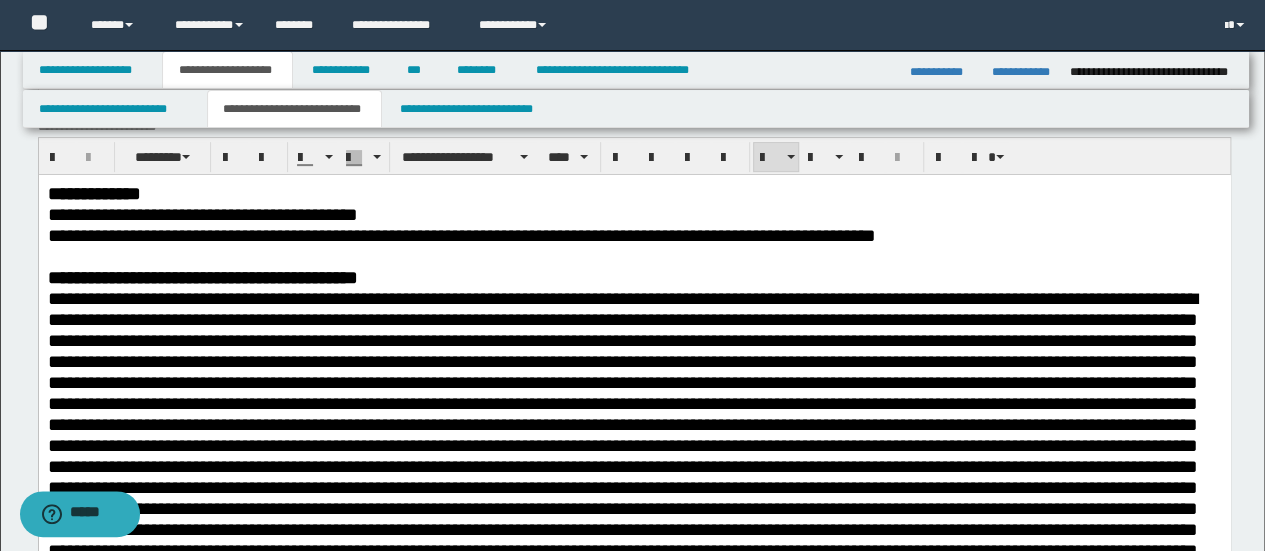 scroll, scrollTop: 200, scrollLeft: 0, axis: vertical 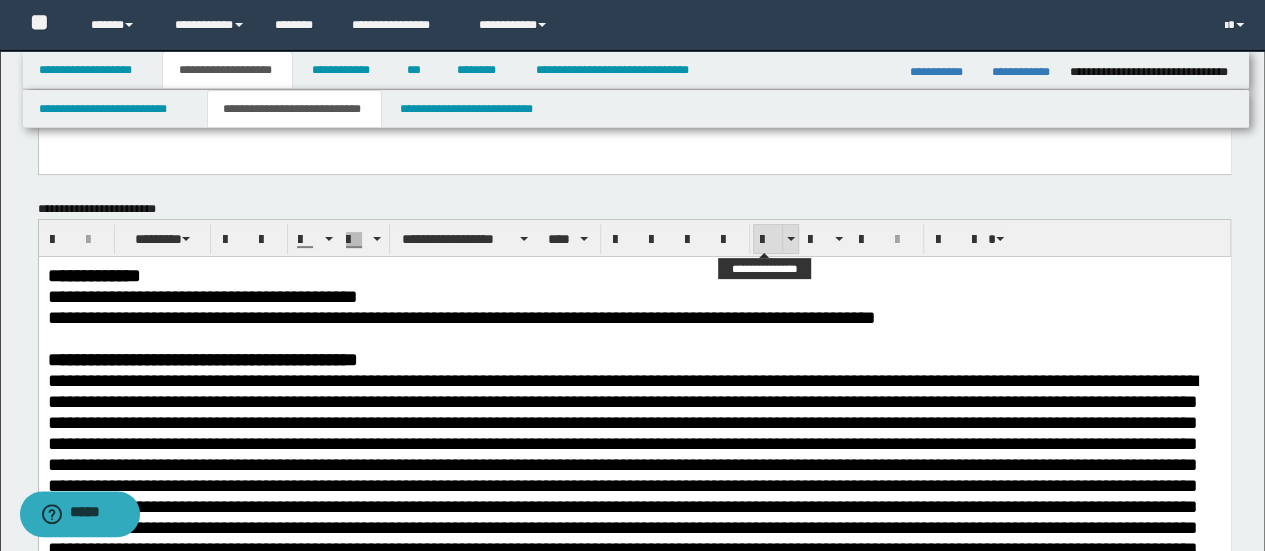 click at bounding box center (768, 240) 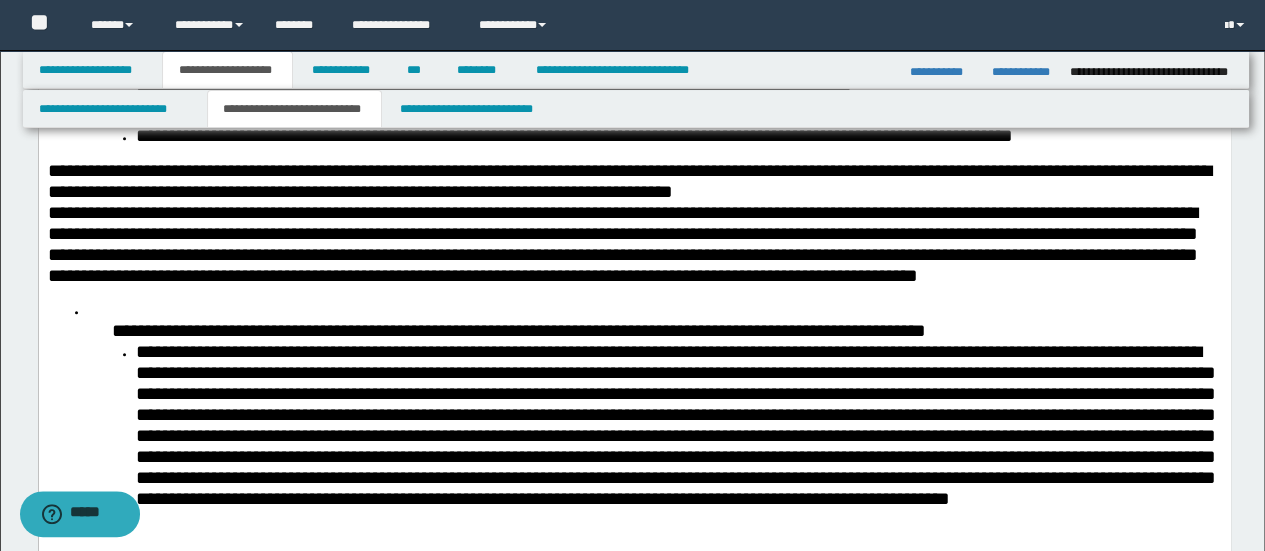 scroll, scrollTop: 1000, scrollLeft: 0, axis: vertical 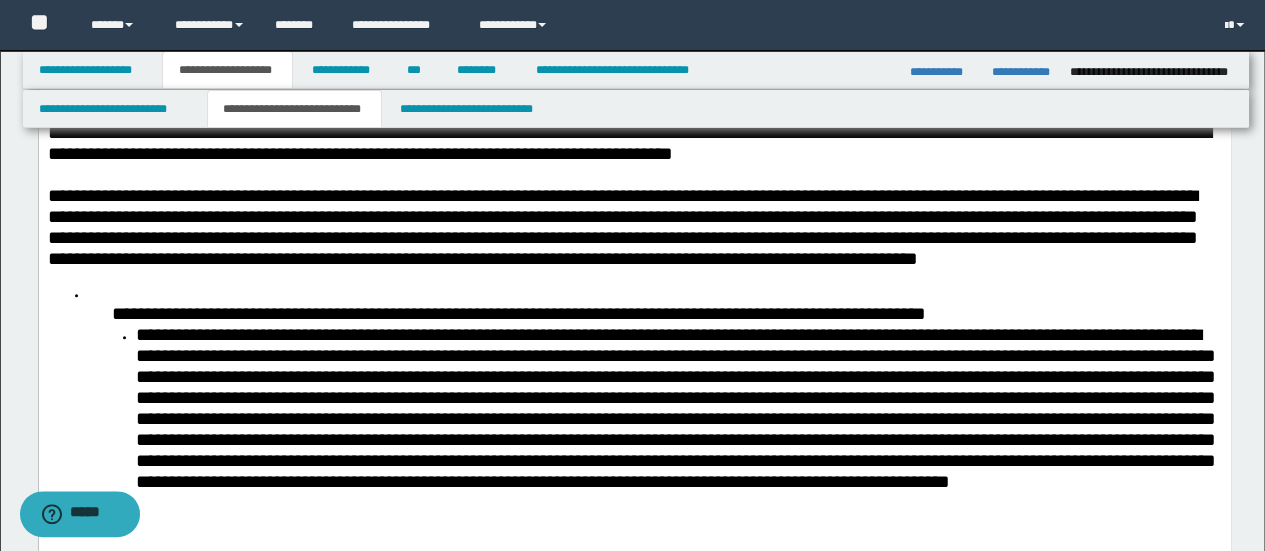 click on "**********" at bounding box center (518, 313) 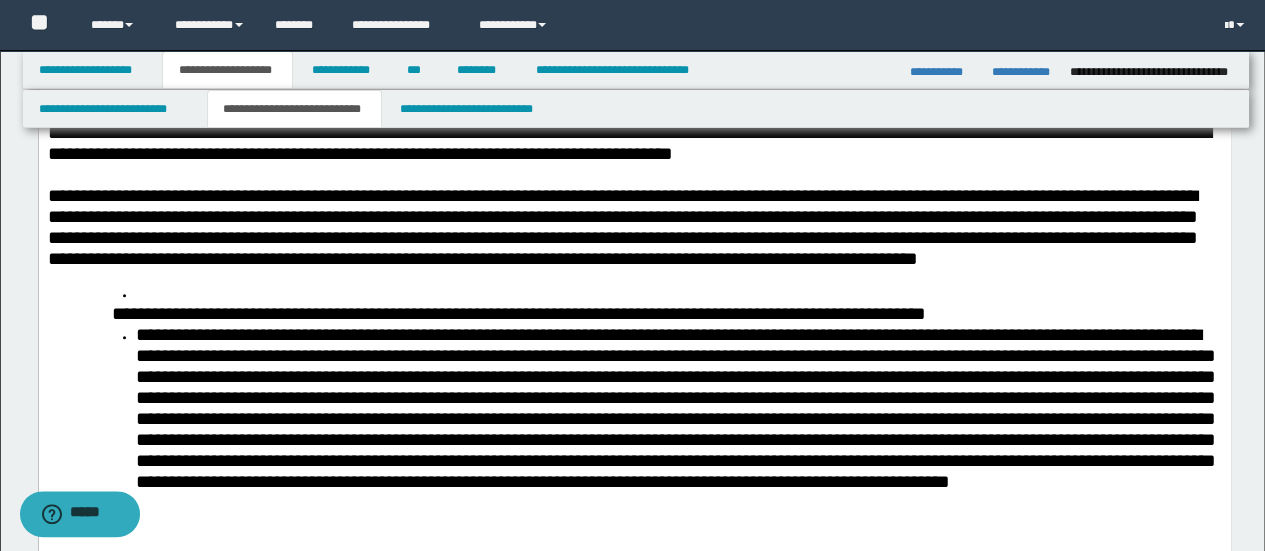 click at bounding box center (678, 292) 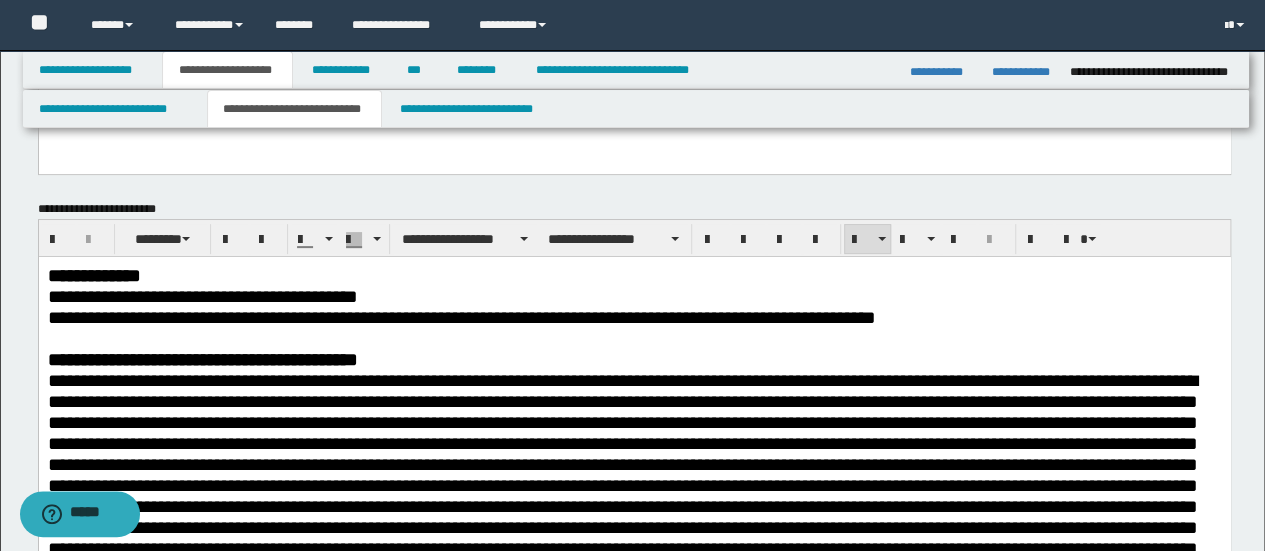 scroll, scrollTop: 100, scrollLeft: 0, axis: vertical 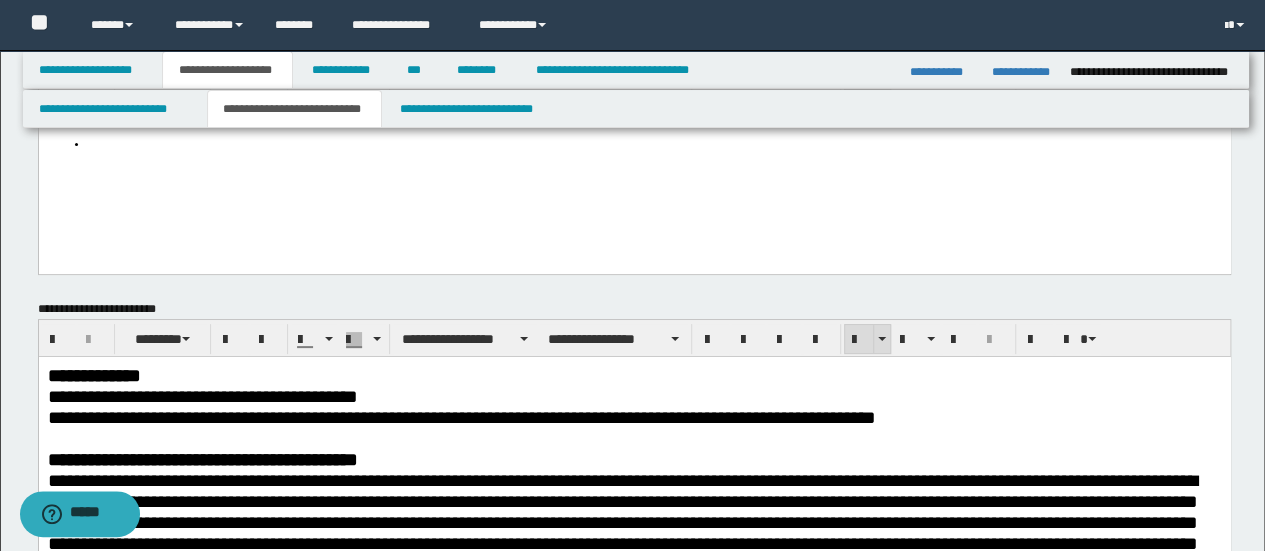 click at bounding box center [859, 340] 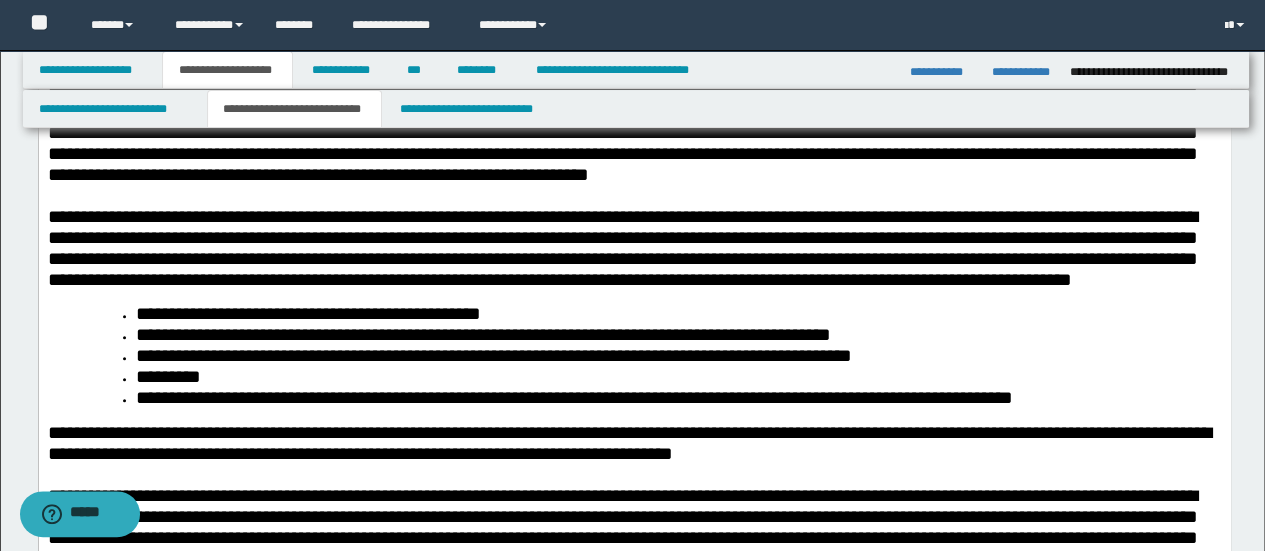 scroll, scrollTop: 1100, scrollLeft: 0, axis: vertical 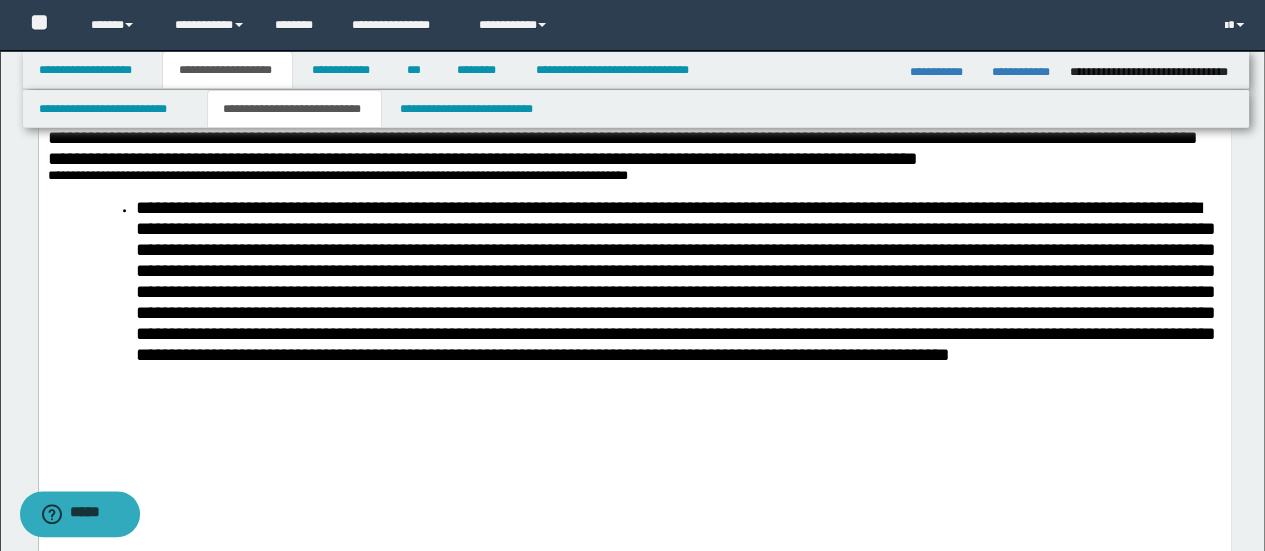 click on "**********" at bounding box center [675, 281] 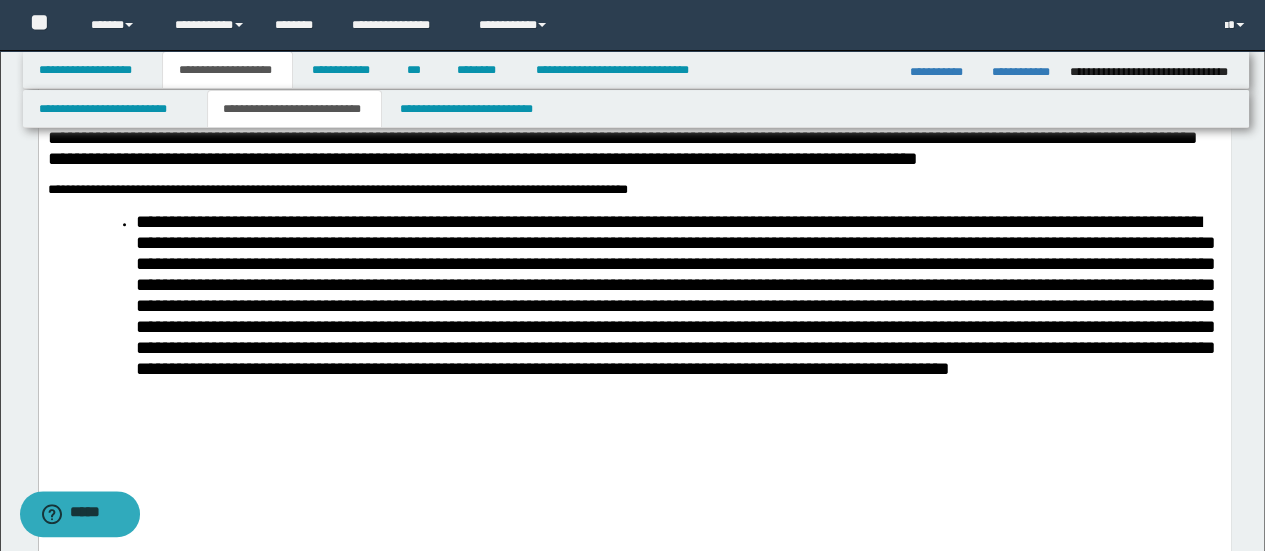 click on "**********" at bounding box center (675, 295) 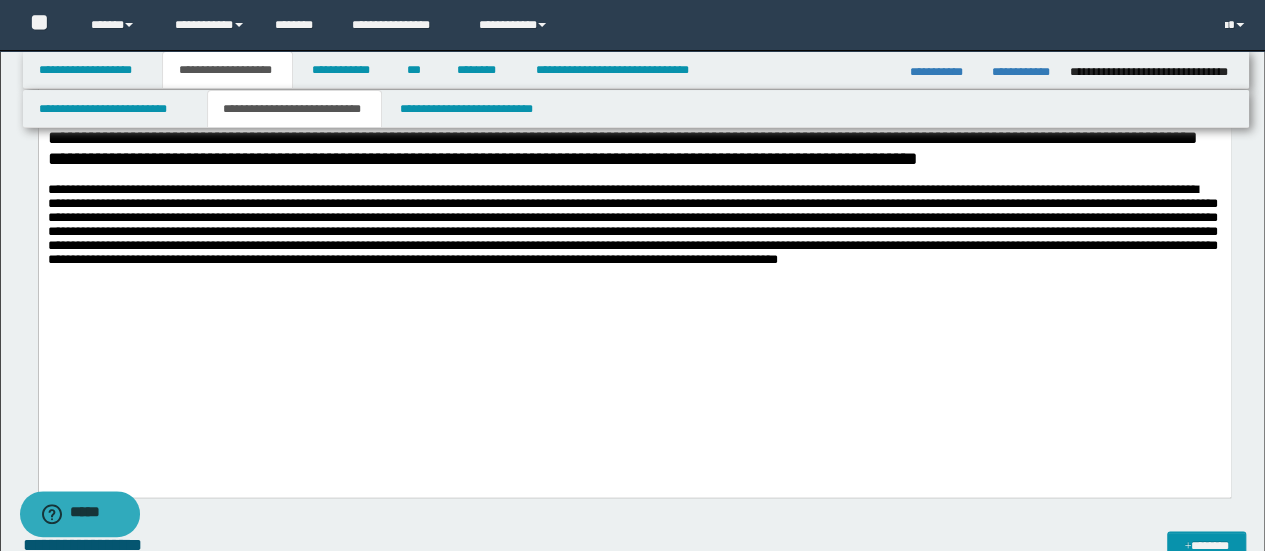 click on "**********" at bounding box center [634, 236] 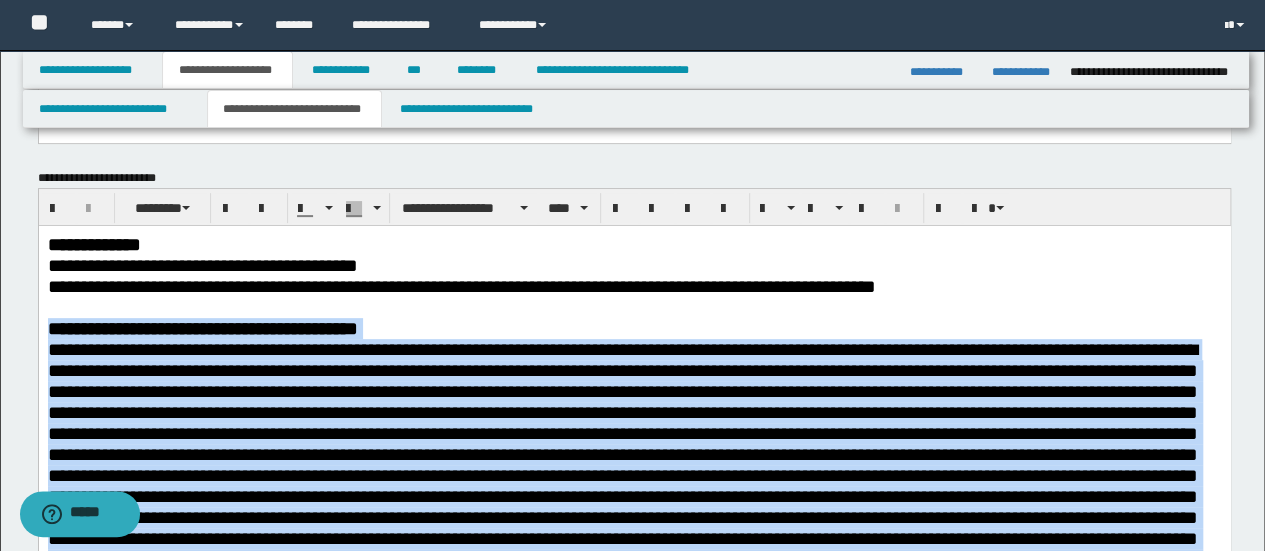 scroll, scrollTop: 200, scrollLeft: 0, axis: vertical 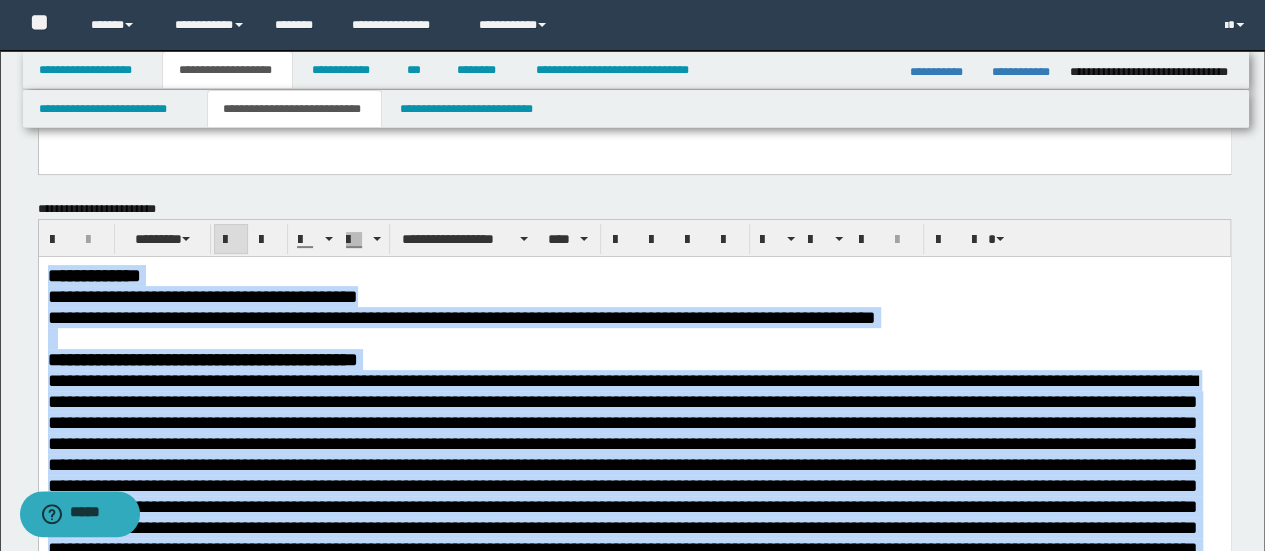 drag, startPoint x: 277, startPoint y: 1297, endPoint x: 46, endPoint y: 281, distance: 1041.9294 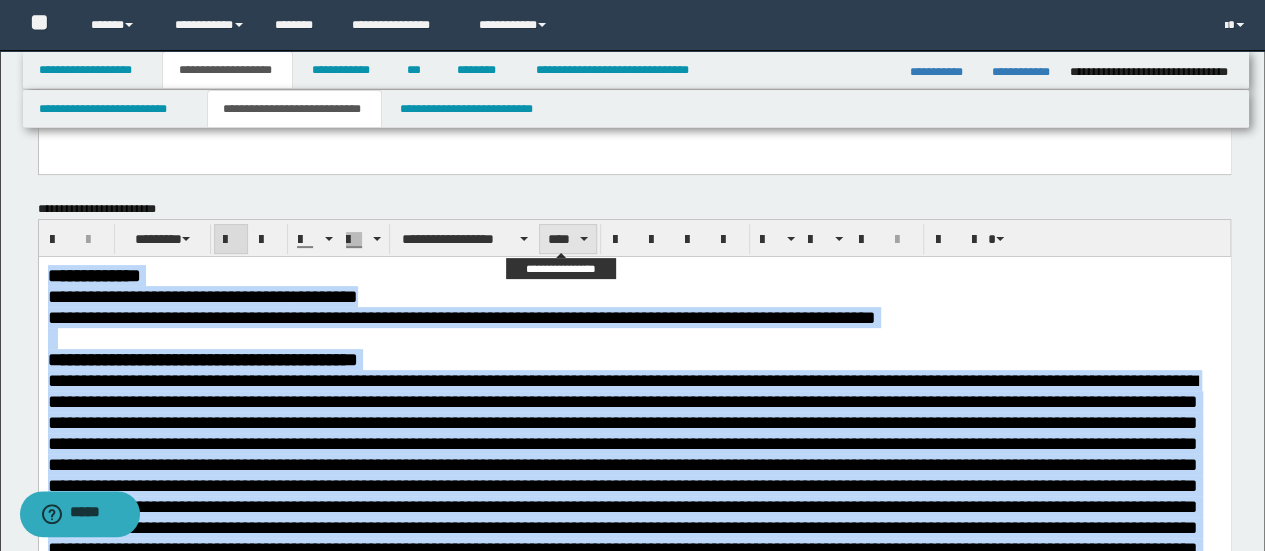 click on "****" at bounding box center [567, 239] 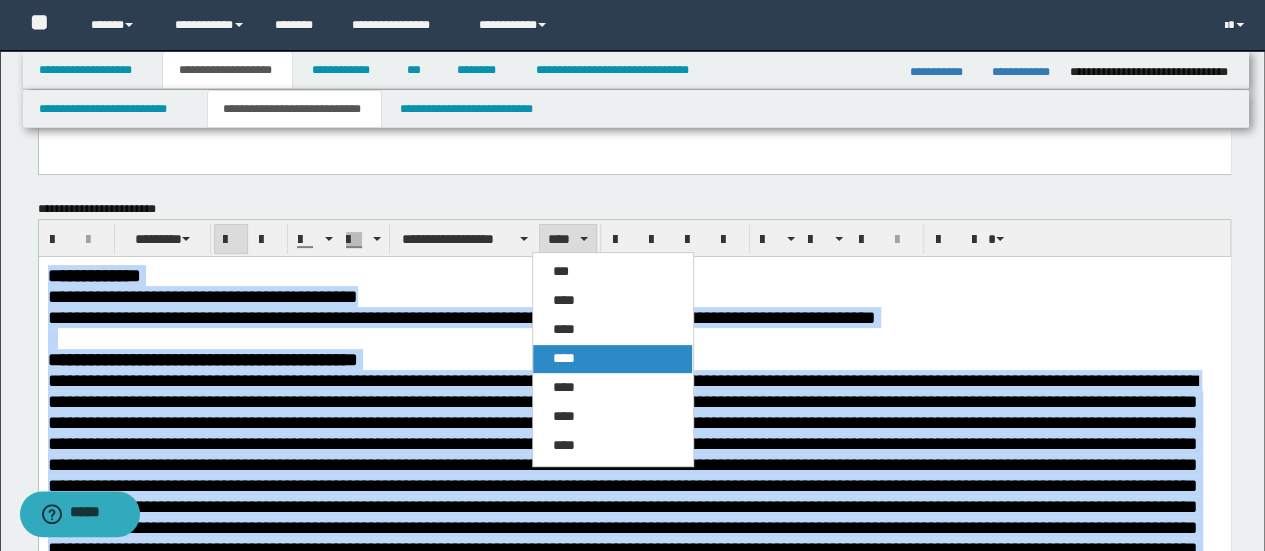 click on "****" at bounding box center [612, 359] 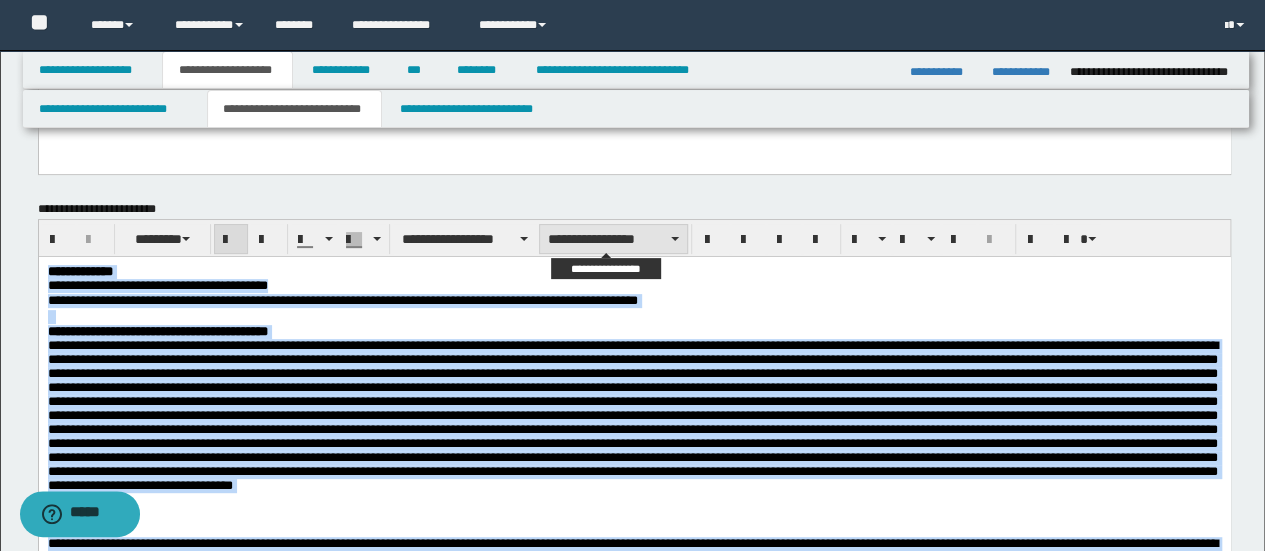click on "**********" at bounding box center [613, 239] 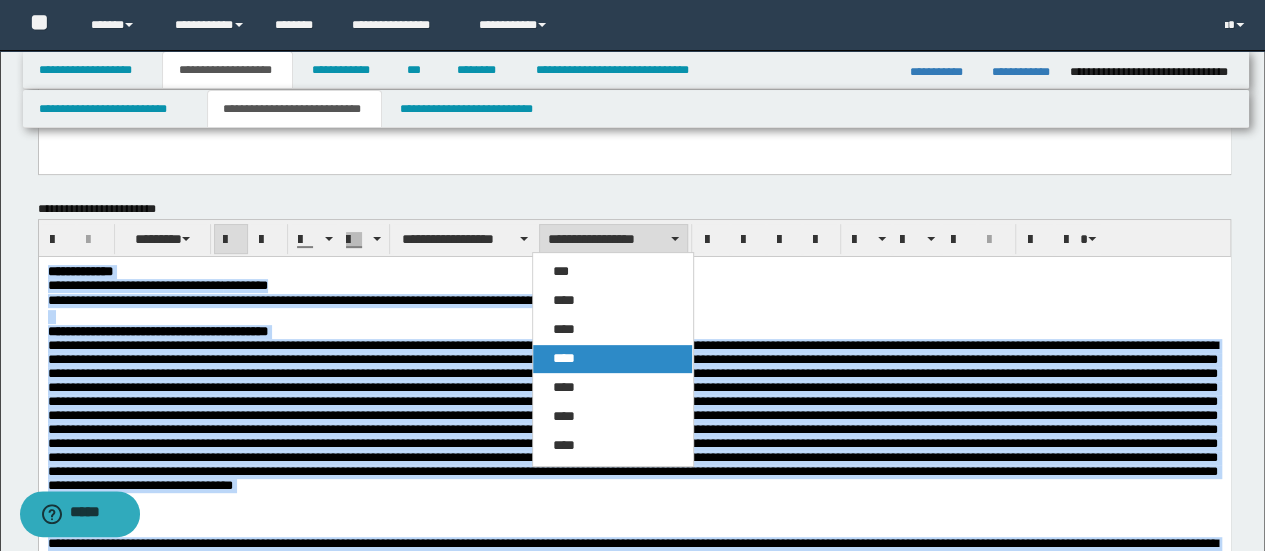 click on "****" at bounding box center [612, 359] 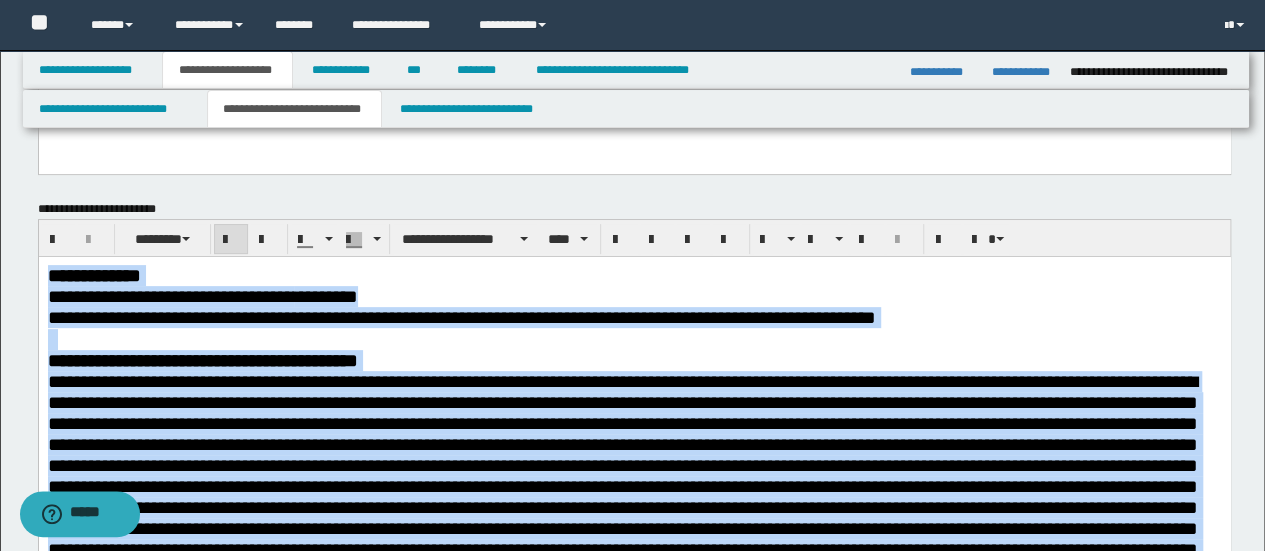 click at bounding box center [622, 528] 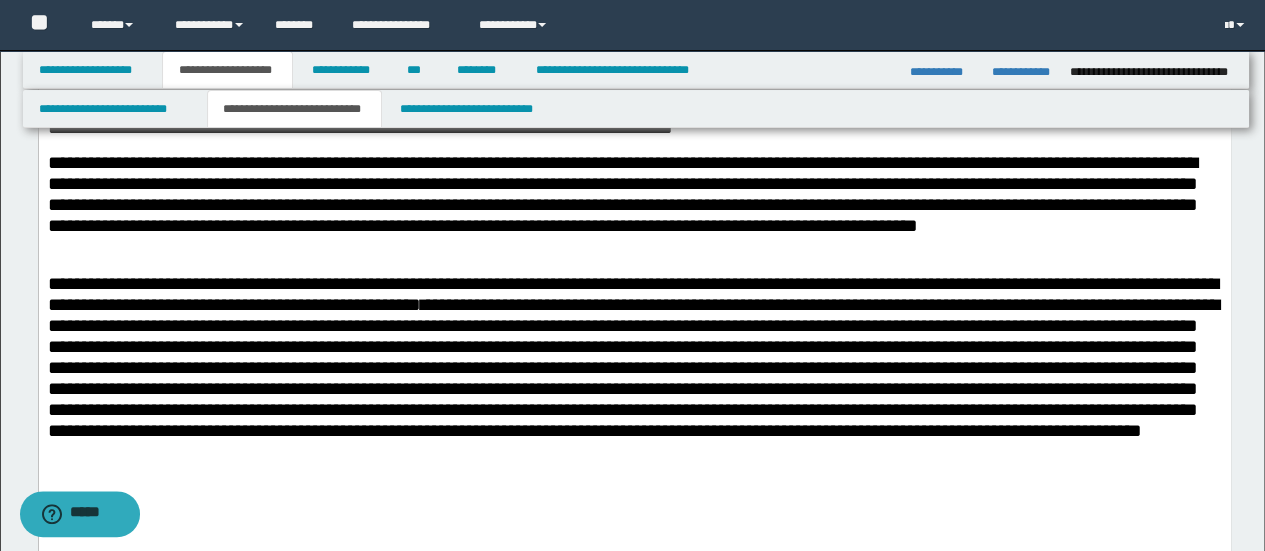 scroll, scrollTop: 1100, scrollLeft: 0, axis: vertical 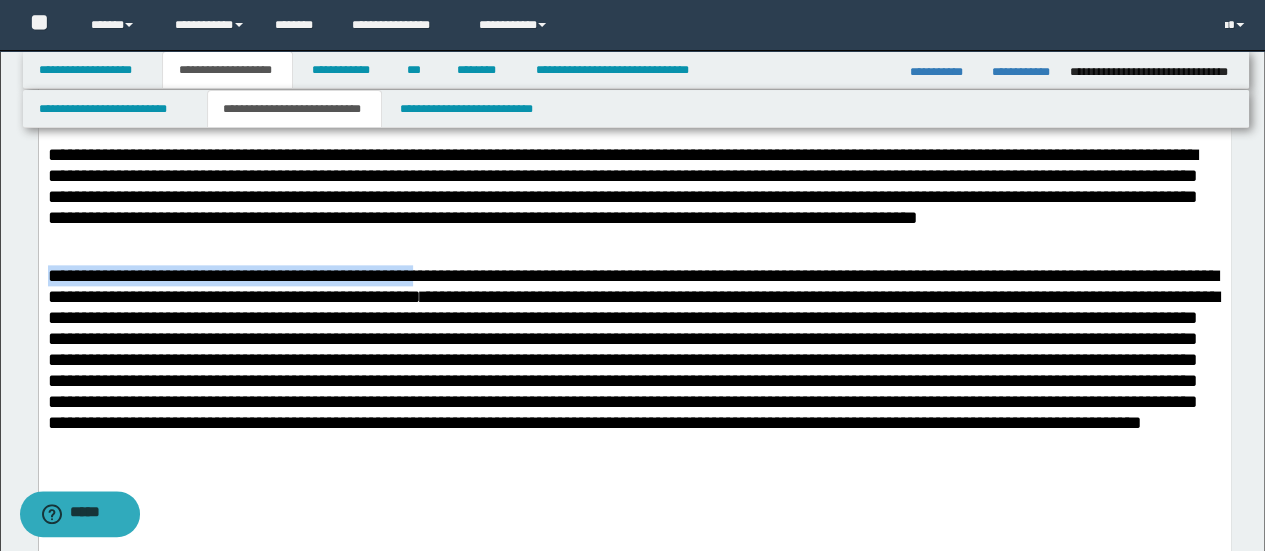 drag, startPoint x: 48, startPoint y: 281, endPoint x: 543, endPoint y: 288, distance: 495.0495 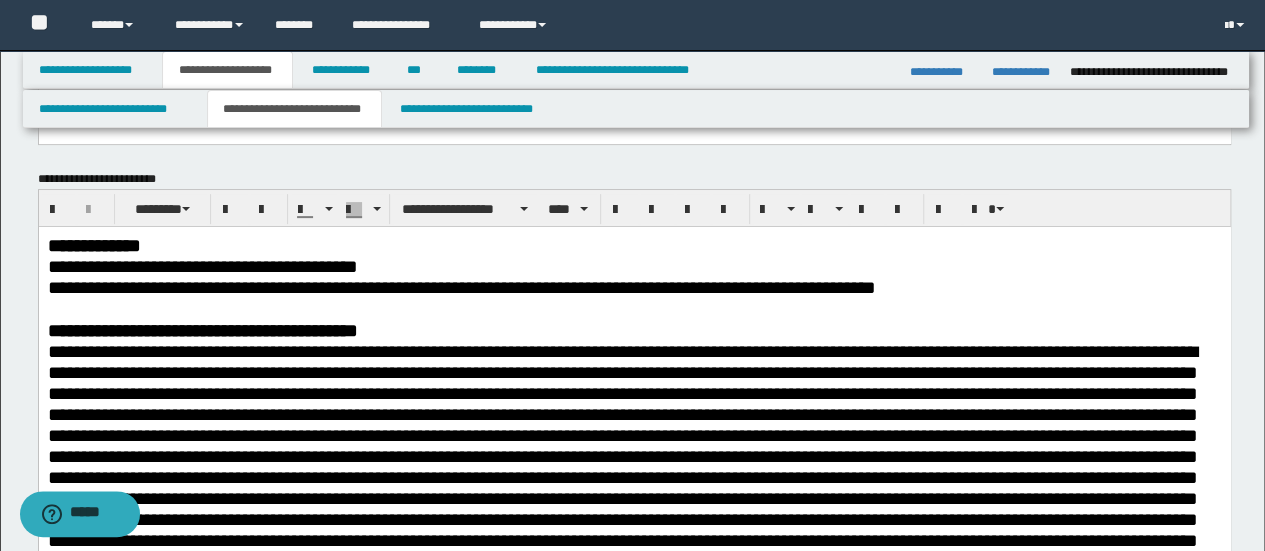 scroll, scrollTop: 200, scrollLeft: 0, axis: vertical 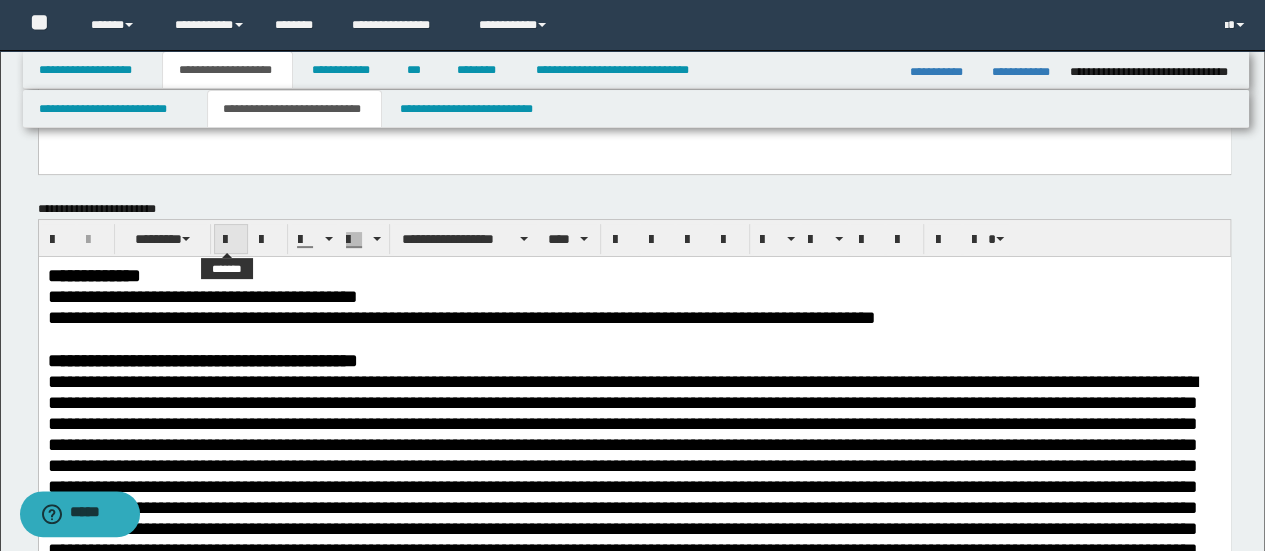 click at bounding box center [231, 240] 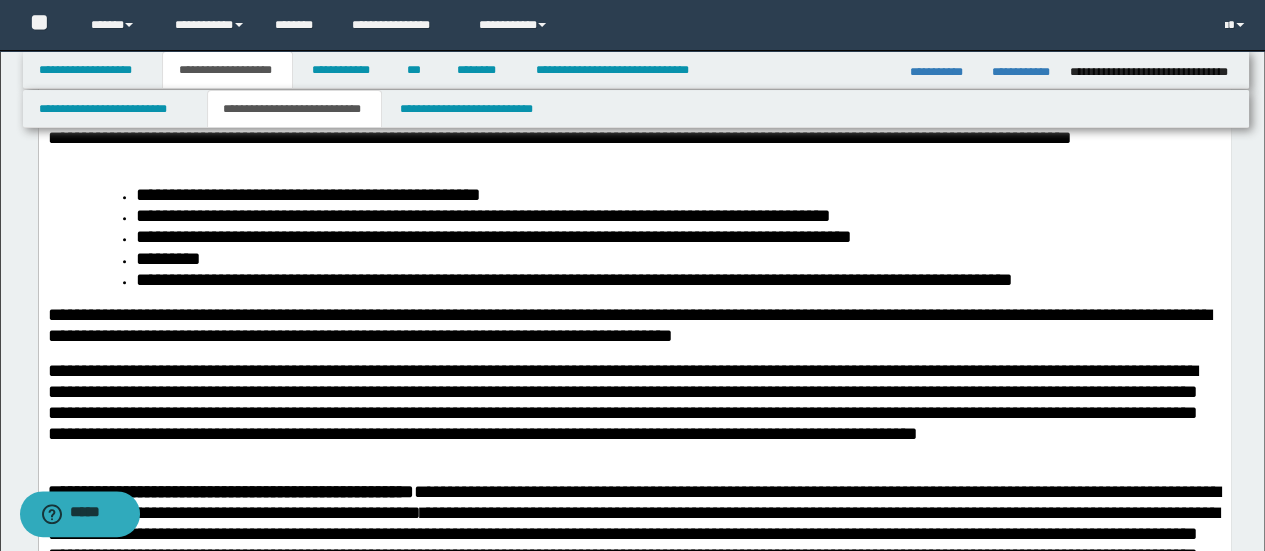scroll, scrollTop: 900, scrollLeft: 0, axis: vertical 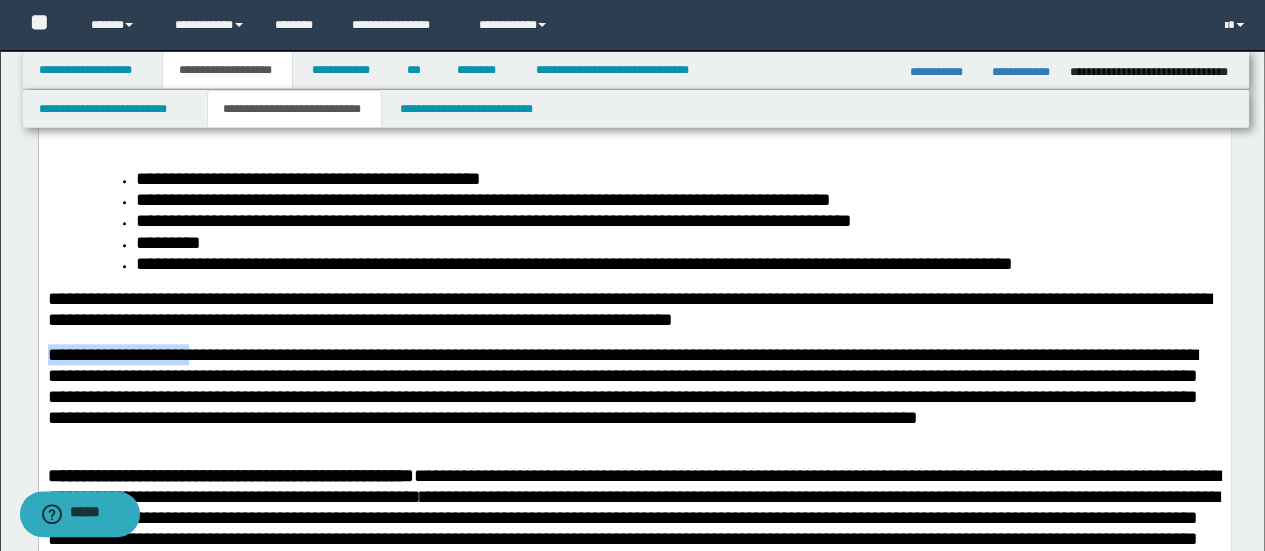 drag, startPoint x: 48, startPoint y: 357, endPoint x: 224, endPoint y: 354, distance: 176.02557 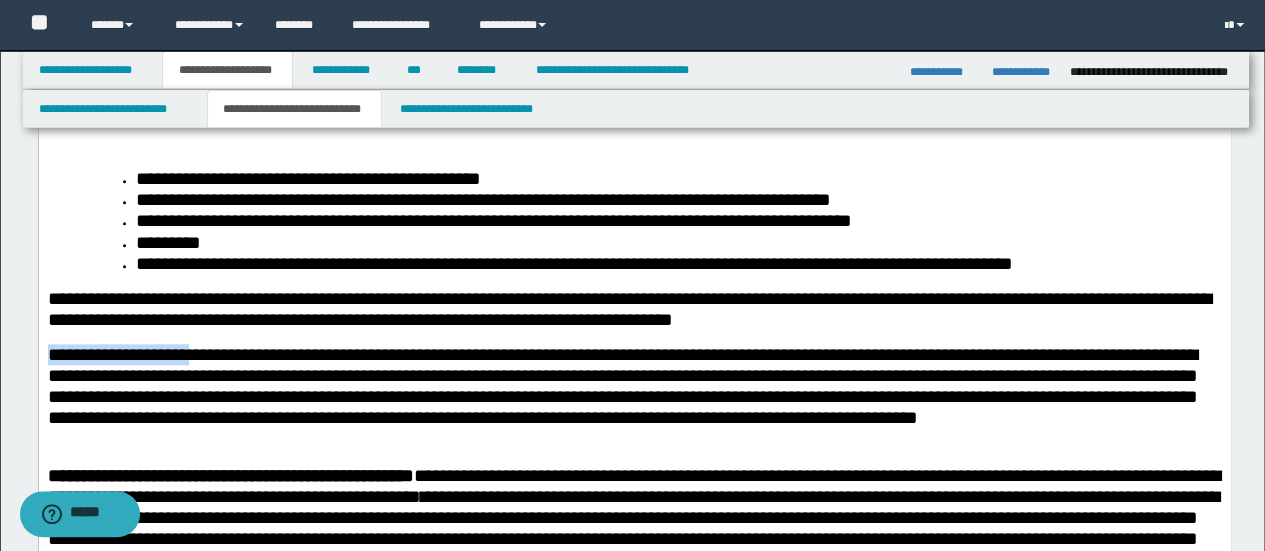 click on "**********" at bounding box center [622, 386] 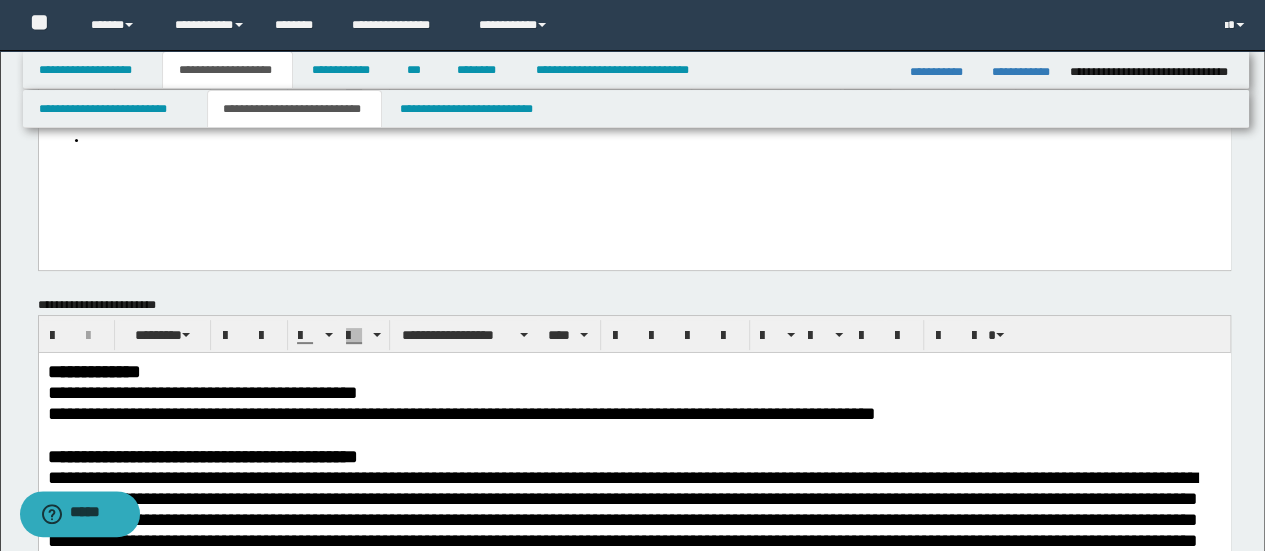 scroll, scrollTop: 100, scrollLeft: 0, axis: vertical 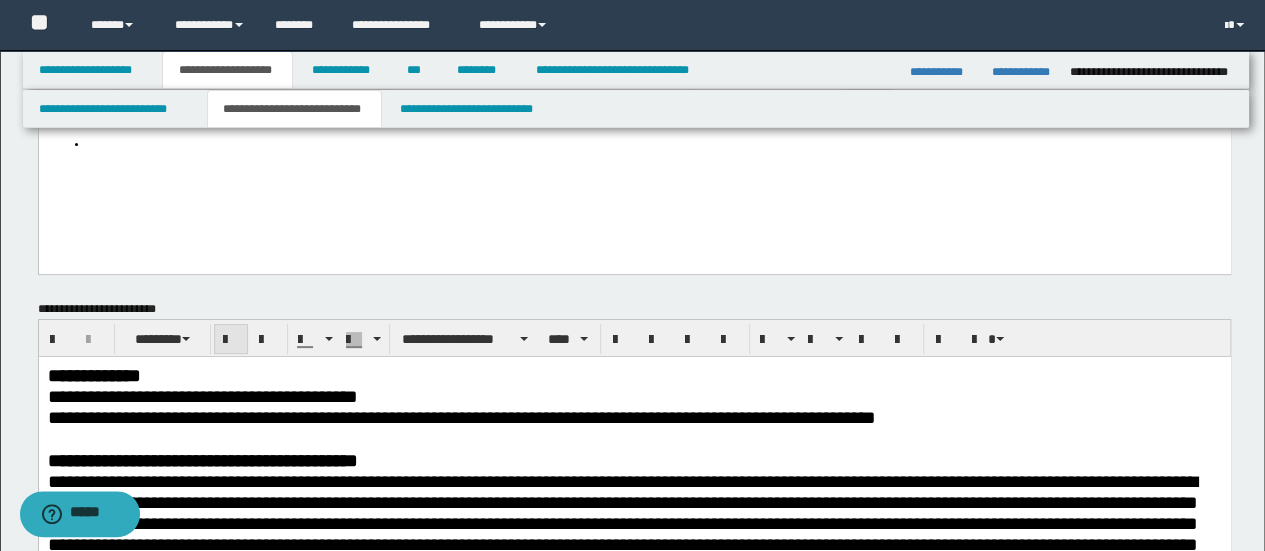 click at bounding box center (231, 339) 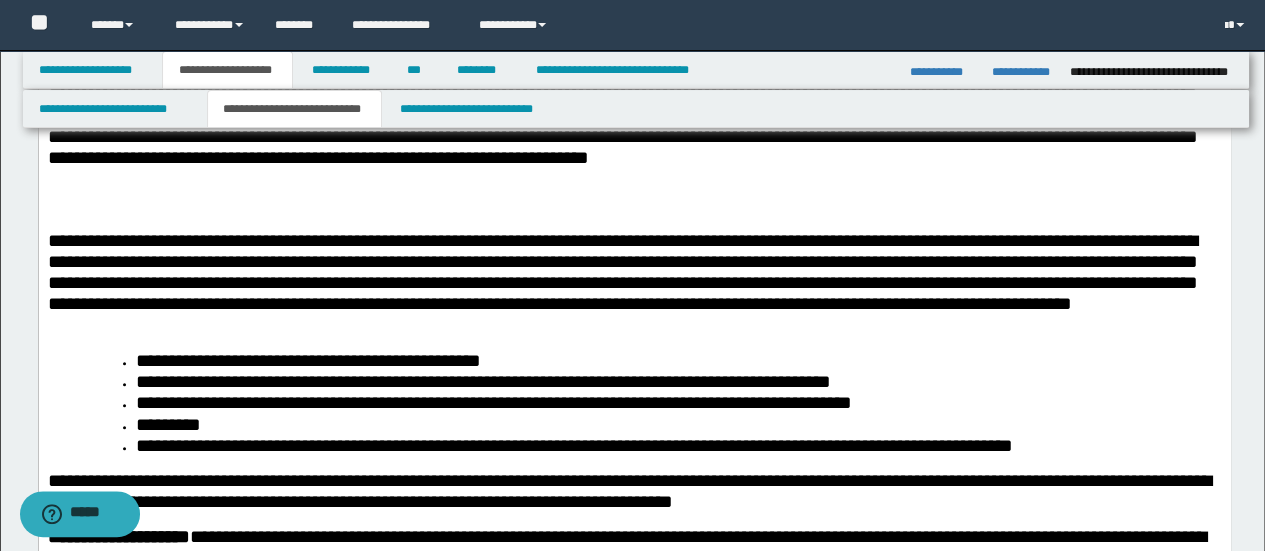 scroll, scrollTop: 800, scrollLeft: 0, axis: vertical 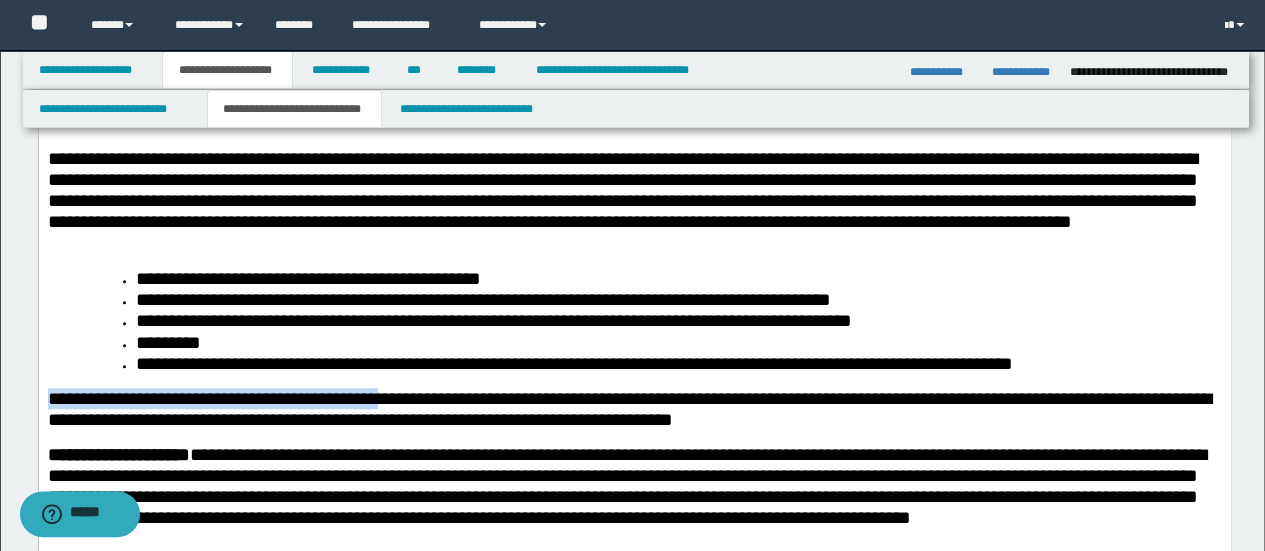 drag, startPoint x: 48, startPoint y: 399, endPoint x: 520, endPoint y: 401, distance: 472.00424 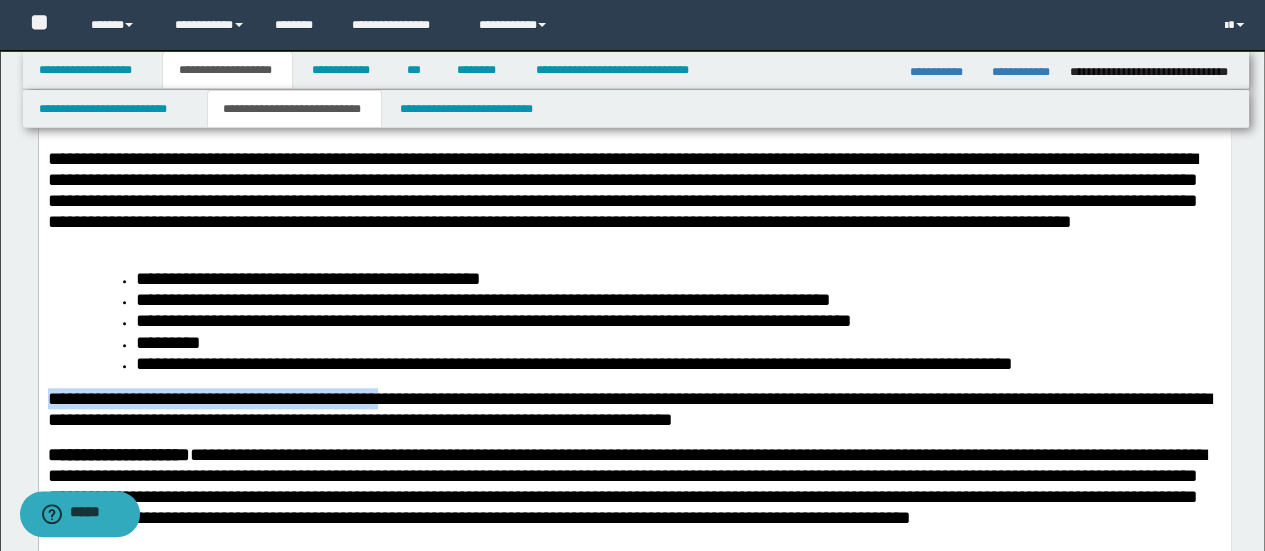 click on "**********" at bounding box center (628, 409) 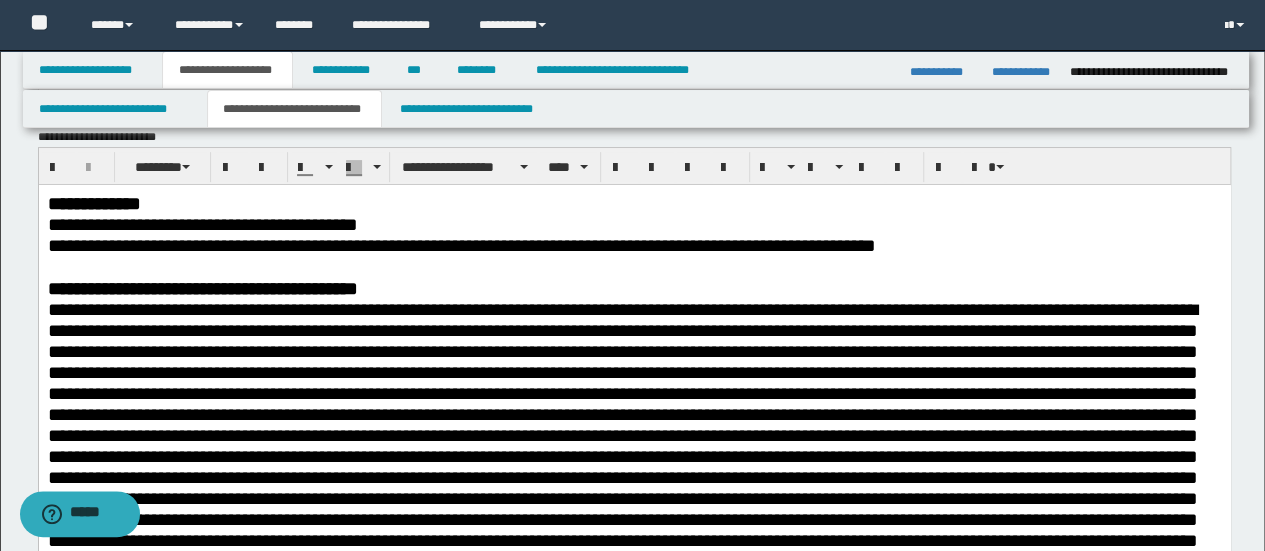 scroll, scrollTop: 200, scrollLeft: 0, axis: vertical 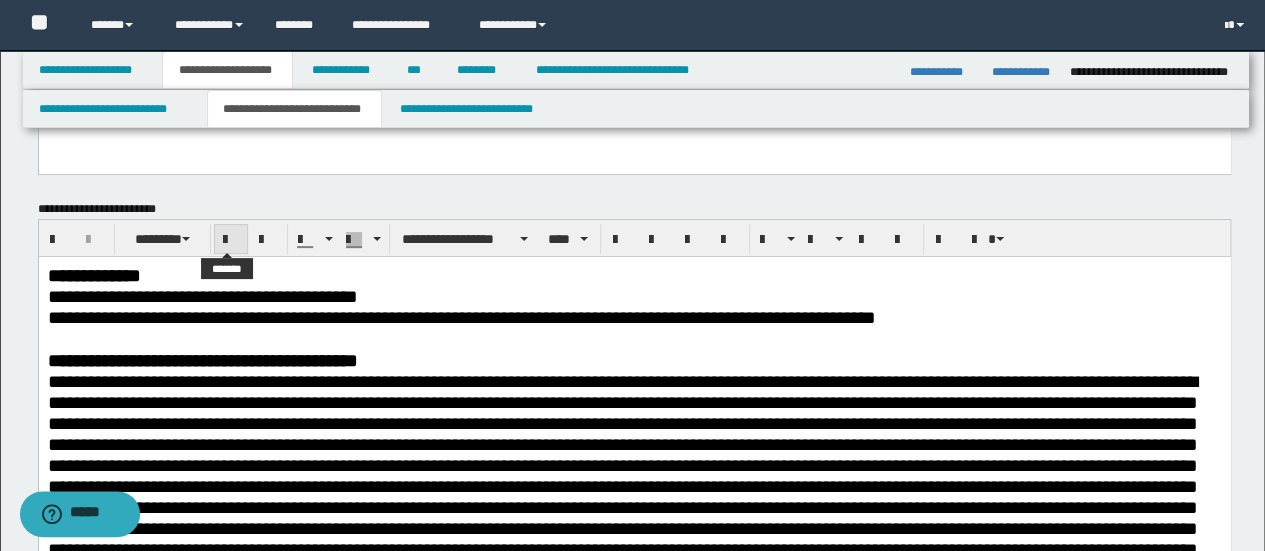 click at bounding box center (231, 240) 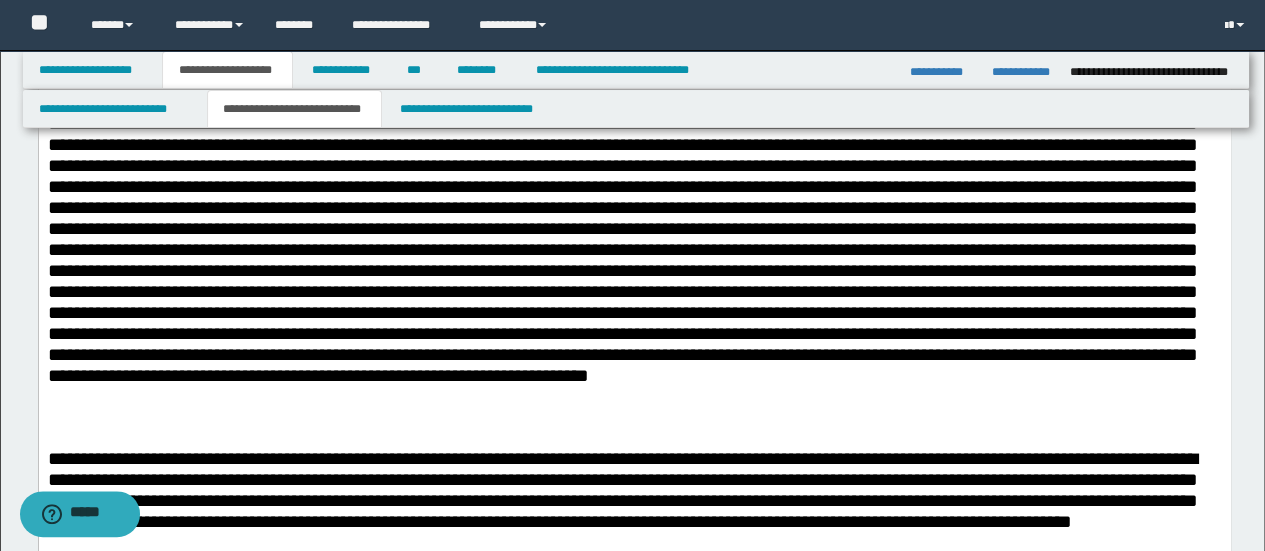 scroll, scrollTop: 700, scrollLeft: 0, axis: vertical 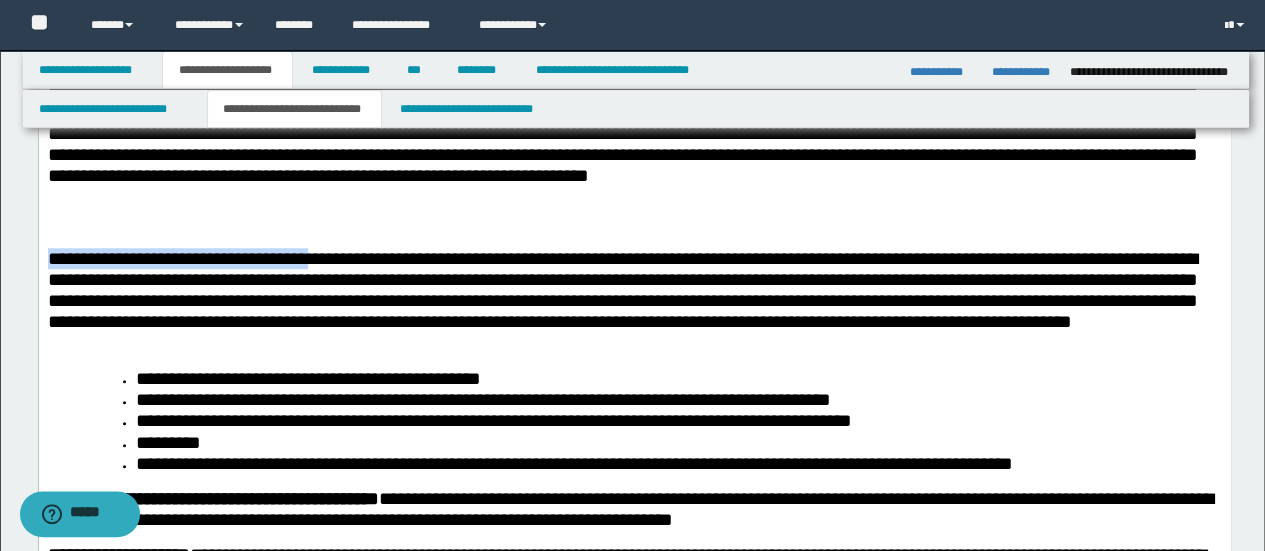 drag, startPoint x: 50, startPoint y: 261, endPoint x: 426, endPoint y: 264, distance: 376.01196 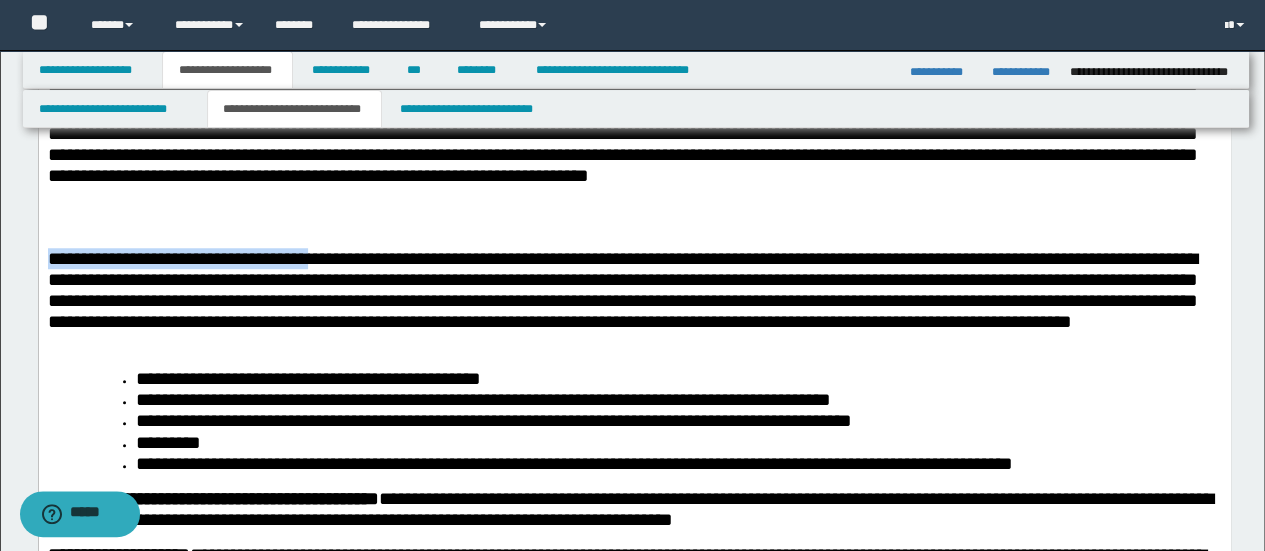 click on "**********" at bounding box center [622, 290] 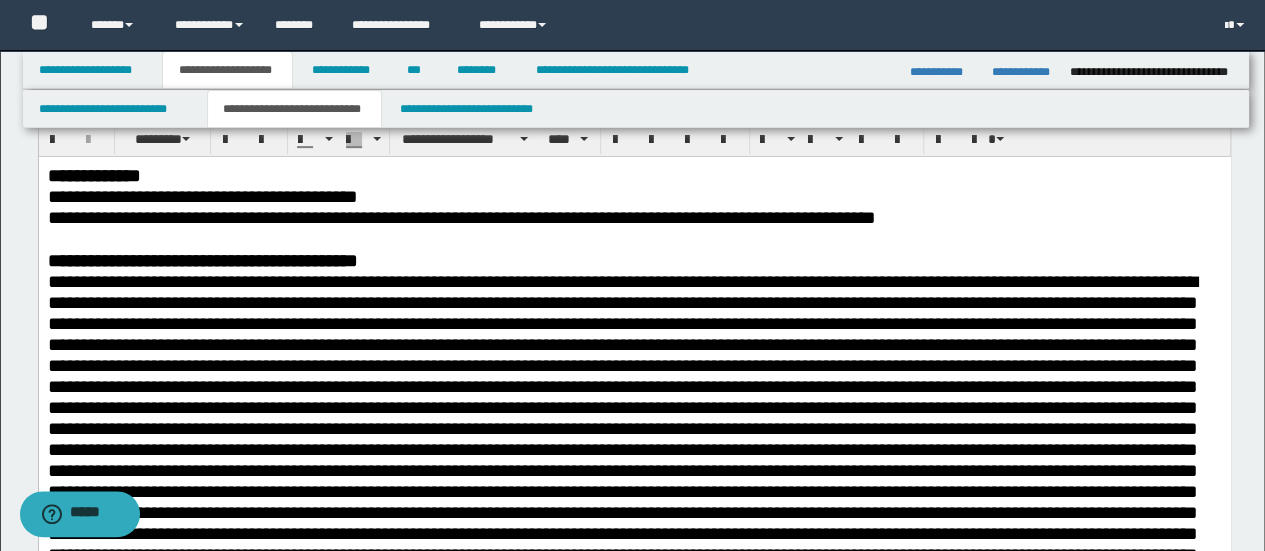 scroll, scrollTop: 0, scrollLeft: 0, axis: both 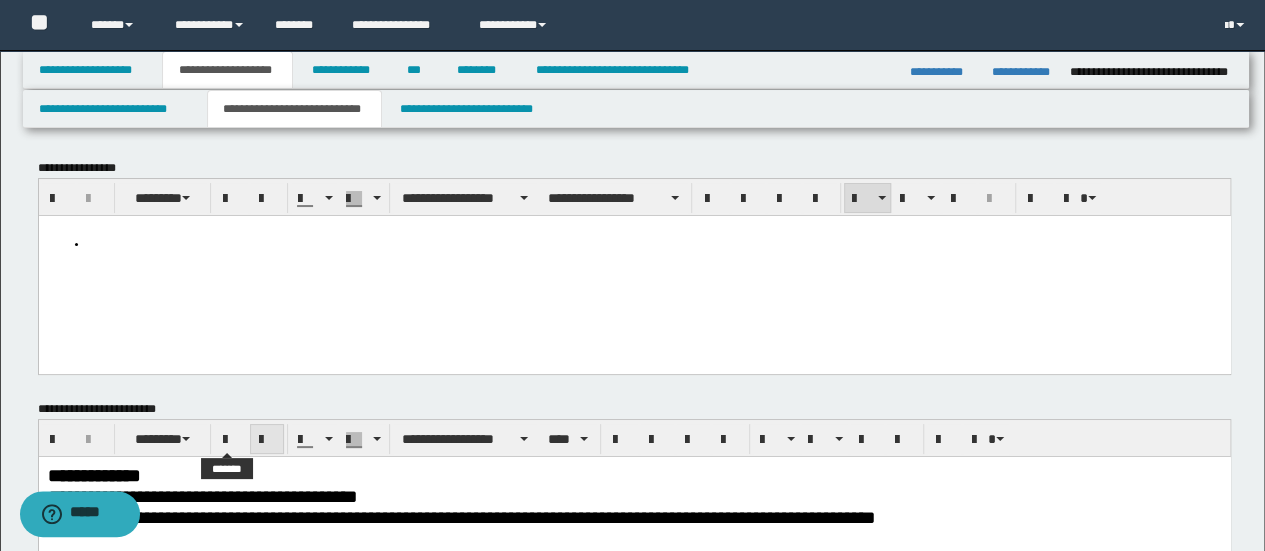 drag, startPoint x: 226, startPoint y: 433, endPoint x: 251, endPoint y: 431, distance: 25.079872 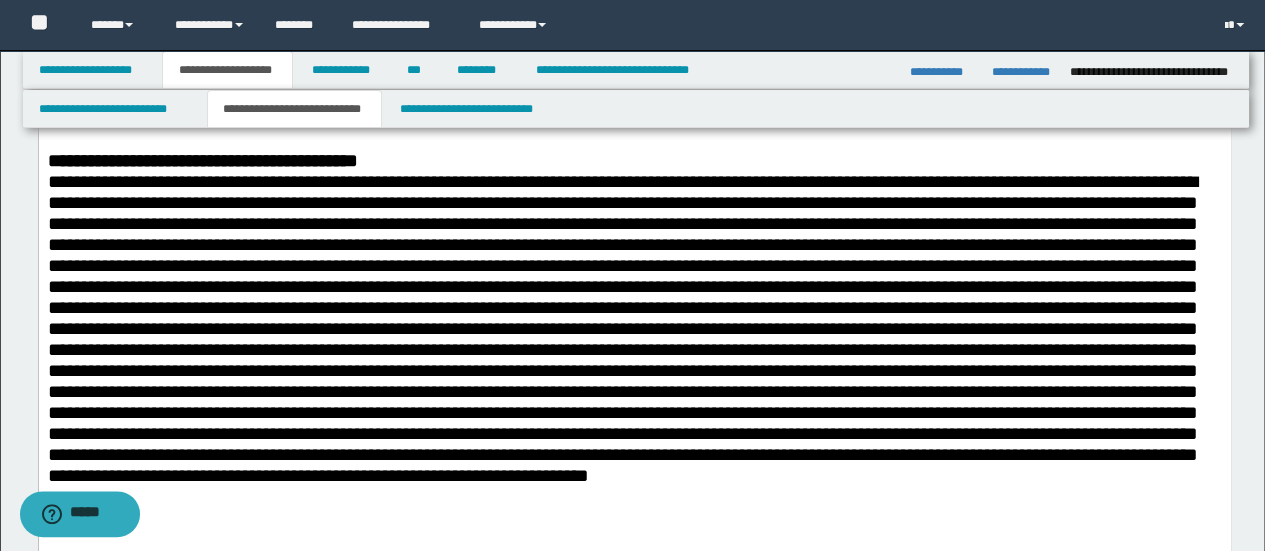 scroll, scrollTop: 700, scrollLeft: 0, axis: vertical 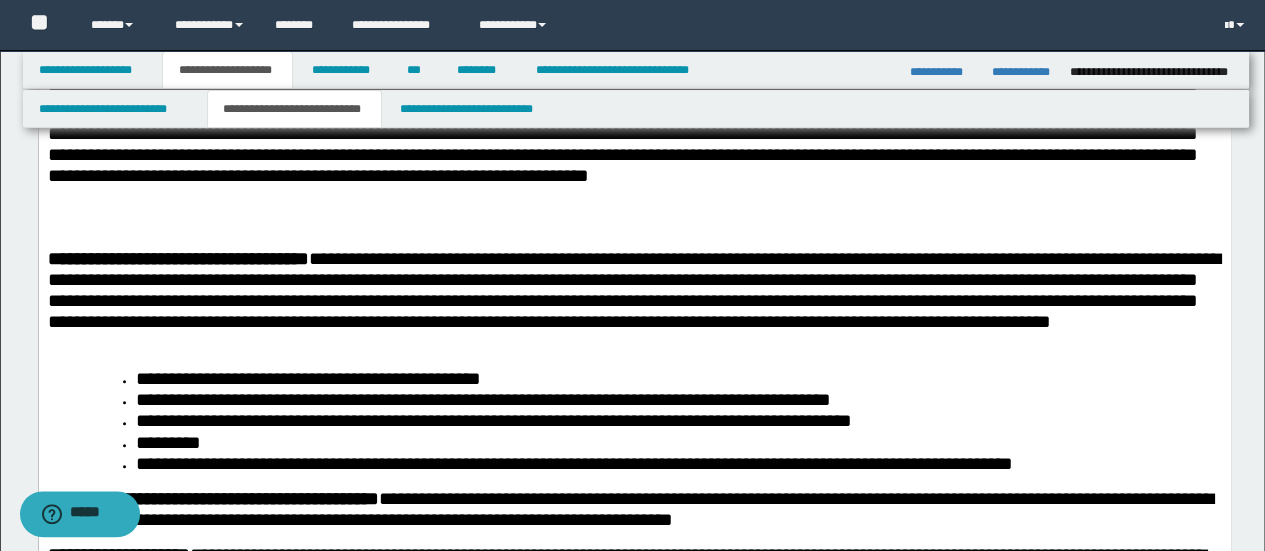 click on "**********" at bounding box center (482, 399) 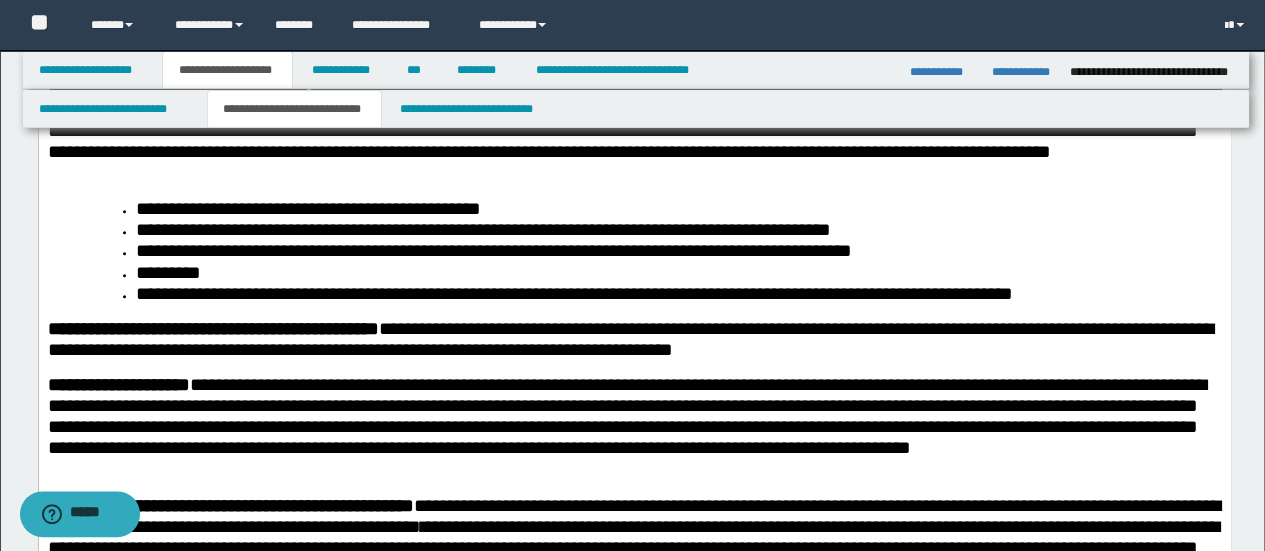 scroll, scrollTop: 900, scrollLeft: 0, axis: vertical 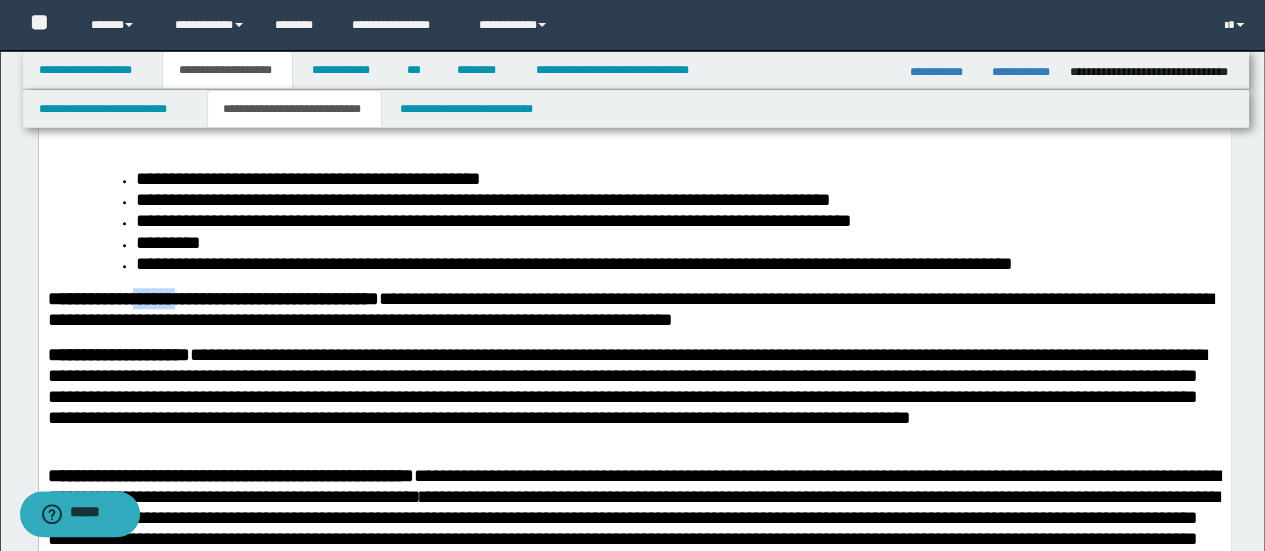 drag, startPoint x: 146, startPoint y: 302, endPoint x: 246, endPoint y: 326, distance: 102.83968 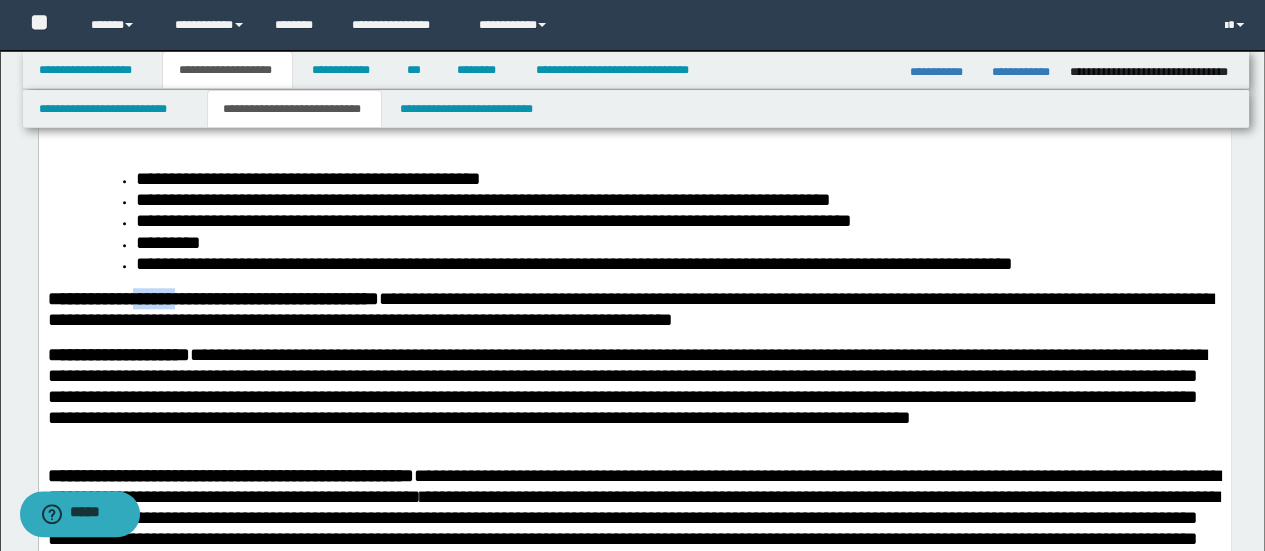 click on "**********" at bounding box center (212, 298) 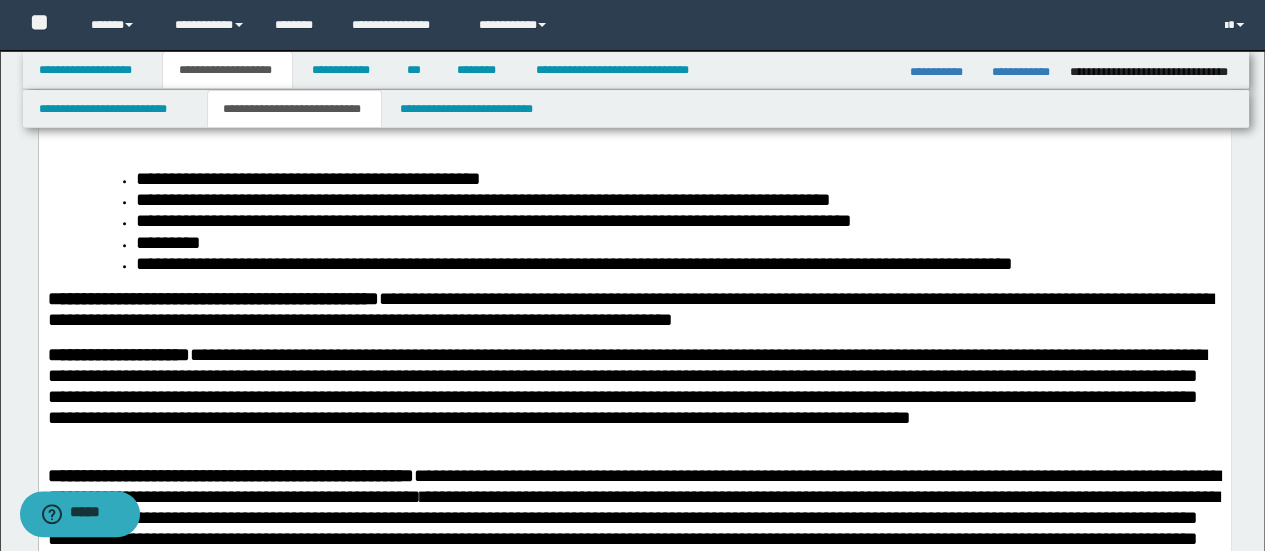 click on "**********" at bounding box center (626, 386) 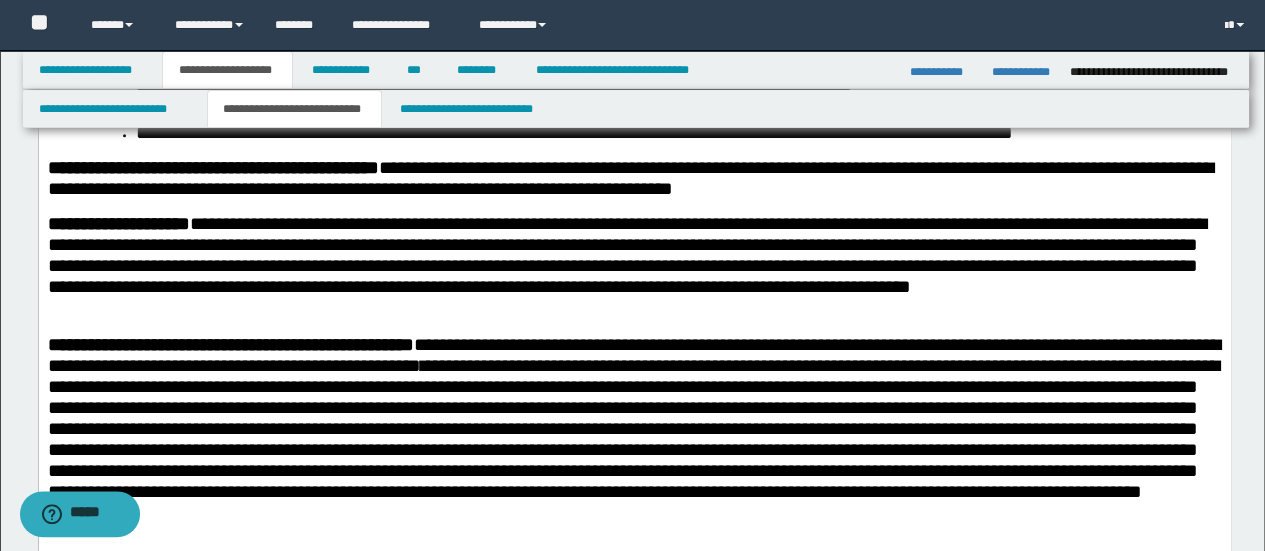scroll, scrollTop: 1000, scrollLeft: 0, axis: vertical 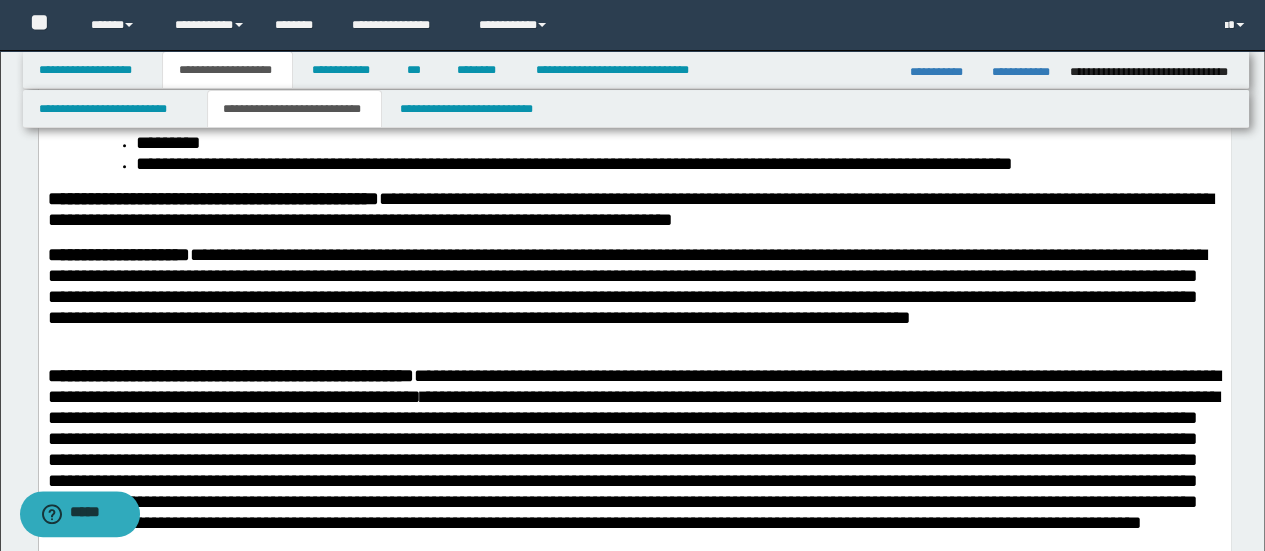 click at bounding box center [634, 358] 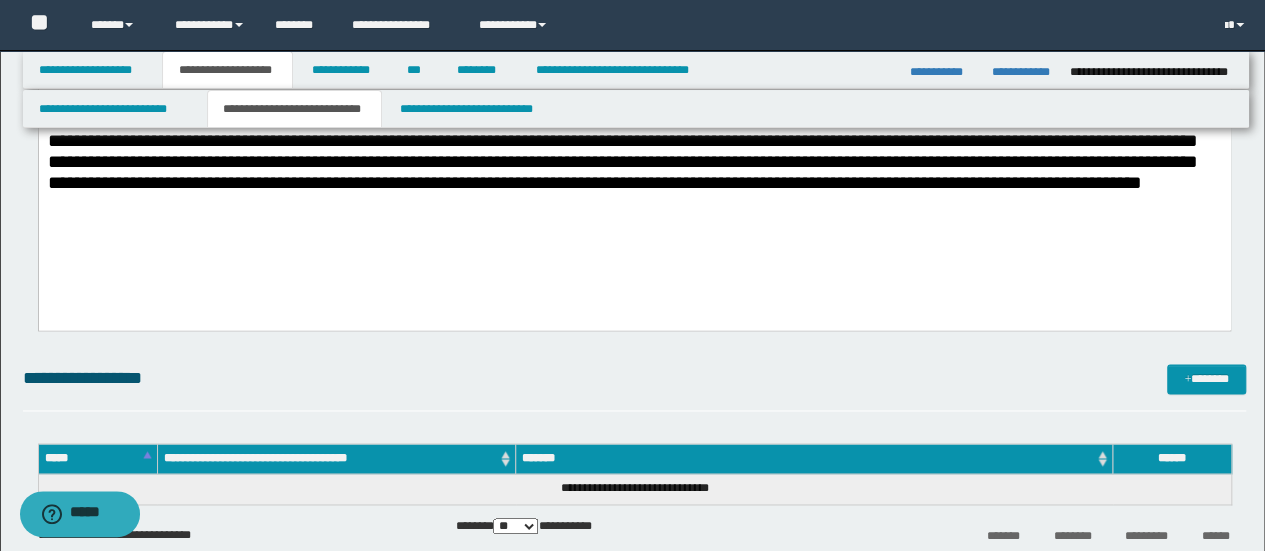 scroll, scrollTop: 1400, scrollLeft: 0, axis: vertical 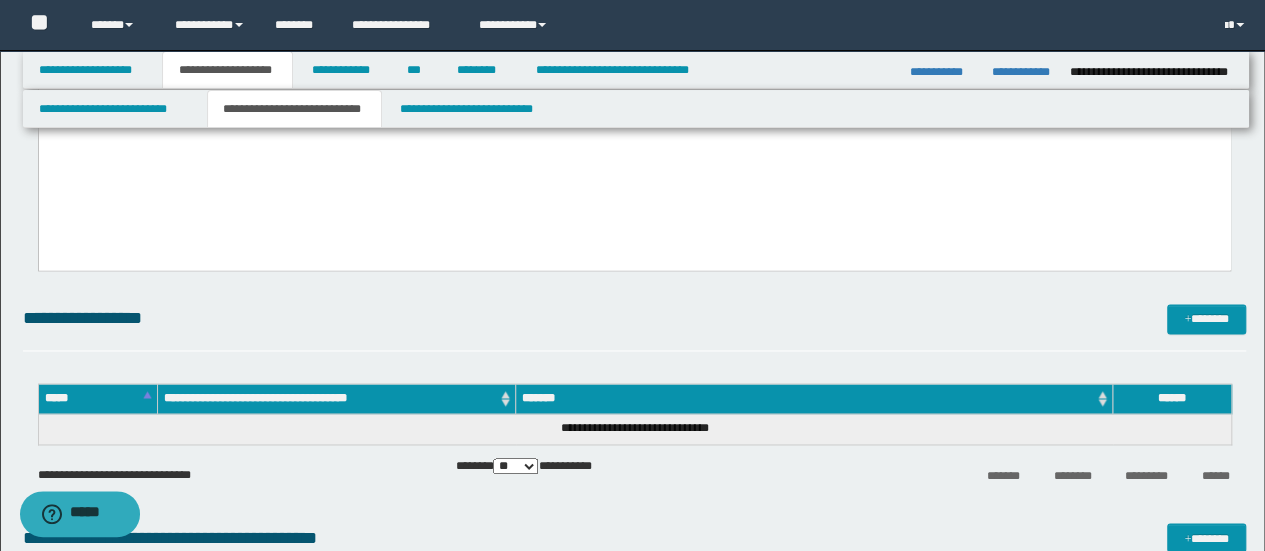 click on "**********" at bounding box center [634, -364] 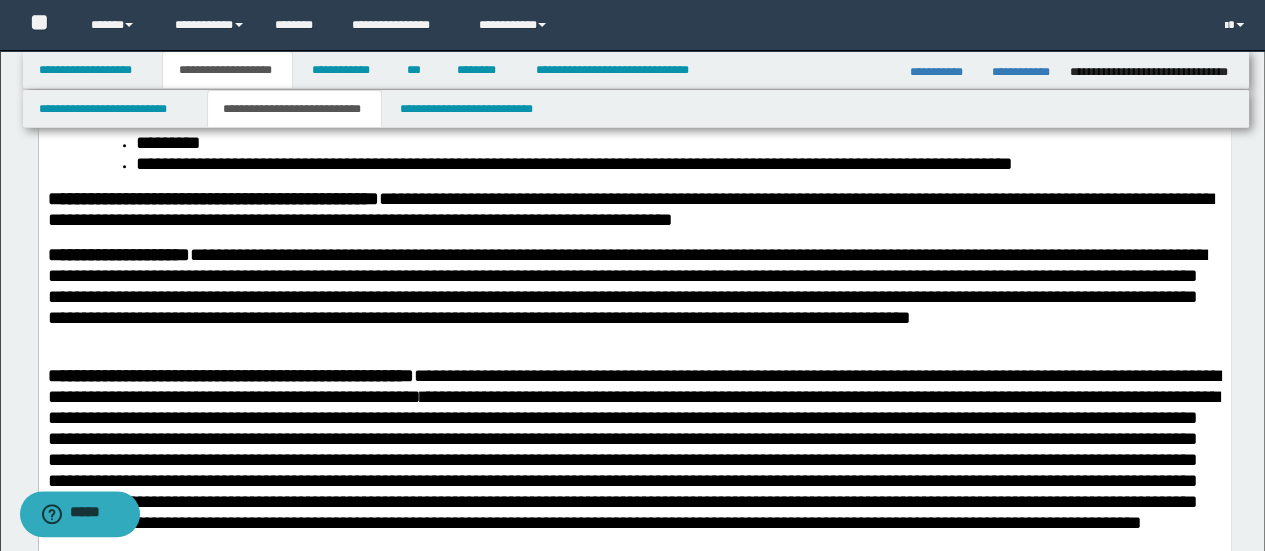 scroll, scrollTop: 1500, scrollLeft: 0, axis: vertical 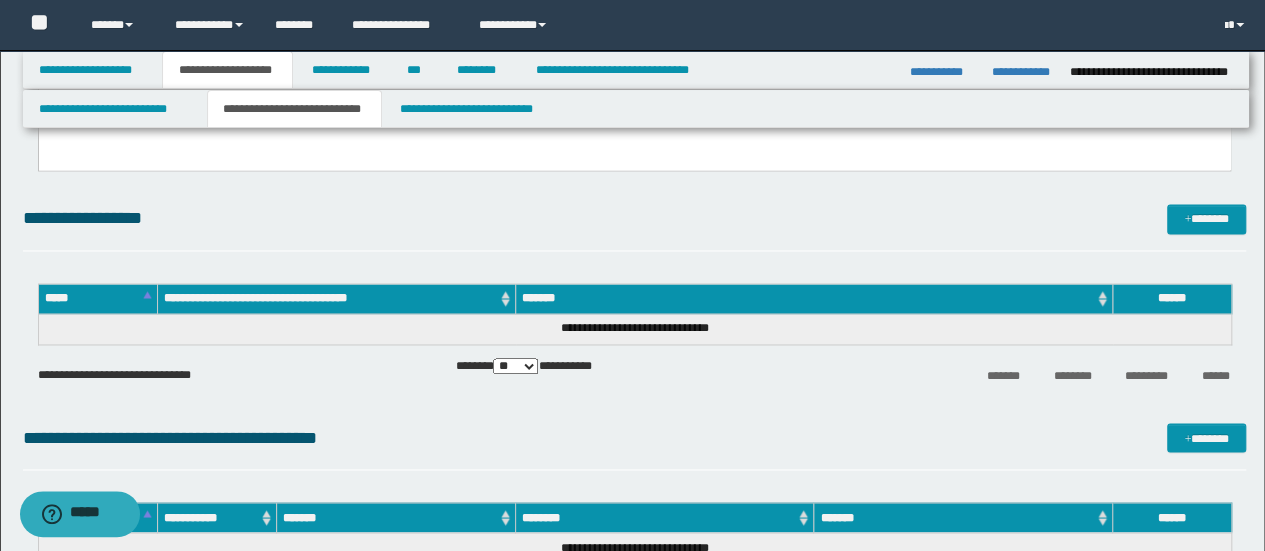 click on "**********" at bounding box center [635, 329] 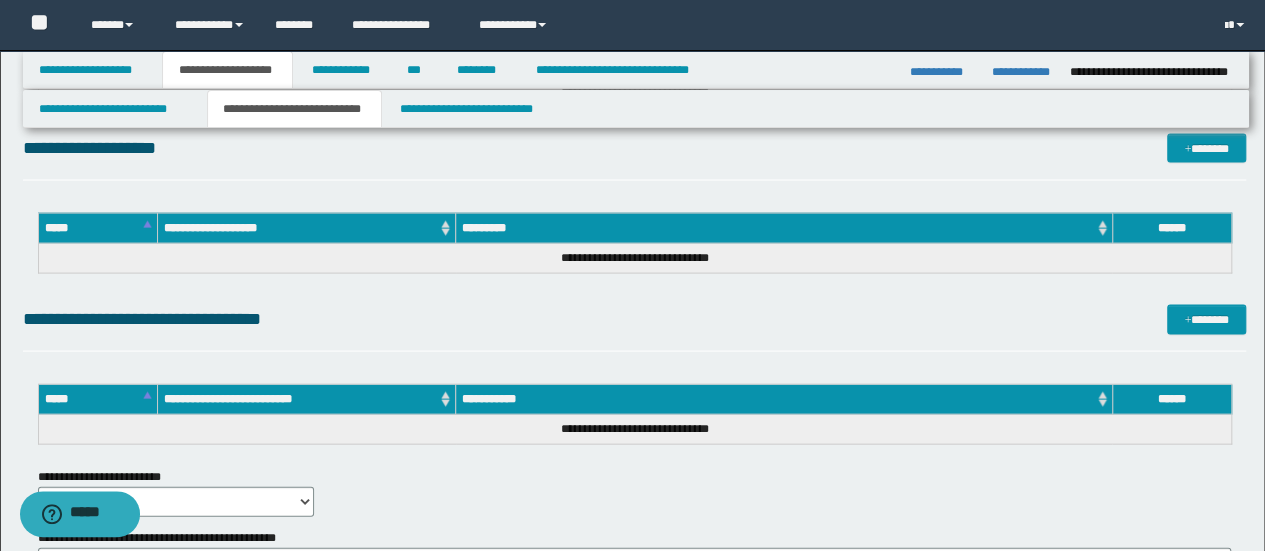 scroll, scrollTop: 2000, scrollLeft: 0, axis: vertical 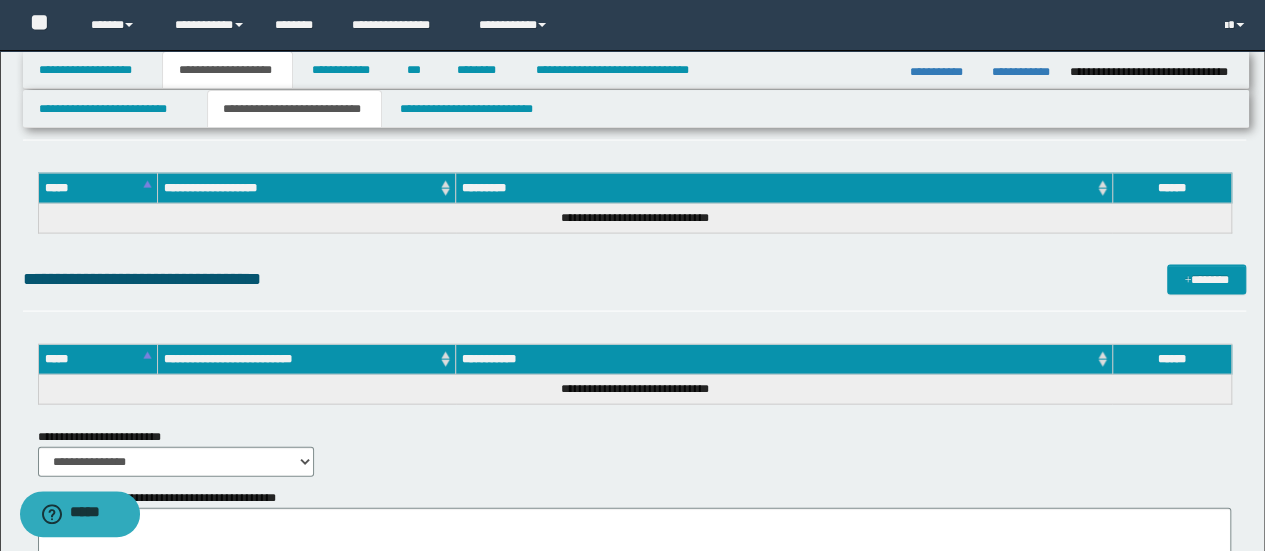 click on "**********" at bounding box center [635, 288] 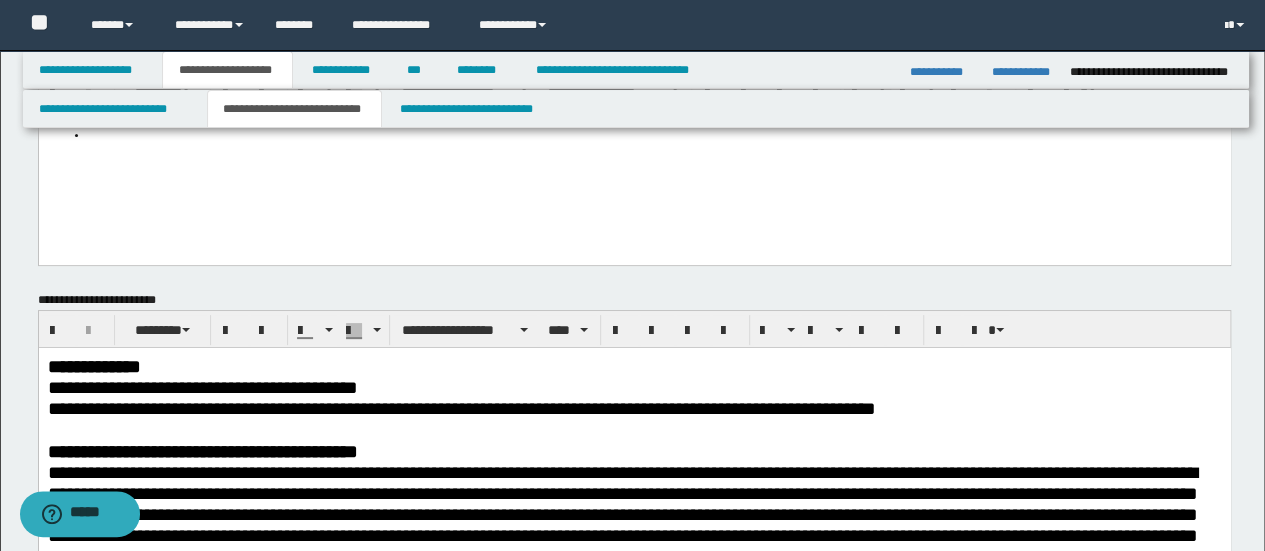 scroll, scrollTop: 0, scrollLeft: 0, axis: both 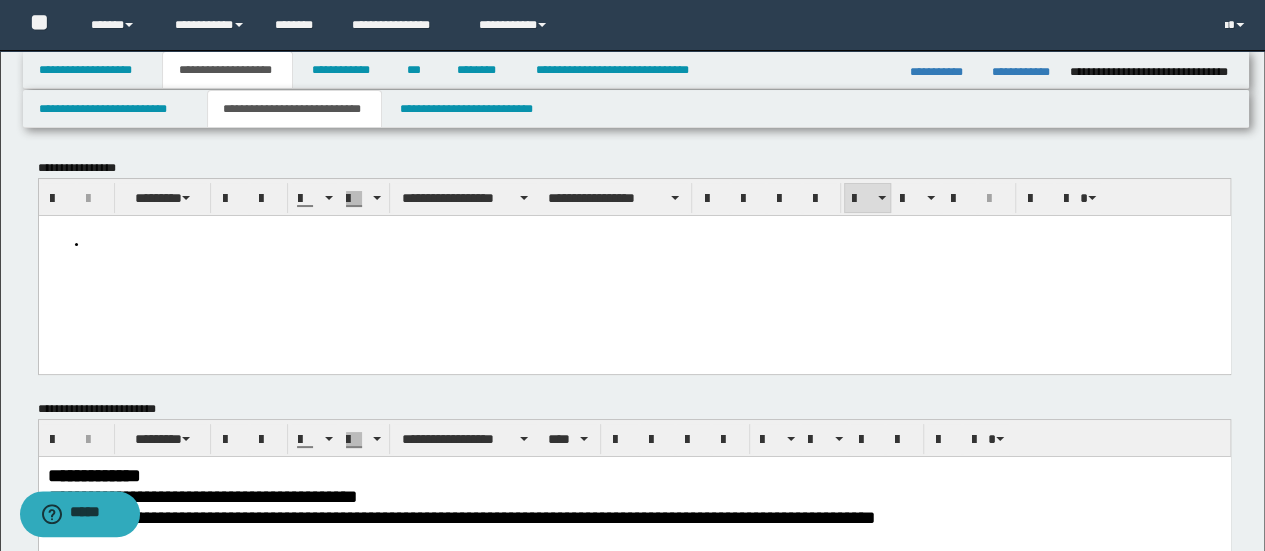 click at bounding box center (634, 268) 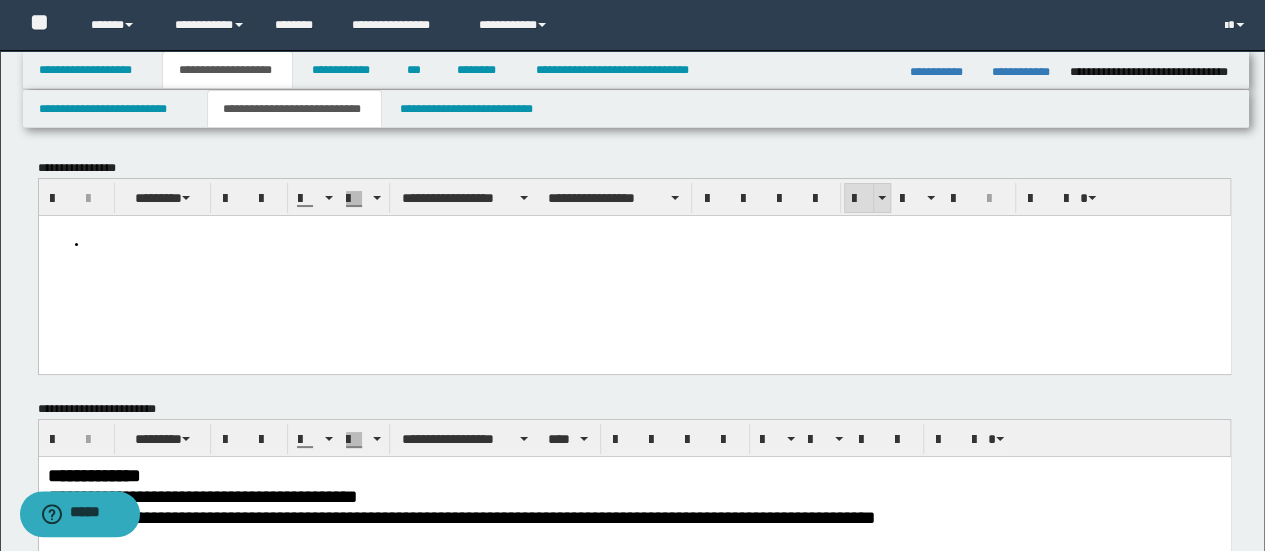 click at bounding box center (859, 199) 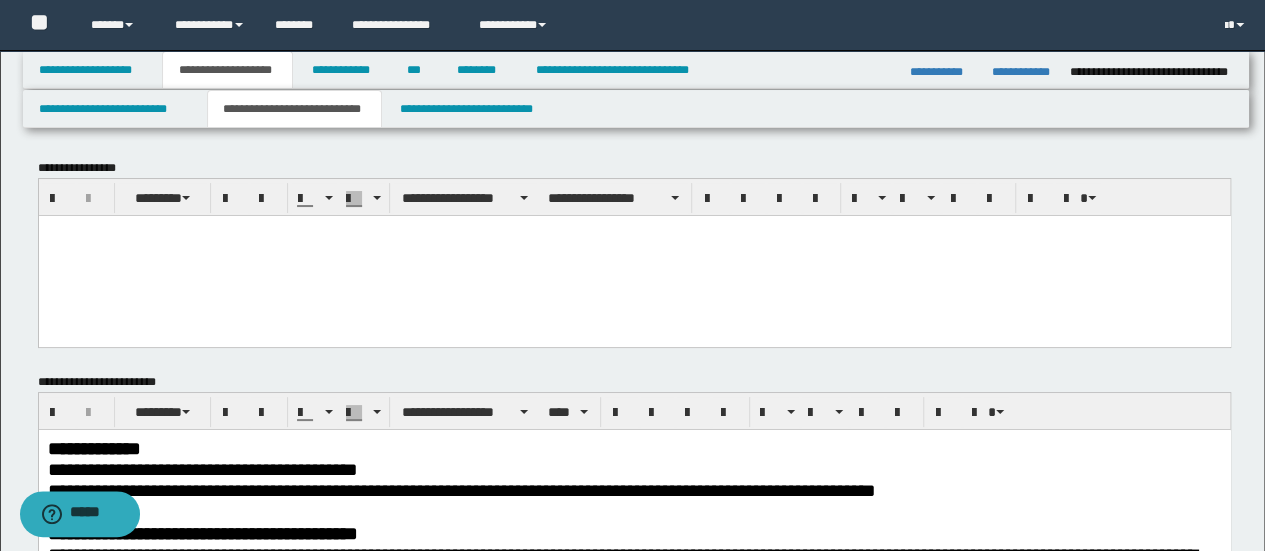 click at bounding box center (634, 255) 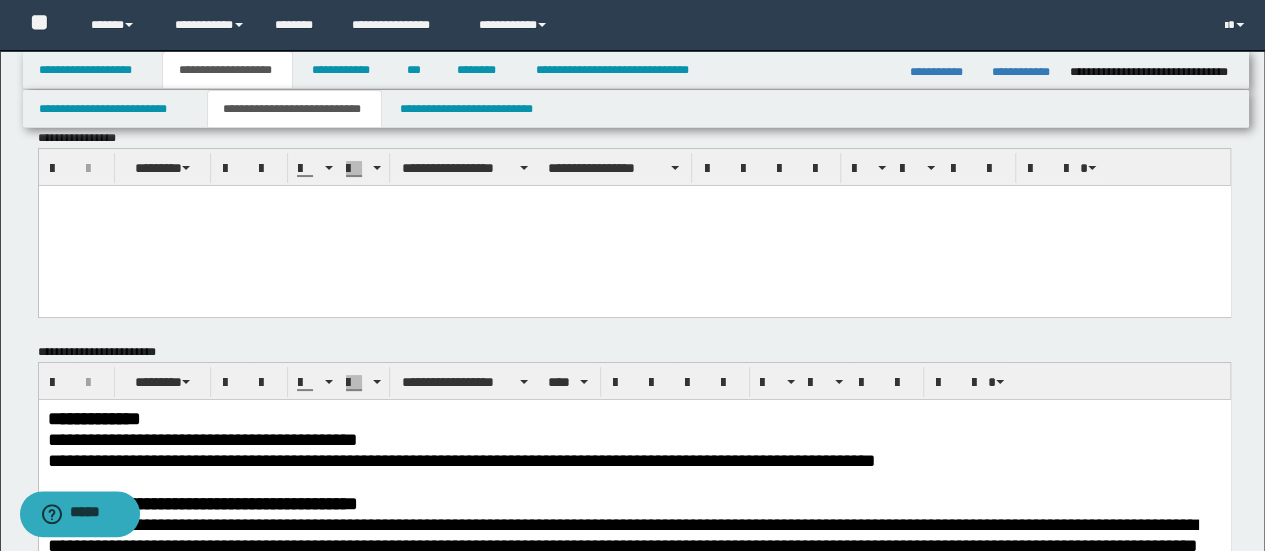 scroll, scrollTop: 0, scrollLeft: 0, axis: both 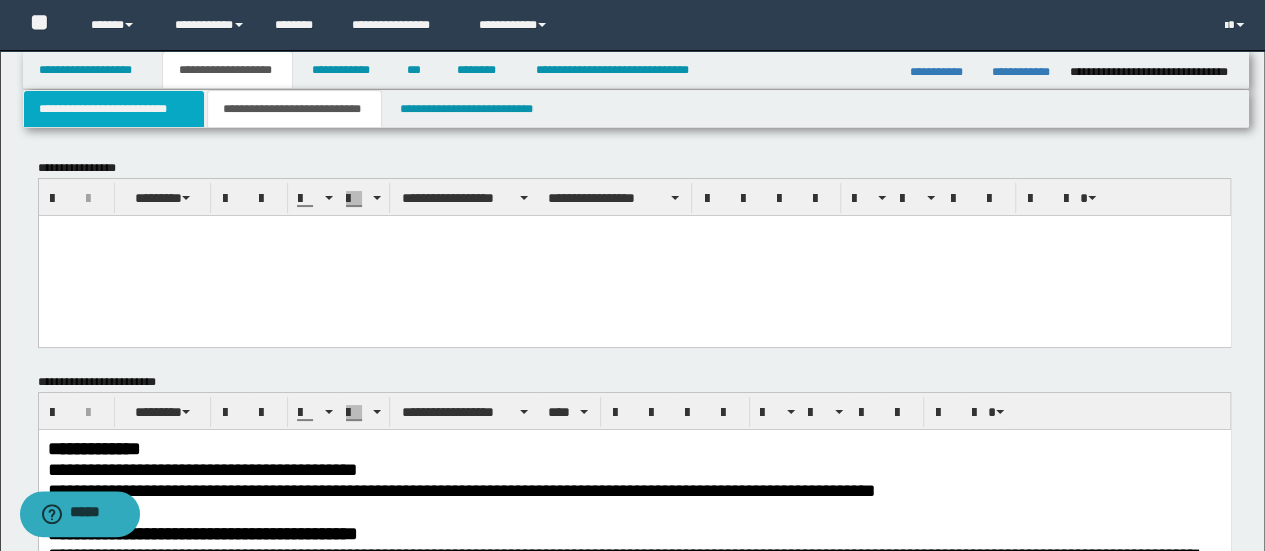 click on "**********" at bounding box center (114, 109) 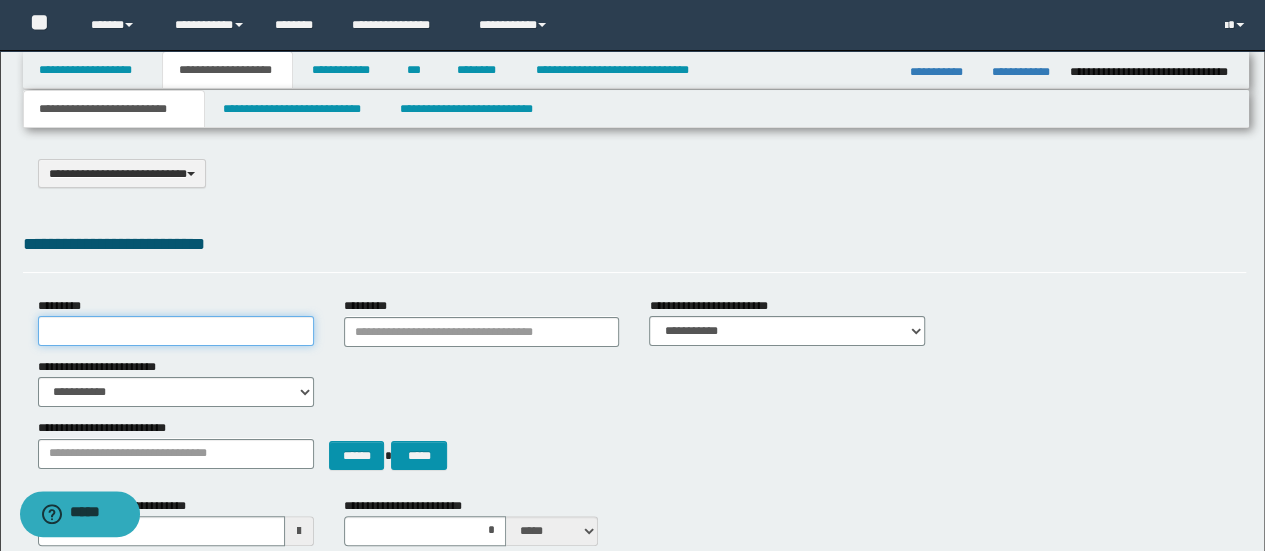 drag, startPoint x: 193, startPoint y: 323, endPoint x: 317, endPoint y: 321, distance: 124.01613 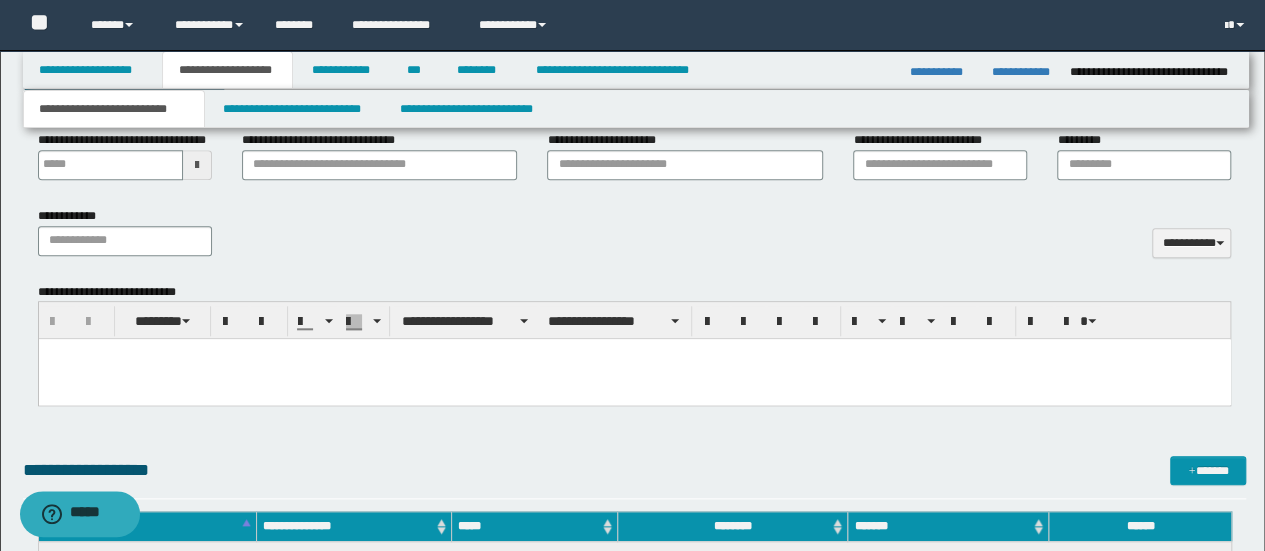 scroll, scrollTop: 900, scrollLeft: 0, axis: vertical 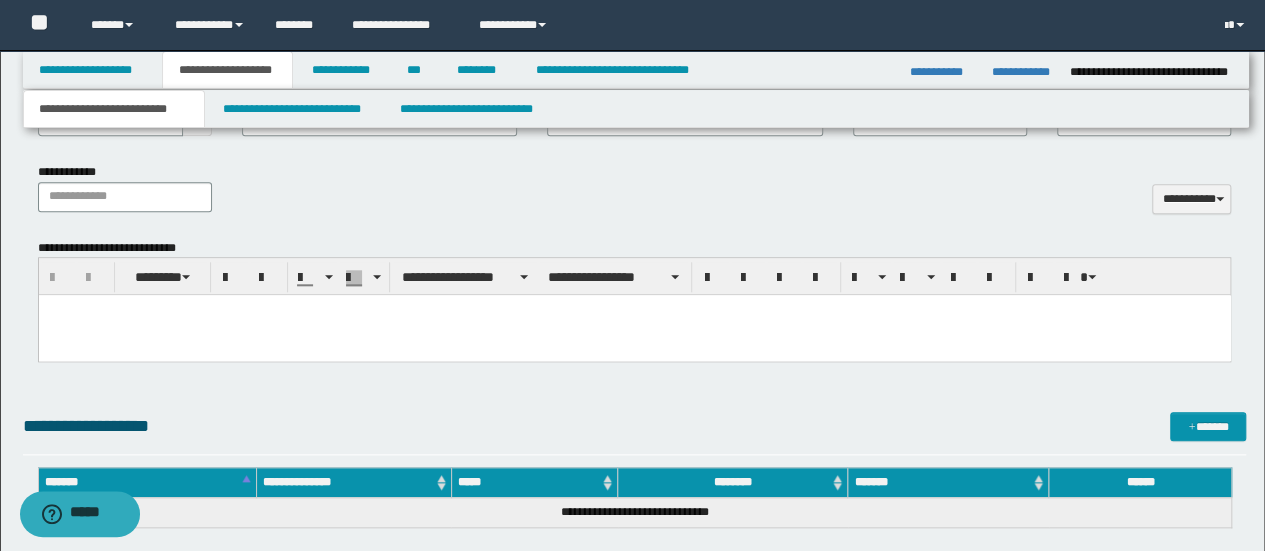 click at bounding box center [634, 335] 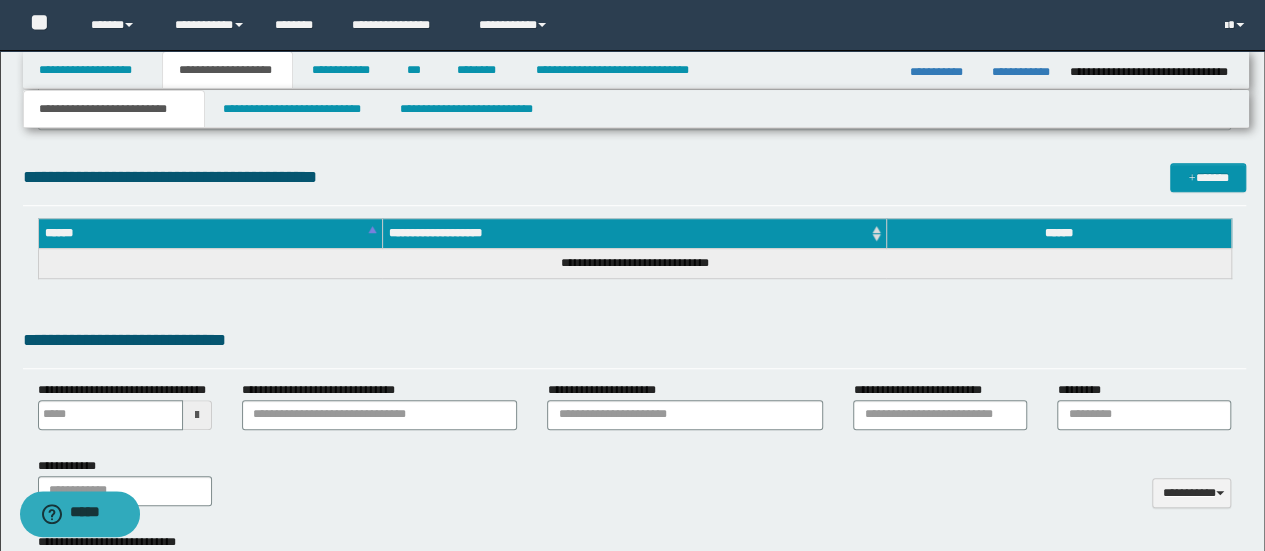 scroll, scrollTop: 575, scrollLeft: 0, axis: vertical 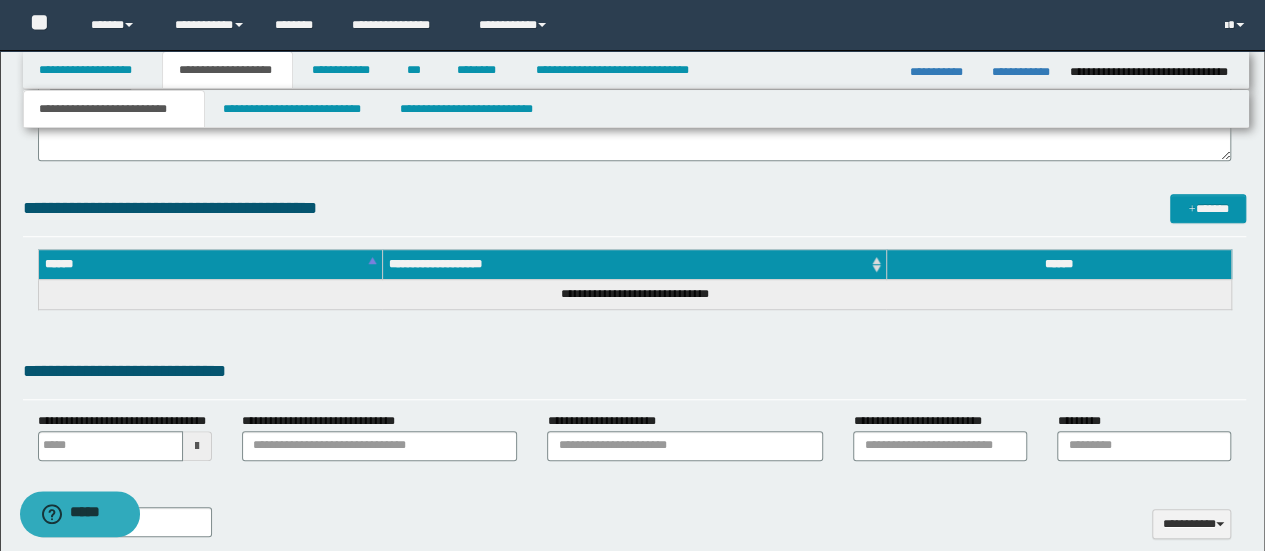 click on "**********" at bounding box center [635, 446] 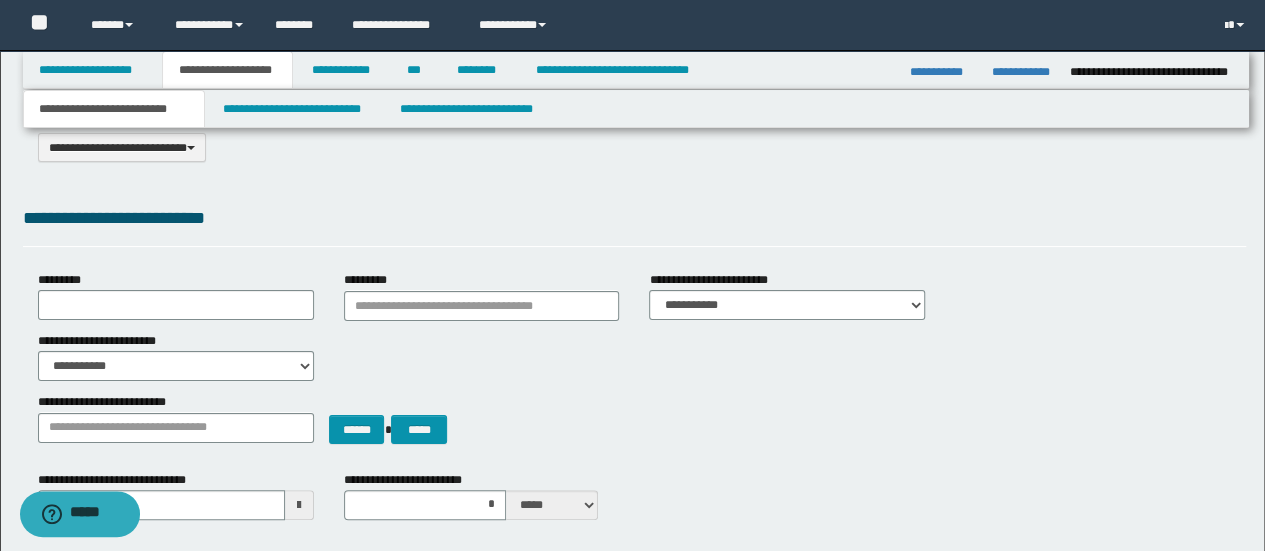 scroll, scrollTop: 0, scrollLeft: 0, axis: both 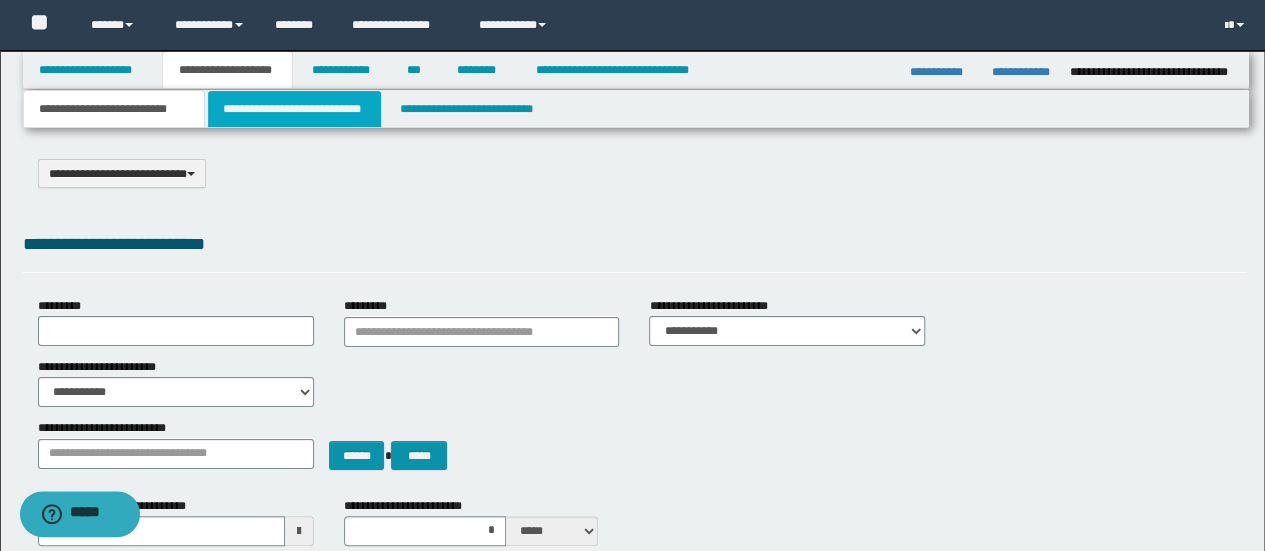 click on "**********" at bounding box center [294, 109] 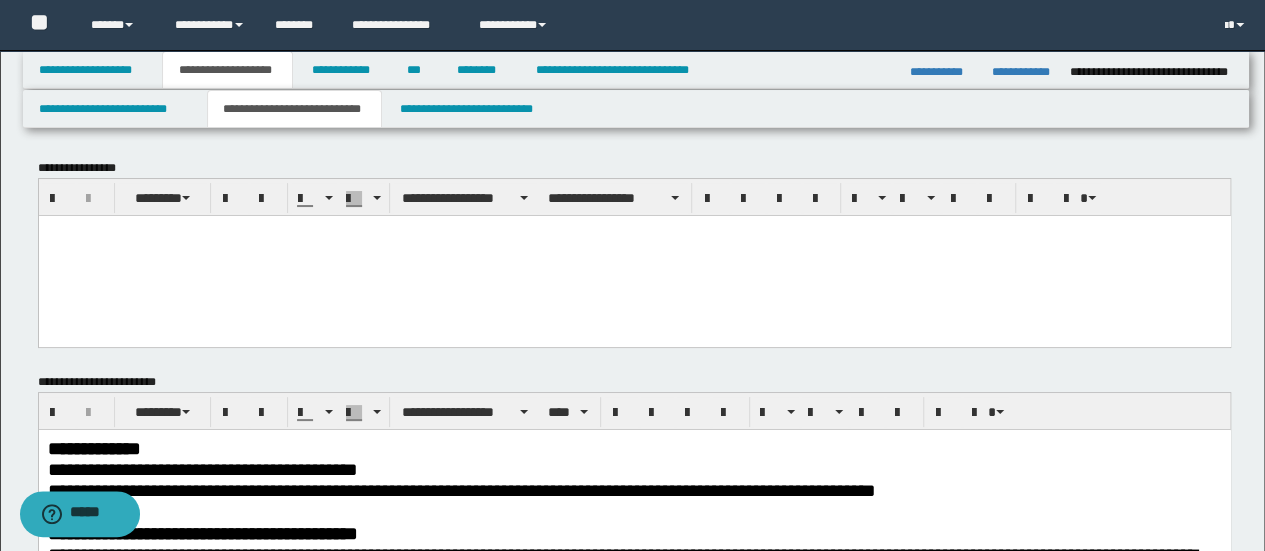 click at bounding box center [634, 255] 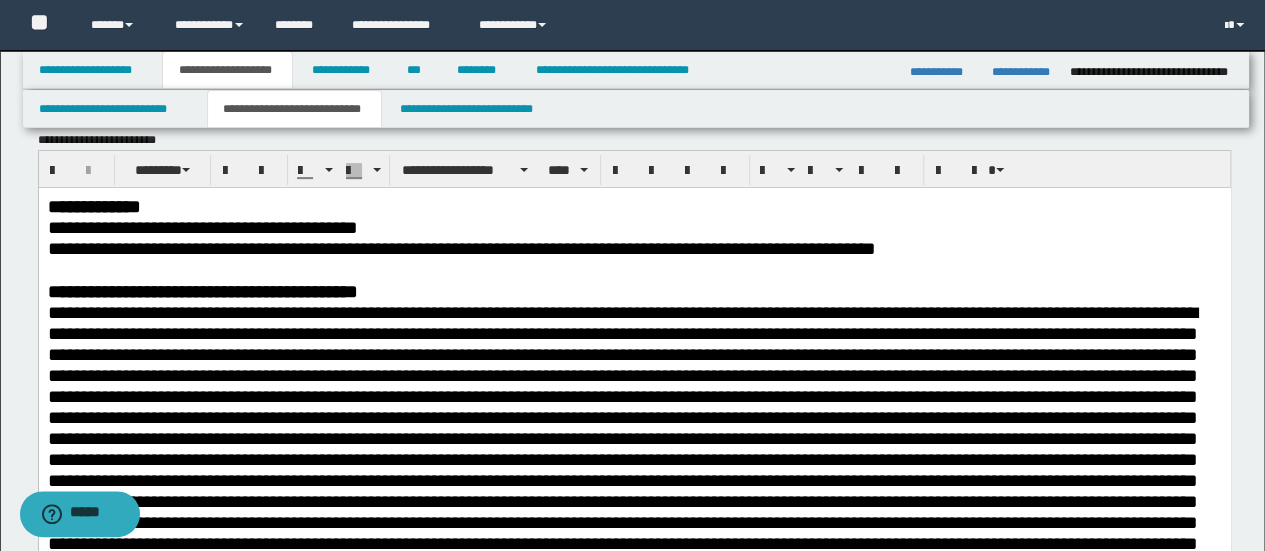scroll, scrollTop: 300, scrollLeft: 0, axis: vertical 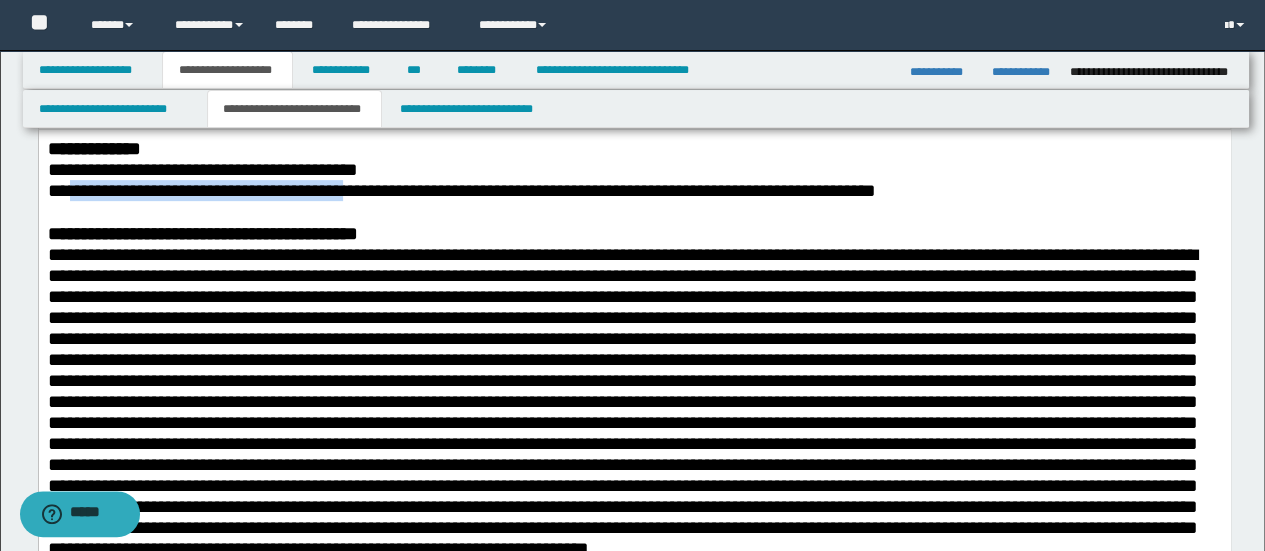drag, startPoint x: 72, startPoint y: 190, endPoint x: 410, endPoint y: 189, distance: 338.00146 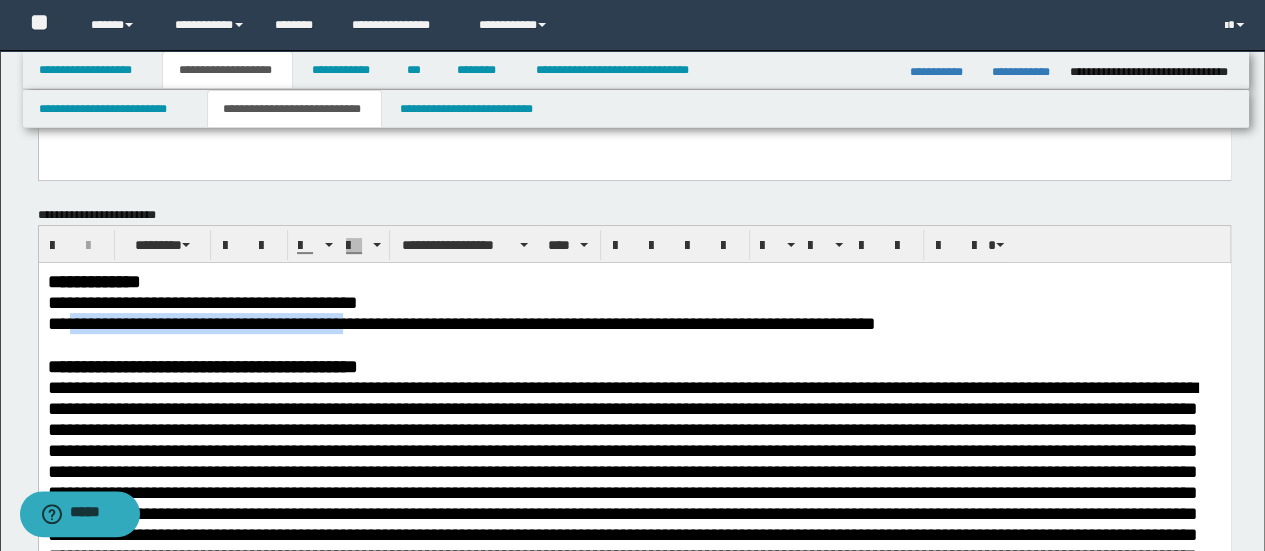 scroll, scrollTop: 100, scrollLeft: 0, axis: vertical 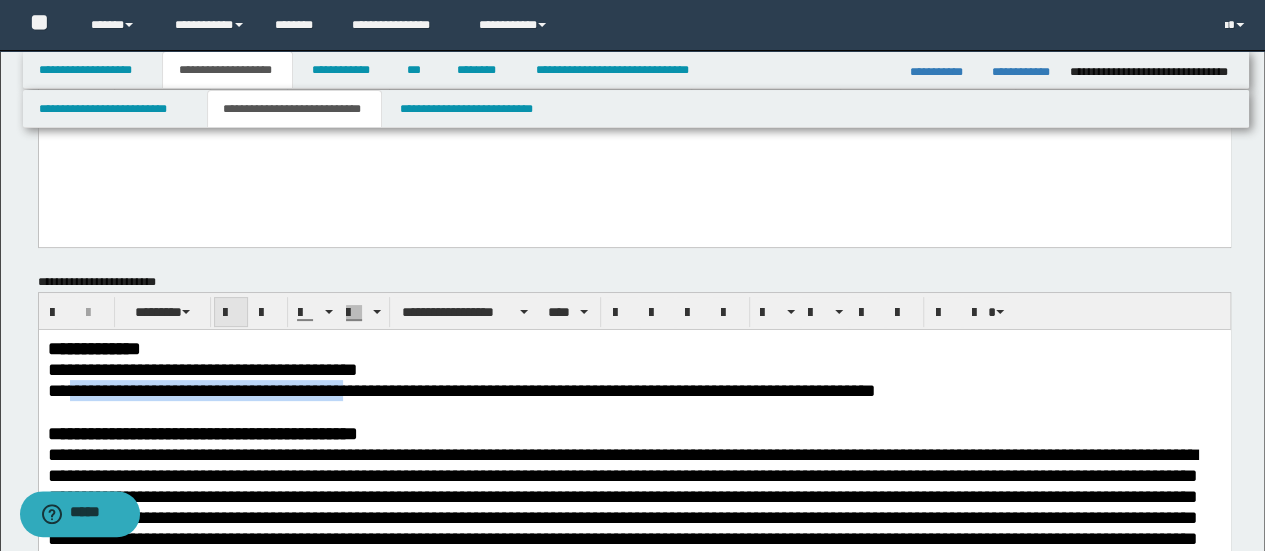 drag, startPoint x: 218, startPoint y: 306, endPoint x: 237, endPoint y: 305, distance: 19.026299 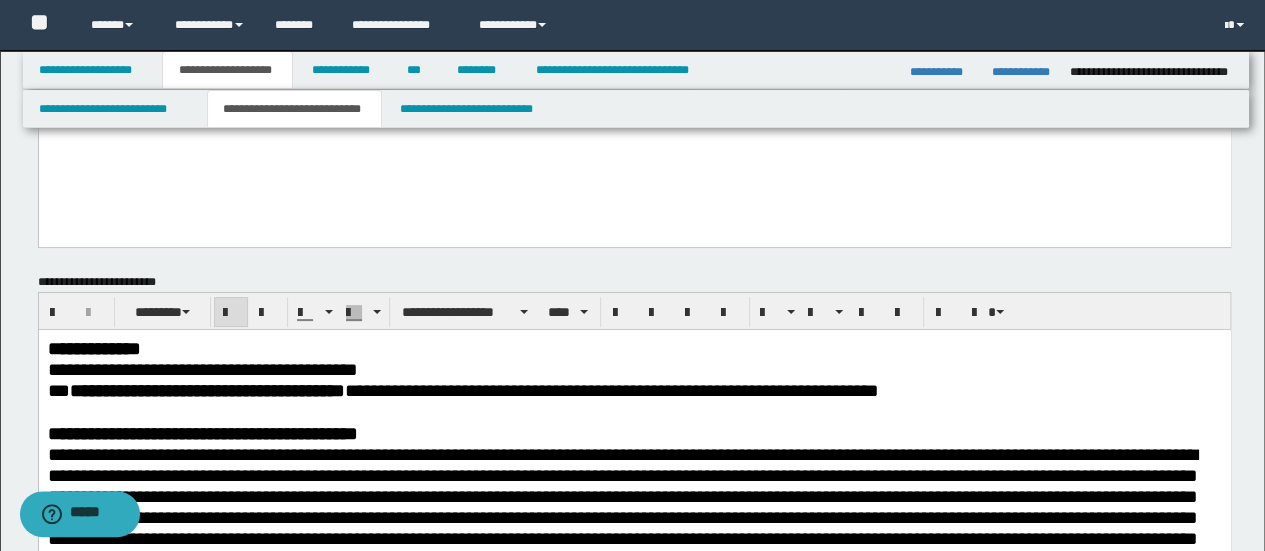 click on "**********" at bounding box center (202, 433) 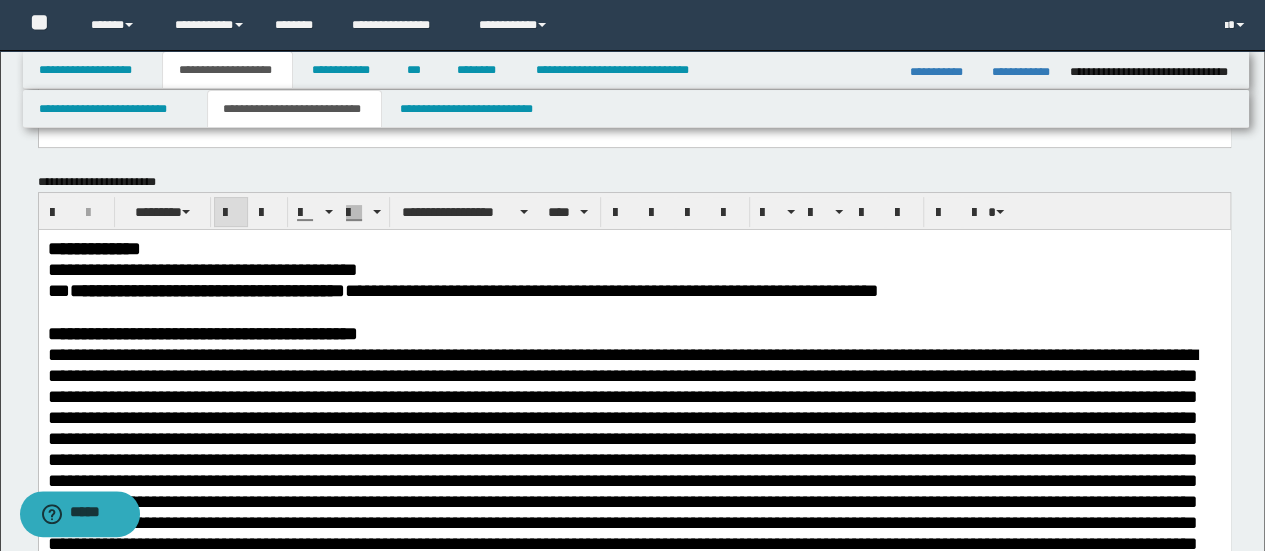 scroll, scrollTop: 300, scrollLeft: 0, axis: vertical 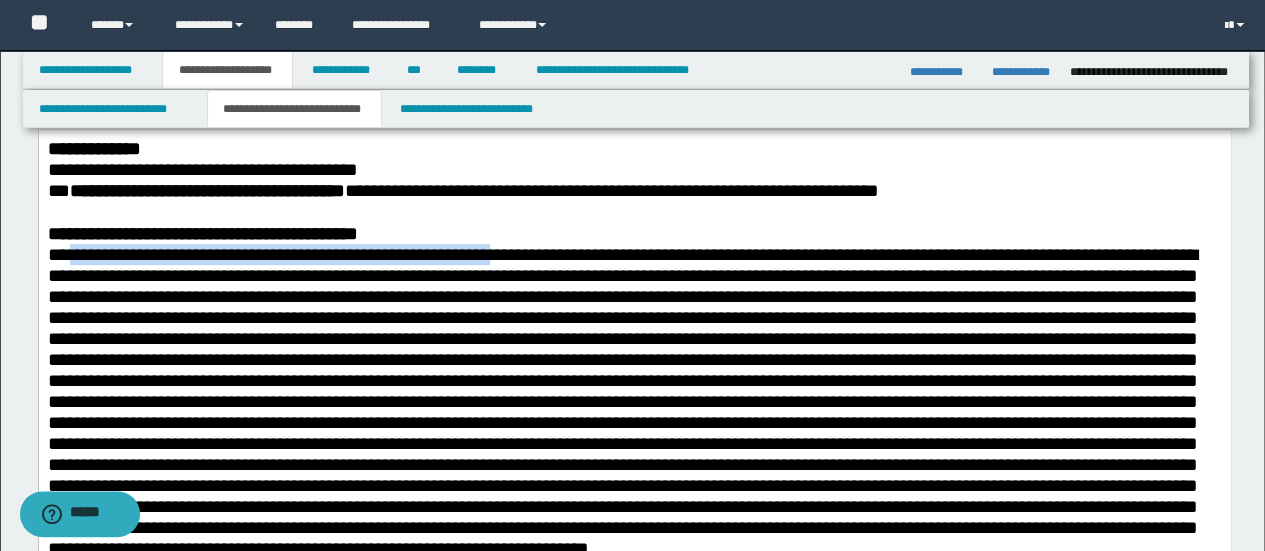 drag, startPoint x: 114, startPoint y: 253, endPoint x: 534, endPoint y: 254, distance: 420.0012 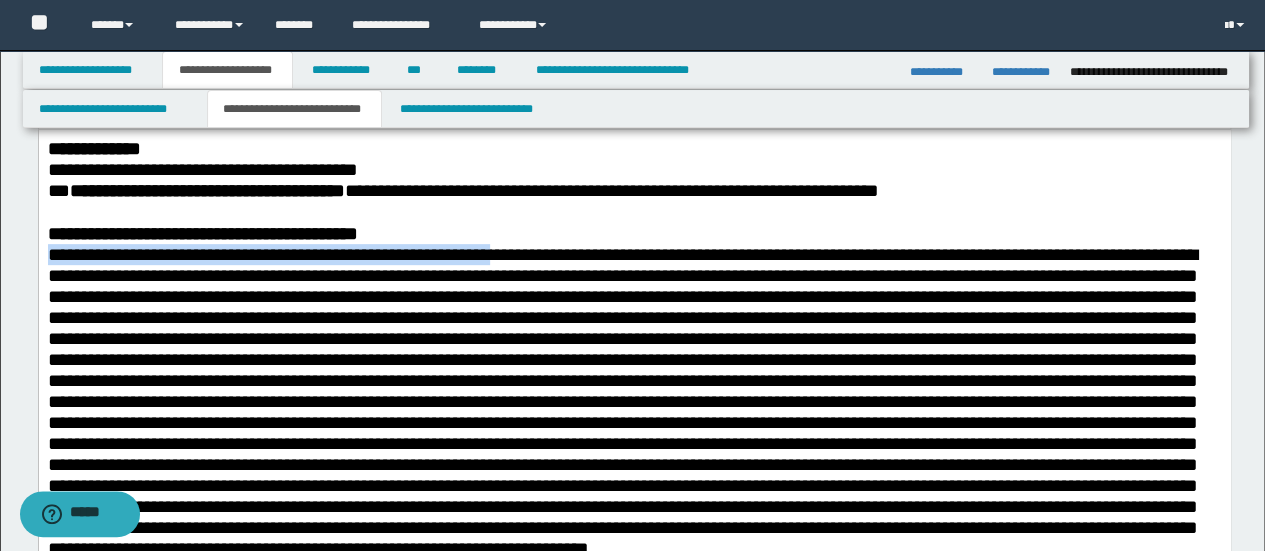 drag, startPoint x: 537, startPoint y: 256, endPoint x: 14, endPoint y: 257, distance: 523.001 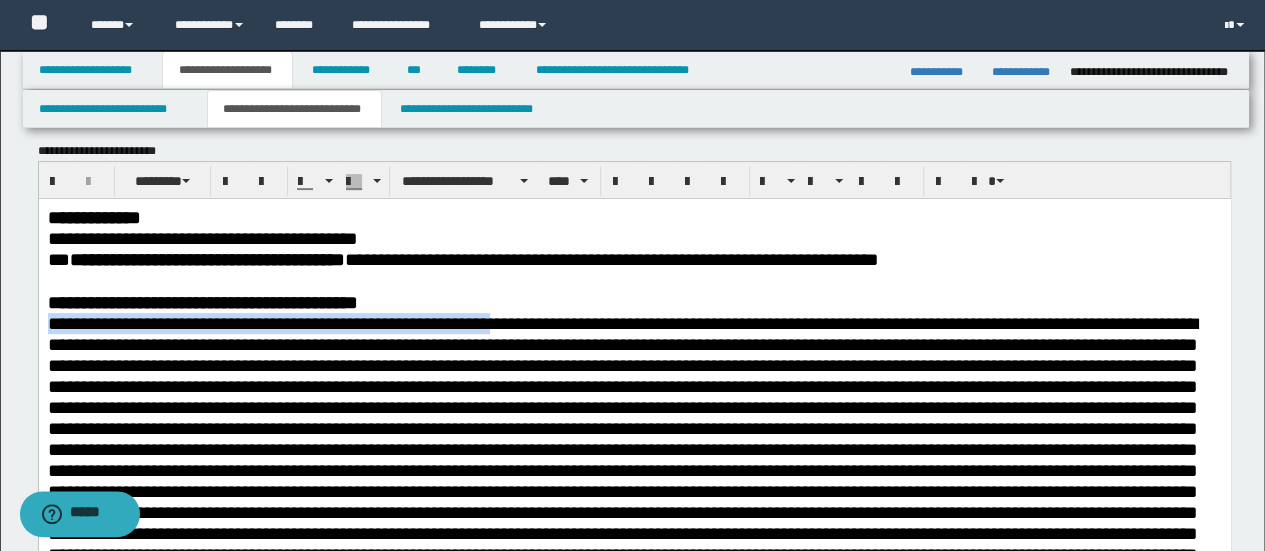 scroll, scrollTop: 200, scrollLeft: 0, axis: vertical 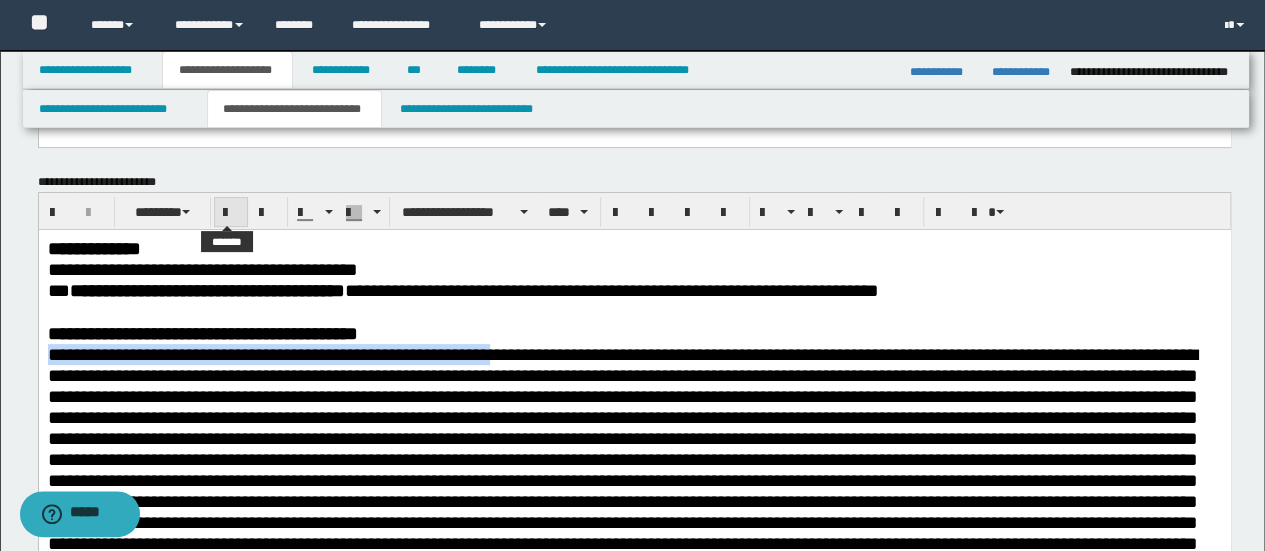 click at bounding box center [231, 213] 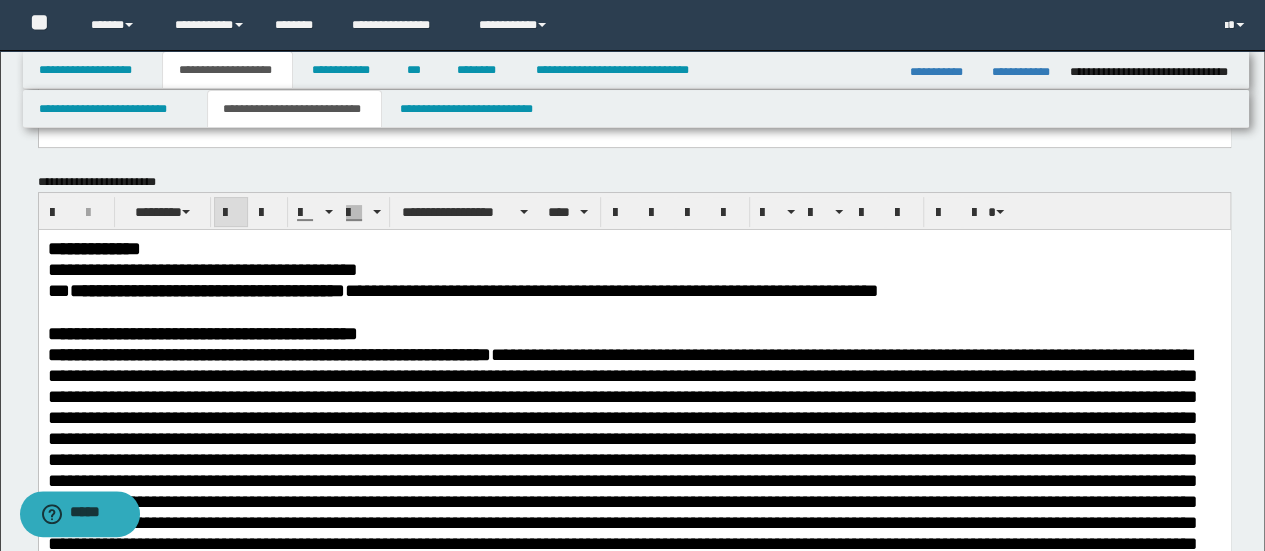 click on "**********" at bounding box center [622, 501] 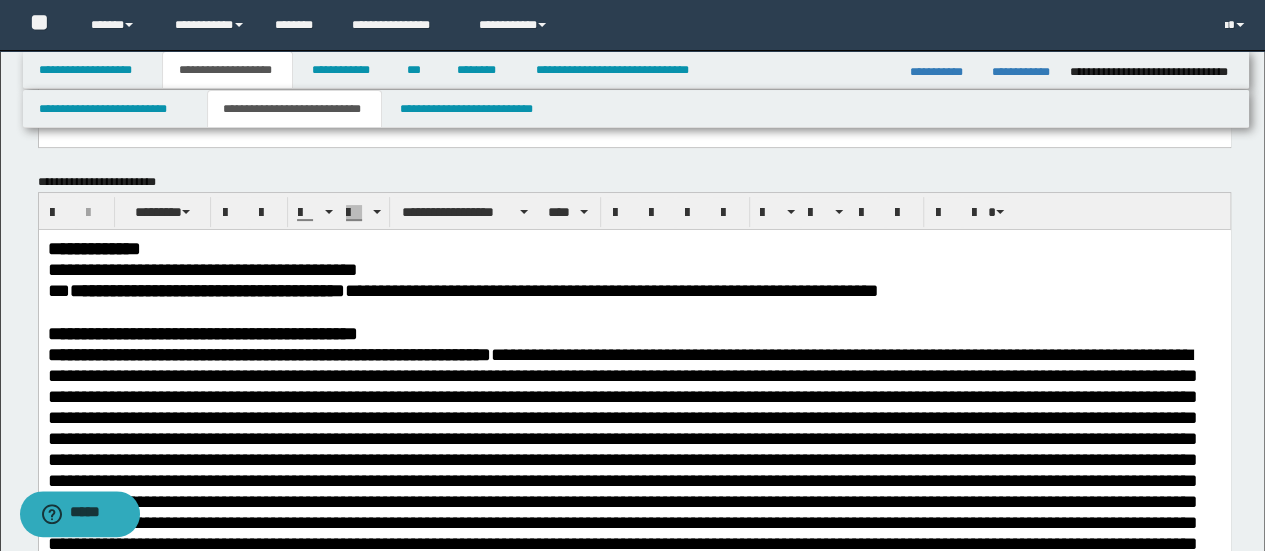 click on "**********" at bounding box center (634, 333) 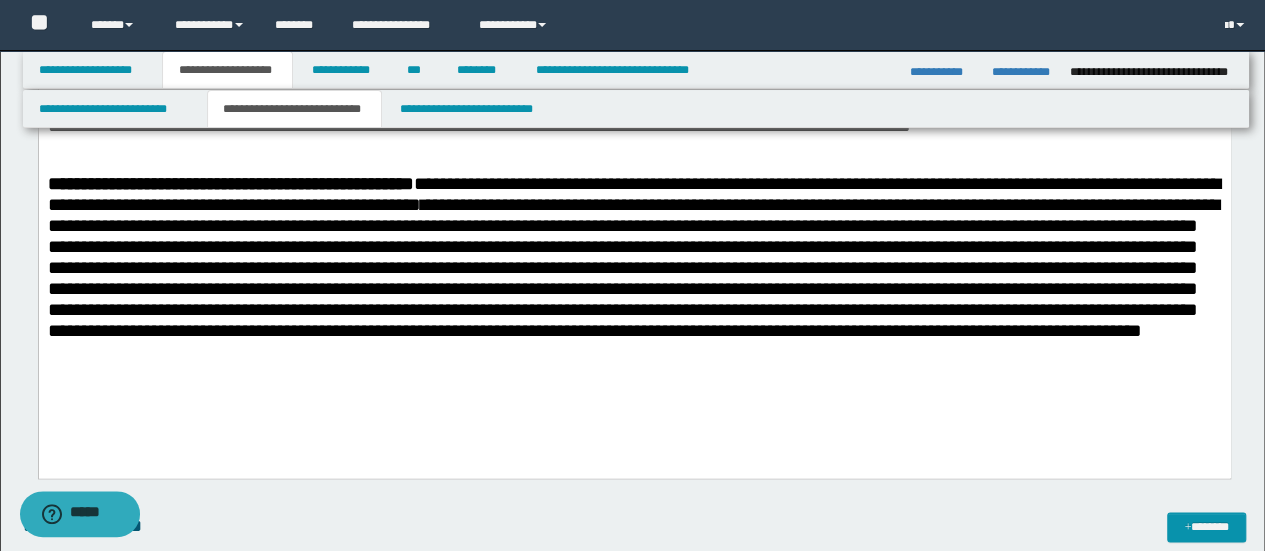 scroll, scrollTop: 1200, scrollLeft: 0, axis: vertical 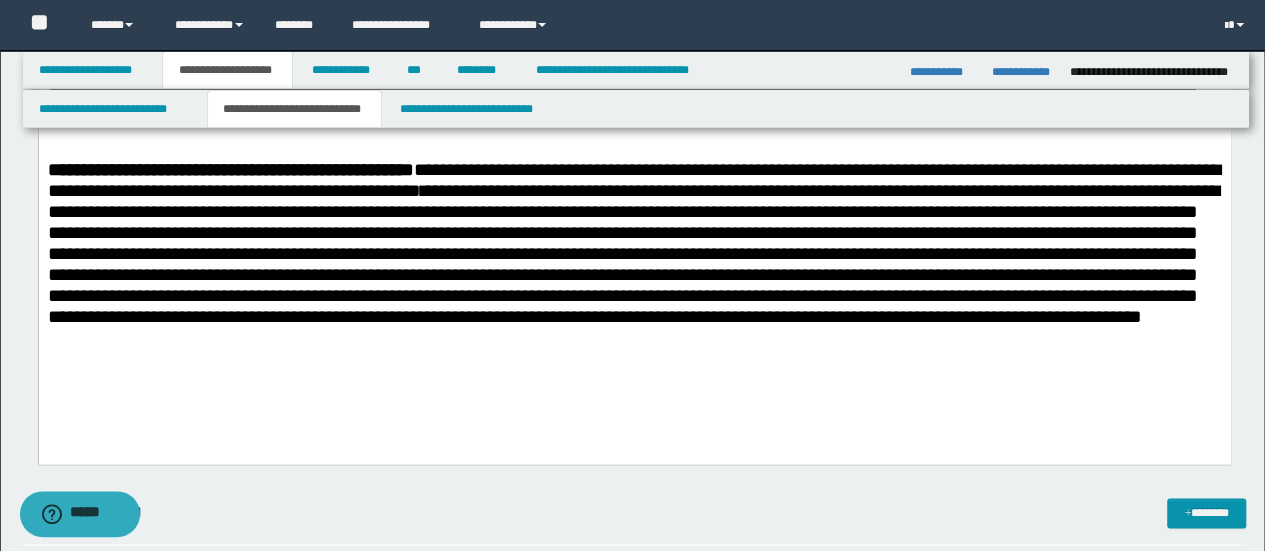click on "**********" at bounding box center (634, 255) 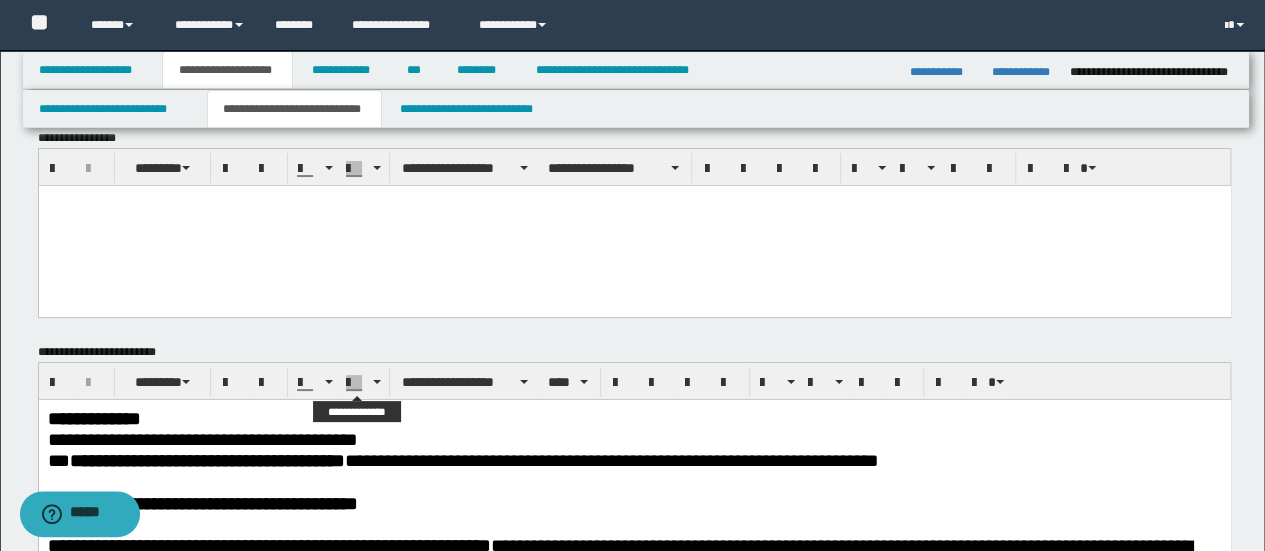 scroll, scrollTop: 0, scrollLeft: 0, axis: both 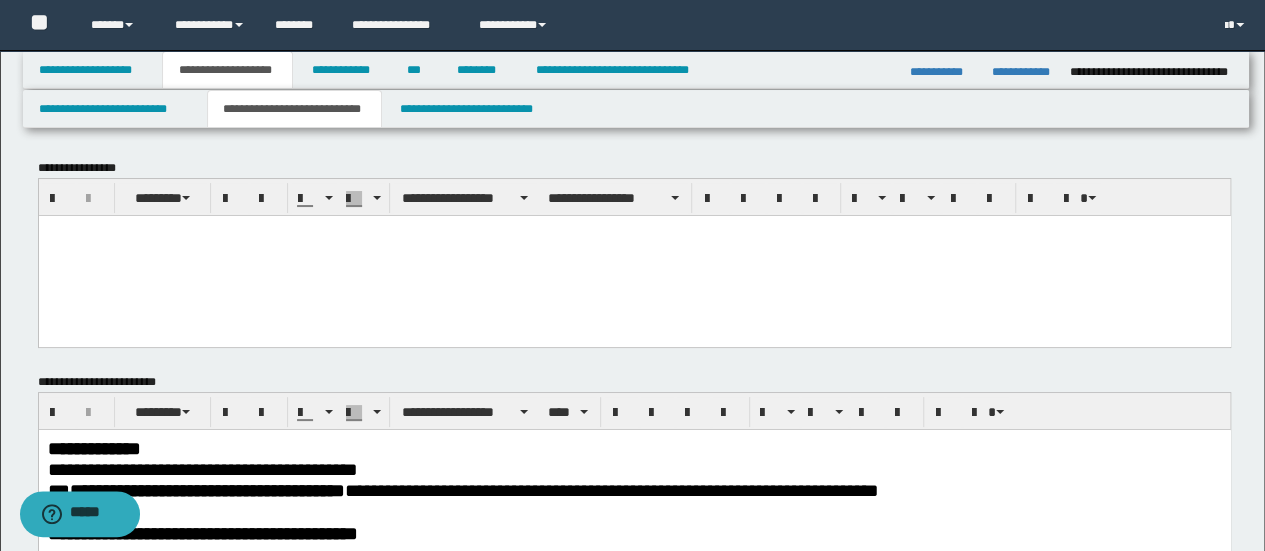 click at bounding box center [634, 255] 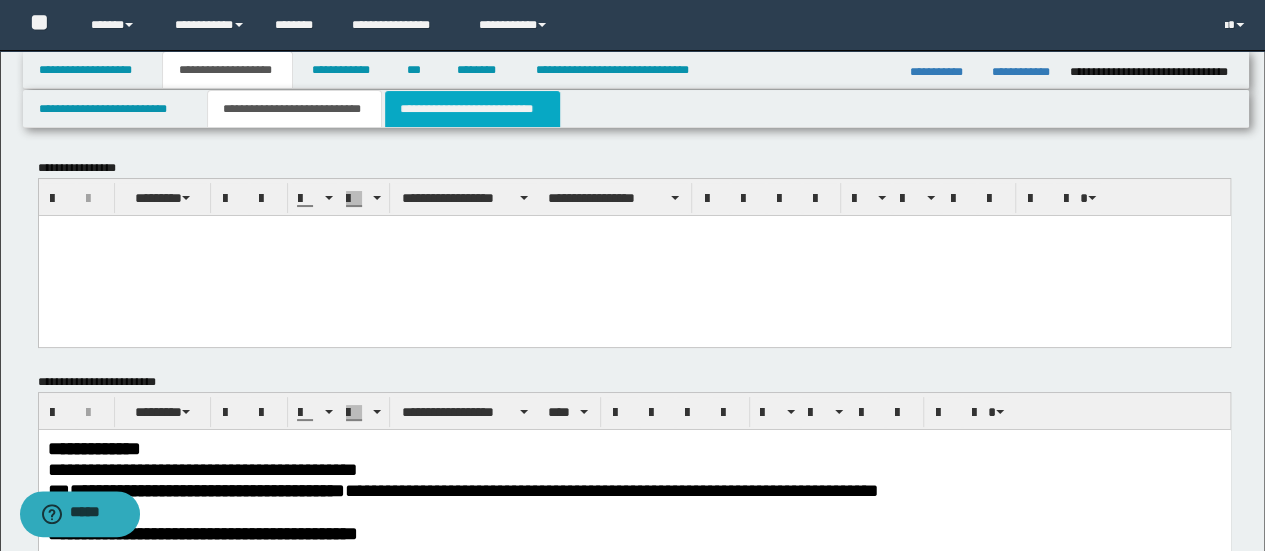 click on "**********" at bounding box center (472, 109) 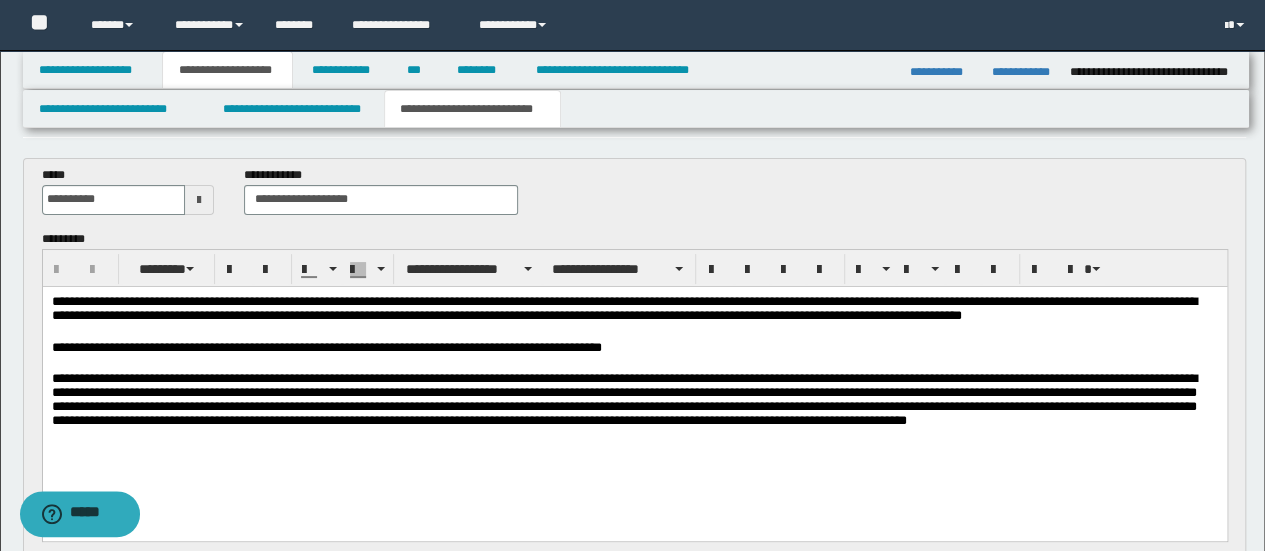 scroll, scrollTop: 100, scrollLeft: 0, axis: vertical 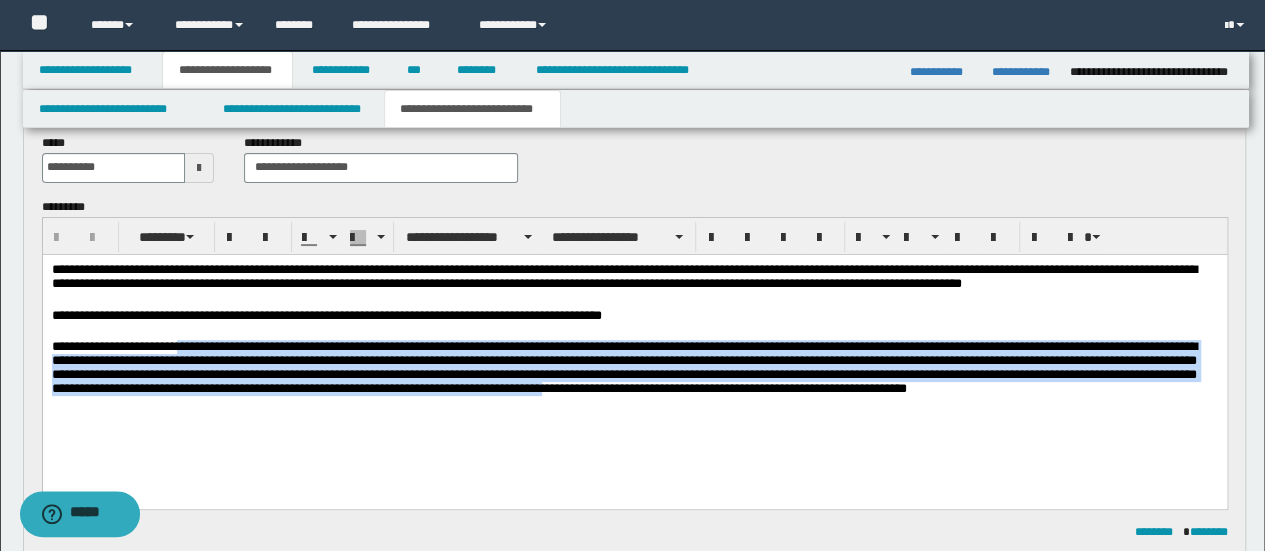 drag, startPoint x: 205, startPoint y: 347, endPoint x: 794, endPoint y: 403, distance: 591.6561 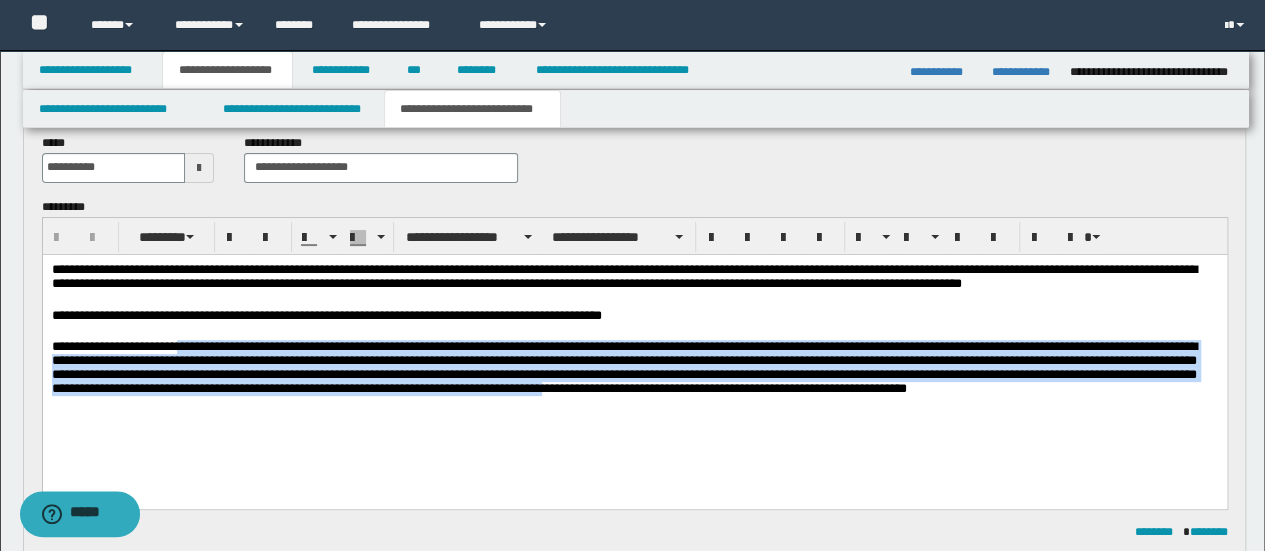 click on "**********" at bounding box center [634, 356] 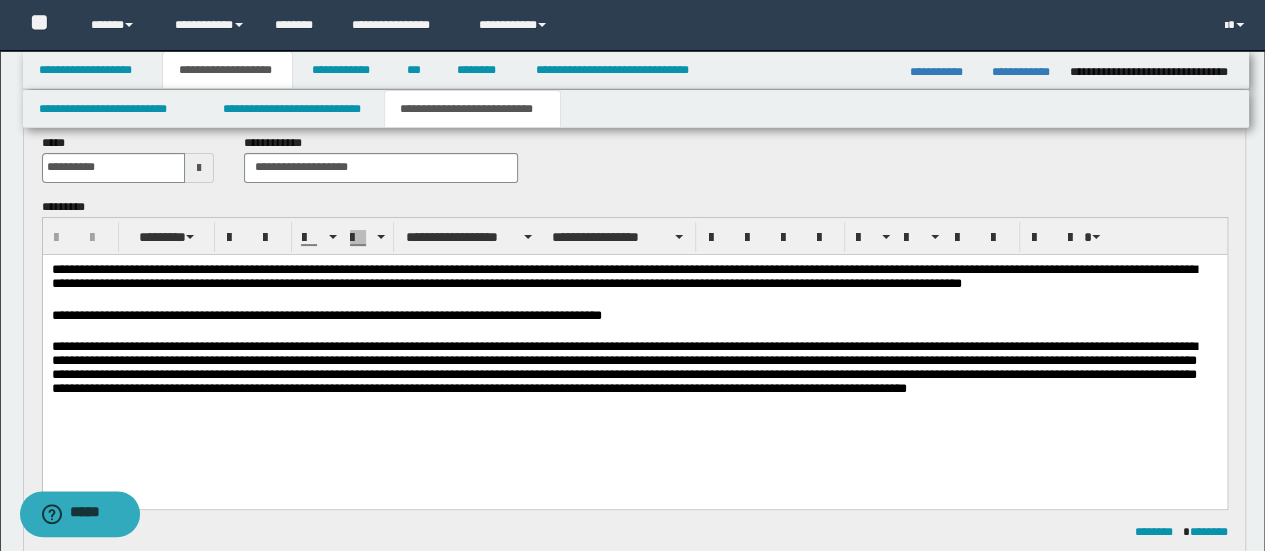 click on "**********" at bounding box center [634, 369] 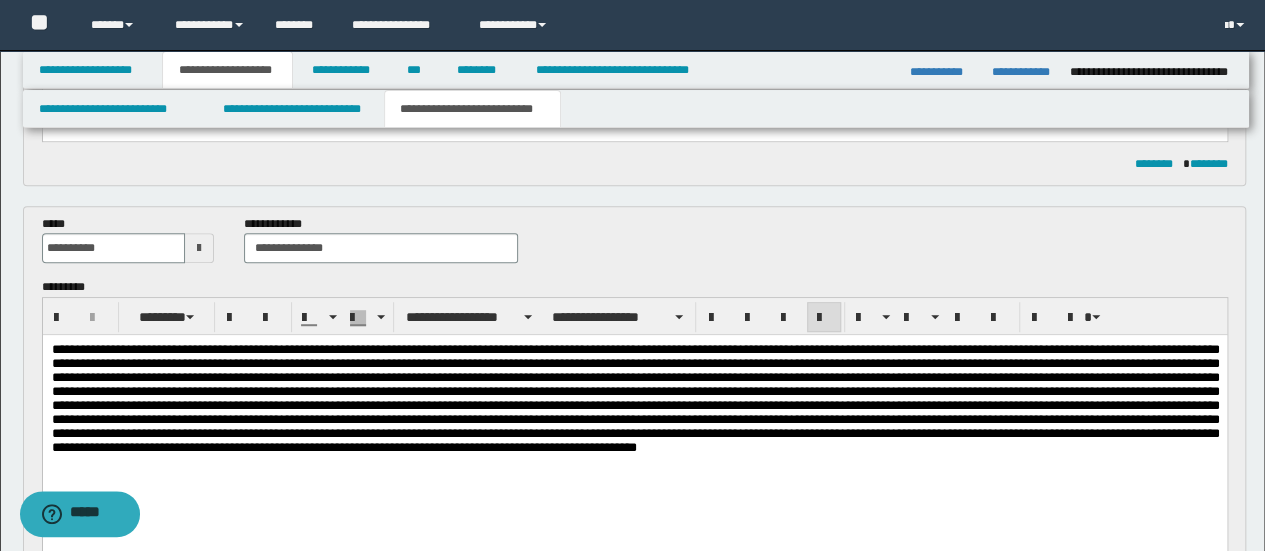 scroll, scrollTop: 500, scrollLeft: 0, axis: vertical 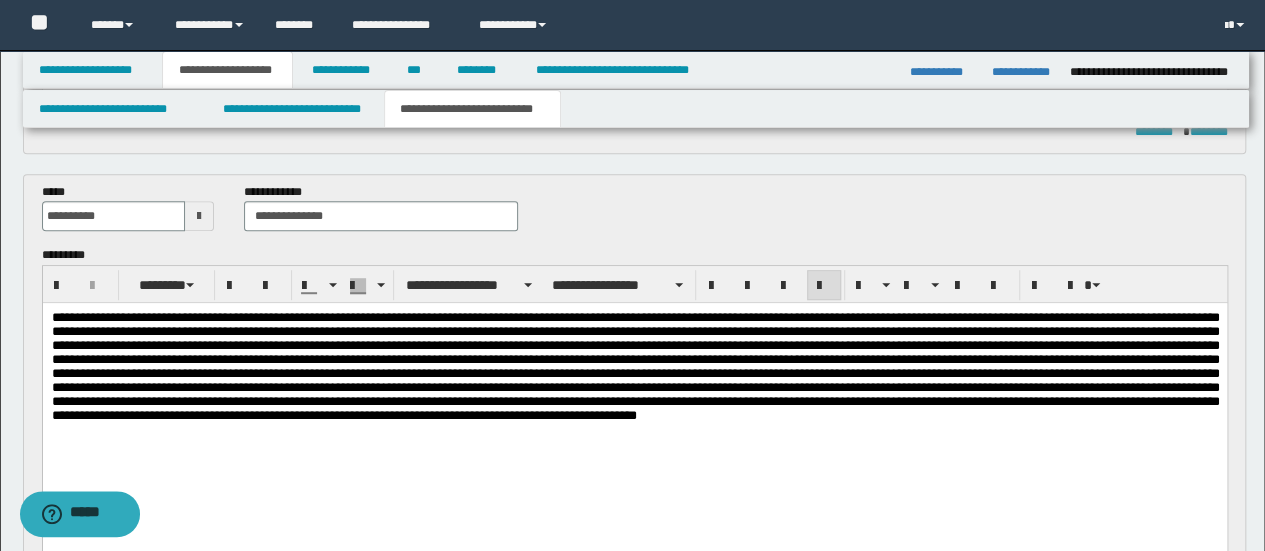 click at bounding box center (634, 380) 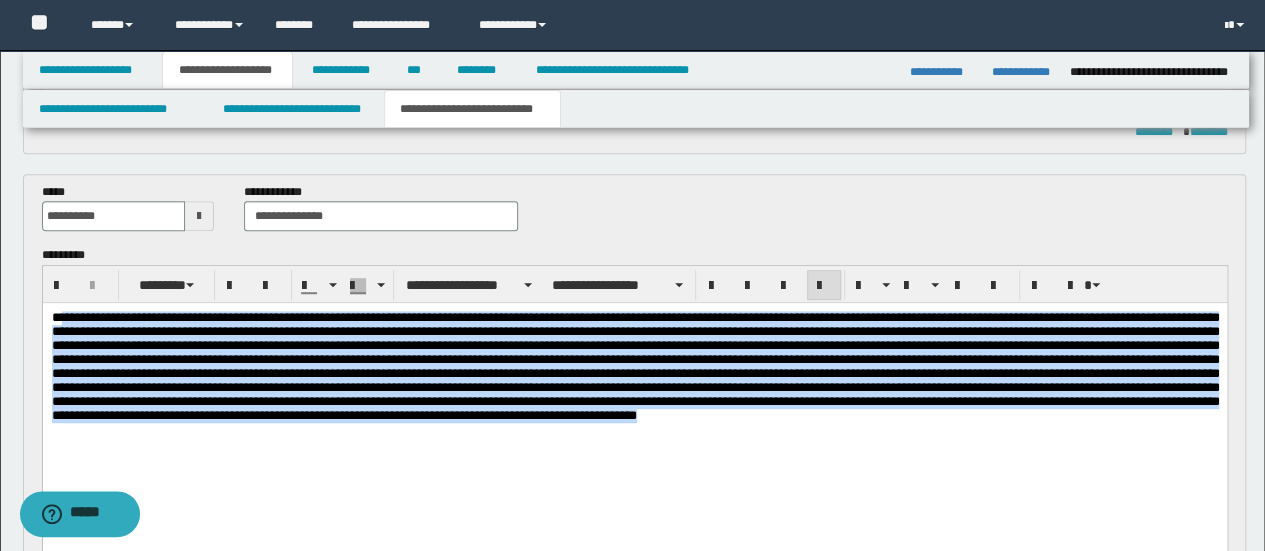 drag, startPoint x: 178, startPoint y: 433, endPoint x: 66, endPoint y: 311, distance: 165.61401 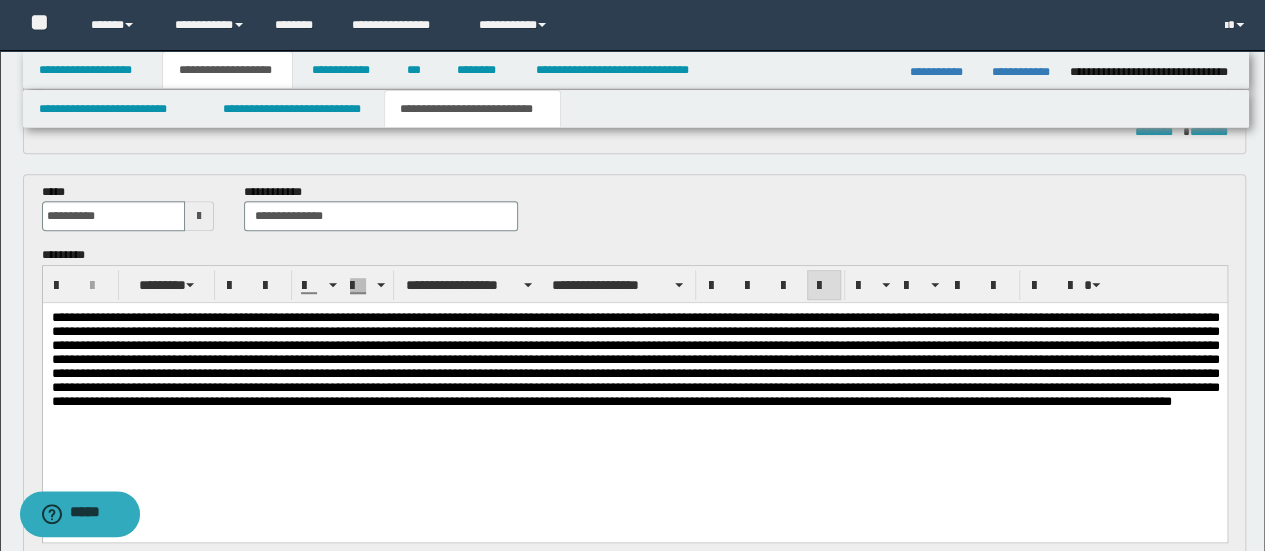 click at bounding box center (634, 372) 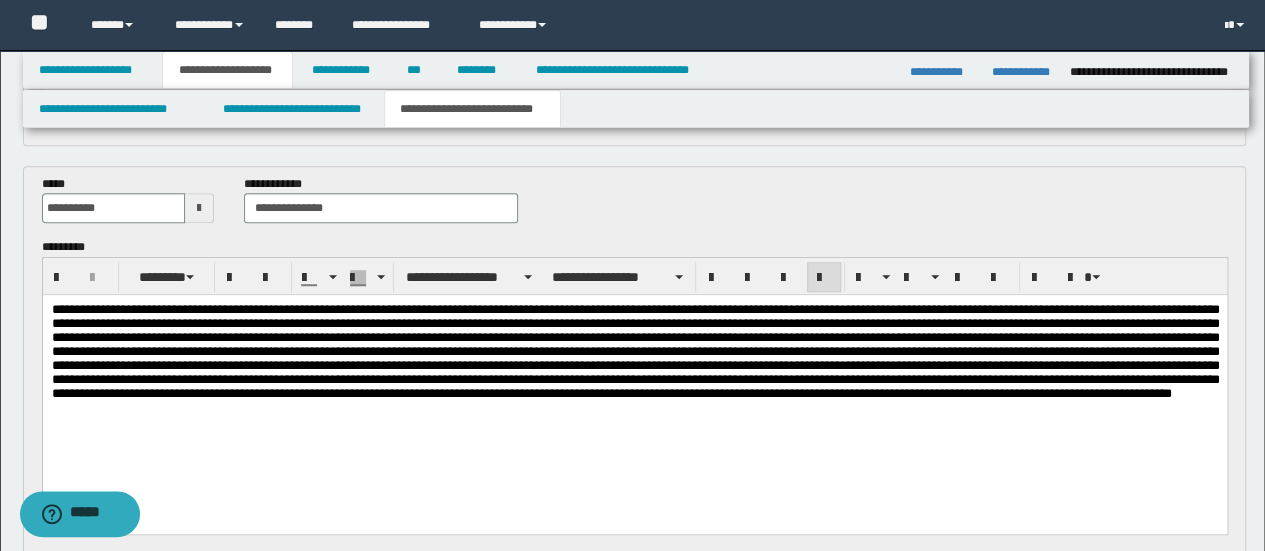 scroll, scrollTop: 700, scrollLeft: 0, axis: vertical 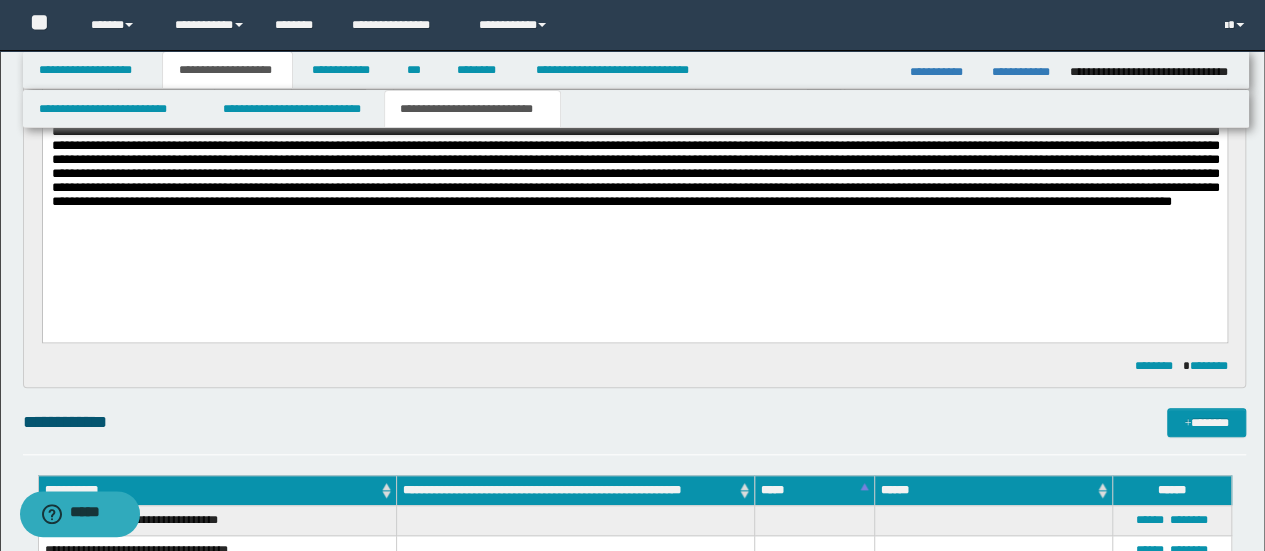 click at bounding box center (634, 197) 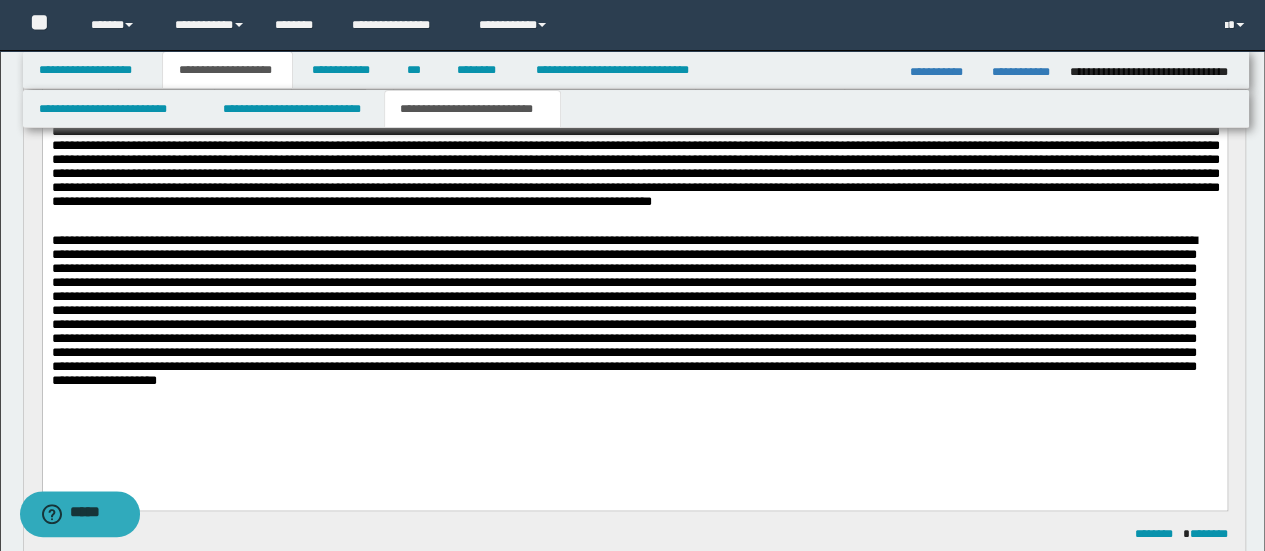 click at bounding box center (634, 172) 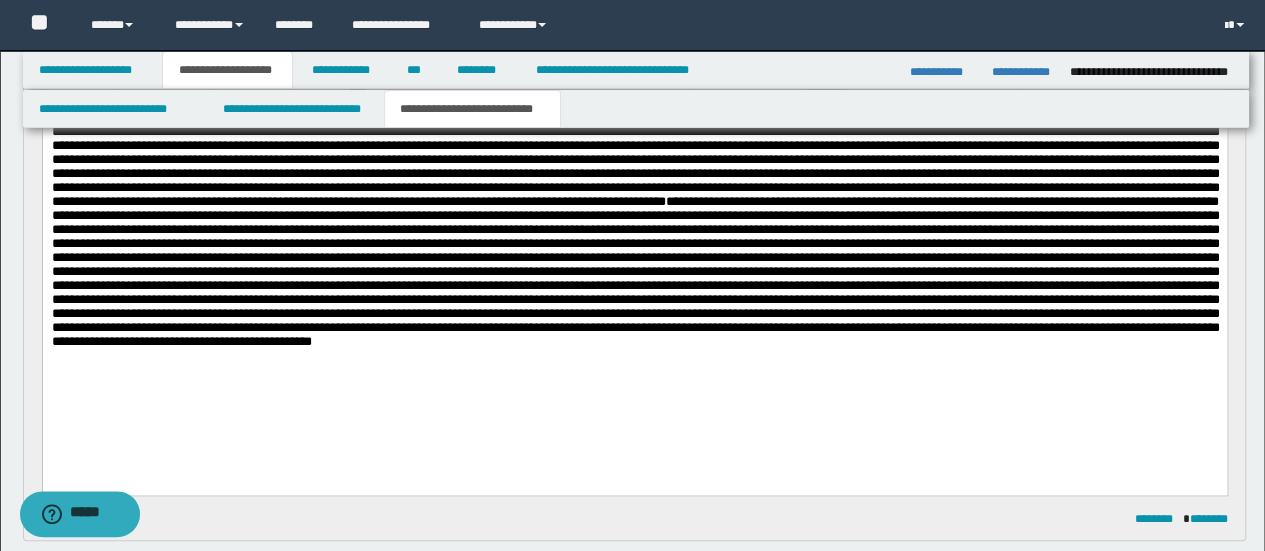click at bounding box center (634, 249) 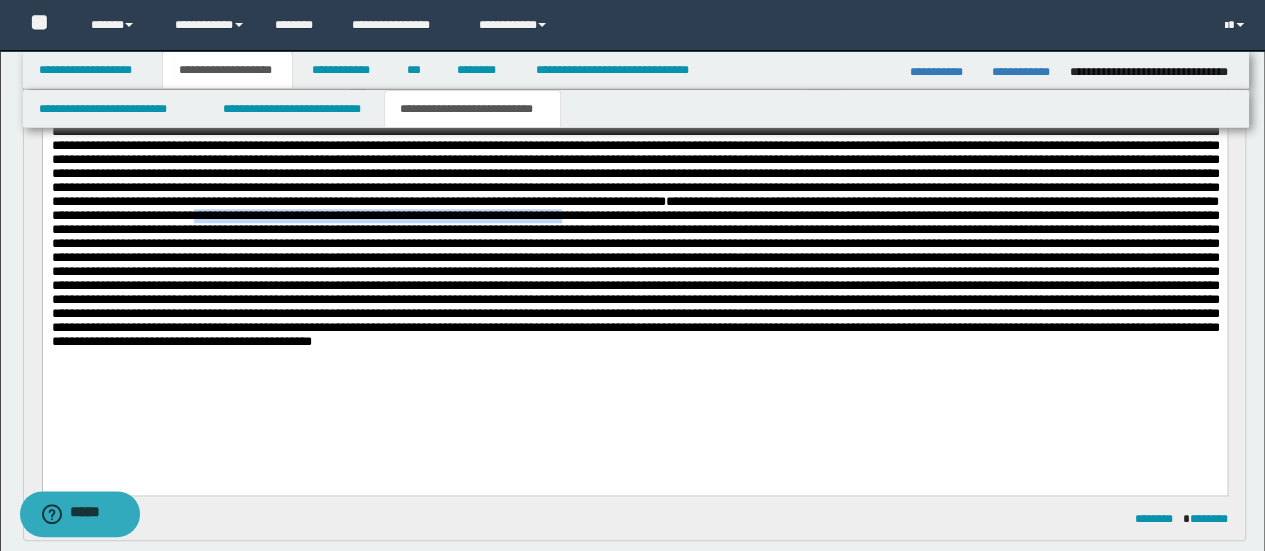 drag, startPoint x: 896, startPoint y: 224, endPoint x: 118, endPoint y: 234, distance: 778.0643 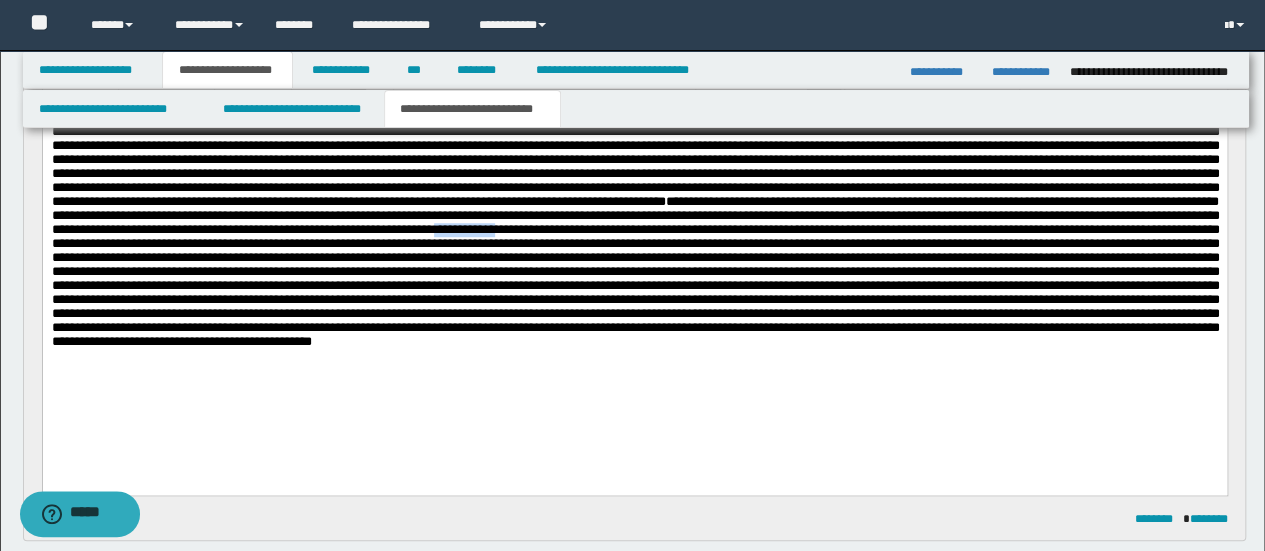 drag, startPoint x: 75, startPoint y: 252, endPoint x: 146, endPoint y: 253, distance: 71.00704 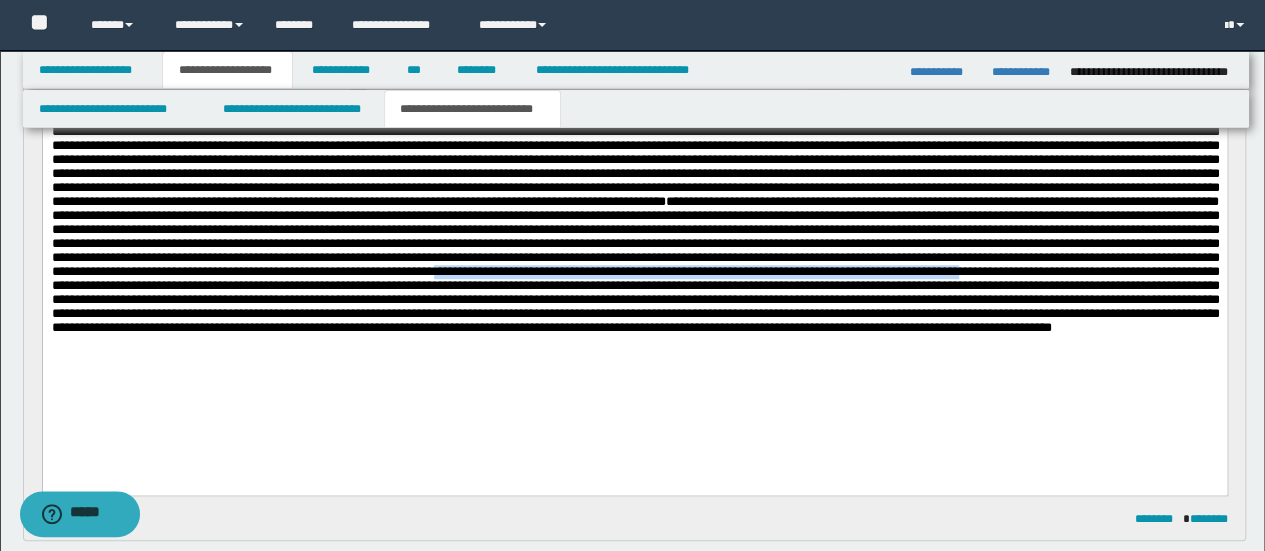 drag, startPoint x: 341, startPoint y: 304, endPoint x: 891, endPoint y: 300, distance: 550.0145 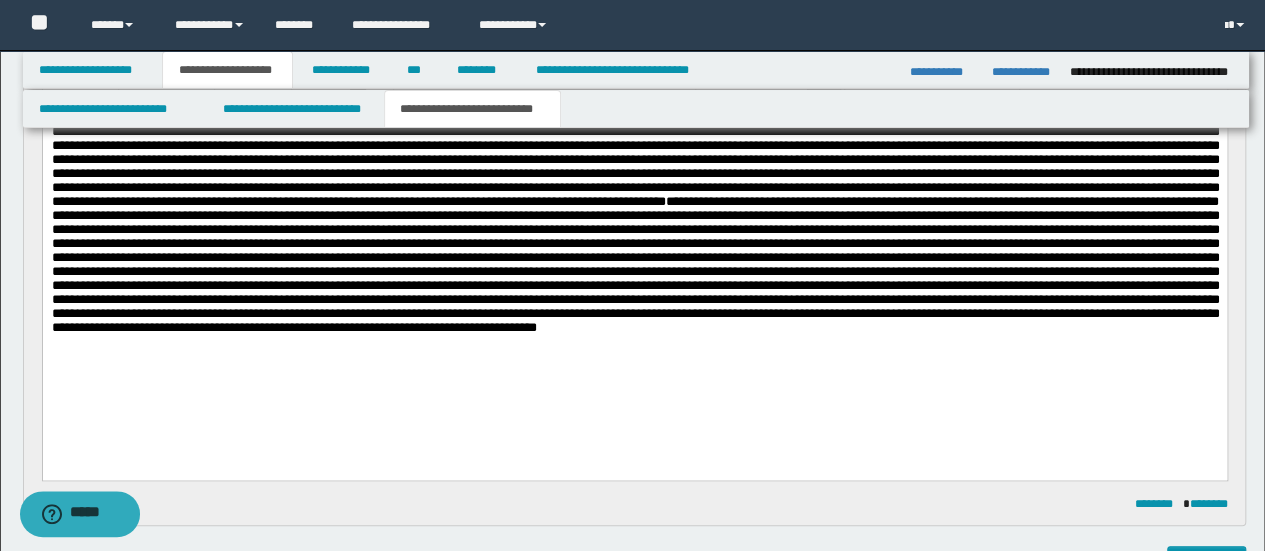 click at bounding box center (634, 266) 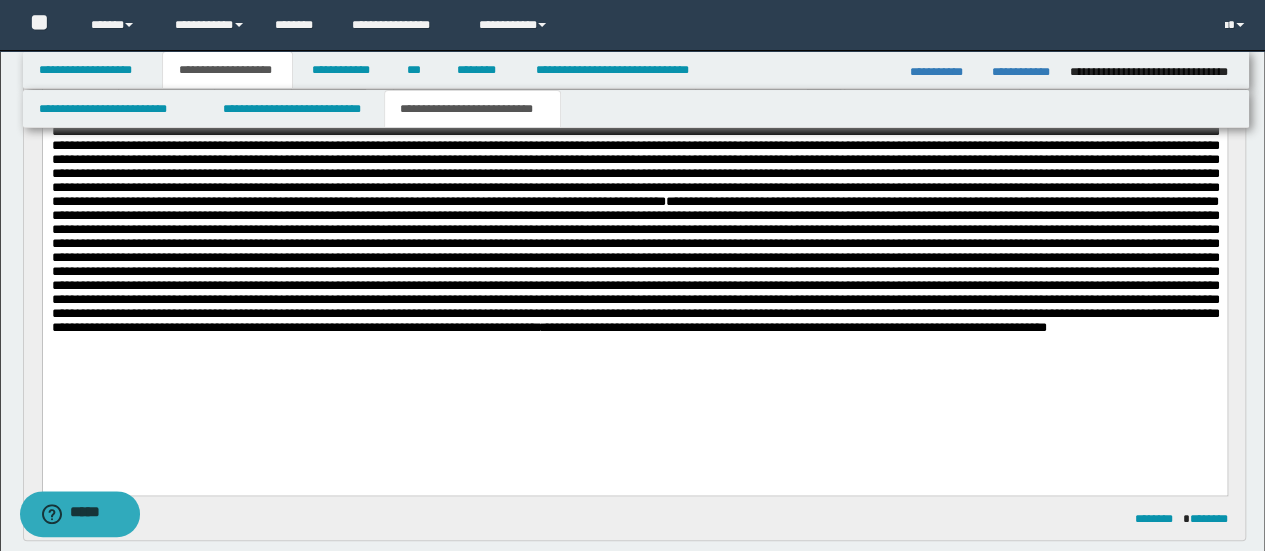 drag, startPoint x: 474, startPoint y: 300, endPoint x: 531, endPoint y: 300, distance: 57 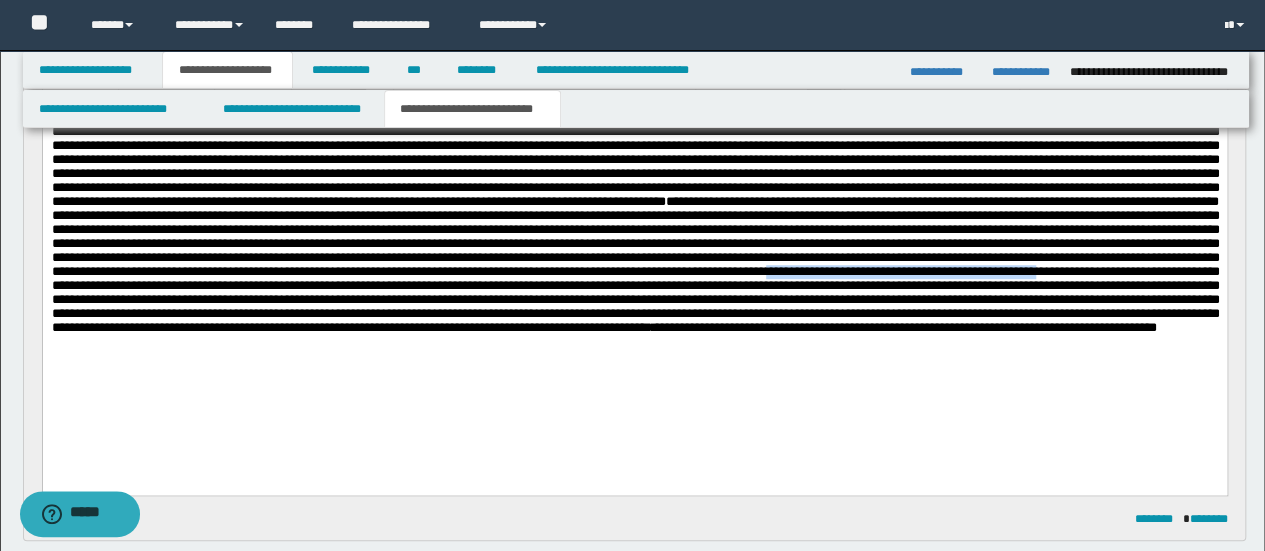 drag, startPoint x: 973, startPoint y: 301, endPoint x: 690, endPoint y: 301, distance: 283 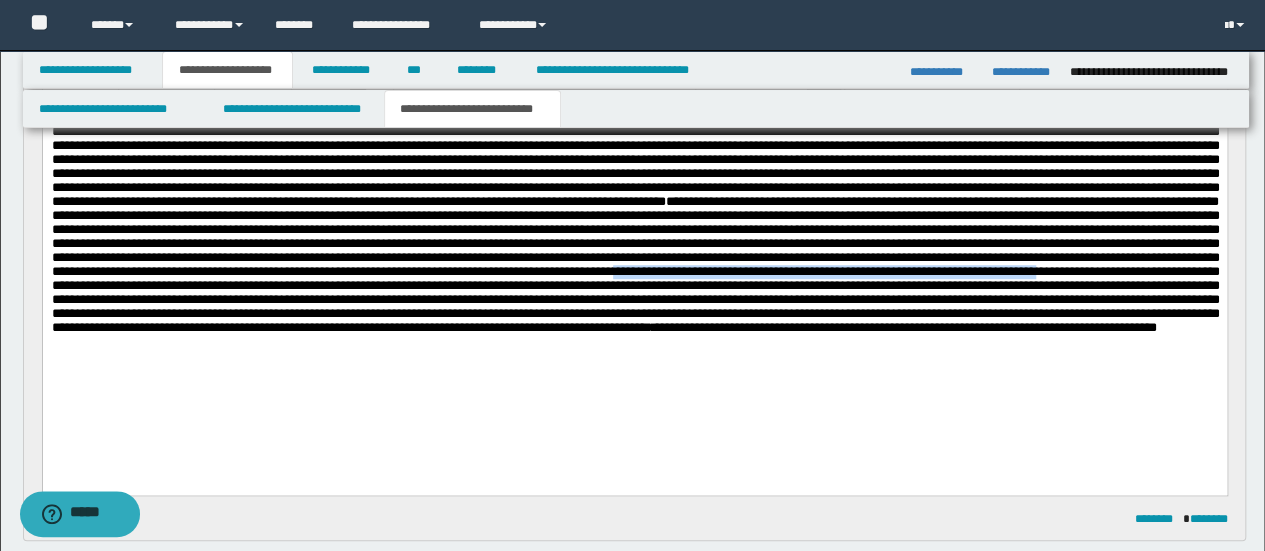 drag, startPoint x: 531, startPoint y: 299, endPoint x: 972, endPoint y: 304, distance: 441.02835 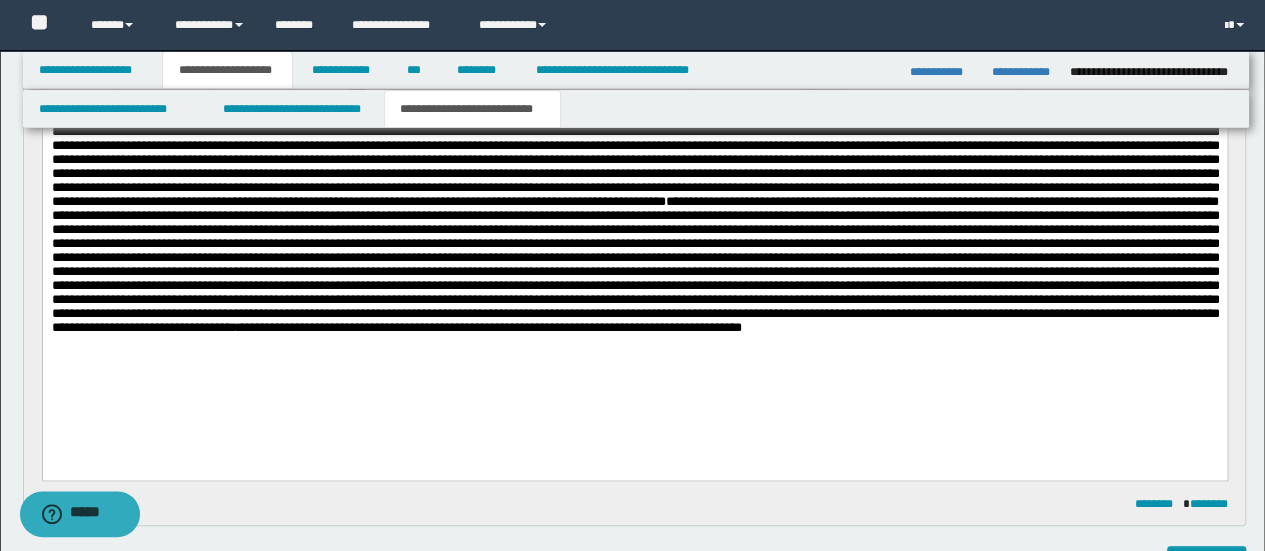 click on "**********" at bounding box center (634, 241) 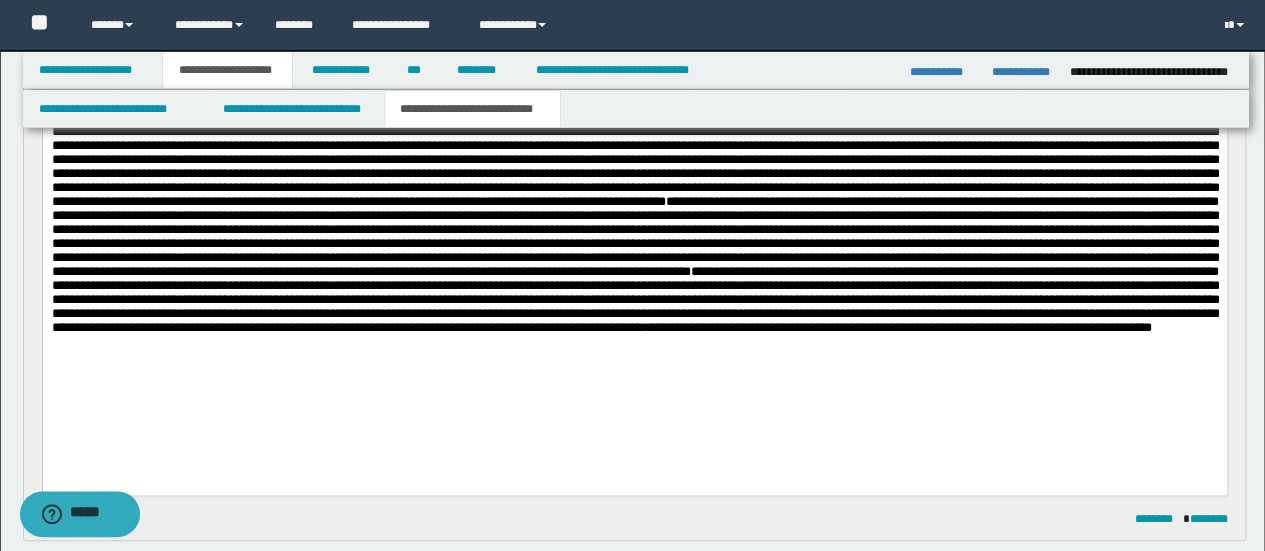 click on "**********" at bounding box center (634, 249) 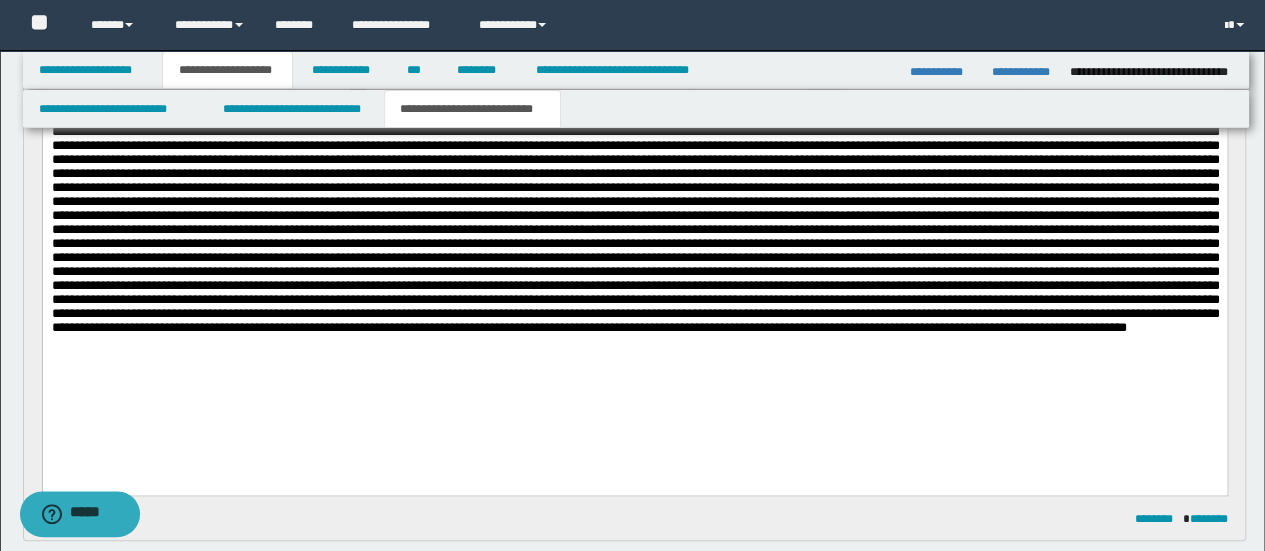 click at bounding box center [634, 249] 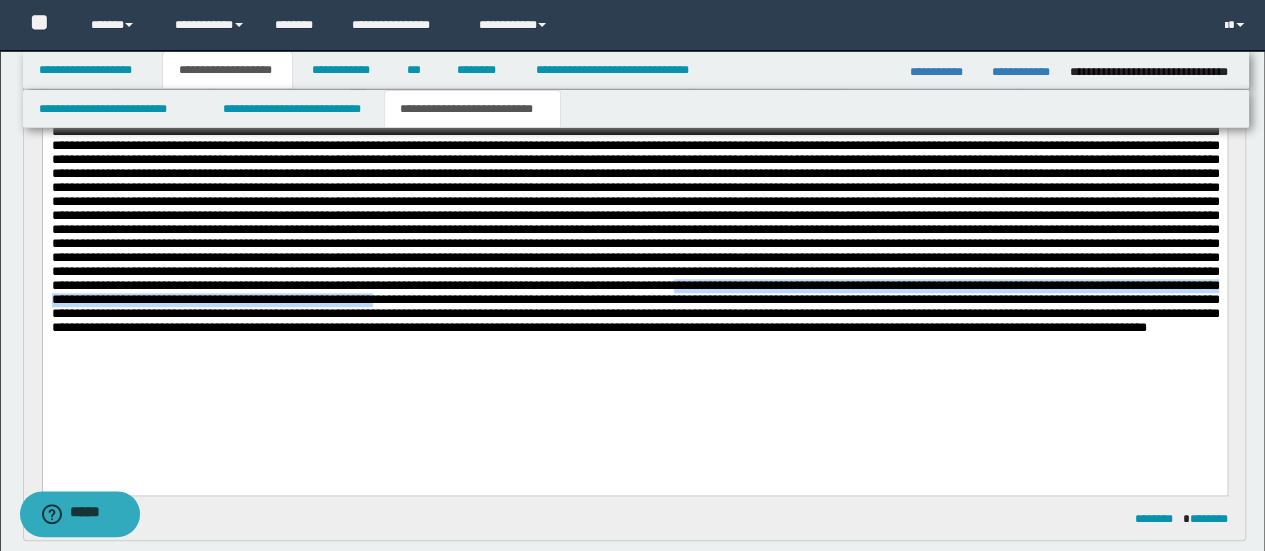 drag, startPoint x: 657, startPoint y: 318, endPoint x: 471, endPoint y: 333, distance: 186.60385 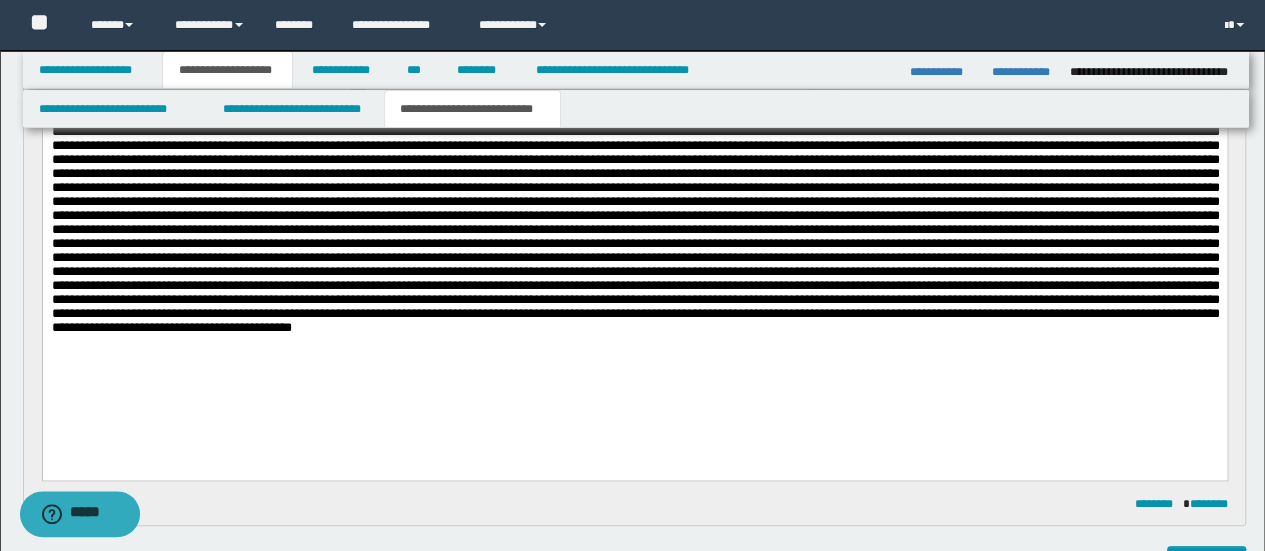 click at bounding box center [634, 241] 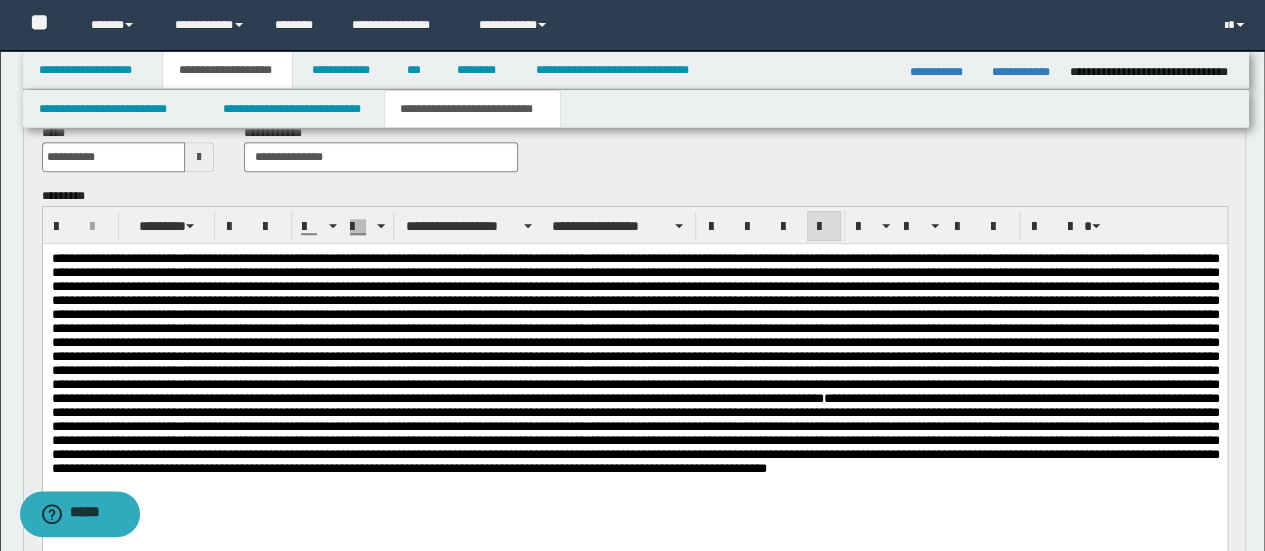 scroll, scrollTop: 558, scrollLeft: 0, axis: vertical 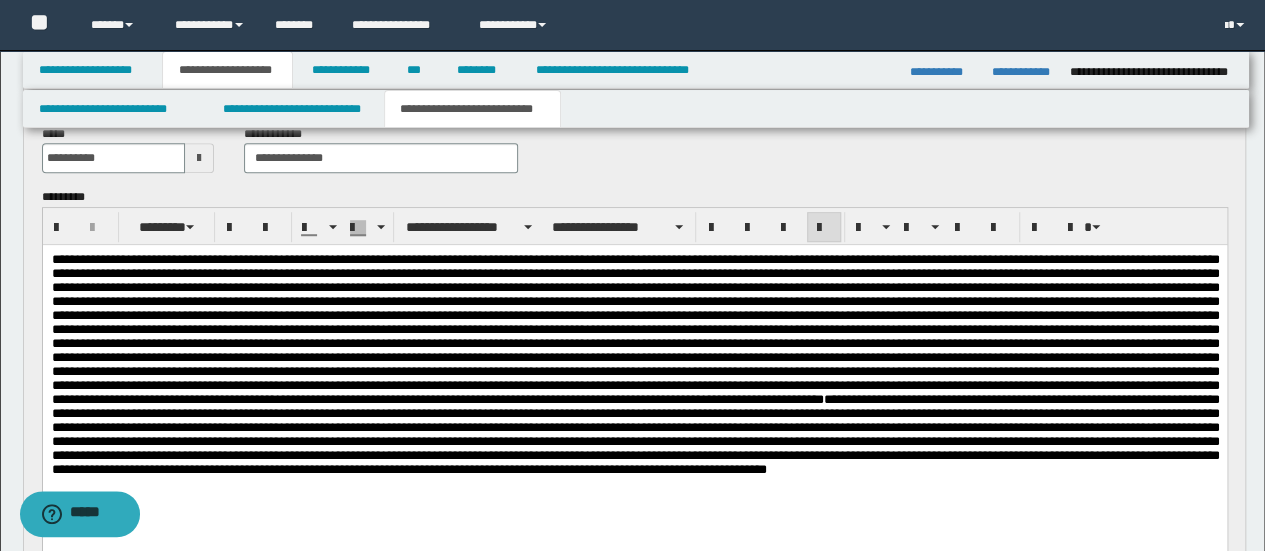 drag, startPoint x: 139, startPoint y: 369, endPoint x: 171, endPoint y: 378, distance: 33.24154 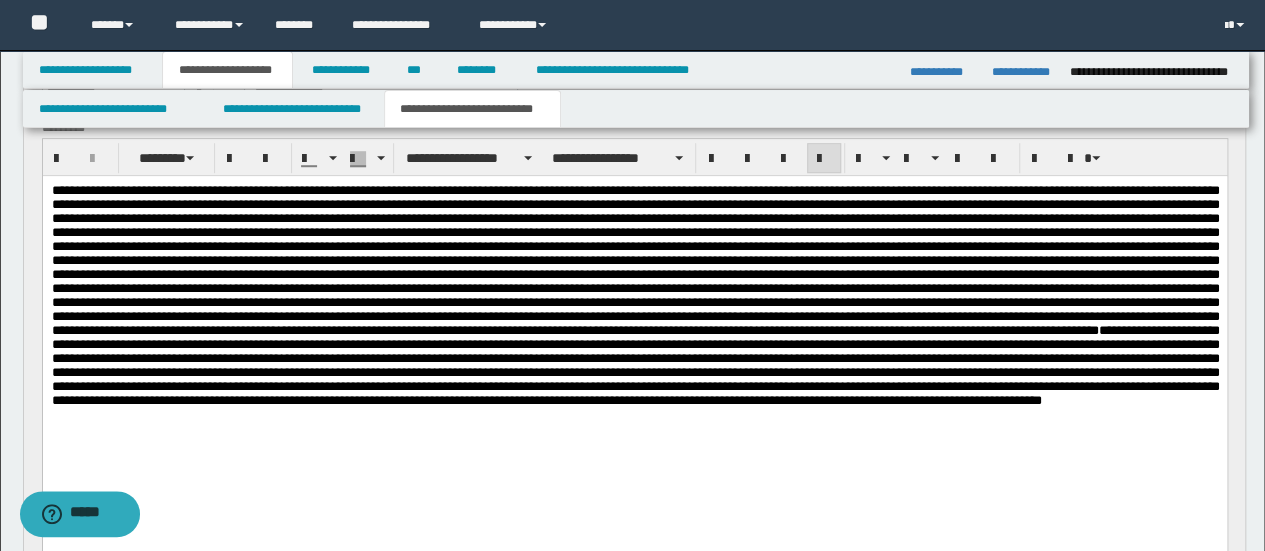 scroll, scrollTop: 658, scrollLeft: 0, axis: vertical 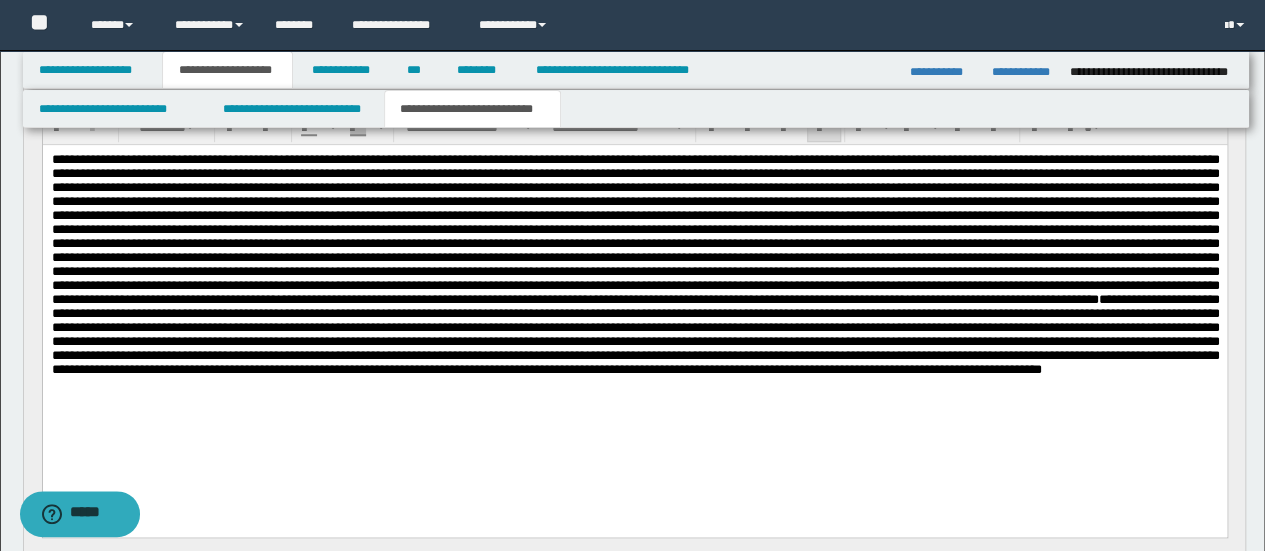 click at bounding box center (634, 291) 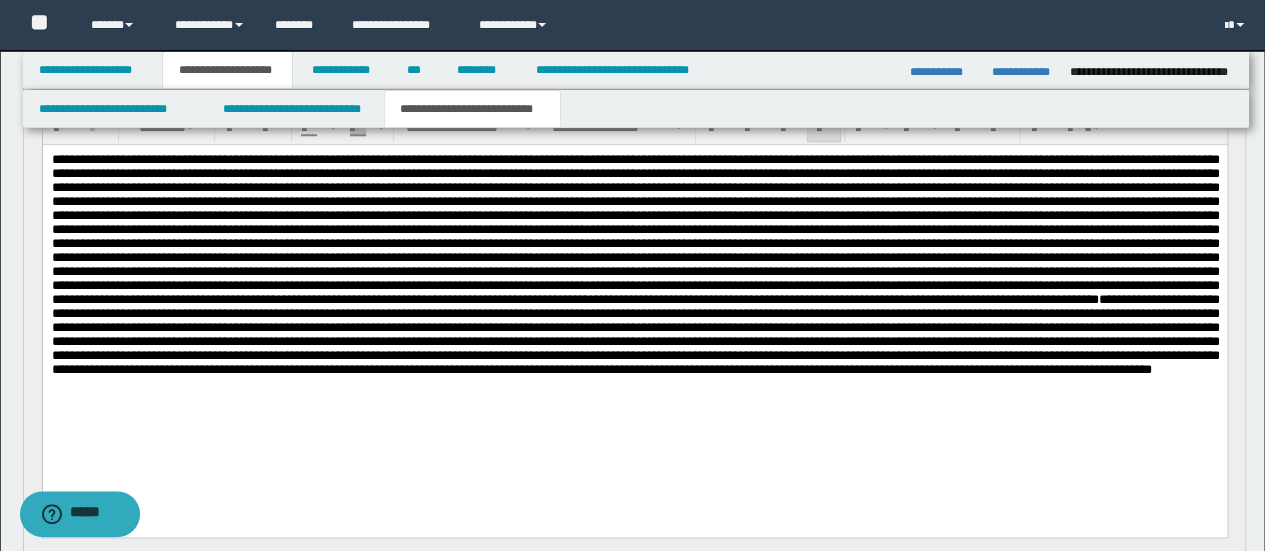 click at bounding box center (634, 291) 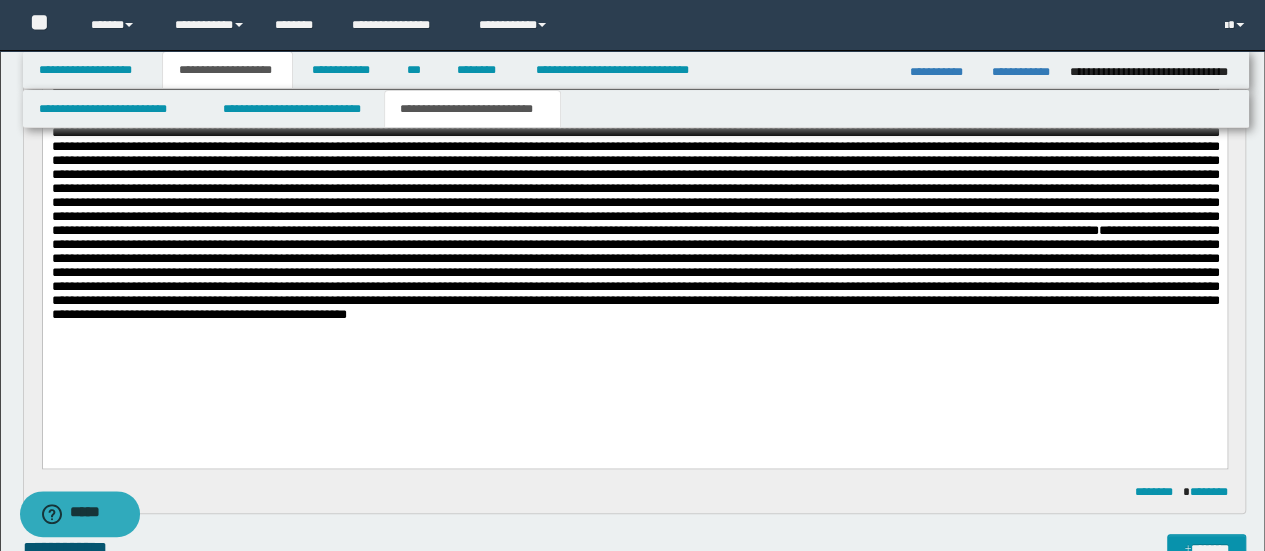 scroll, scrollTop: 758, scrollLeft: 0, axis: vertical 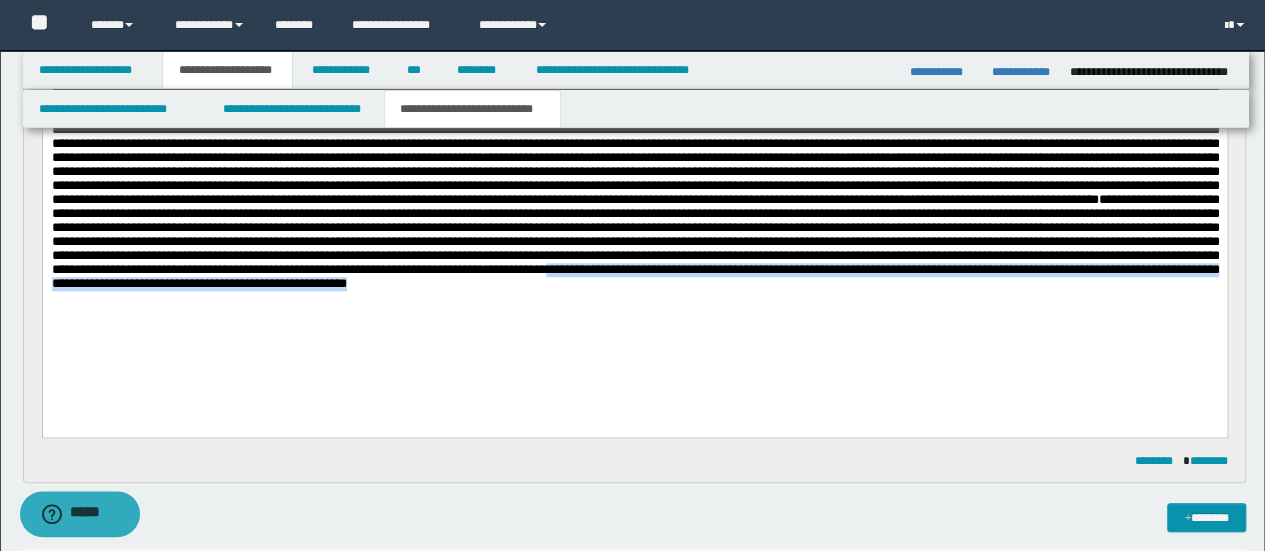 drag, startPoint x: 746, startPoint y: 326, endPoint x: 881, endPoint y: 304, distance: 136.78085 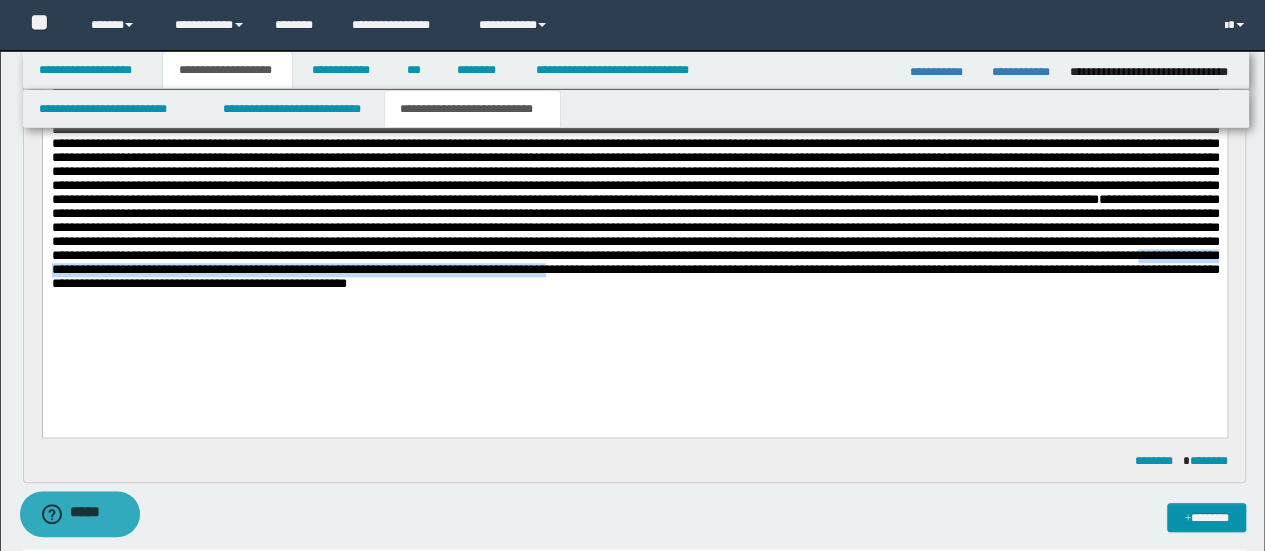 drag, startPoint x: 273, startPoint y: 303, endPoint x: 881, endPoint y: 312, distance: 608.0666 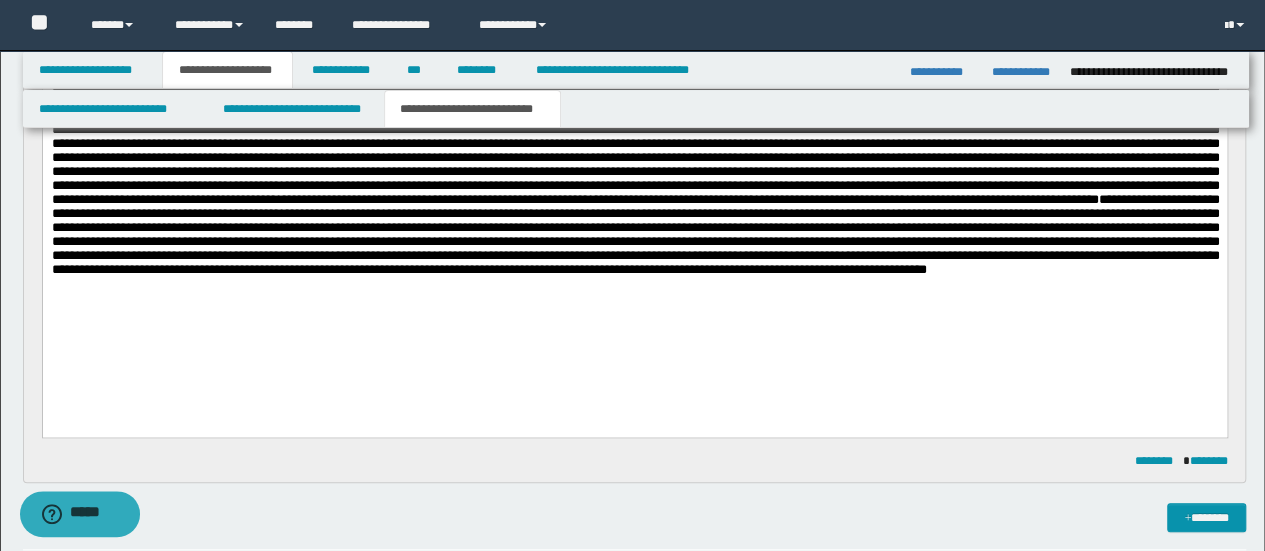 click at bounding box center [634, 191] 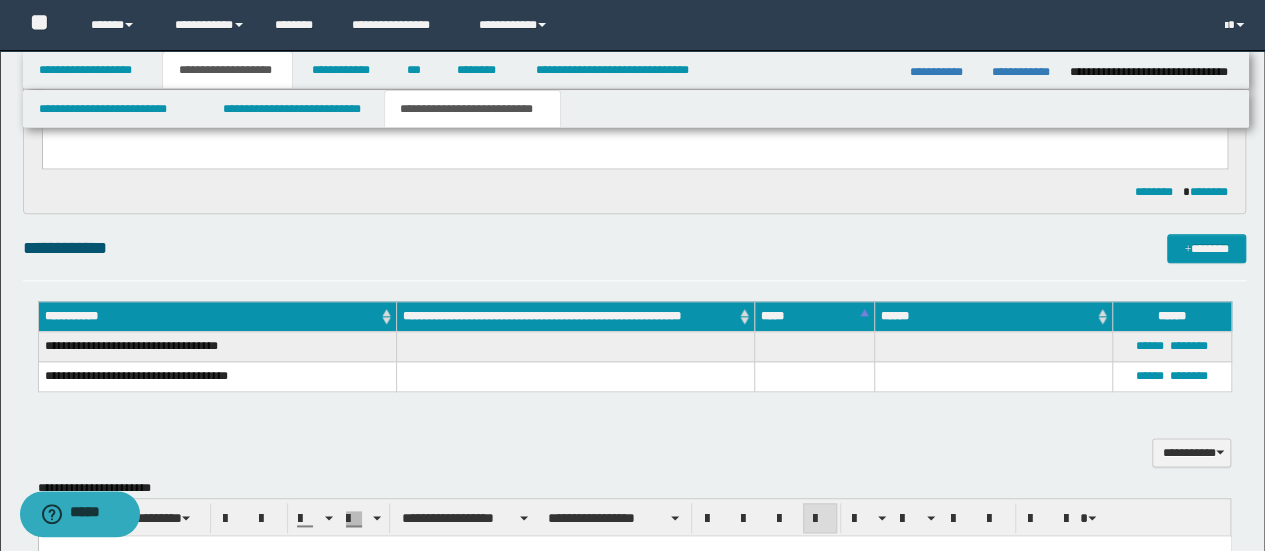 scroll, scrollTop: 1058, scrollLeft: 0, axis: vertical 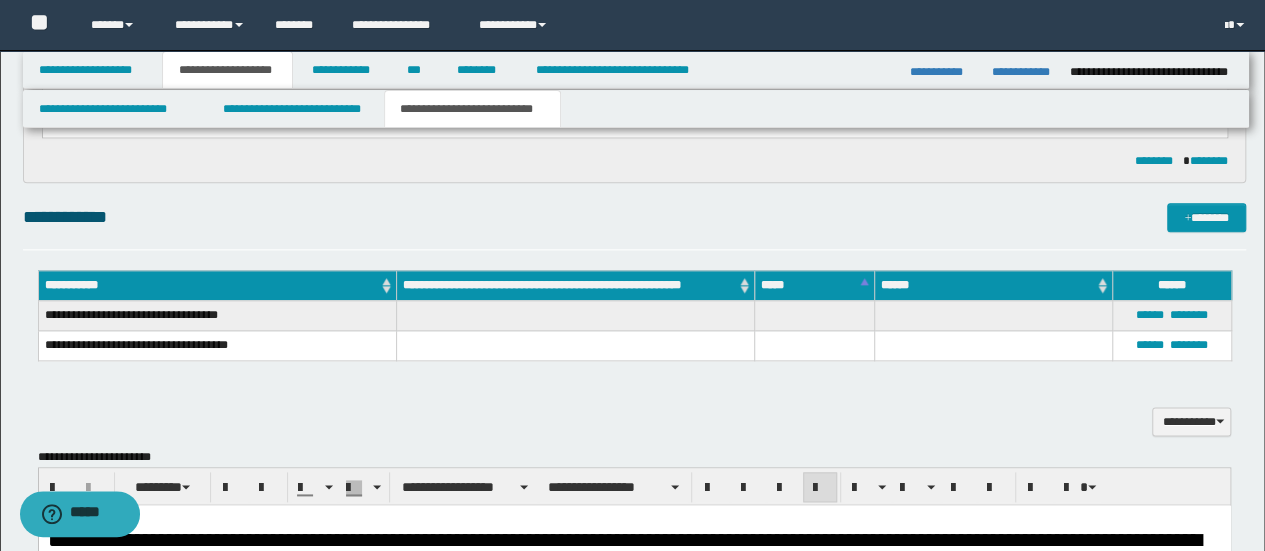 click on "**********" at bounding box center [635, 410] 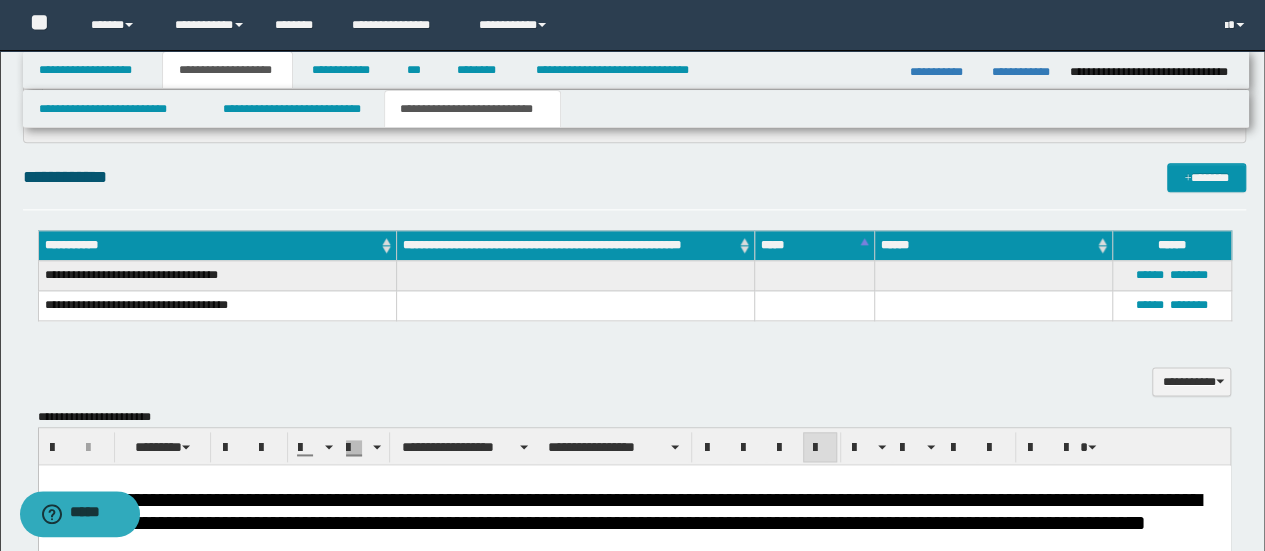 scroll, scrollTop: 1058, scrollLeft: 0, axis: vertical 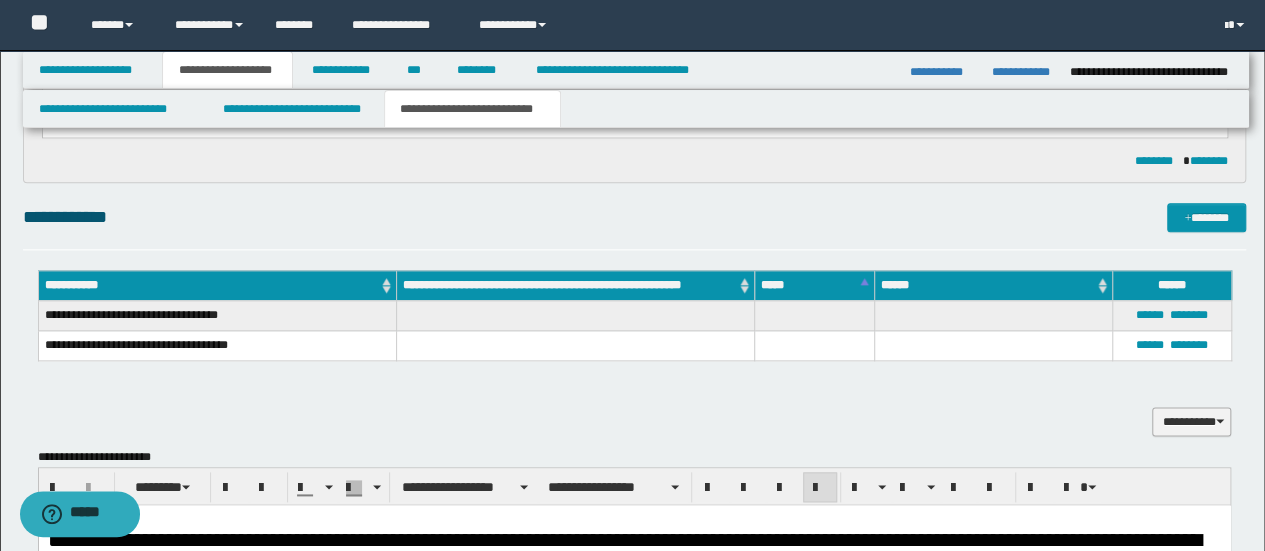 click on "**********" at bounding box center (1191, 421) 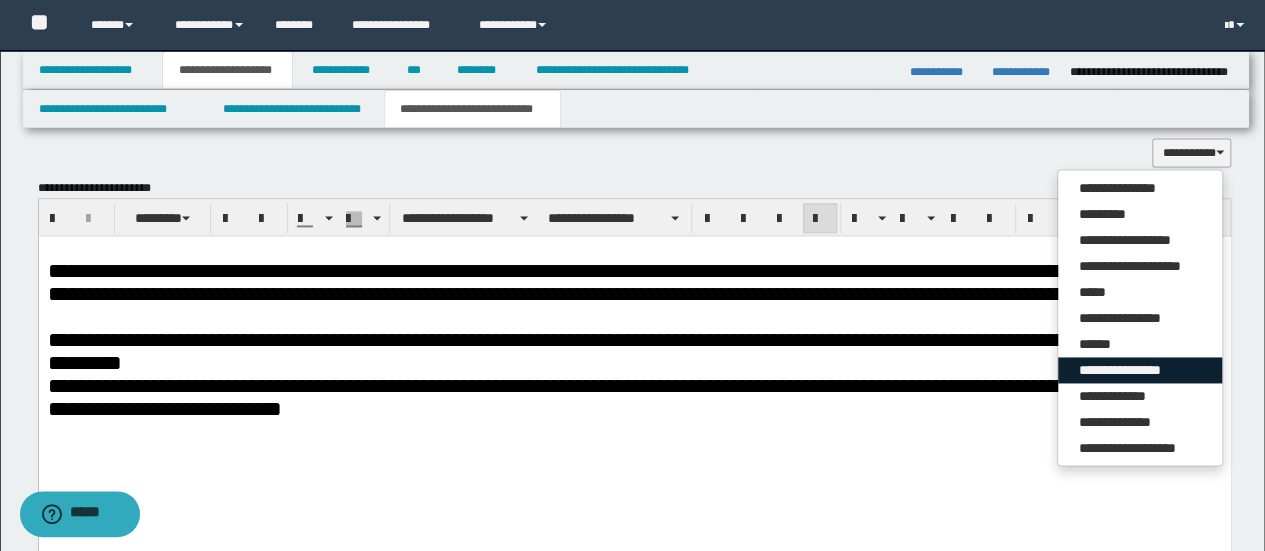 scroll, scrollTop: 1358, scrollLeft: 0, axis: vertical 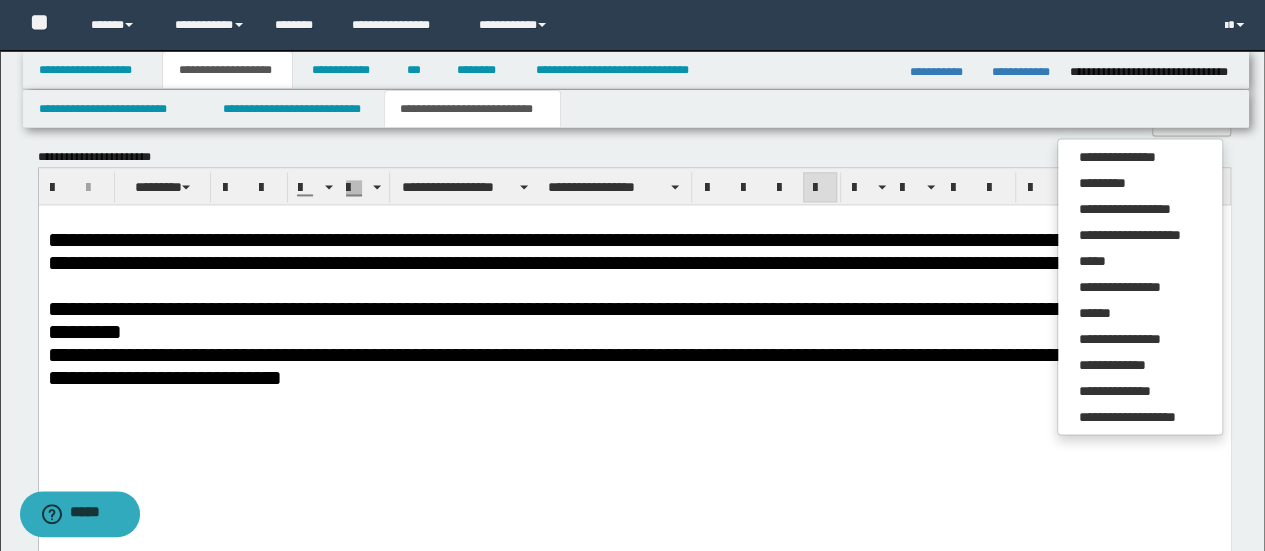 click on "**********" at bounding box center [634, 365] 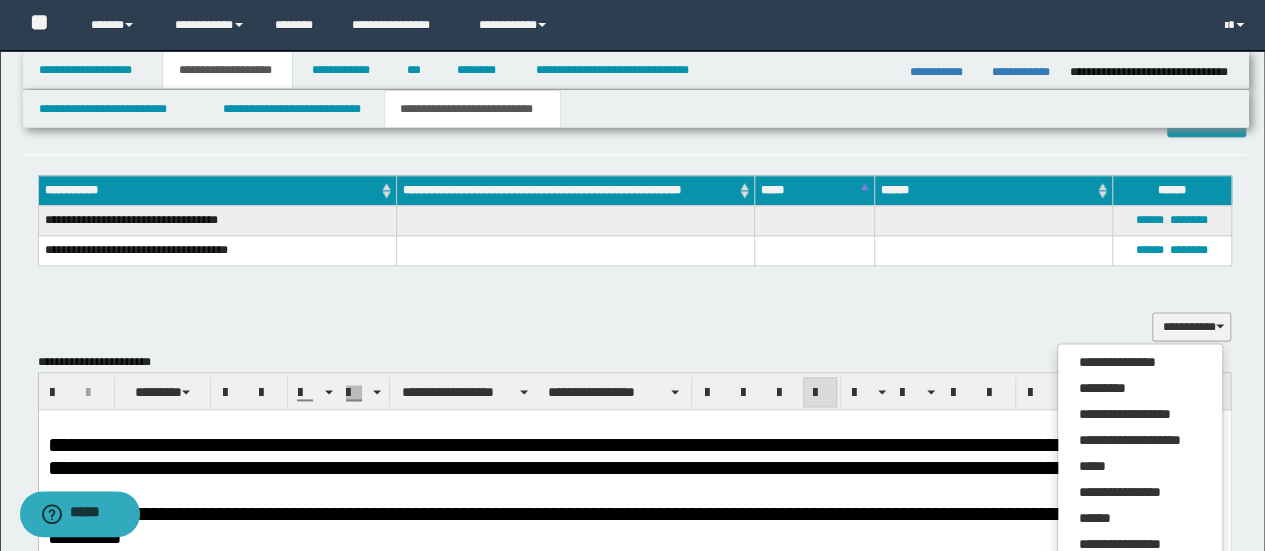scroll, scrollTop: 1058, scrollLeft: 0, axis: vertical 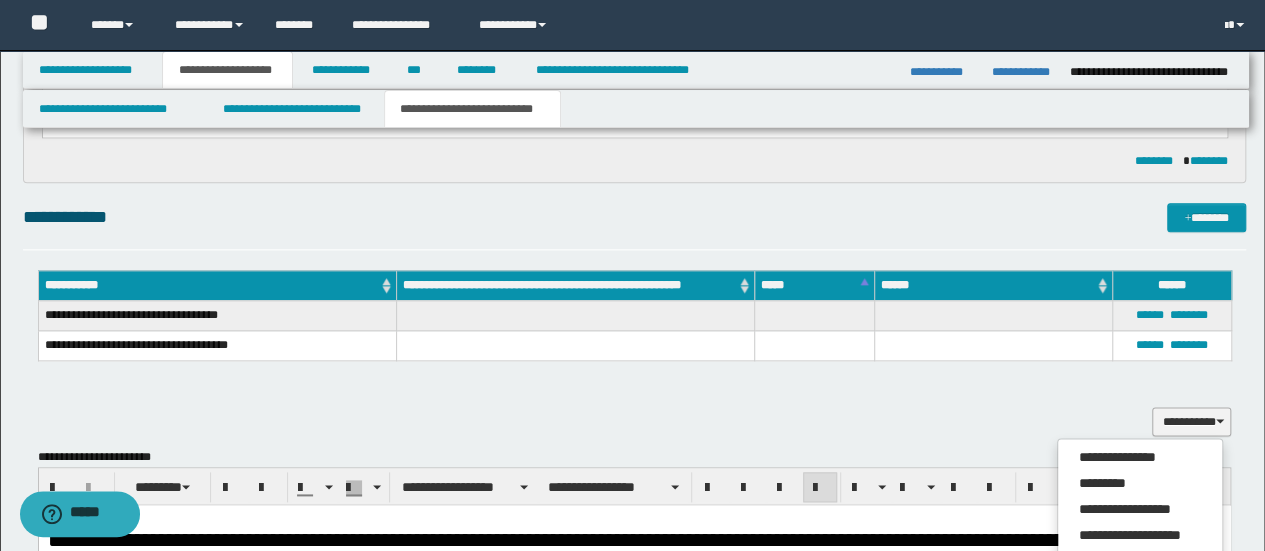 click at bounding box center (814, 346) 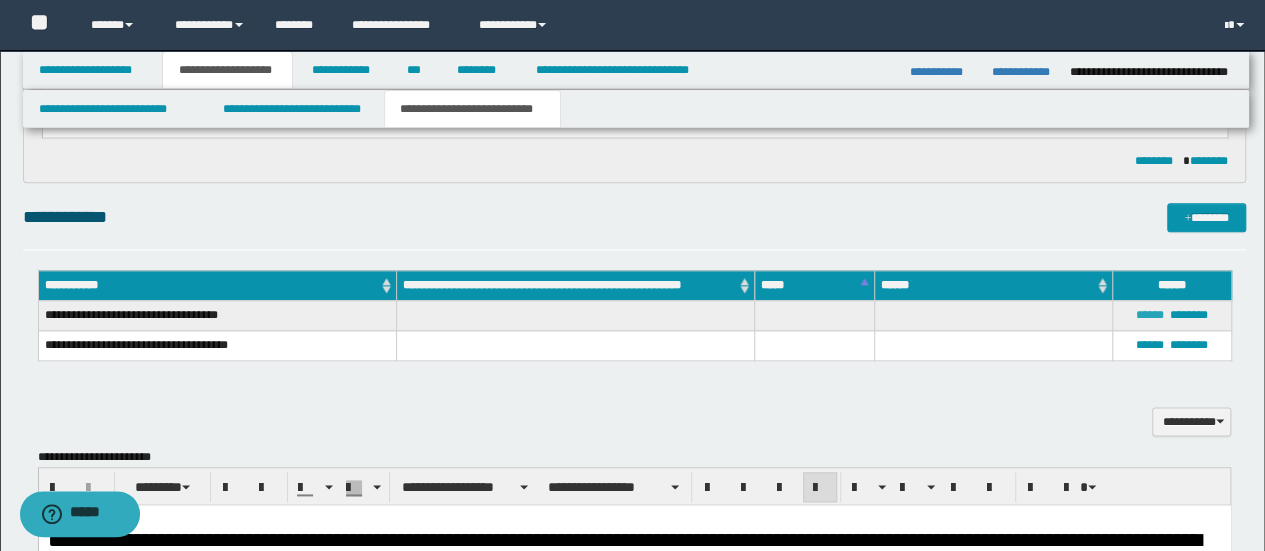 click on "******" at bounding box center [1150, 315] 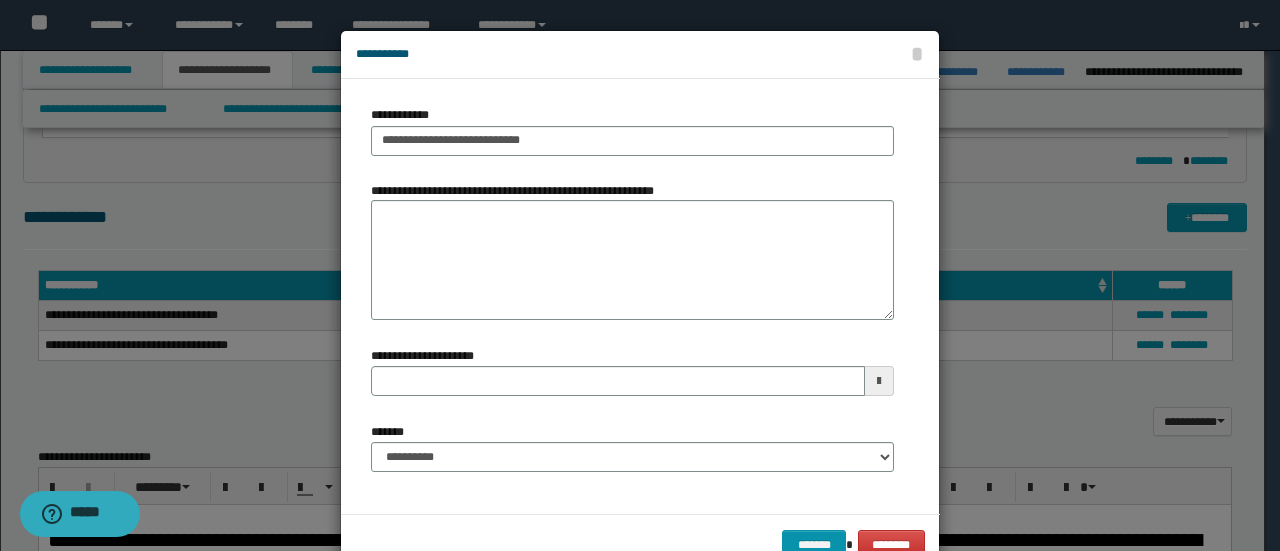 click at bounding box center [640, 302] 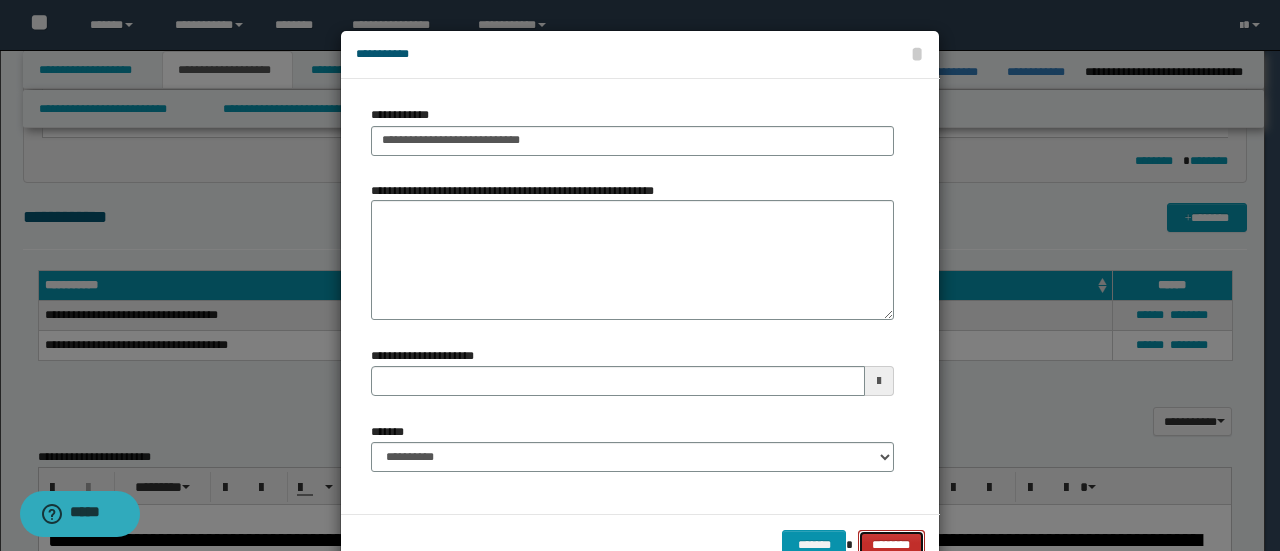 drag, startPoint x: 893, startPoint y: 531, endPoint x: 938, endPoint y: 499, distance: 55.21775 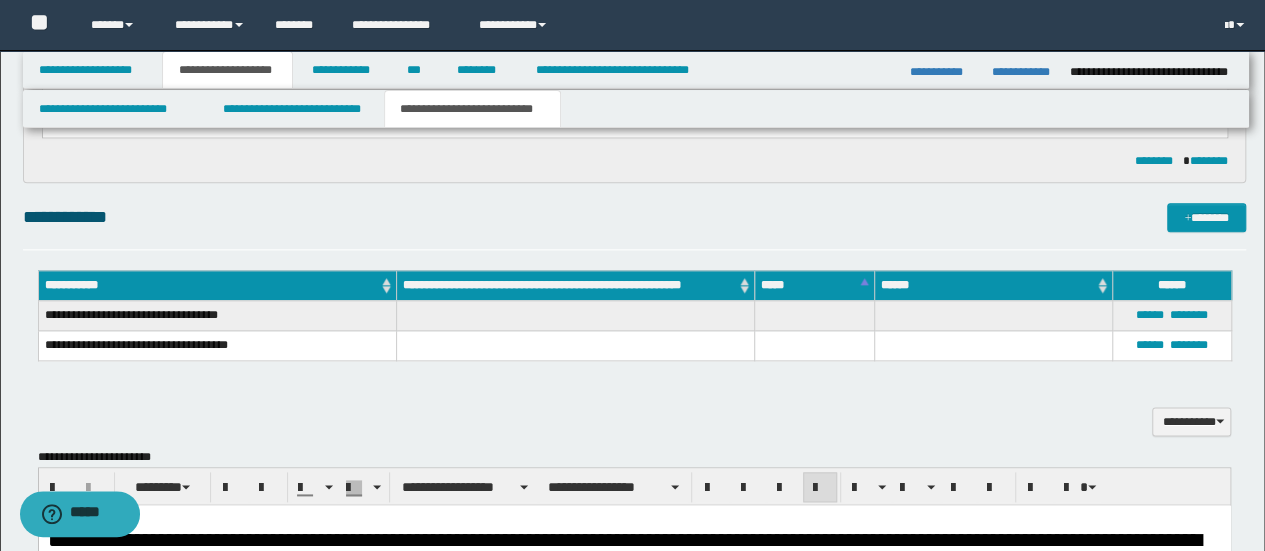 click on "**********" at bounding box center [635, 321] 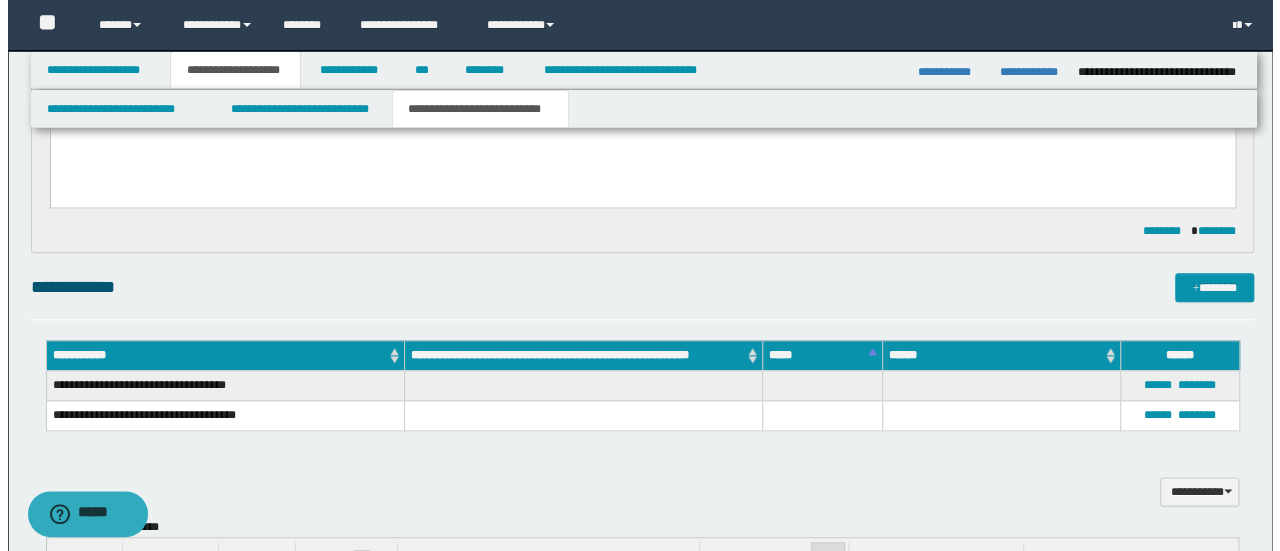 scroll, scrollTop: 958, scrollLeft: 0, axis: vertical 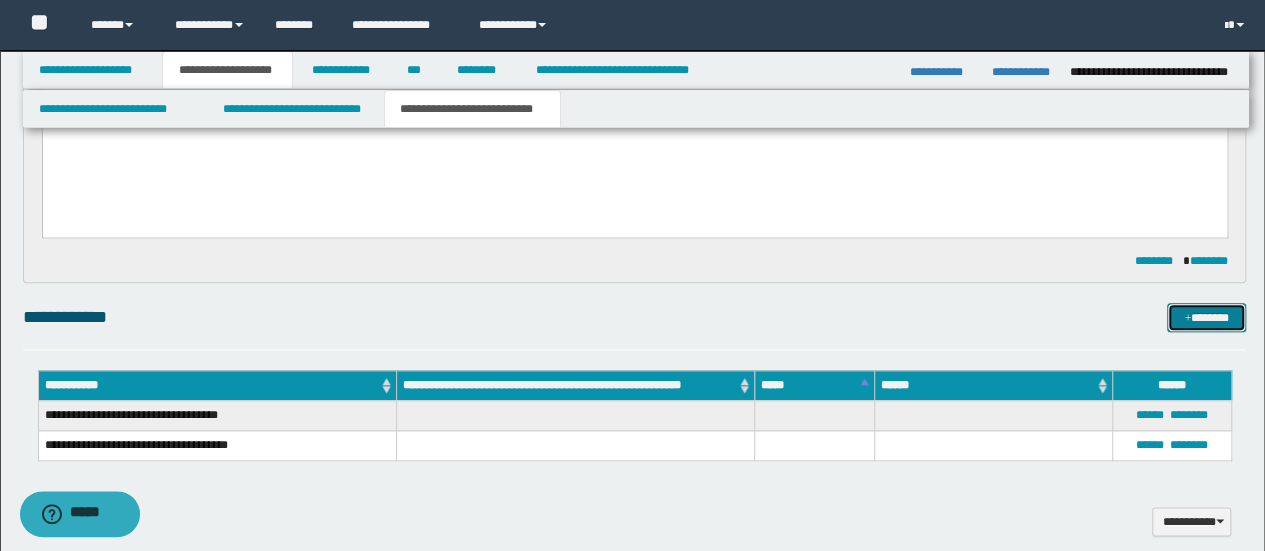 click at bounding box center [1187, 319] 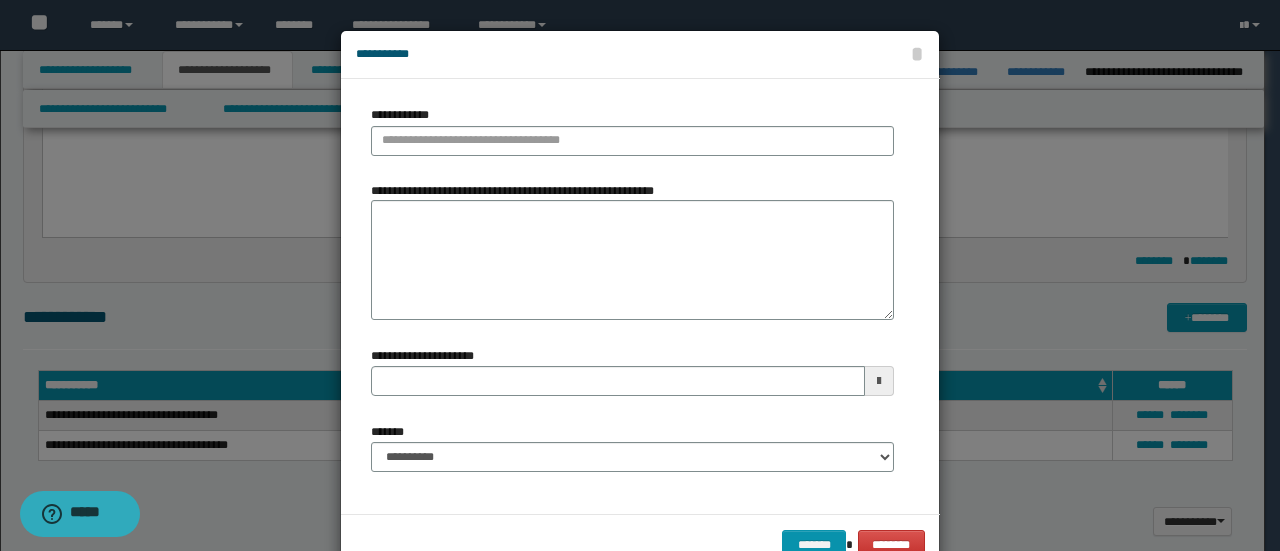 type 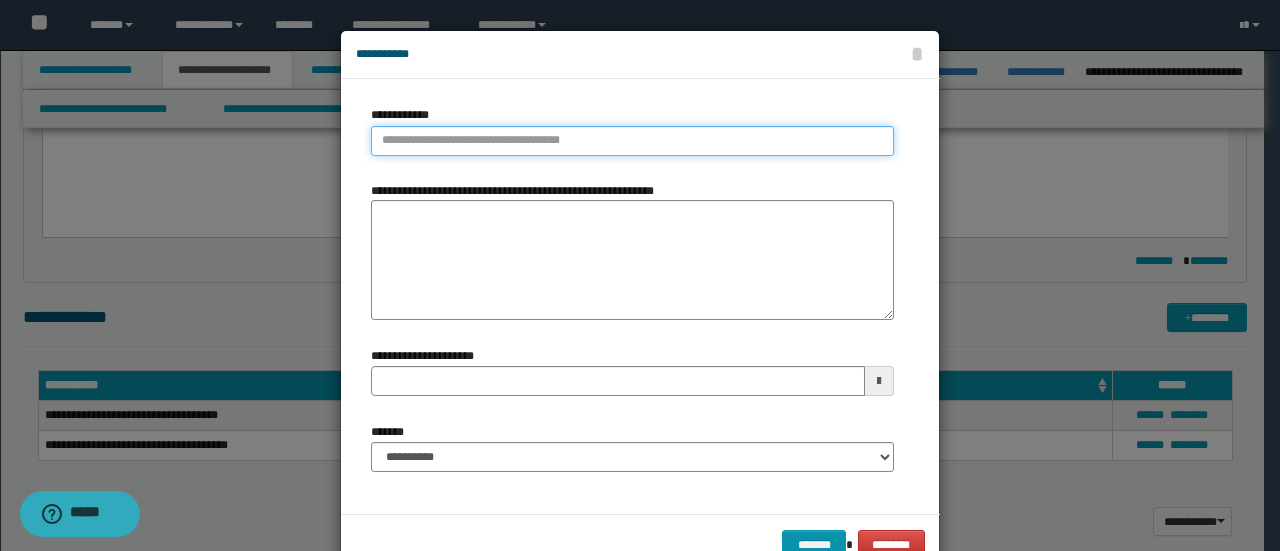 type on "**********" 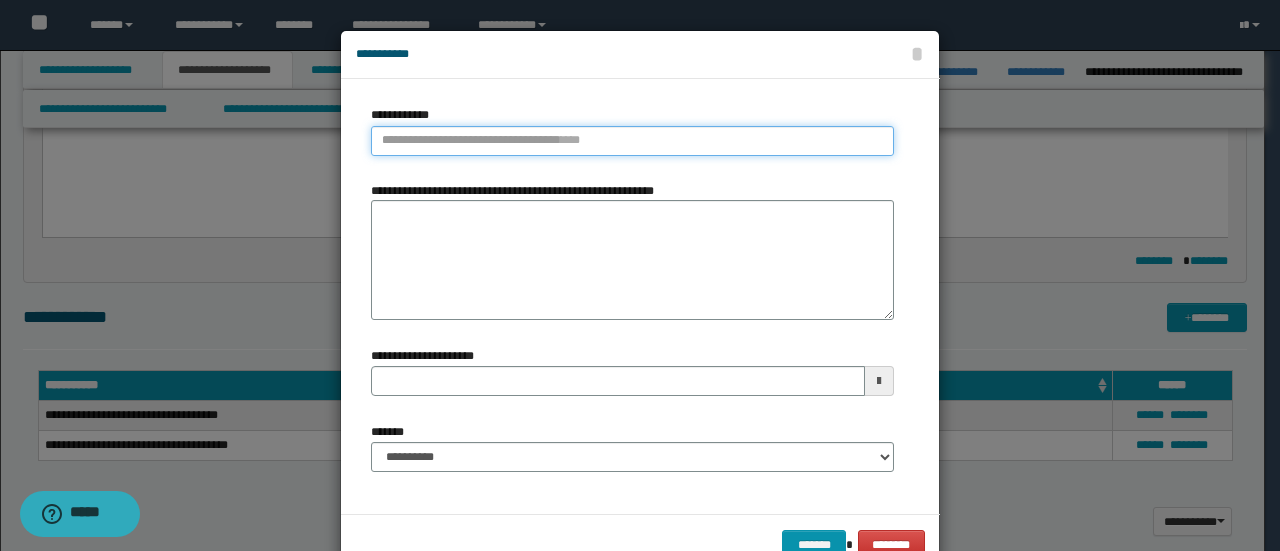 click on "**********" at bounding box center (632, 141) 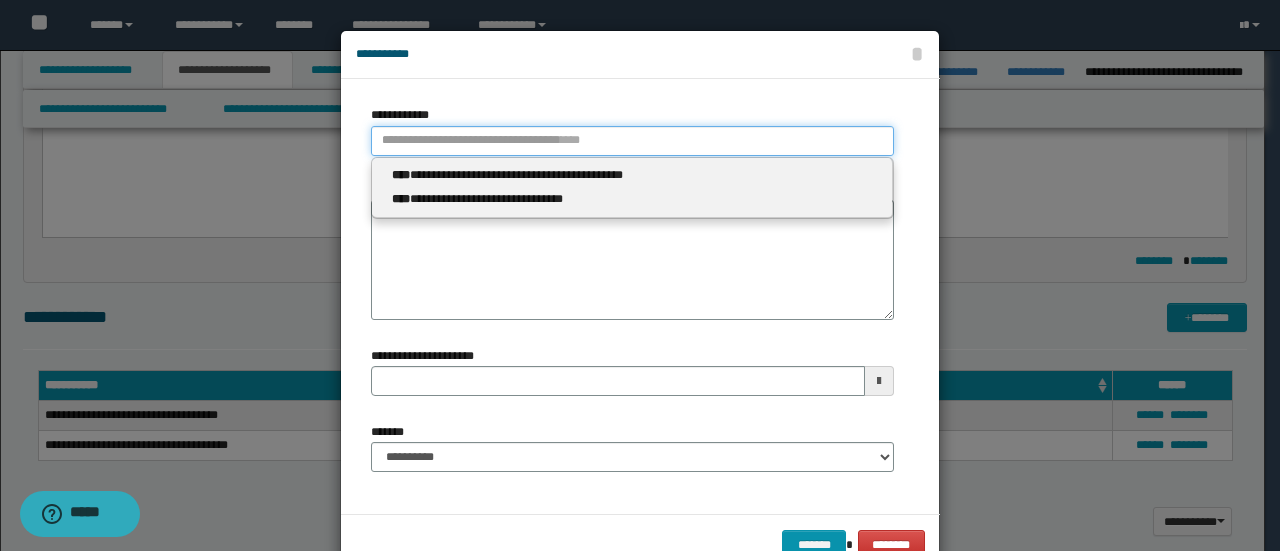 type 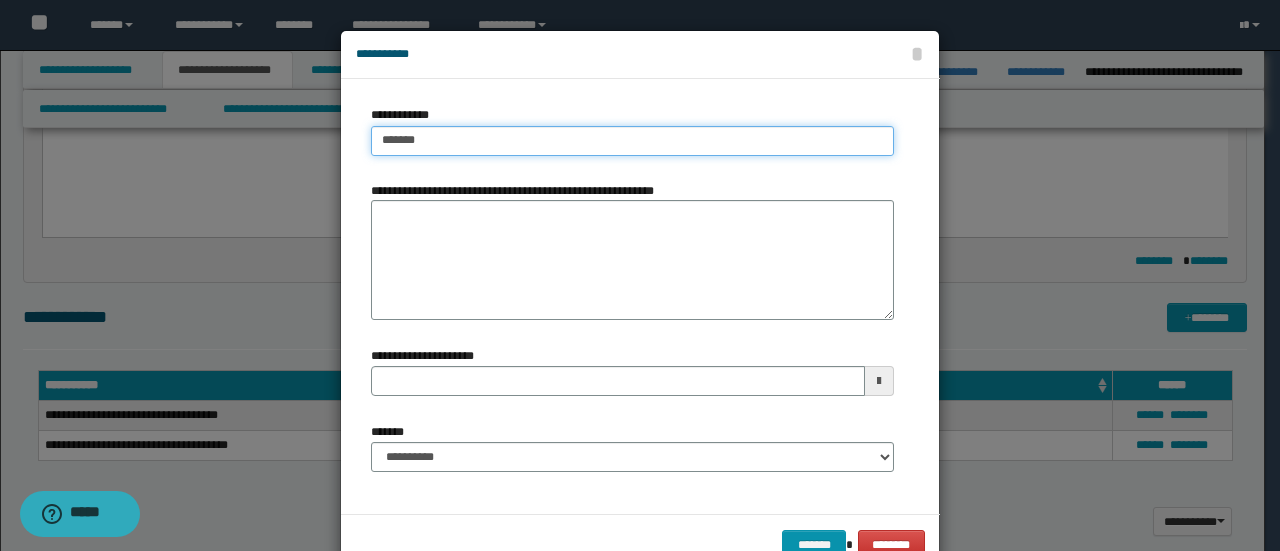 type on "********" 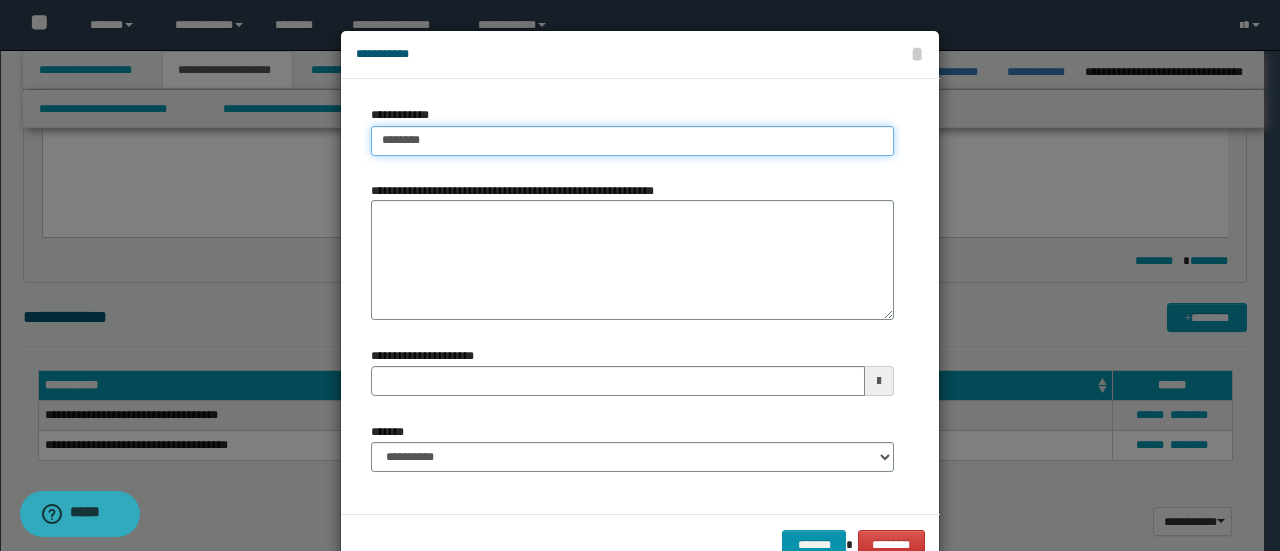 type on "**********" 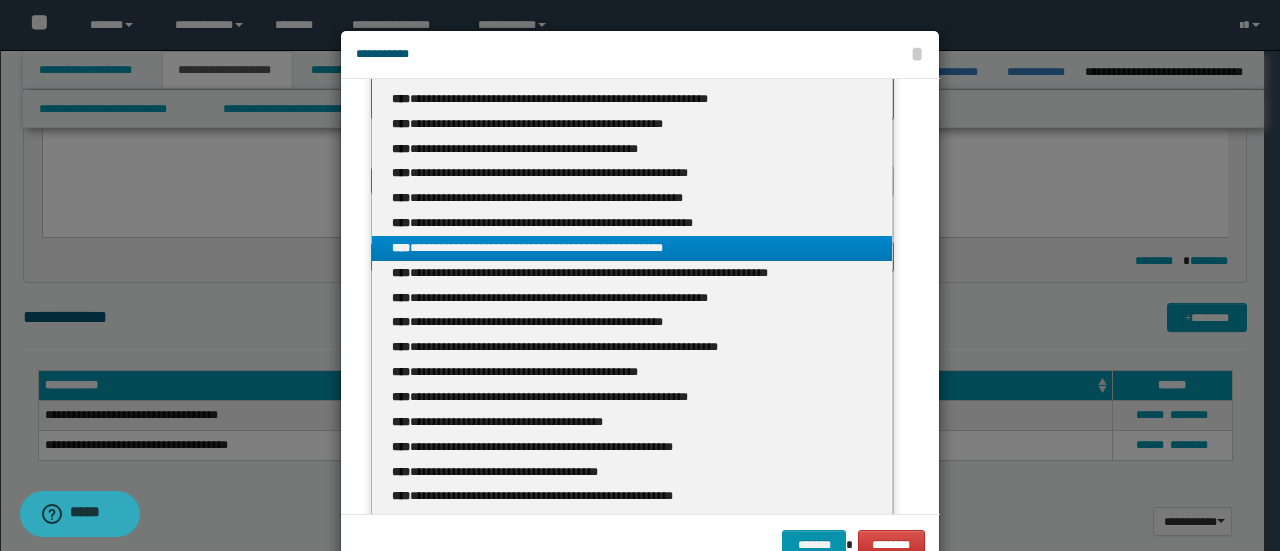 scroll, scrollTop: 296, scrollLeft: 0, axis: vertical 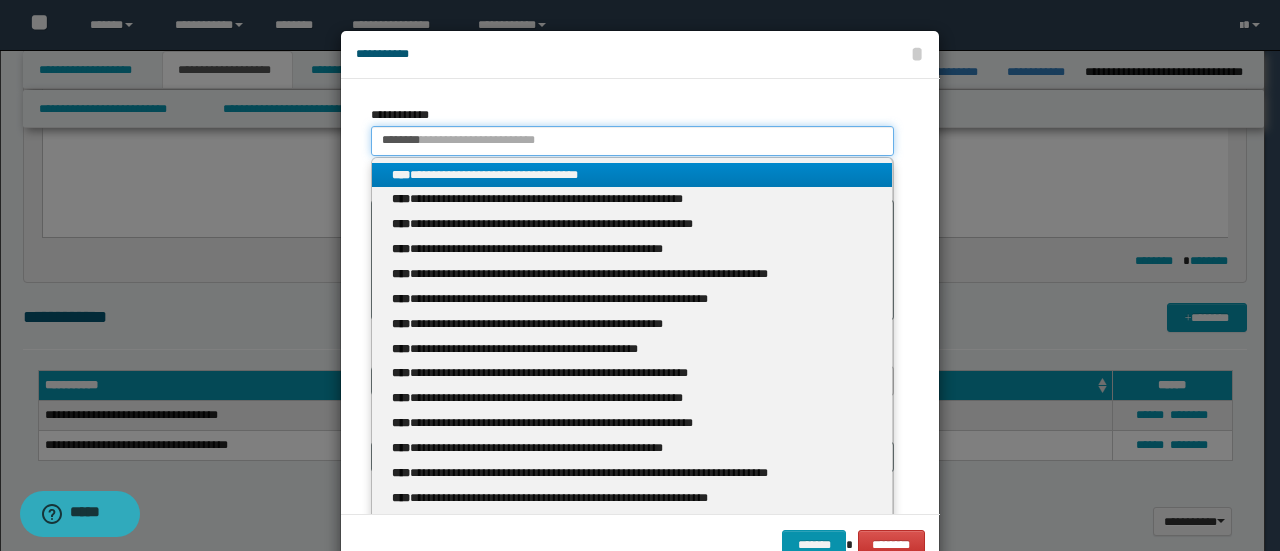 click on "********" at bounding box center (632, 141) 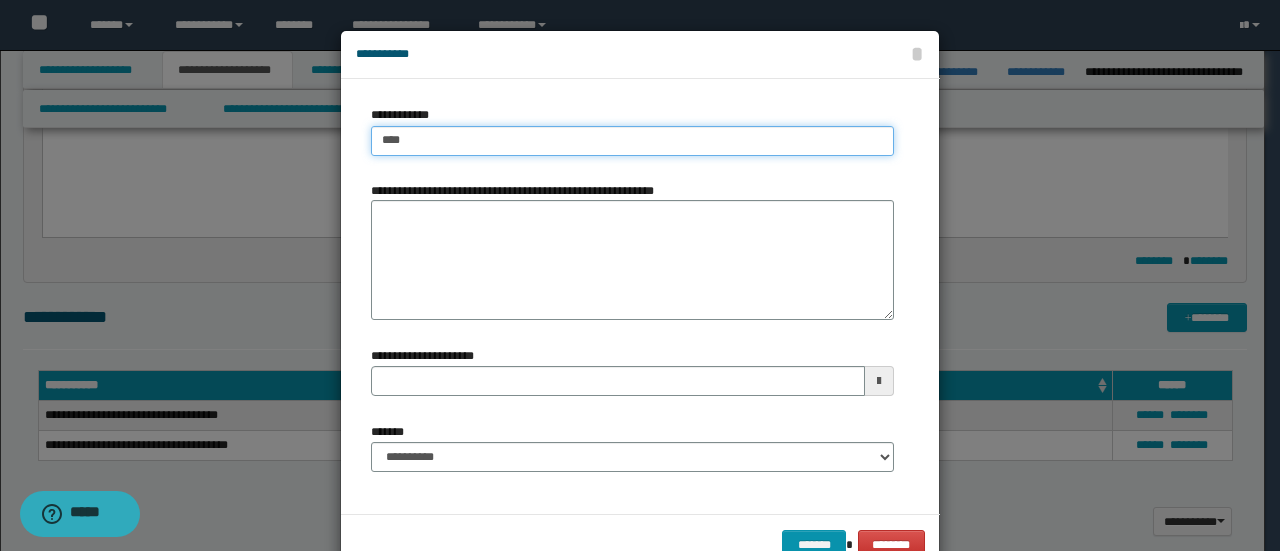 type on "*****" 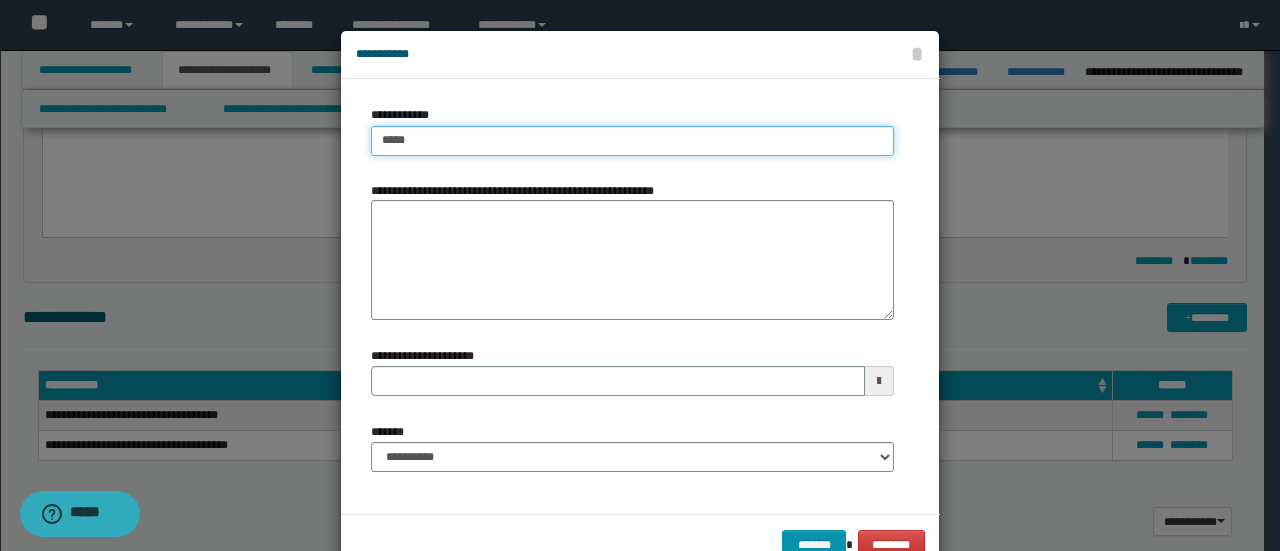 type on "*****" 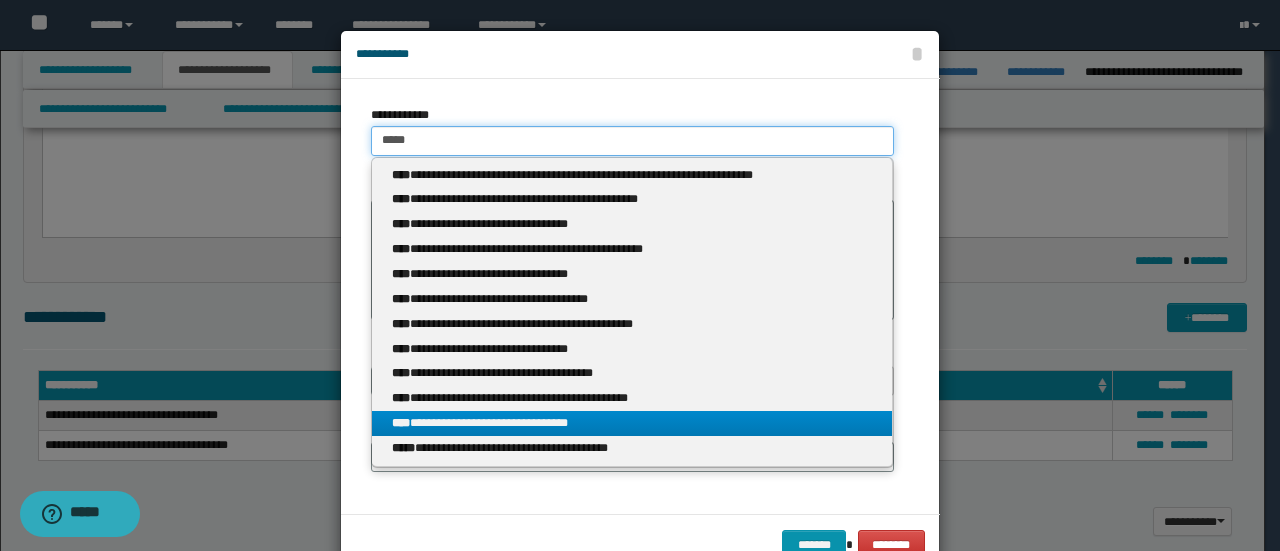 type on "*****" 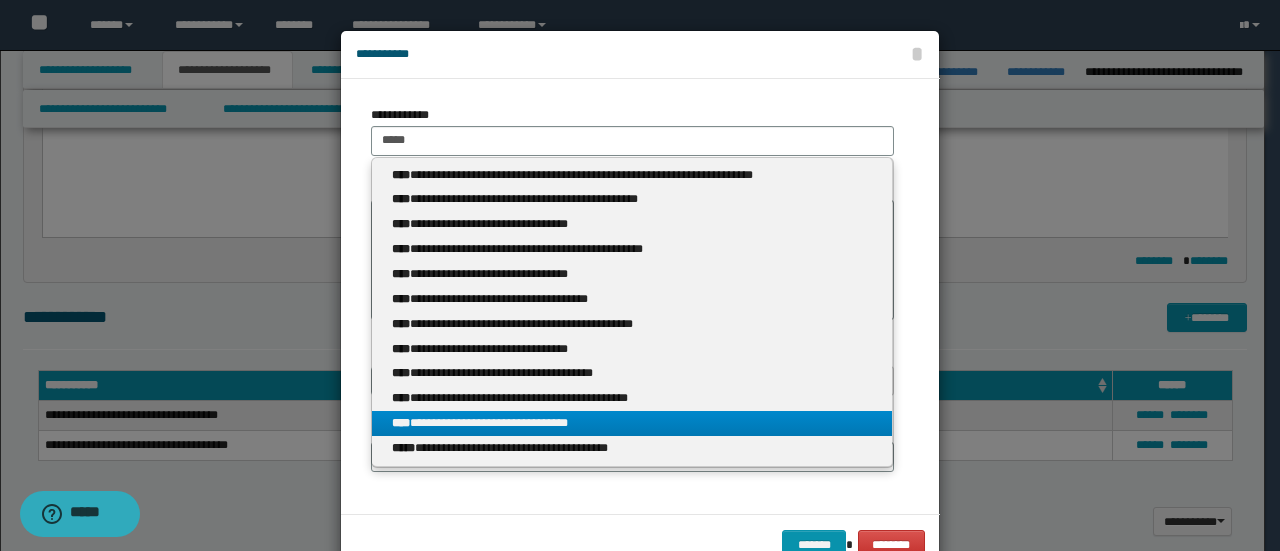 click on "**********" at bounding box center (632, 423) 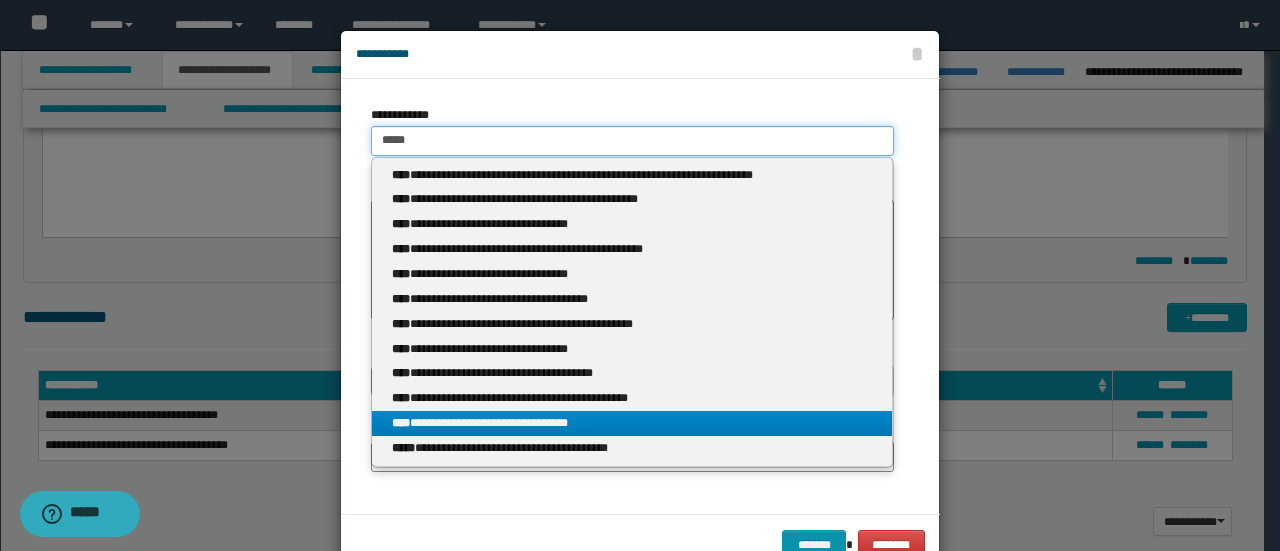 type 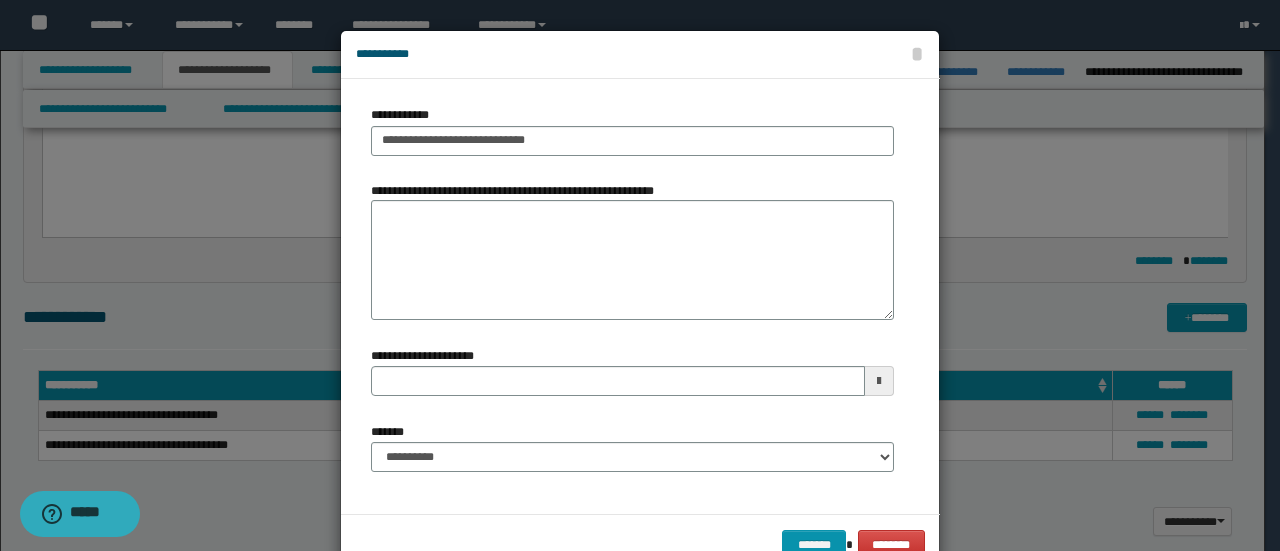 click at bounding box center (879, 381) 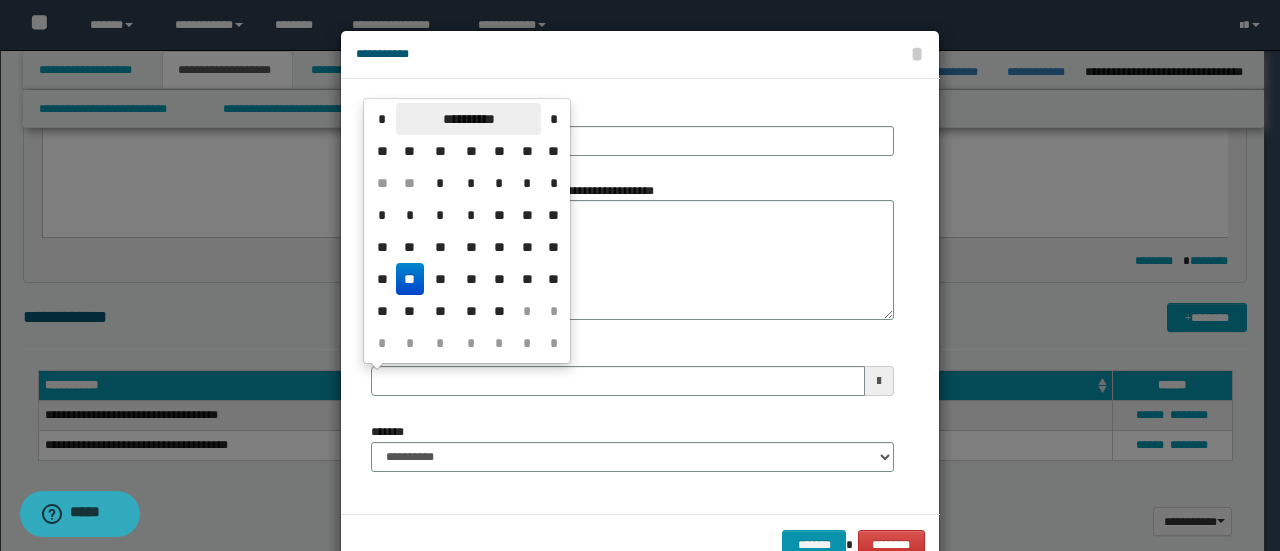 click on "**********" at bounding box center [468, 119] 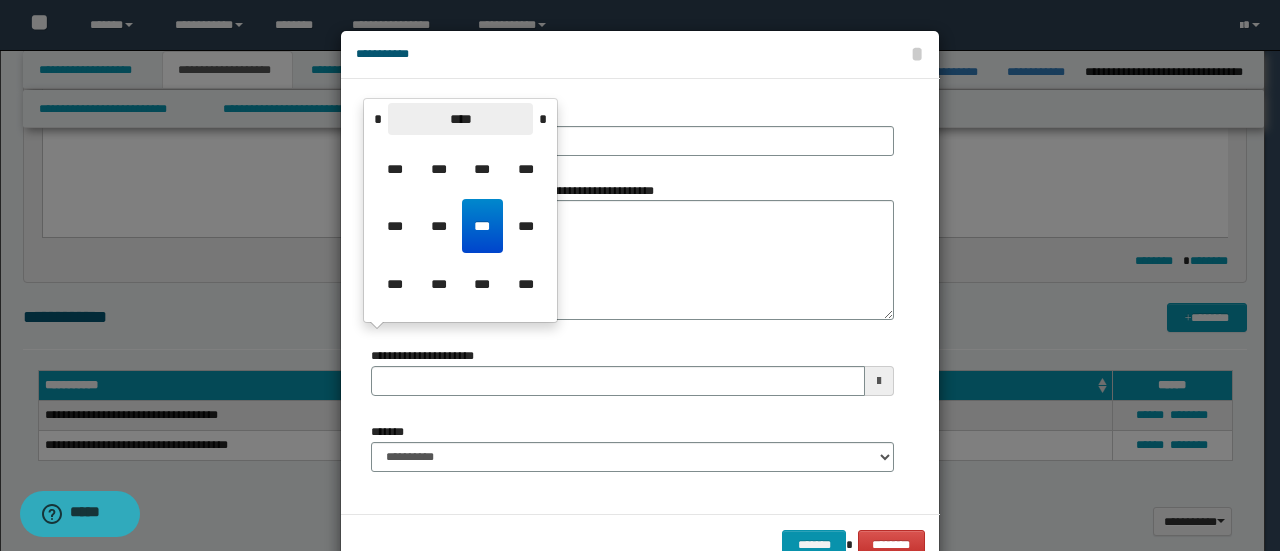 click on "****" at bounding box center [460, 119] 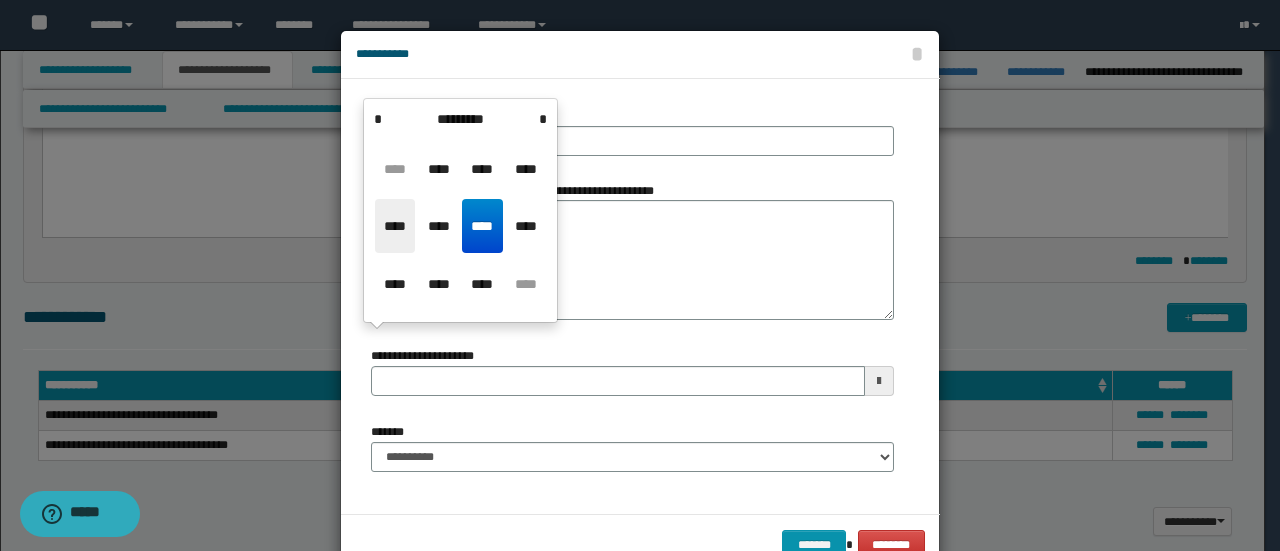 click on "****" at bounding box center (395, 226) 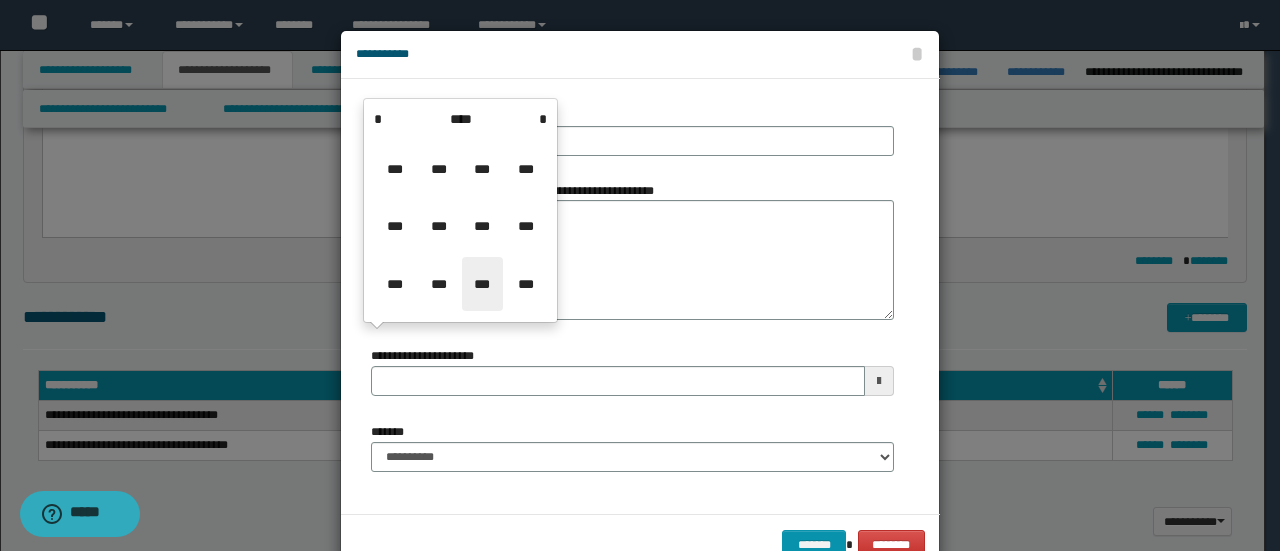 click on "***" at bounding box center (482, 284) 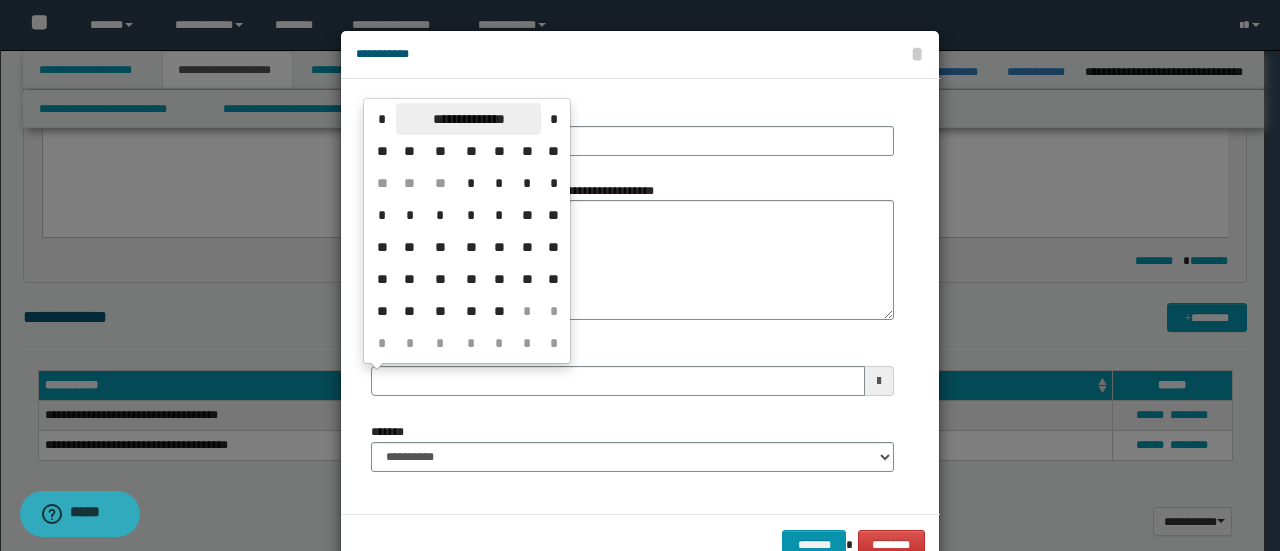 click on "**********" at bounding box center (468, 119) 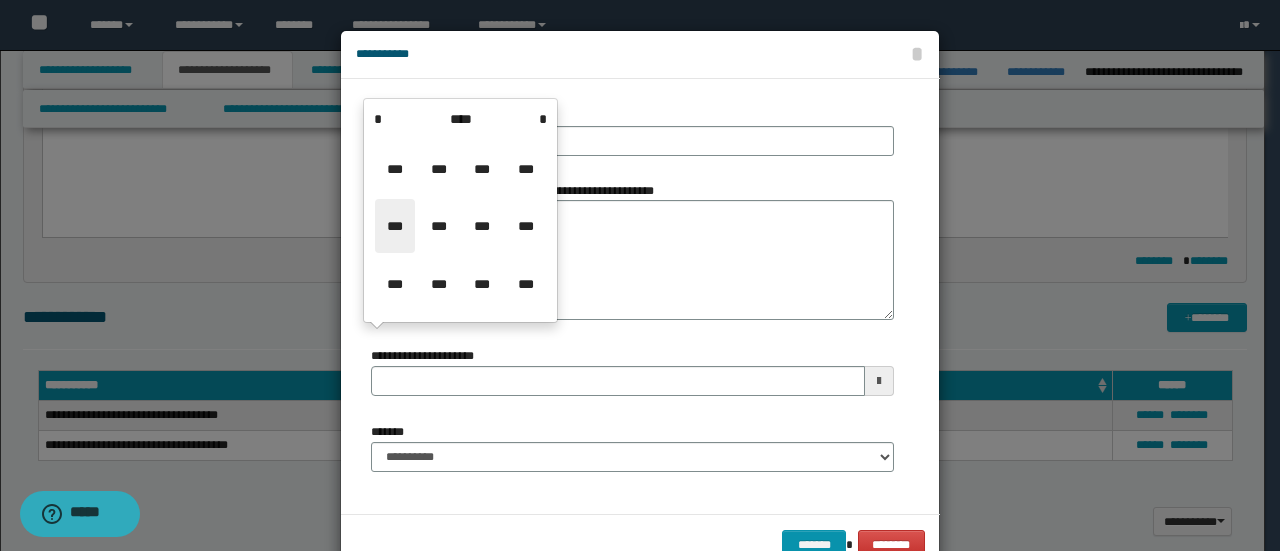 click on "***" at bounding box center (395, 226) 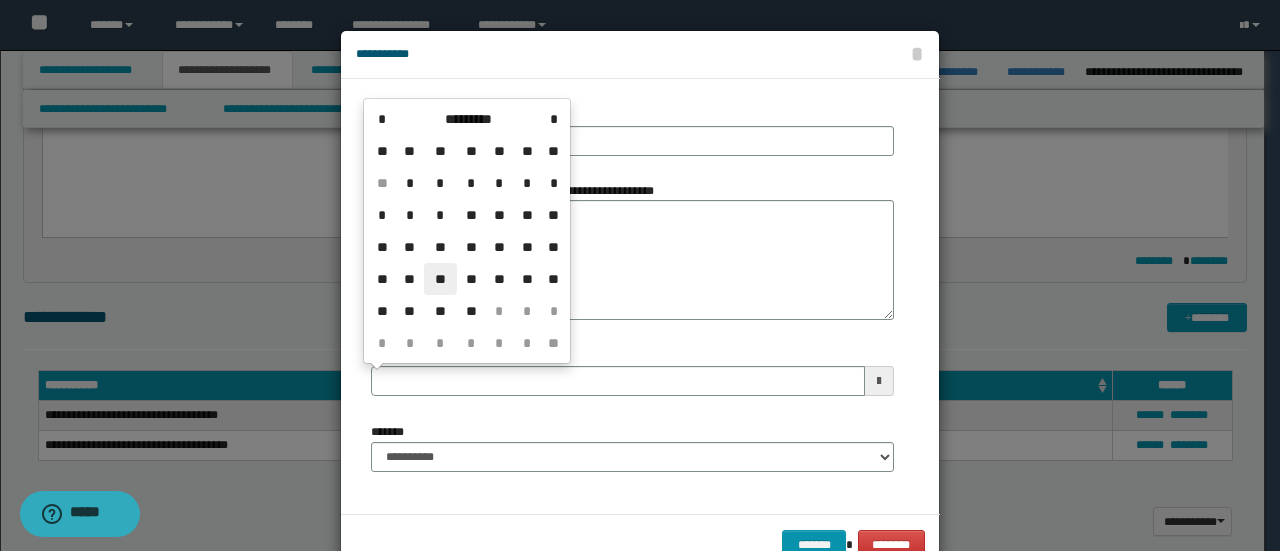 click on "**" at bounding box center [440, 279] 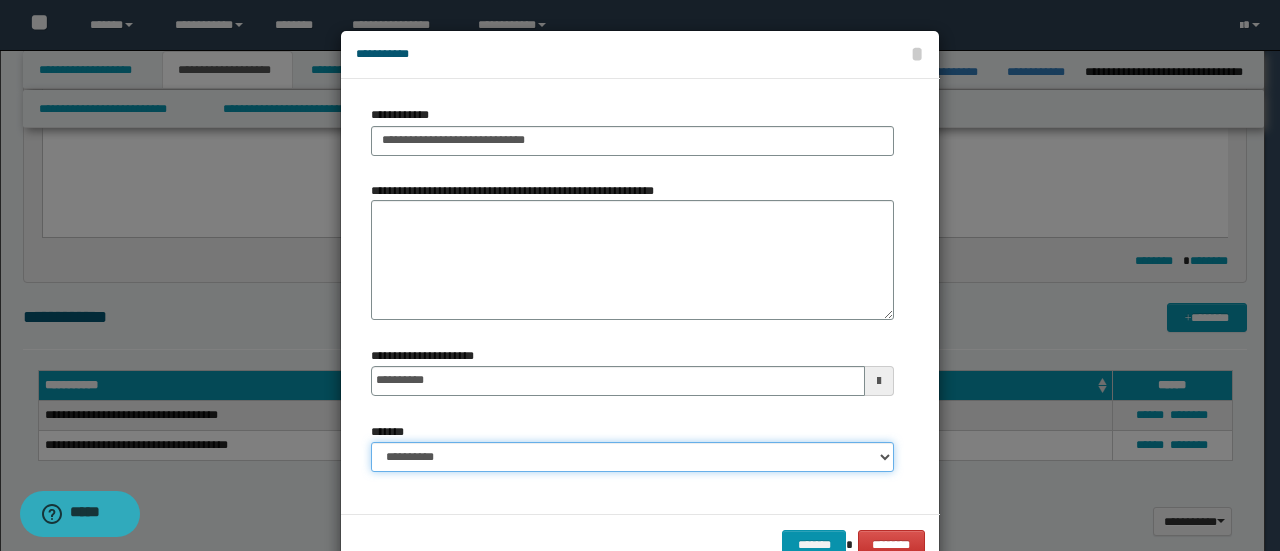 click on "**********" at bounding box center (632, 457) 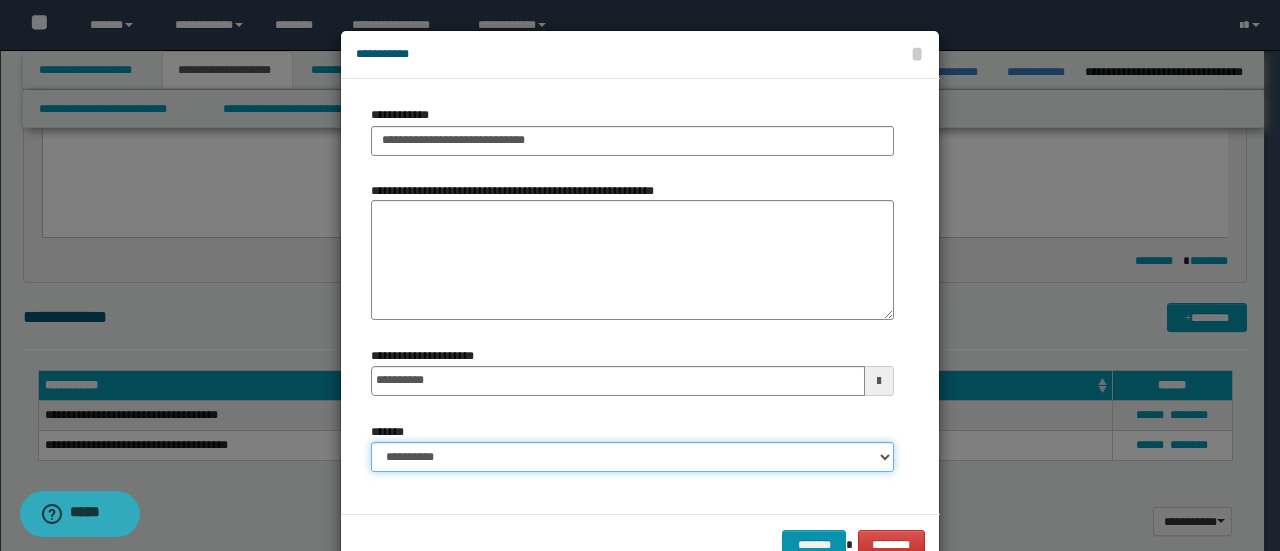 select on "*" 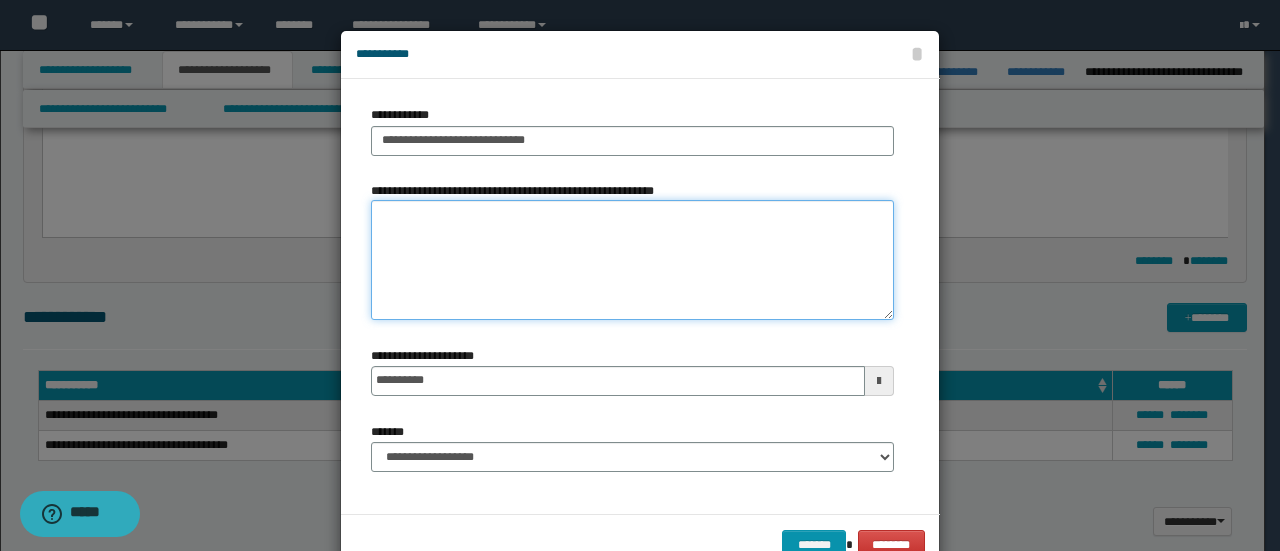 click on "**********" at bounding box center (632, 260) 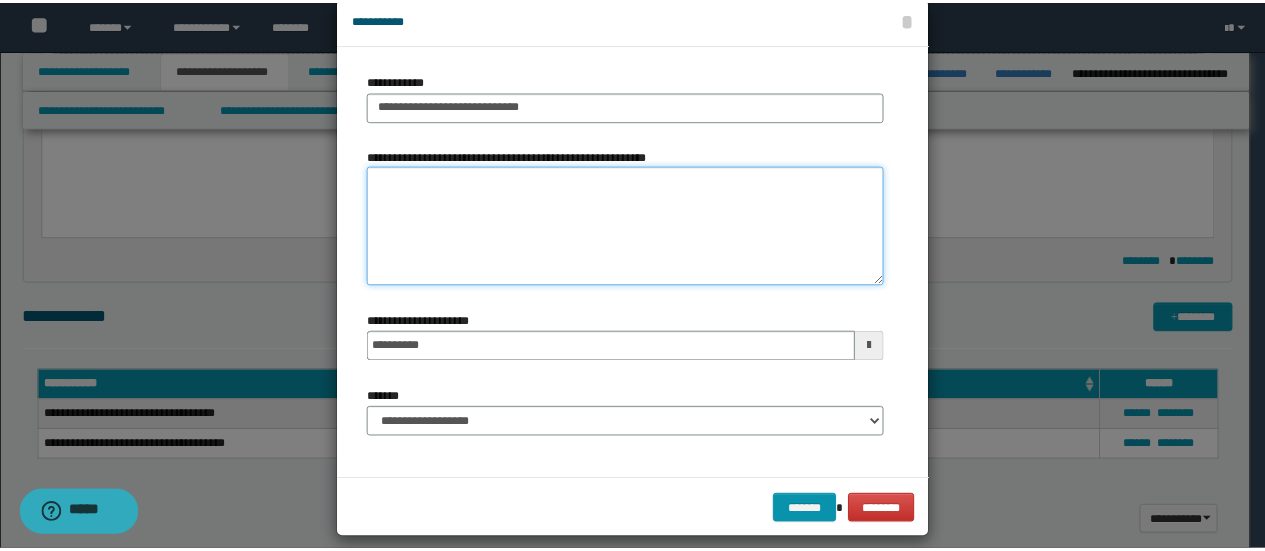 scroll, scrollTop: 52, scrollLeft: 0, axis: vertical 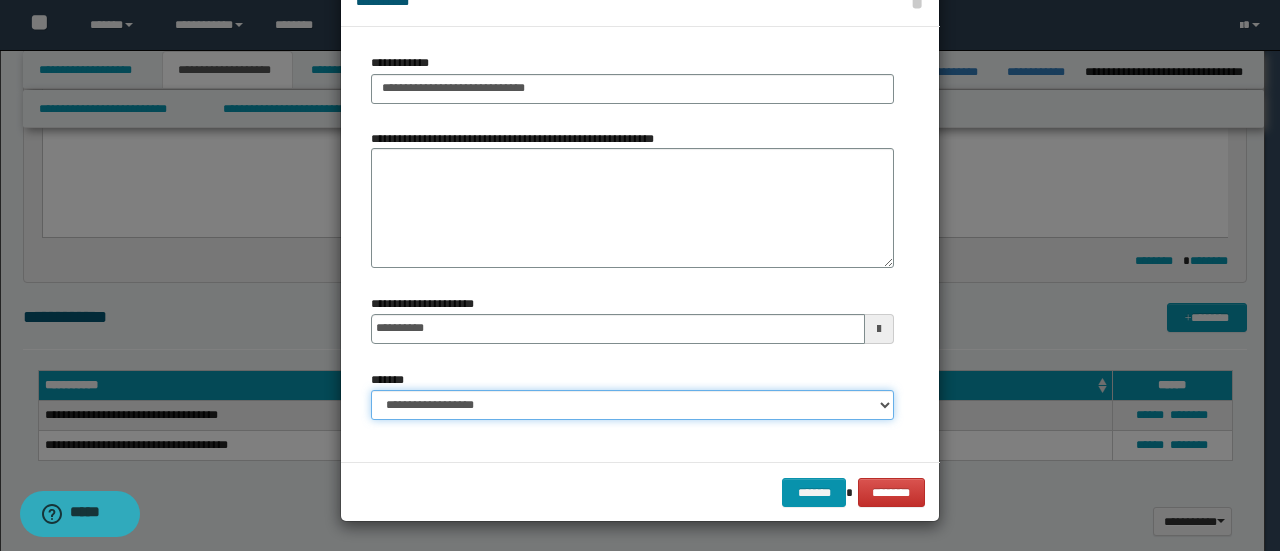 click on "**********" at bounding box center [632, 405] 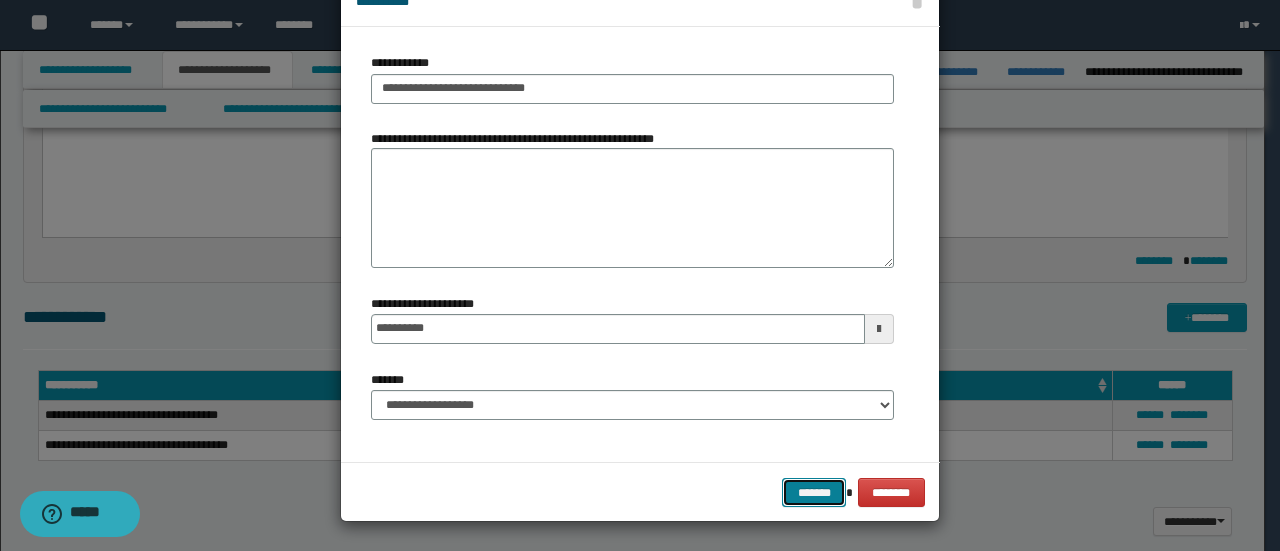 click on "*******" at bounding box center [814, 492] 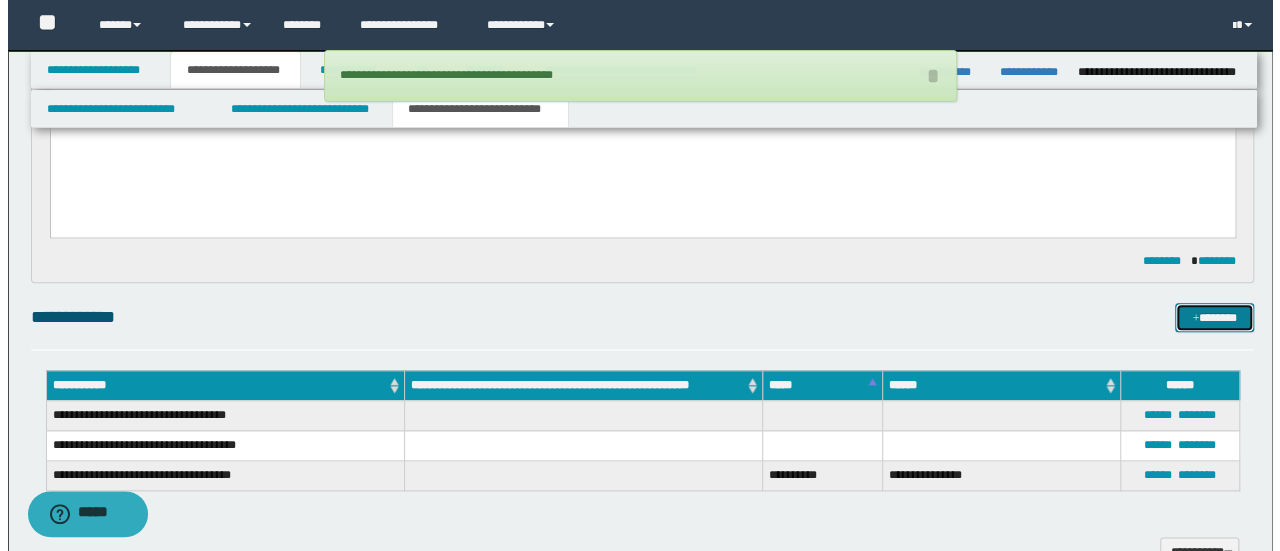scroll, scrollTop: 1058, scrollLeft: 0, axis: vertical 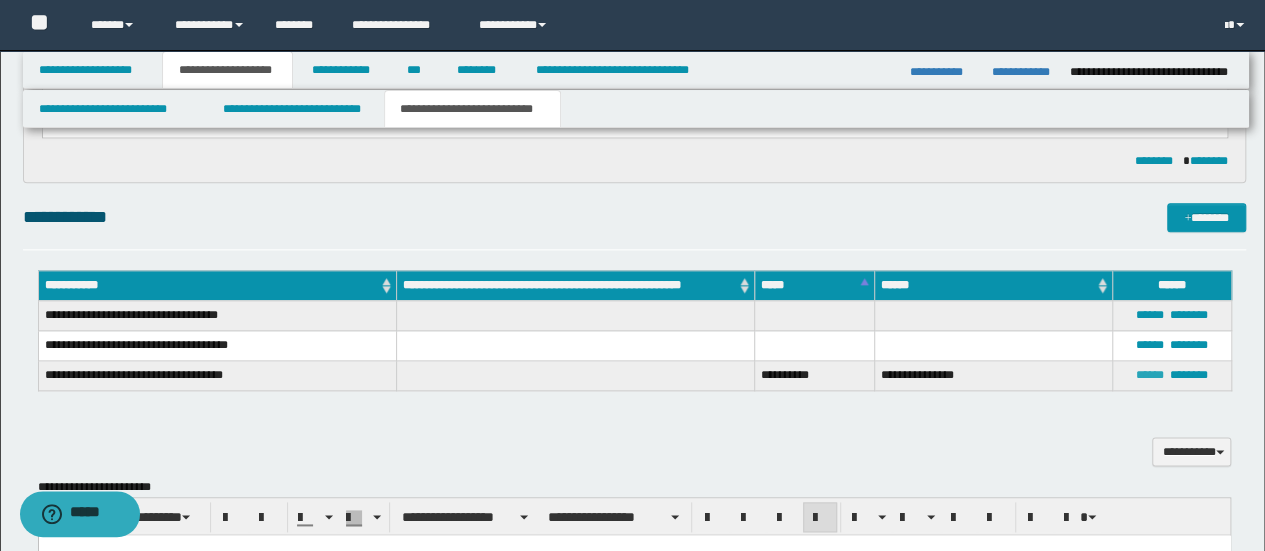 click on "******" at bounding box center [1150, 375] 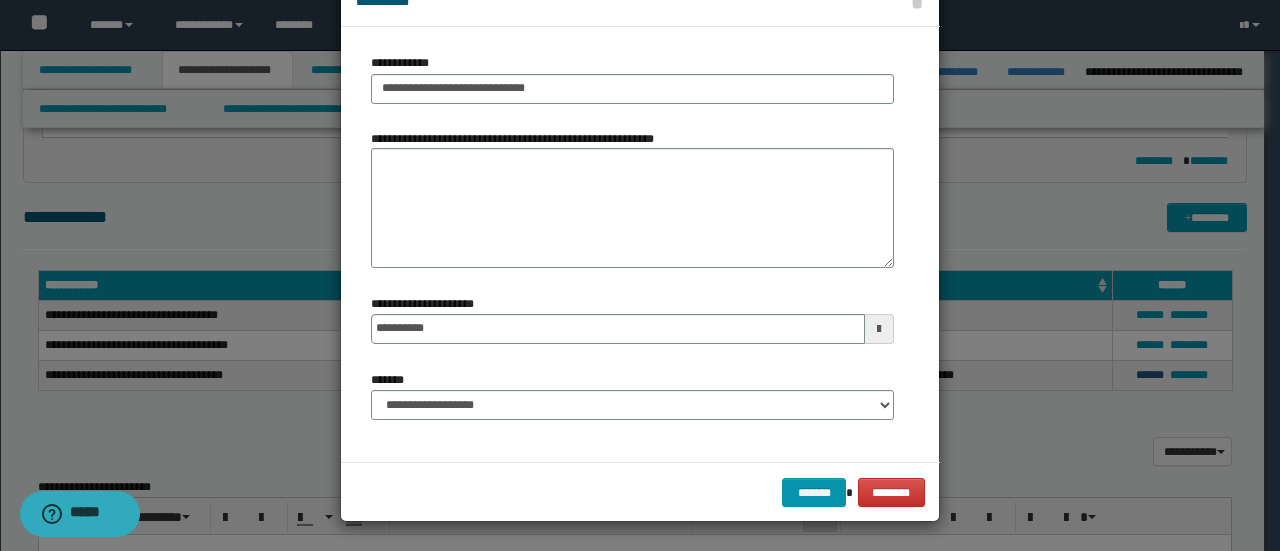 scroll, scrollTop: 0, scrollLeft: 0, axis: both 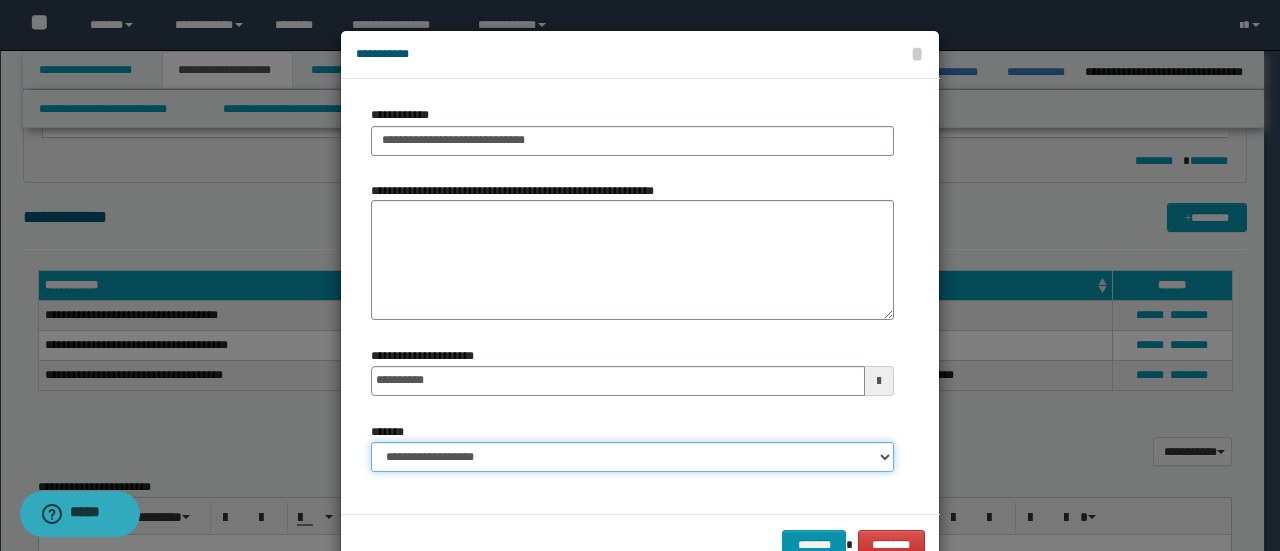 click on "**********" at bounding box center (632, 457) 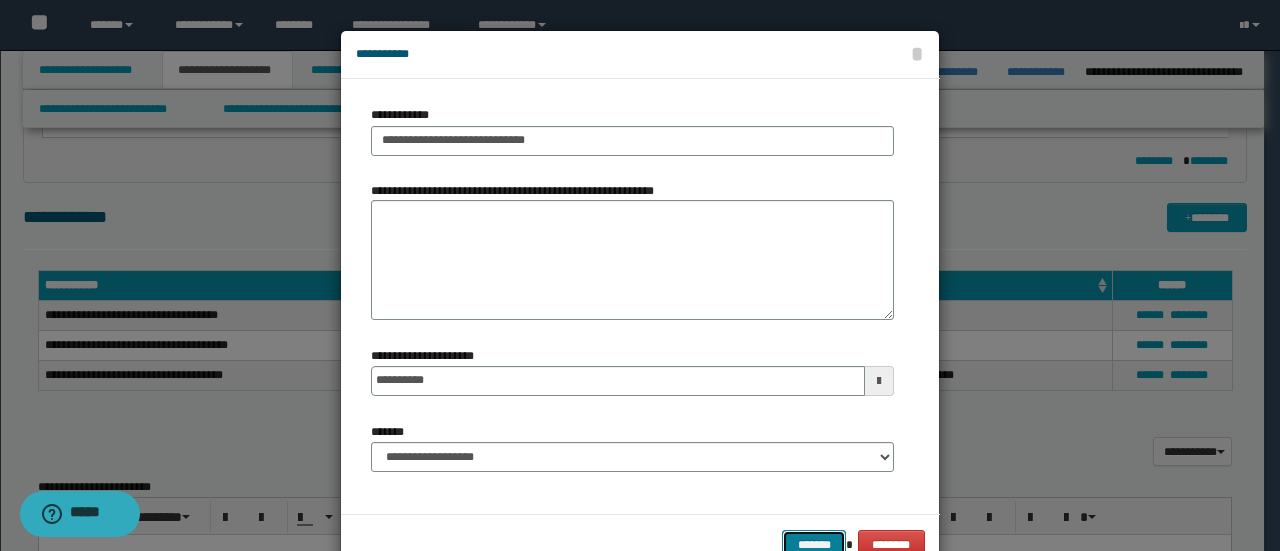 click on "*******" at bounding box center (814, 544) 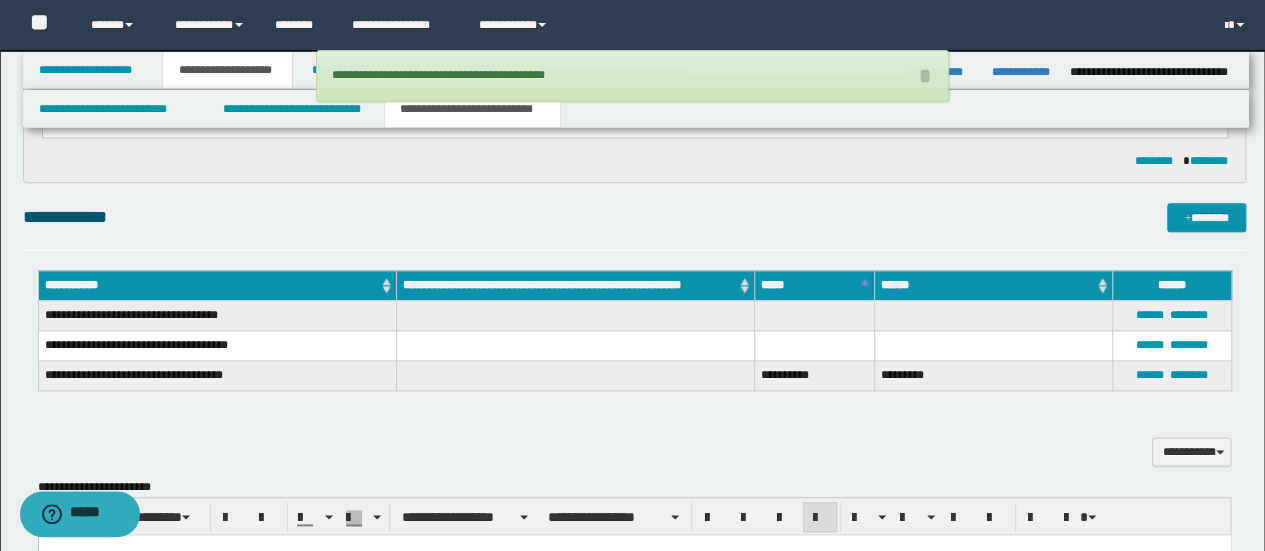 drag, startPoint x: 752, startPoint y: 436, endPoint x: 786, endPoint y: 430, distance: 34.525352 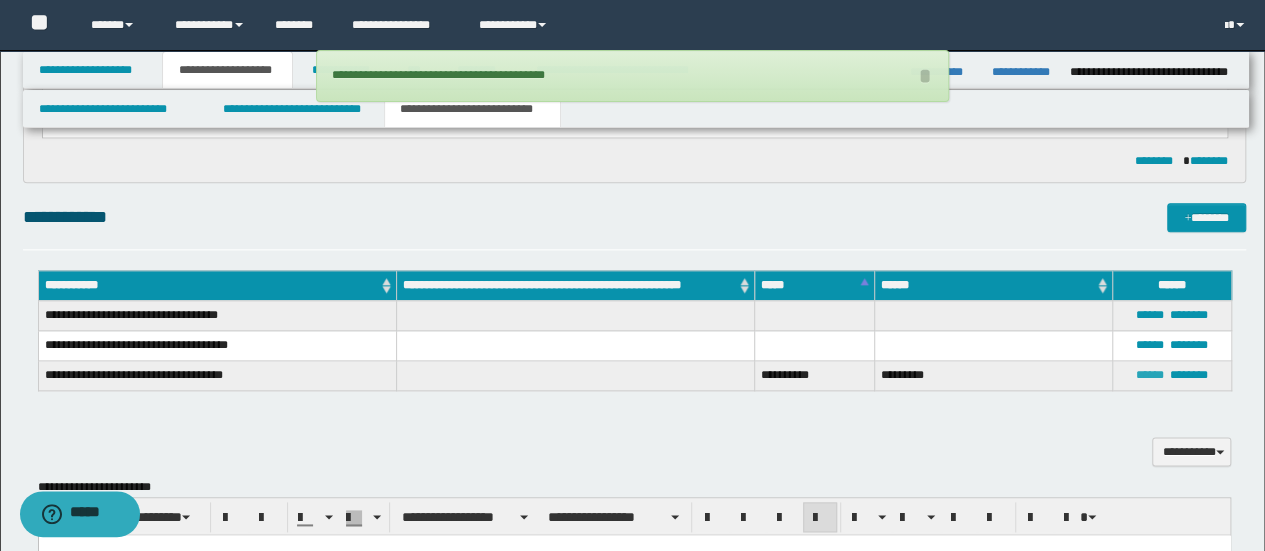 click on "******" at bounding box center (1150, 375) 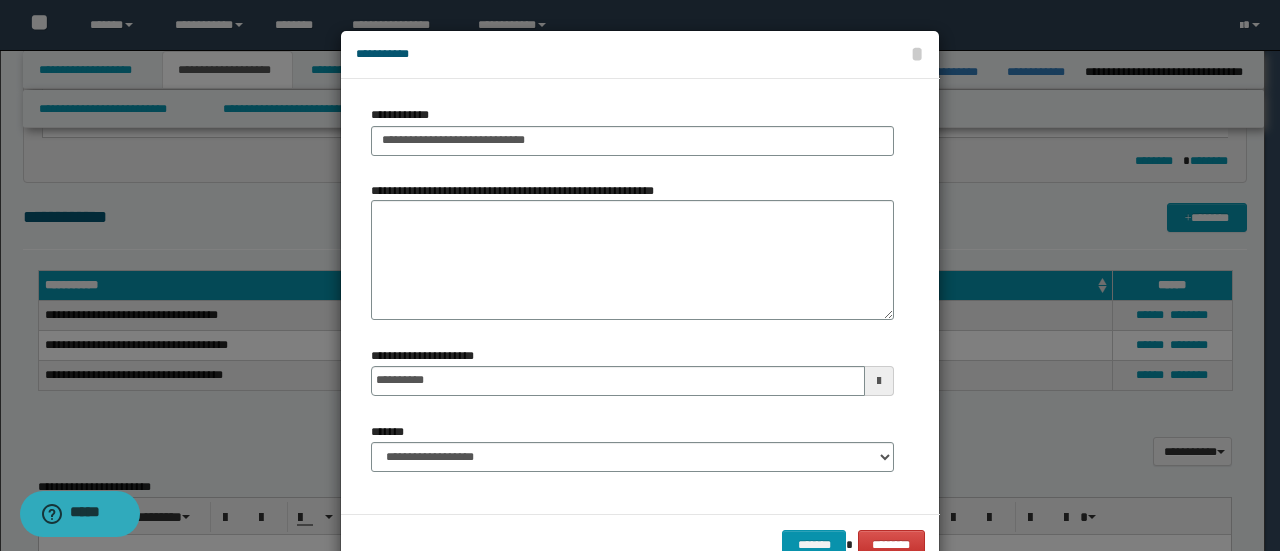 scroll, scrollTop: 52, scrollLeft: 0, axis: vertical 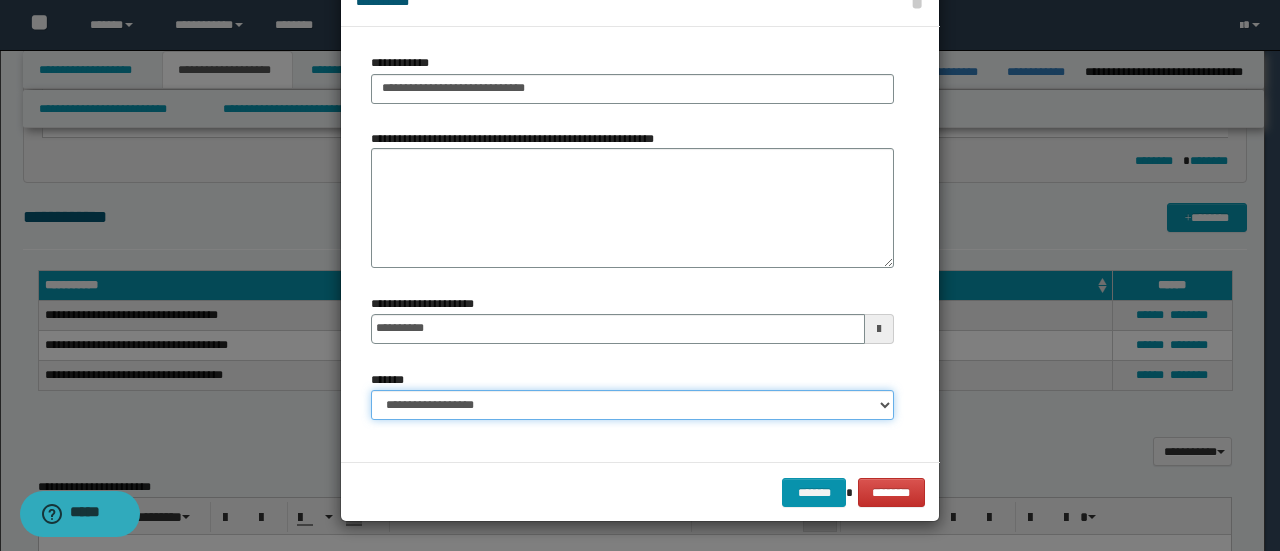 click on "**********" at bounding box center [632, 405] 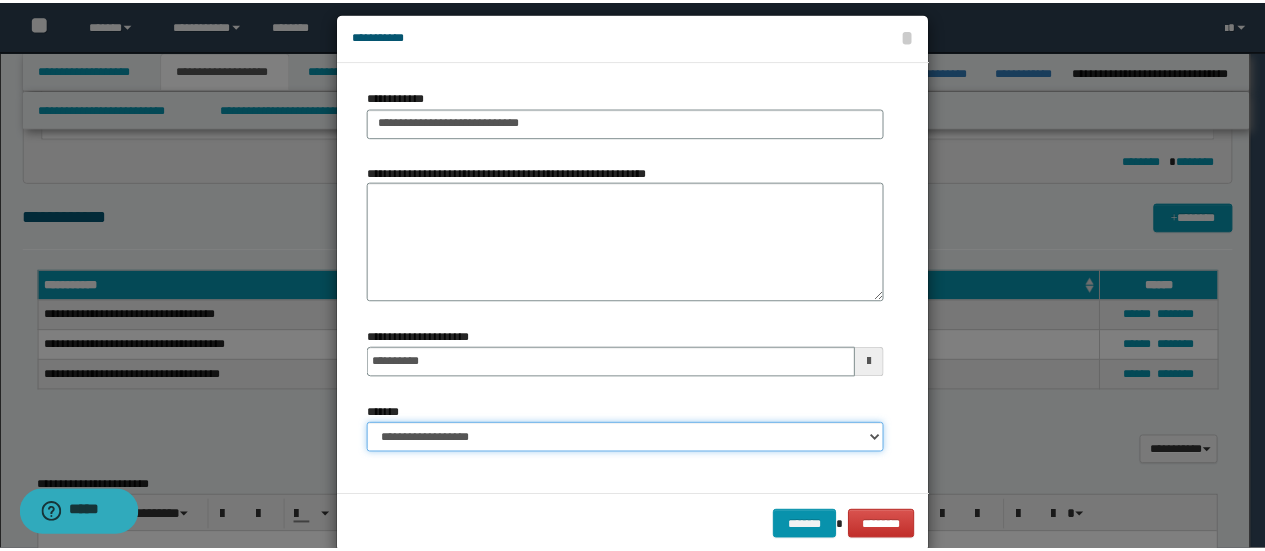 scroll, scrollTop: 0, scrollLeft: 0, axis: both 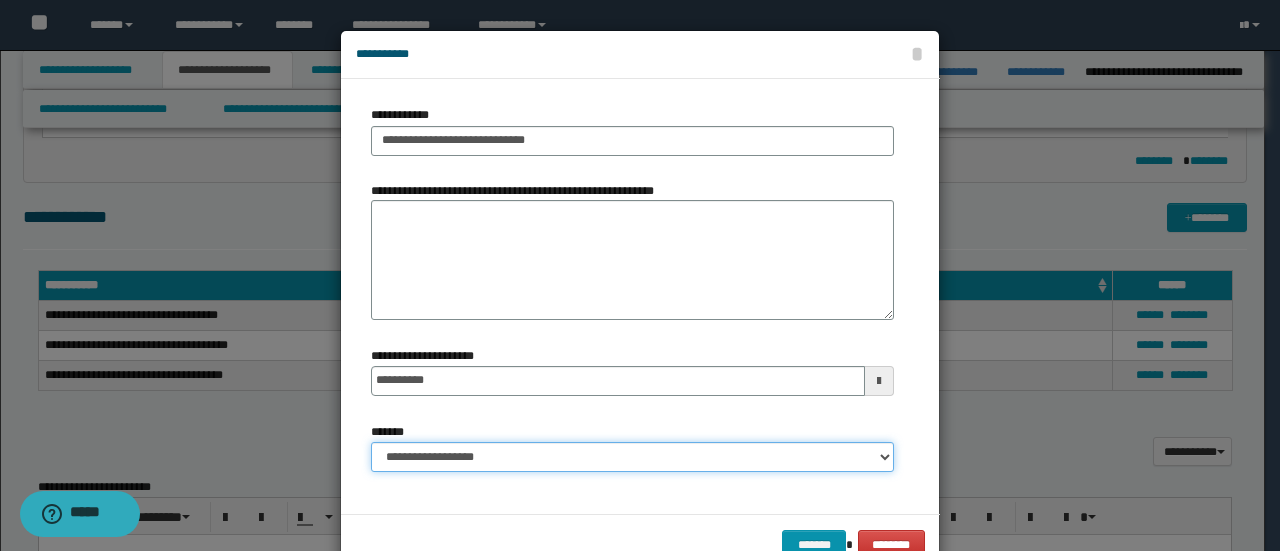 click on "**********" at bounding box center [632, 457] 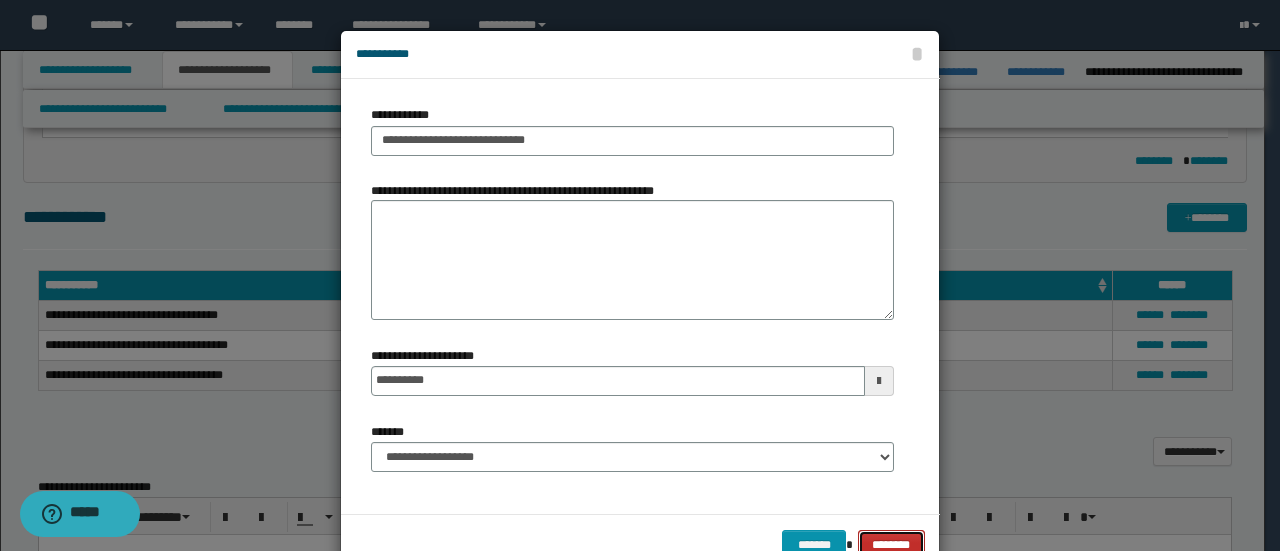 drag, startPoint x: 888, startPoint y: 533, endPoint x: 899, endPoint y: 527, distance: 12.529964 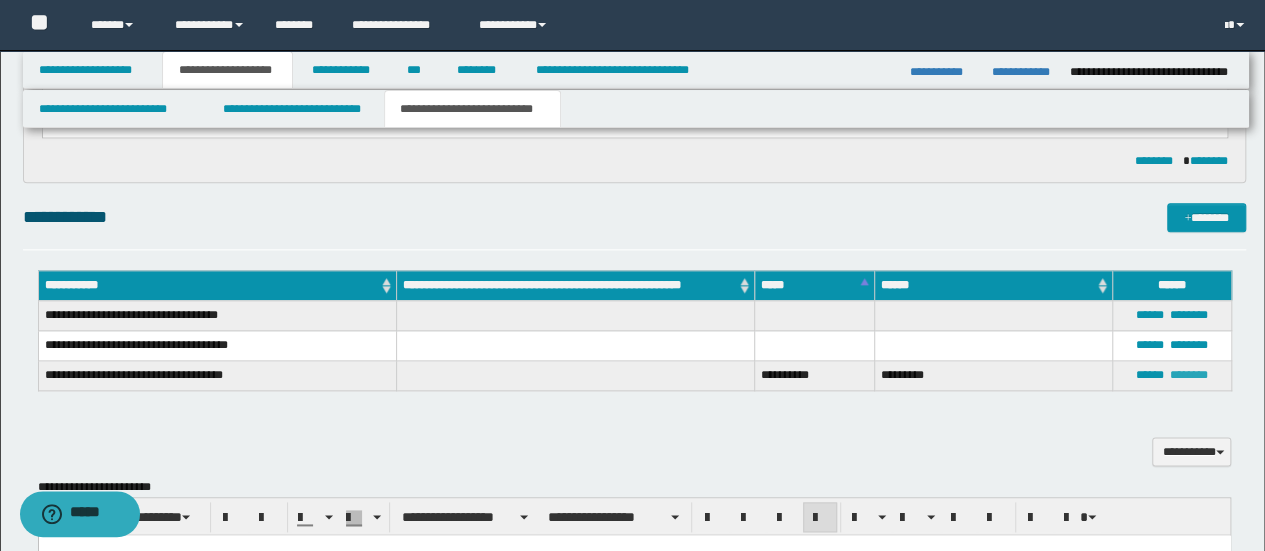 click on "********" at bounding box center (1189, 375) 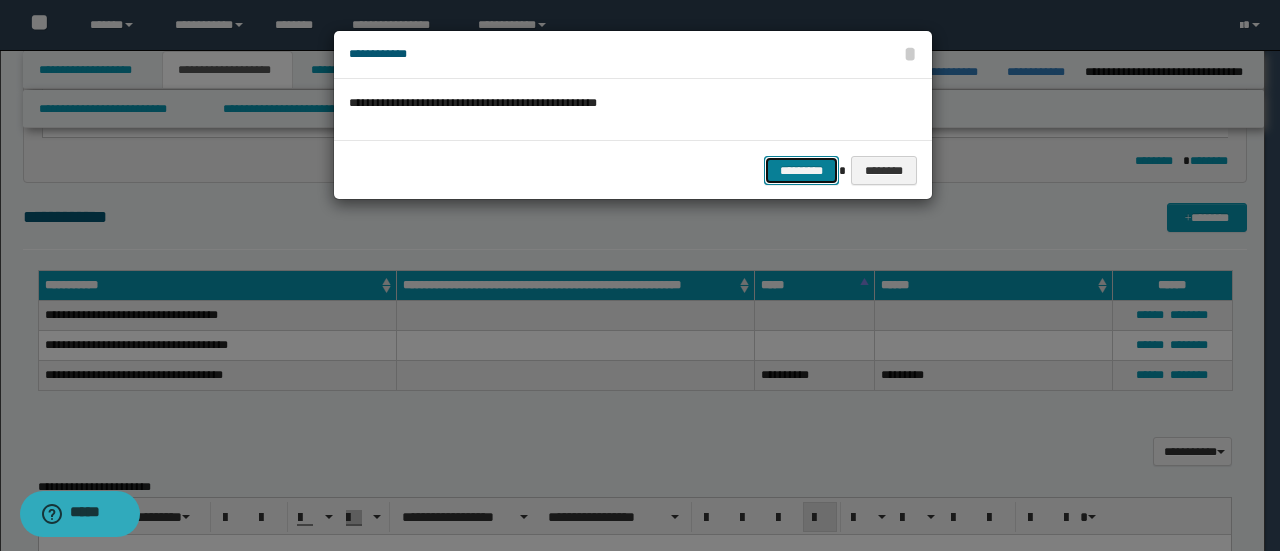 click on "*********" at bounding box center [801, 170] 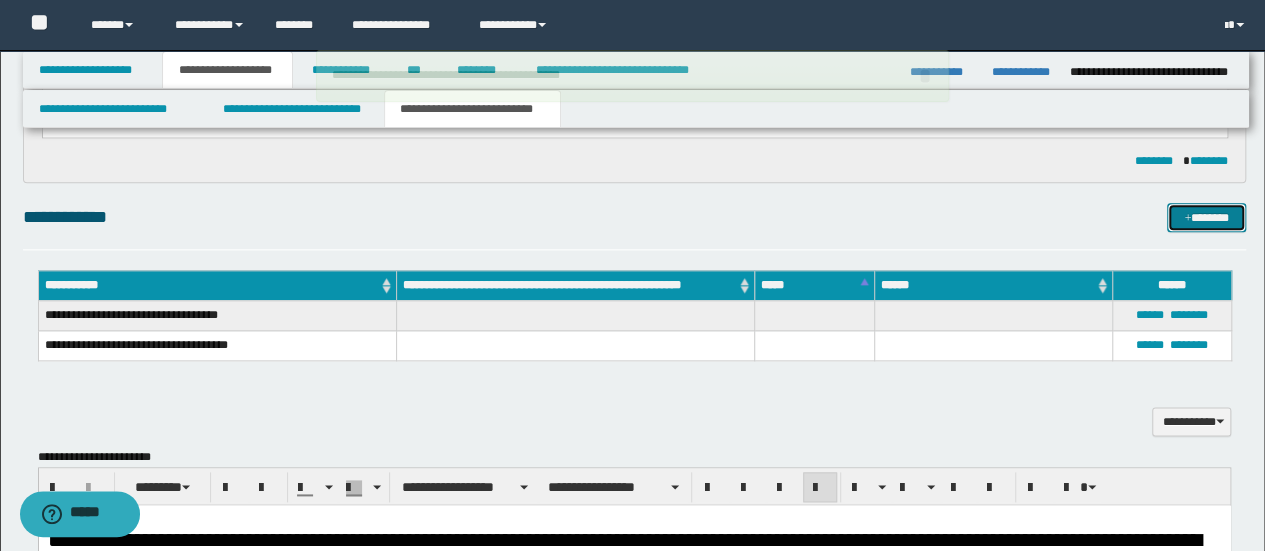 click on "*******" at bounding box center [1206, 217] 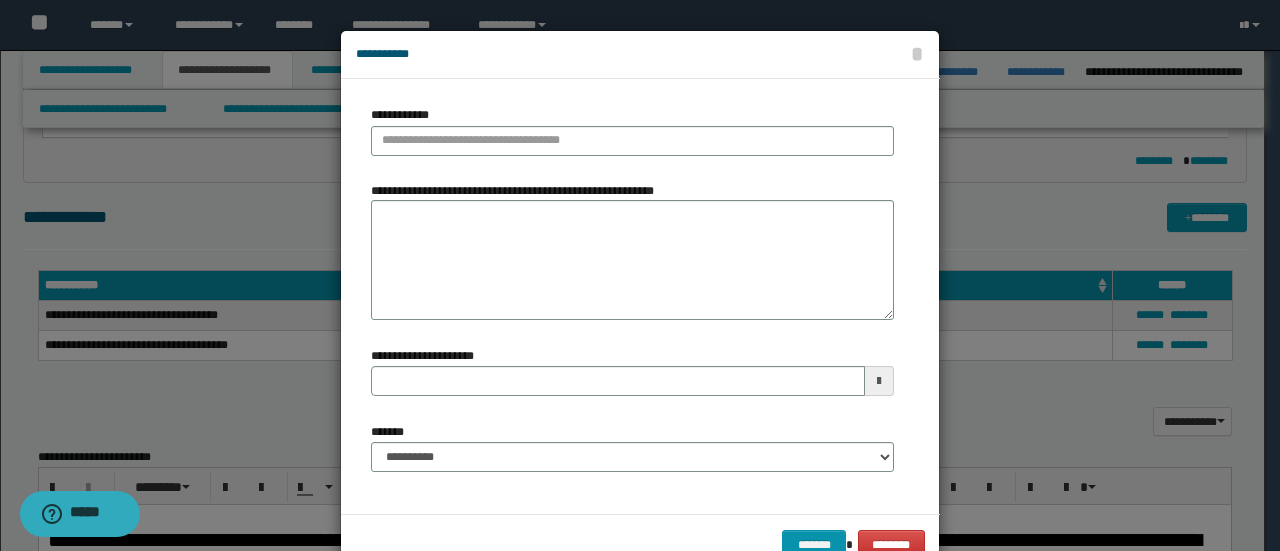 type 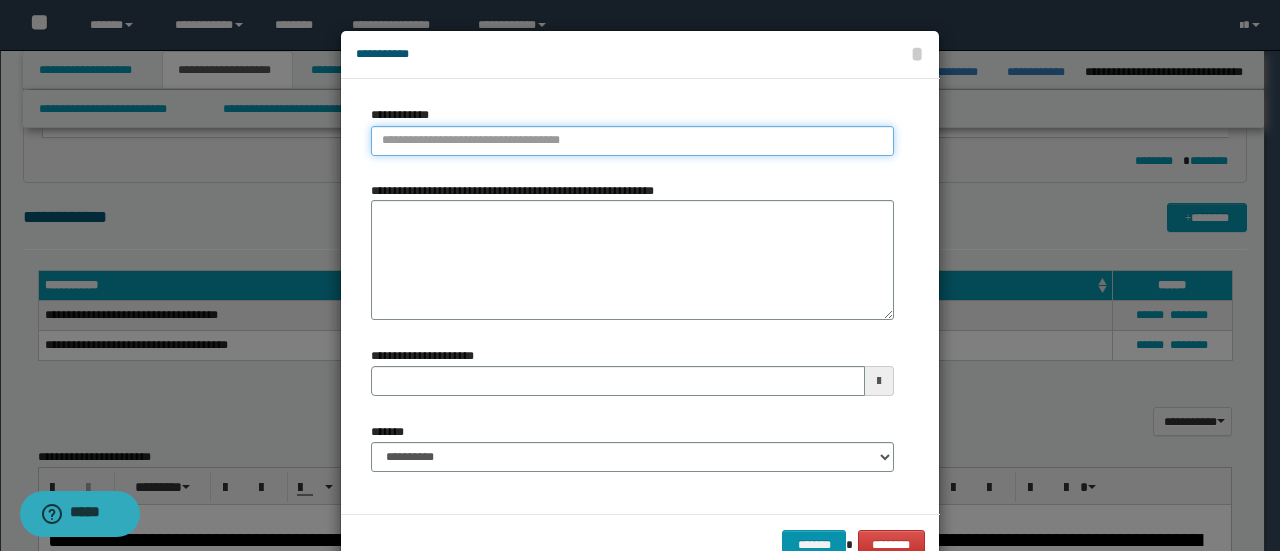 type on "**********" 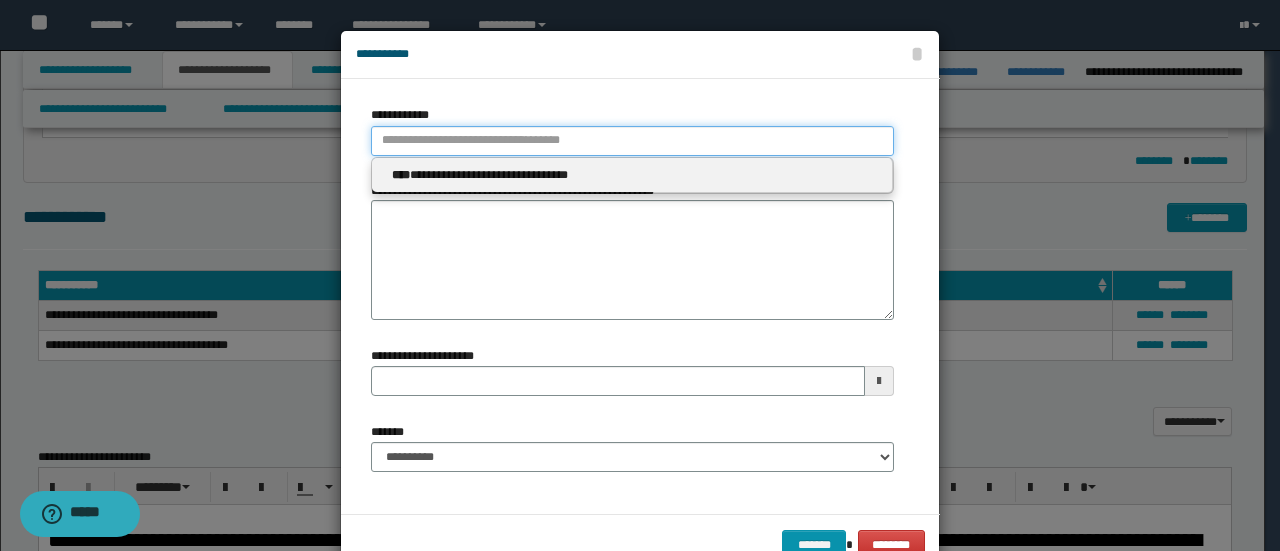 click on "**********" at bounding box center [632, 141] 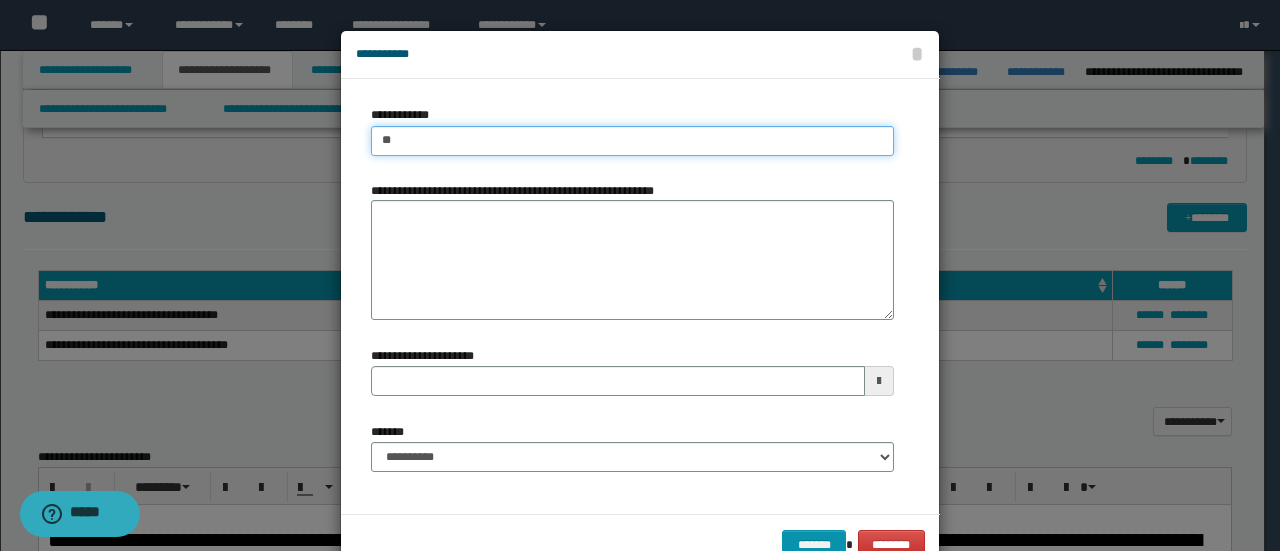 type on "***" 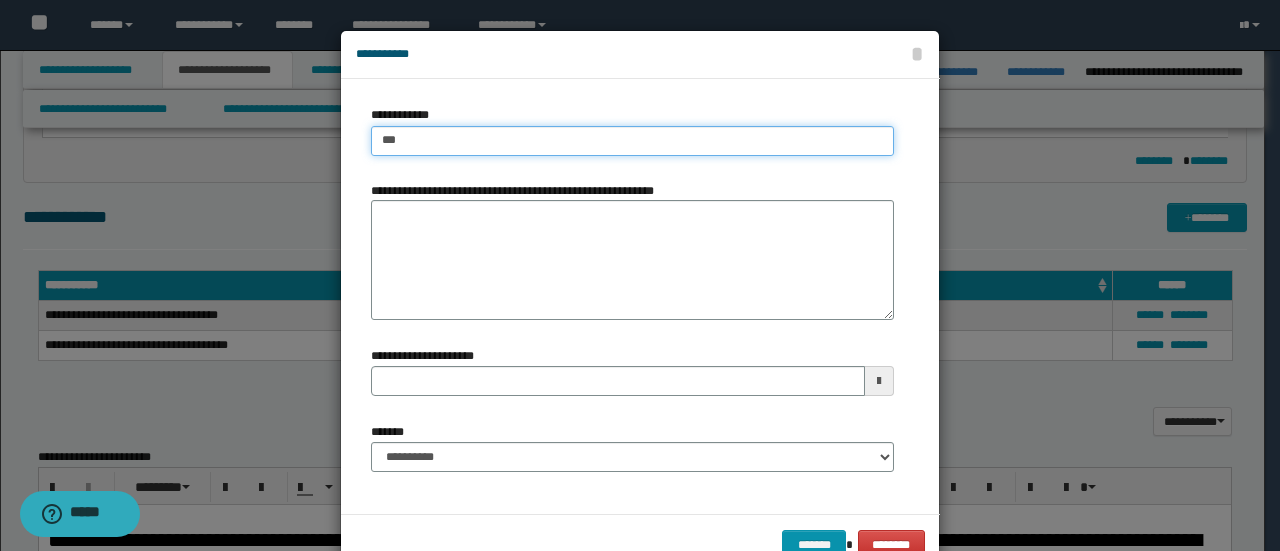 type on "***" 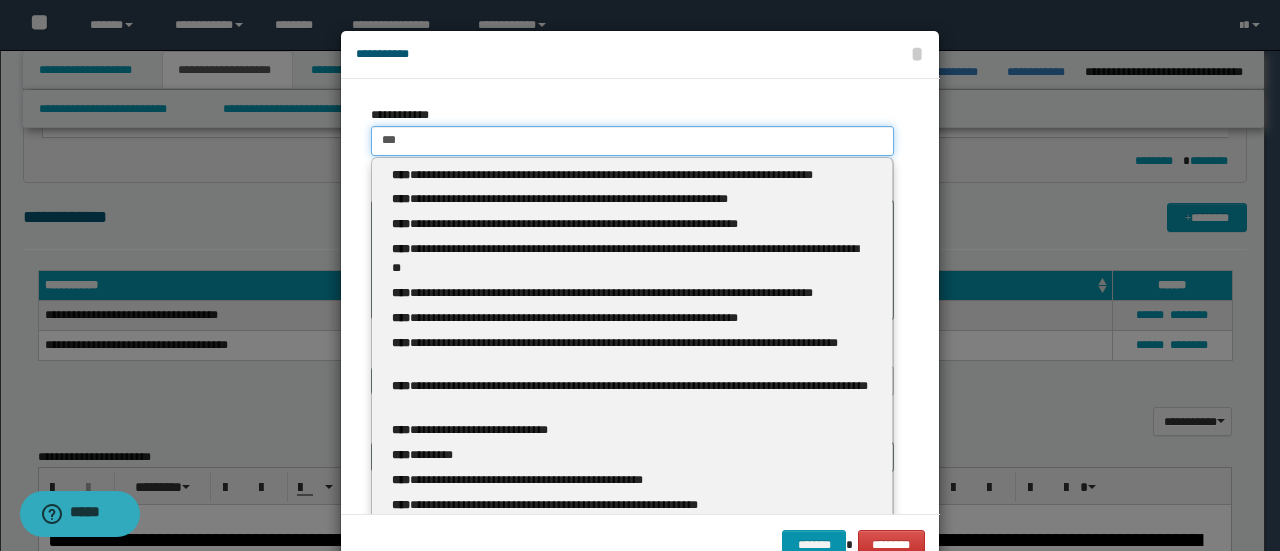 type 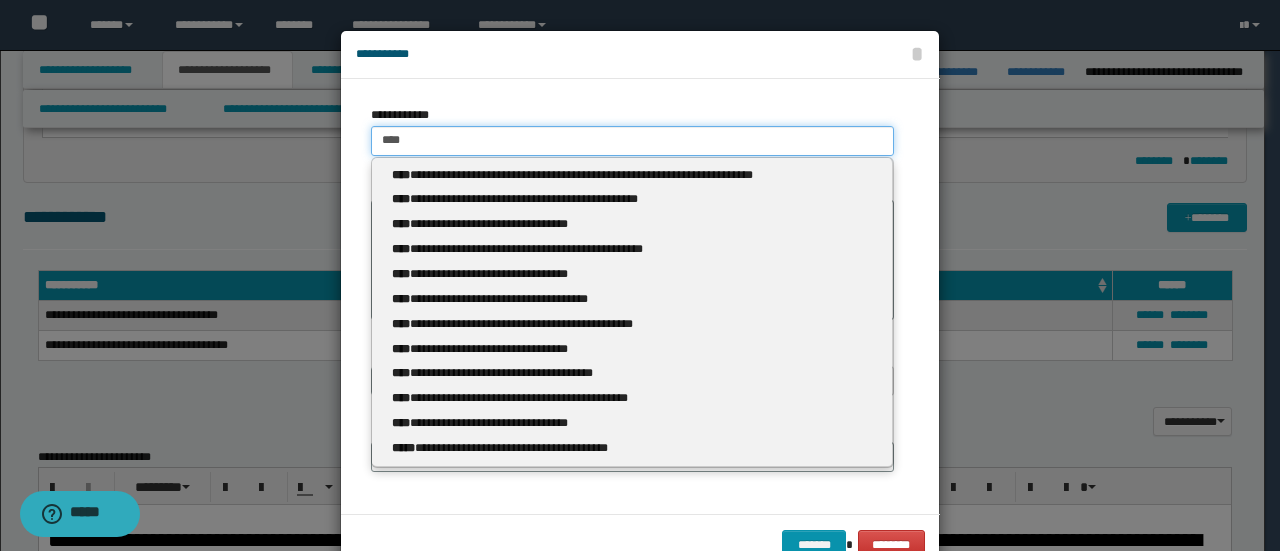 type on "****" 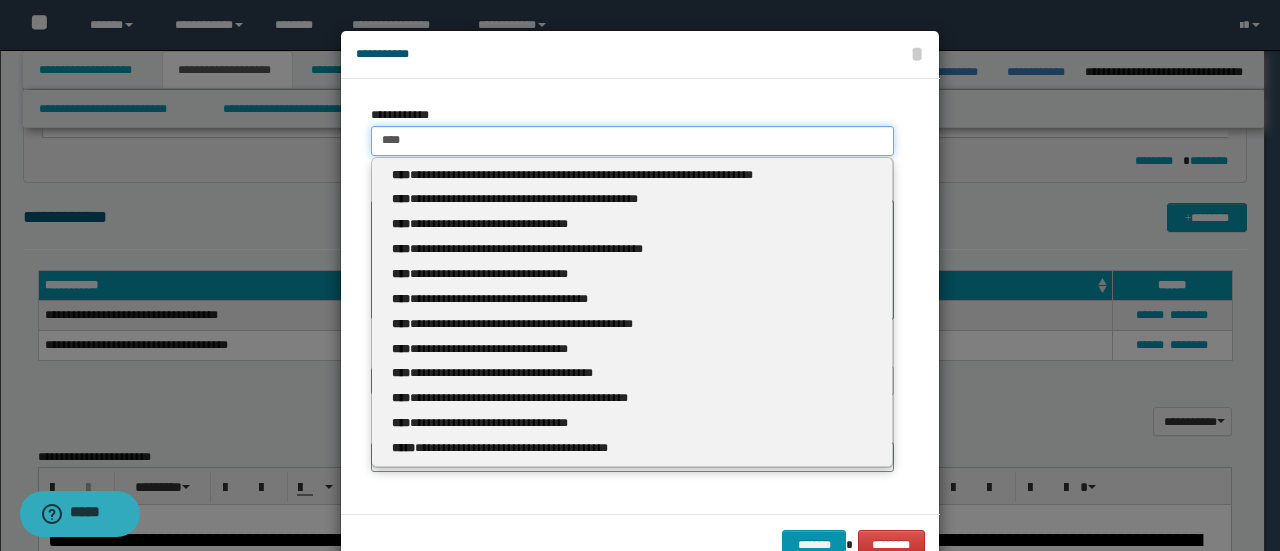 type 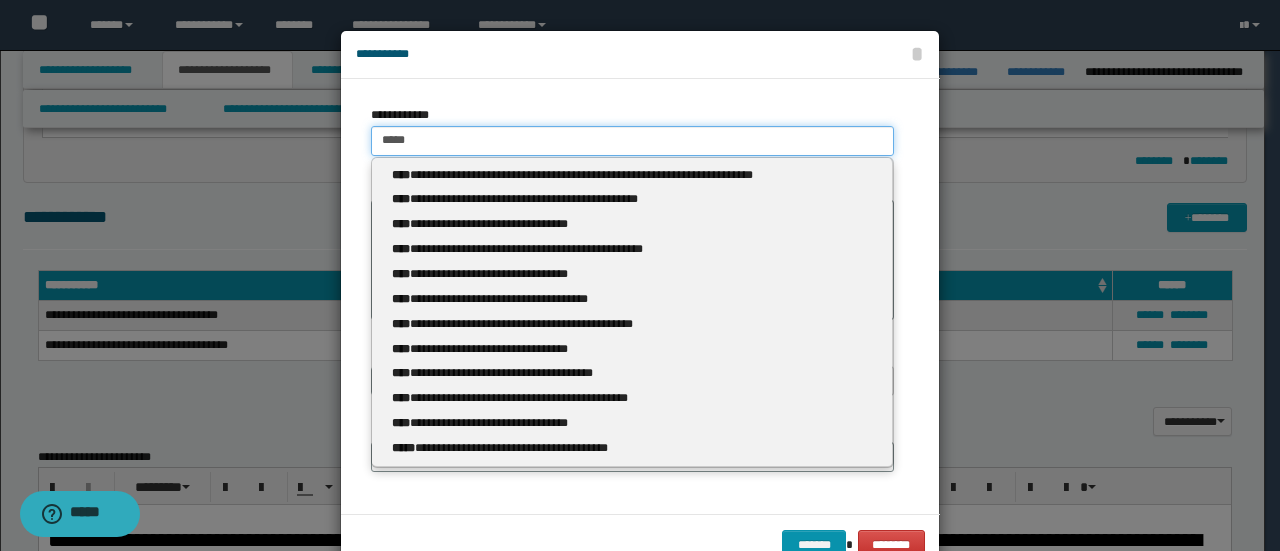 type on "*****" 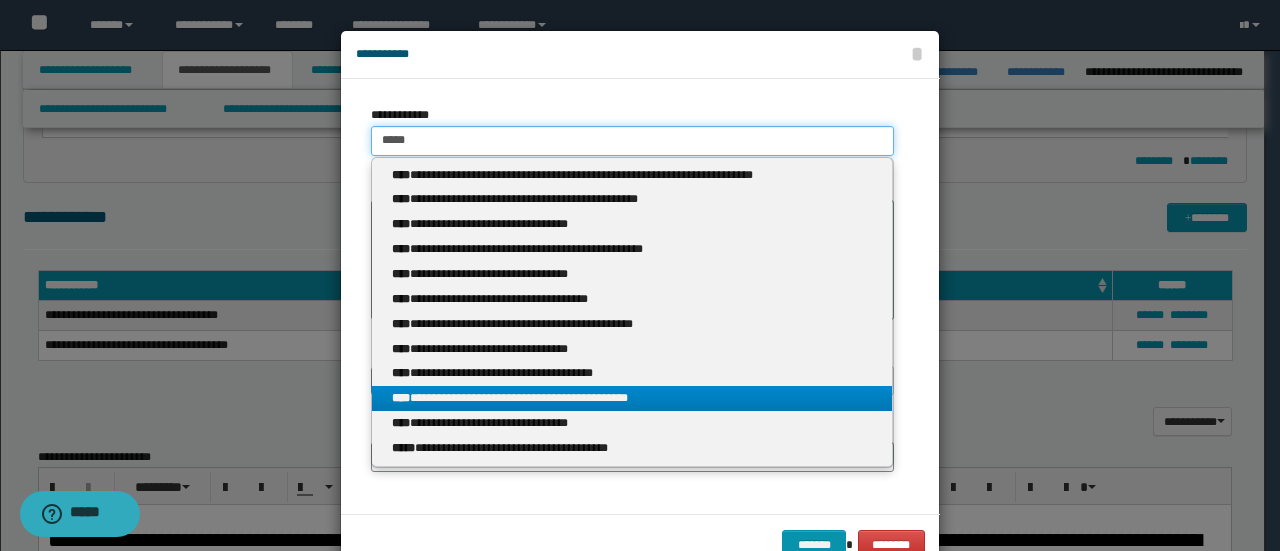 type on "*****" 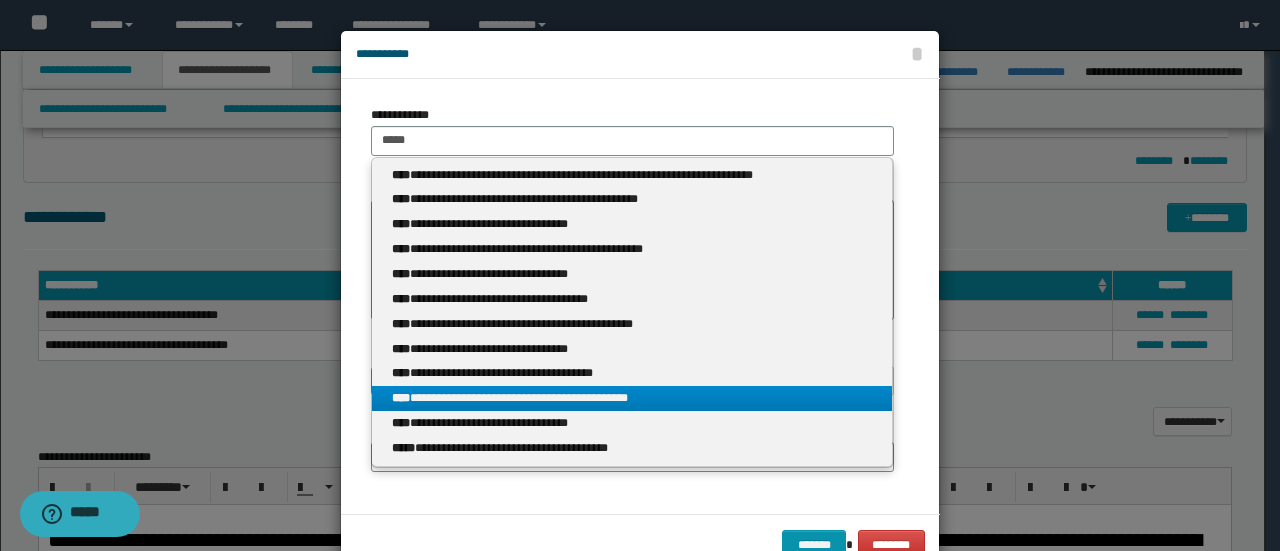 click on "**********" at bounding box center (632, 398) 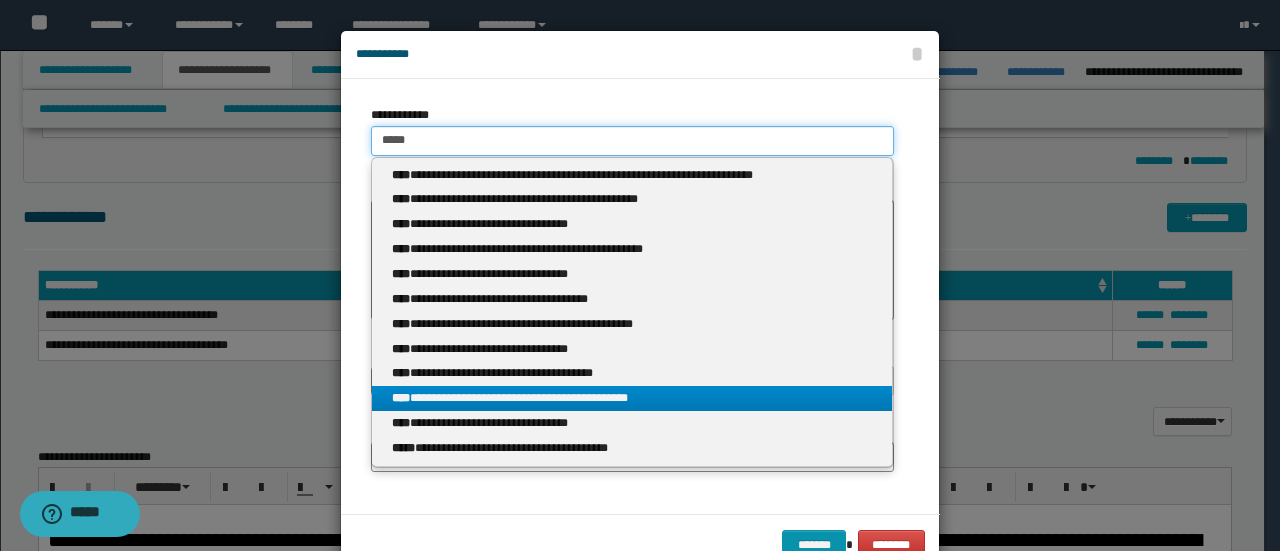 type 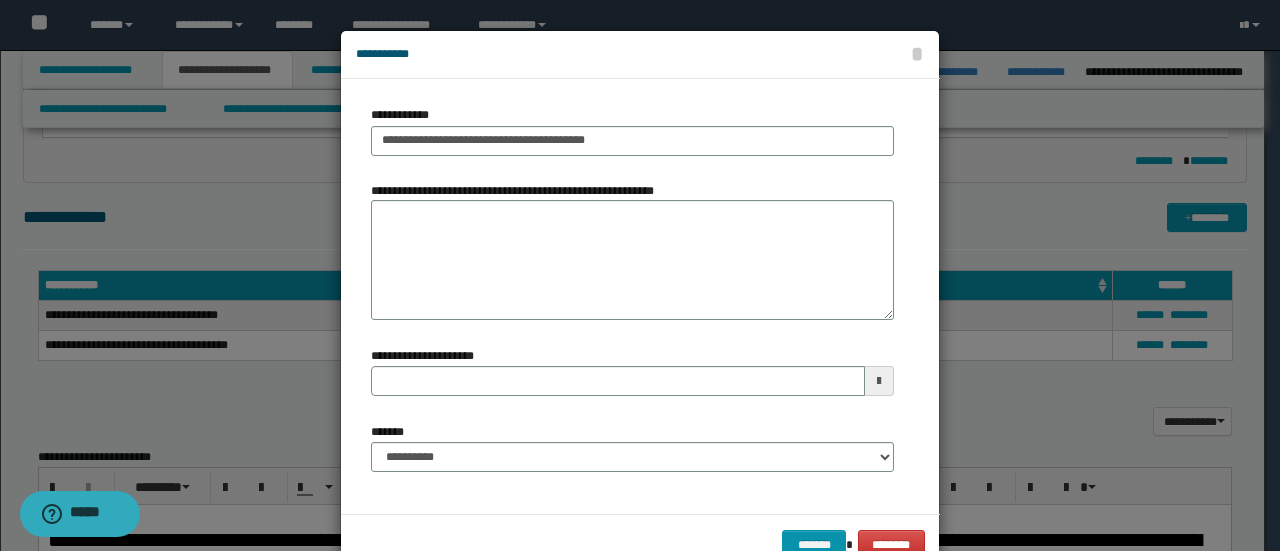 click at bounding box center (879, 381) 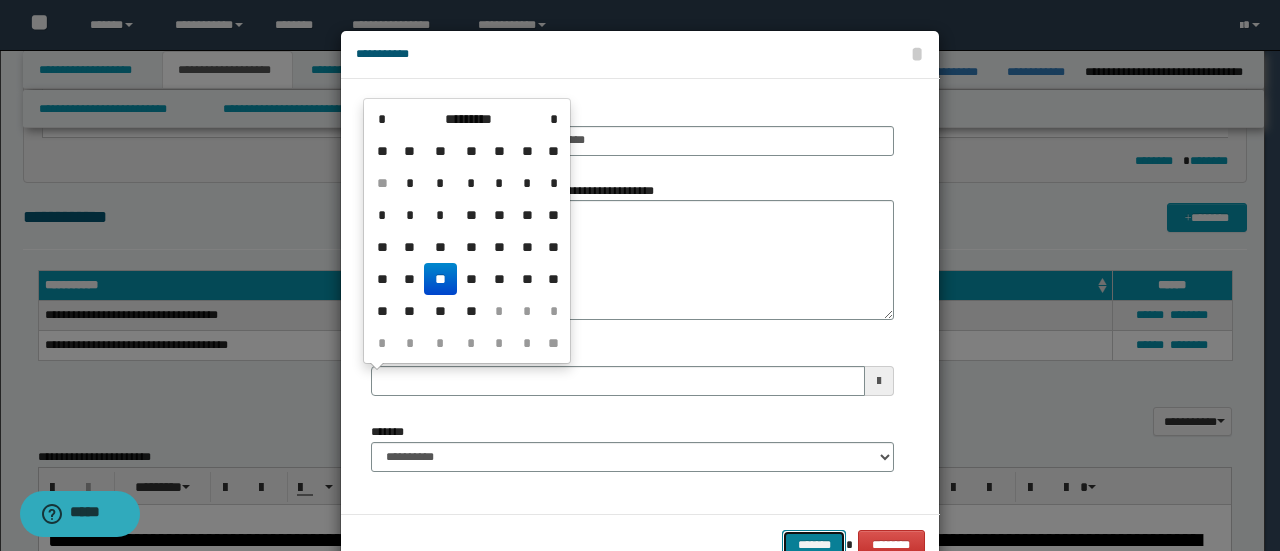 type 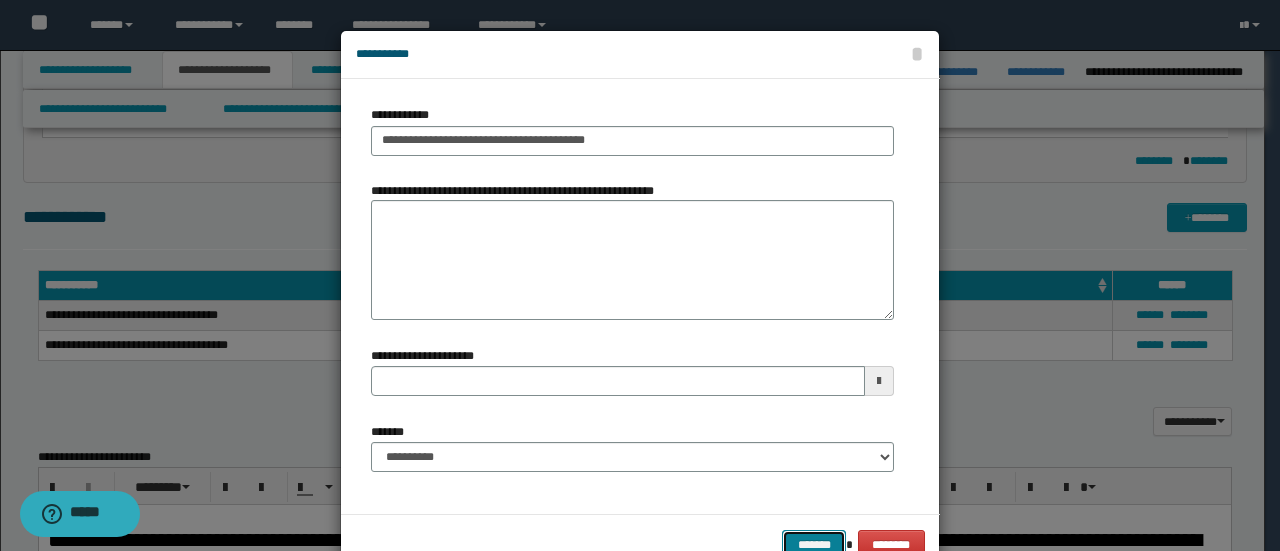 click on "*******" at bounding box center (814, 544) 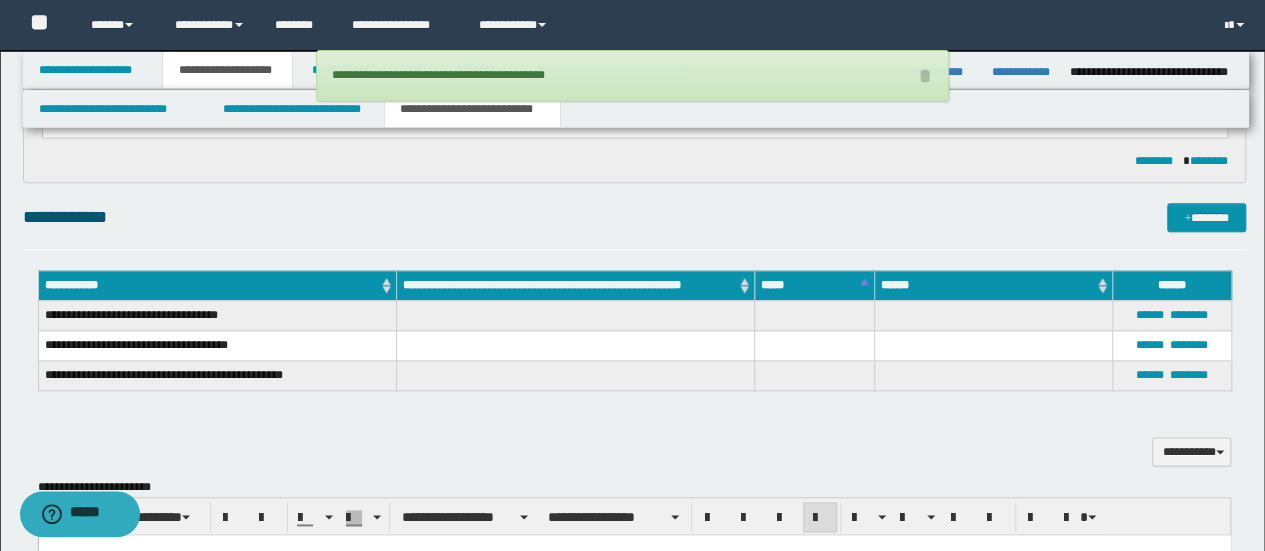 click on "**********" at bounding box center (635, 440) 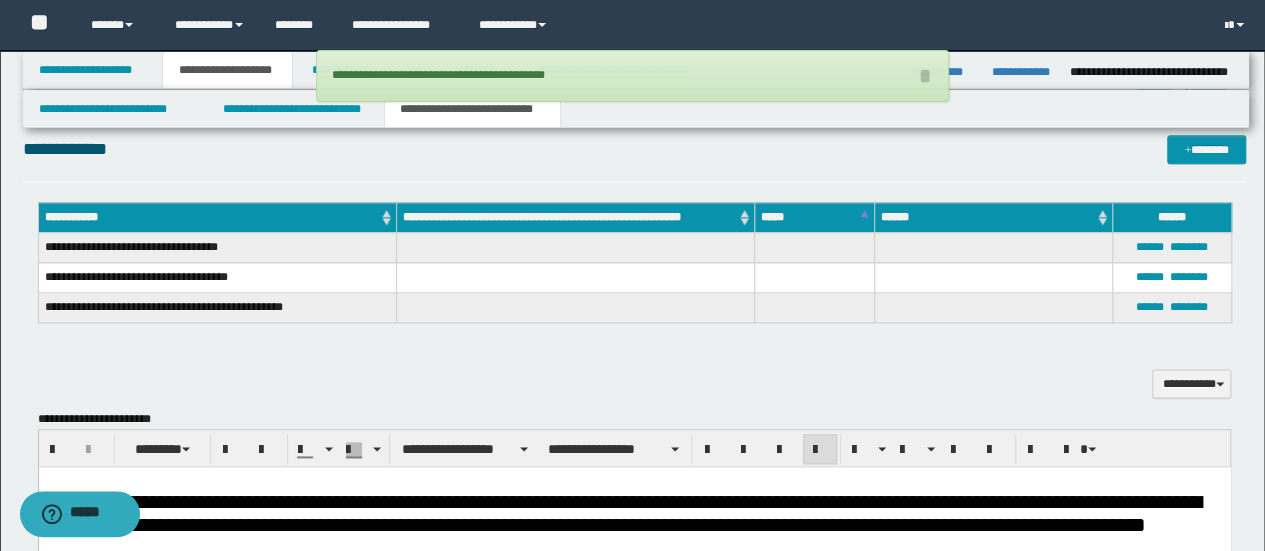 scroll, scrollTop: 1158, scrollLeft: 0, axis: vertical 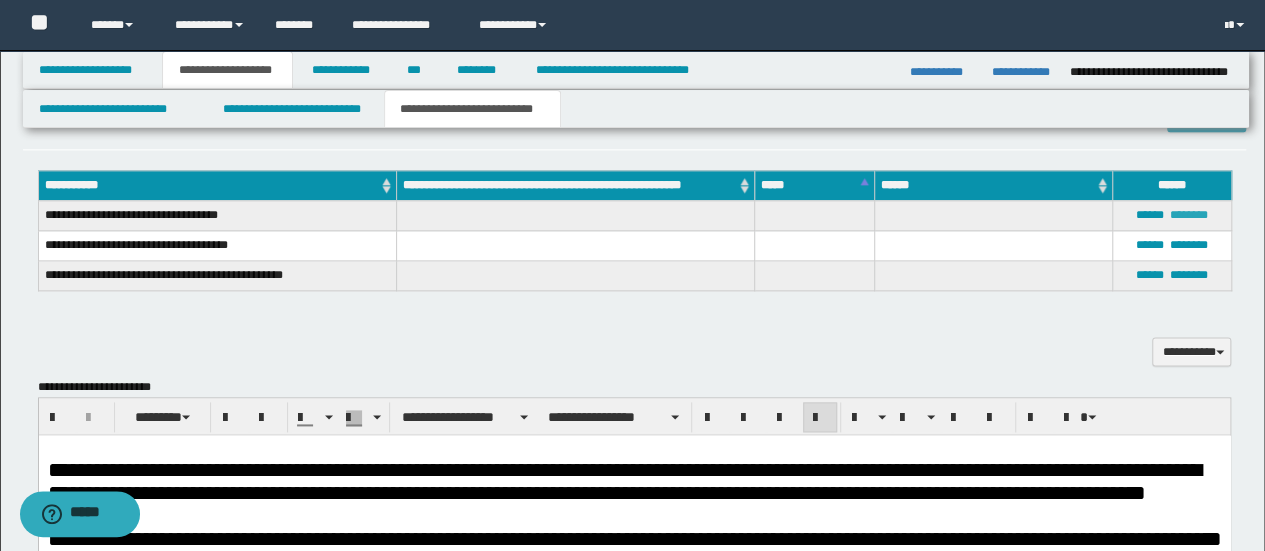 click on "********" at bounding box center (1189, 215) 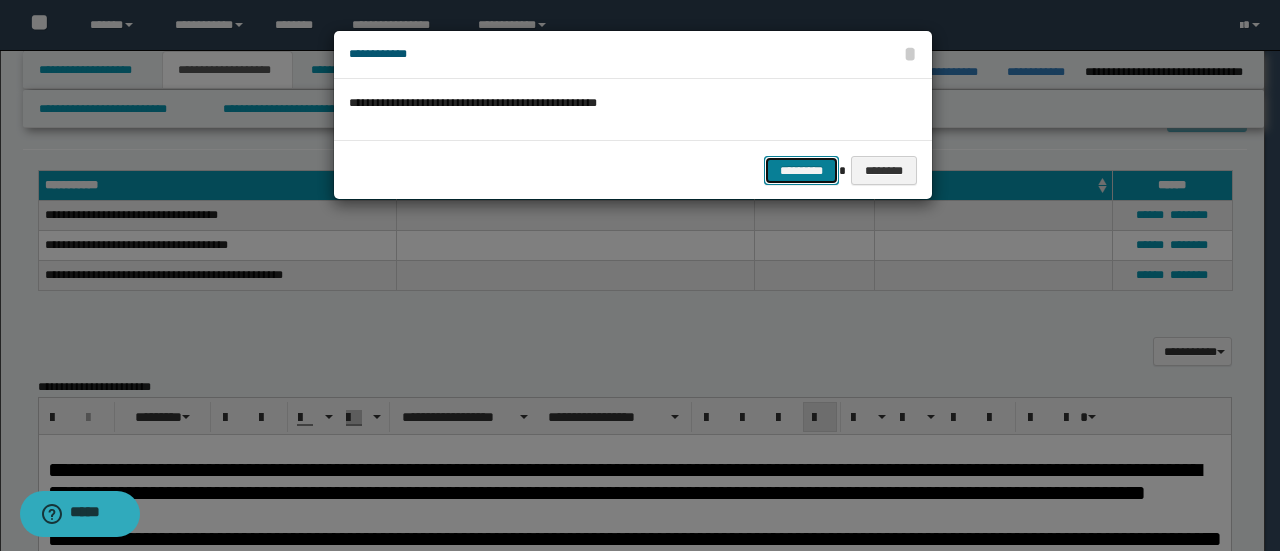 click on "*********" at bounding box center (801, 170) 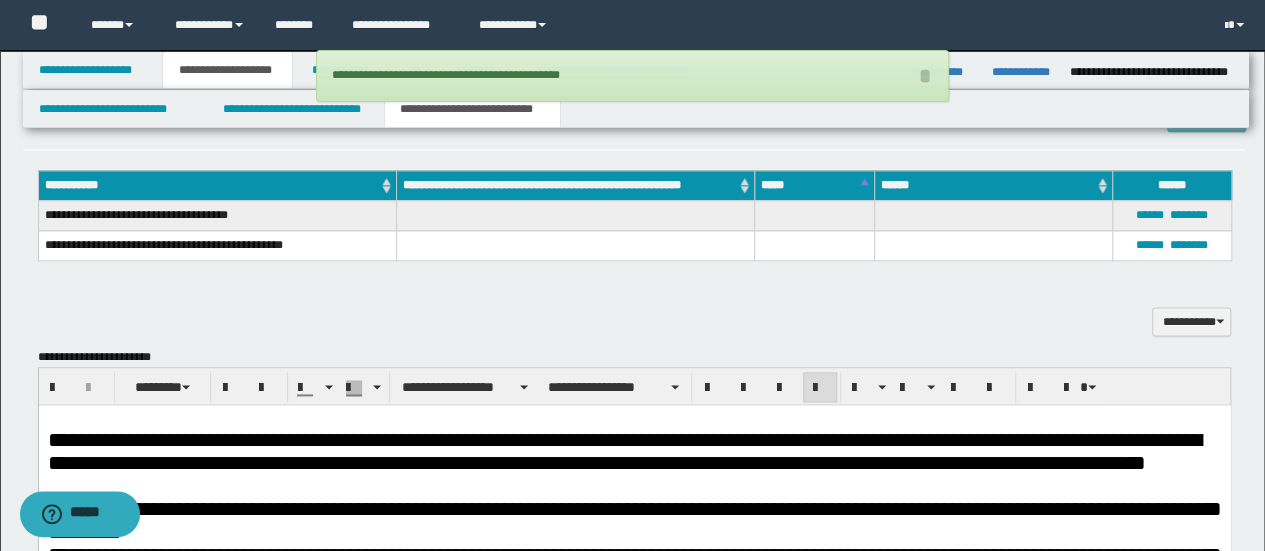 click on "**********" at bounding box center [635, 310] 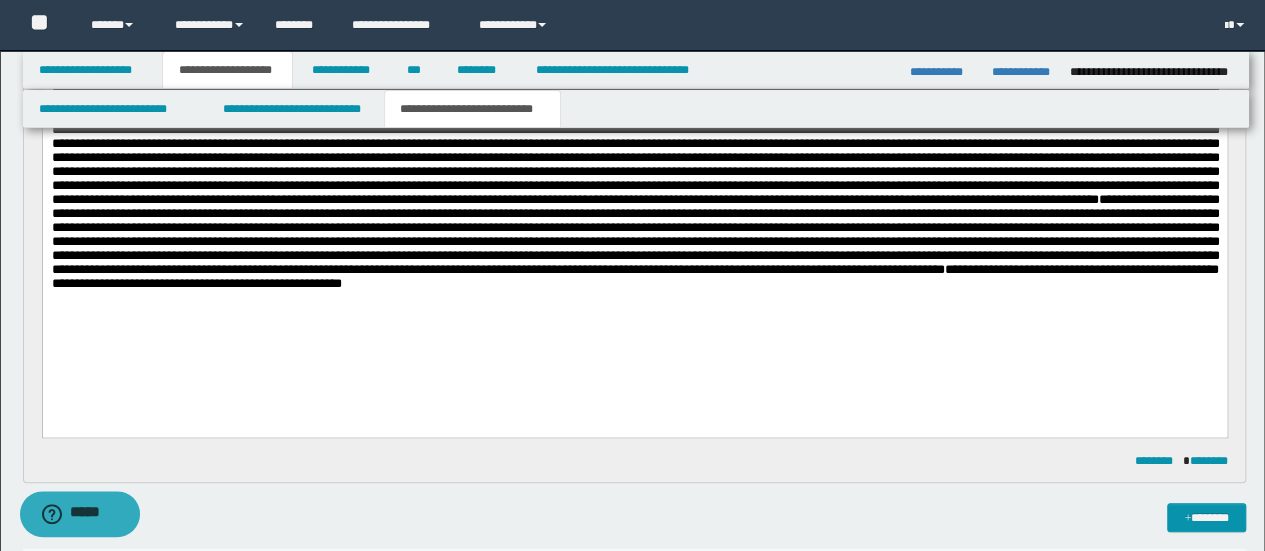 click on "**********" at bounding box center [634, 216] 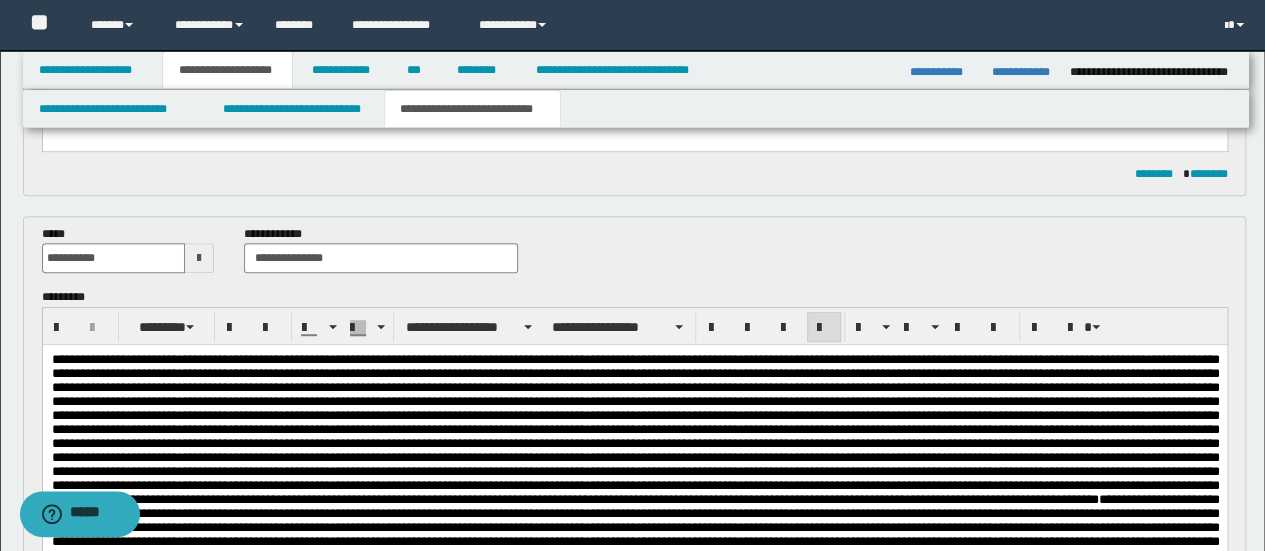 scroll, scrollTop: 558, scrollLeft: 0, axis: vertical 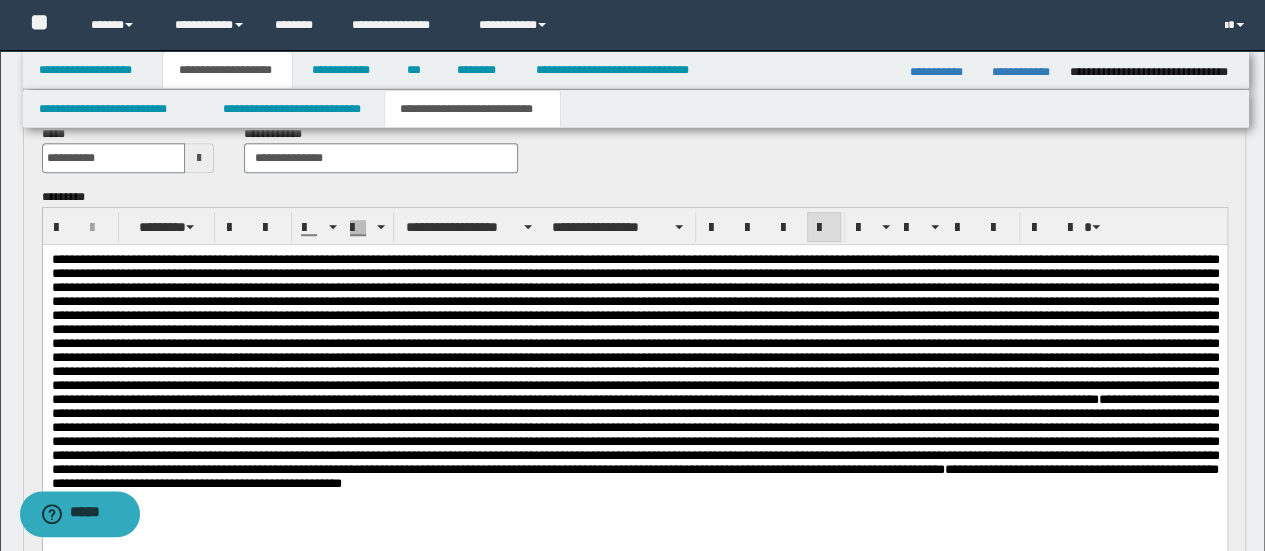click on "**********" at bounding box center [634, 391] 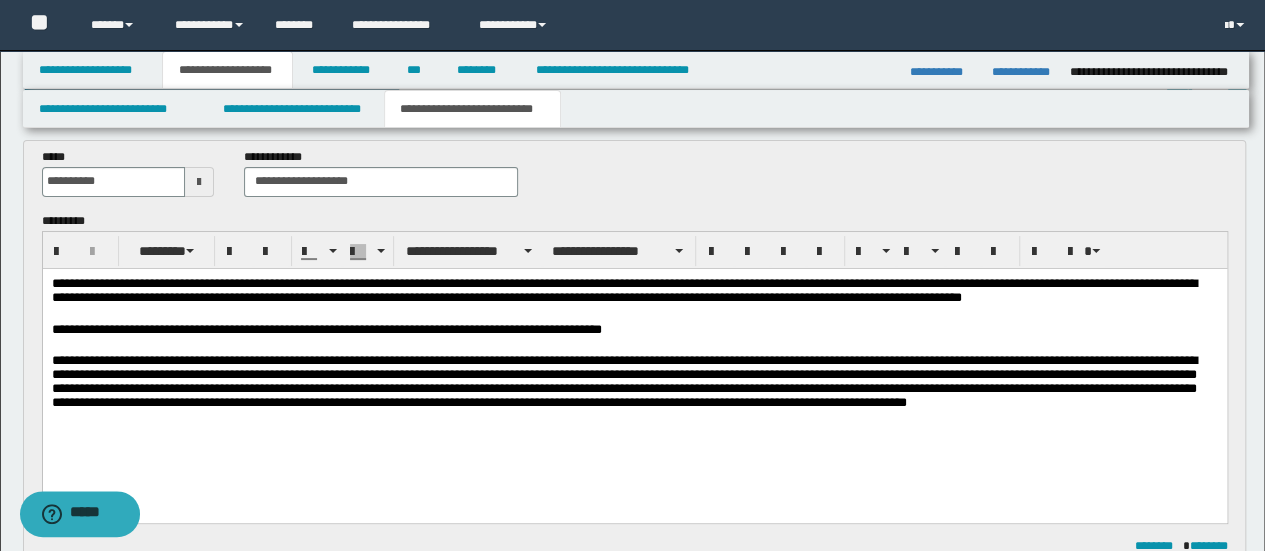 scroll, scrollTop: 58, scrollLeft: 0, axis: vertical 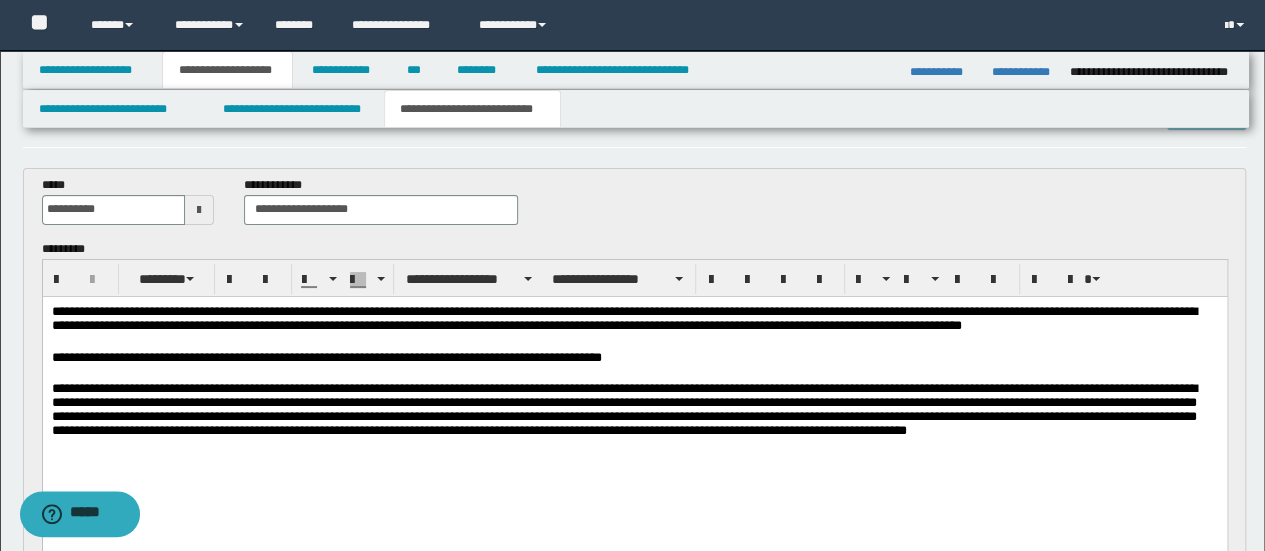 click on "**********" at bounding box center (634, 357) 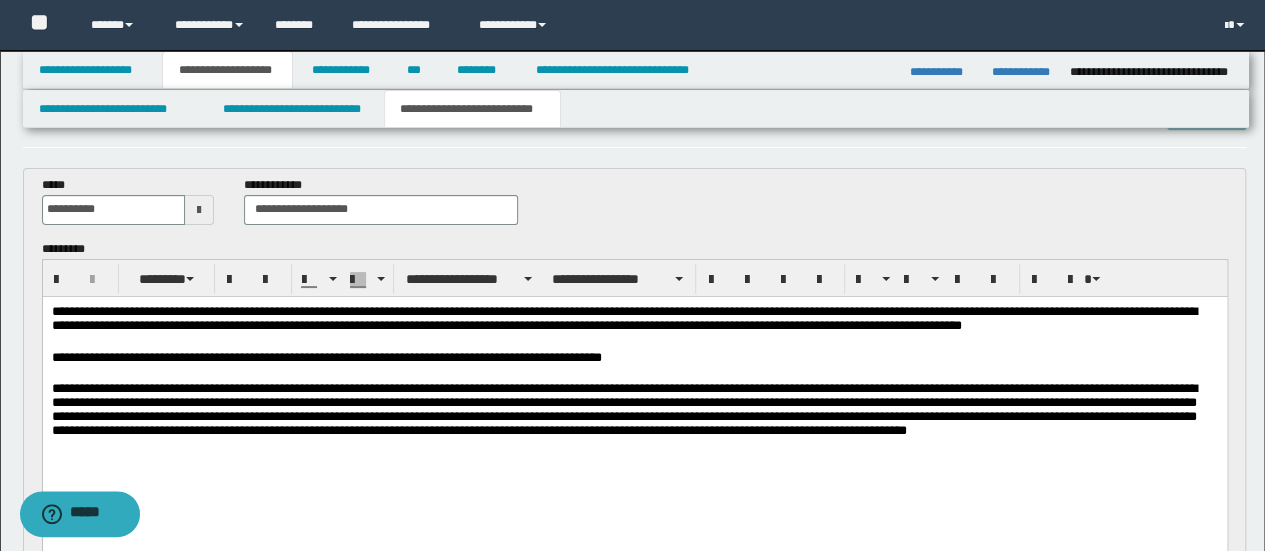 type 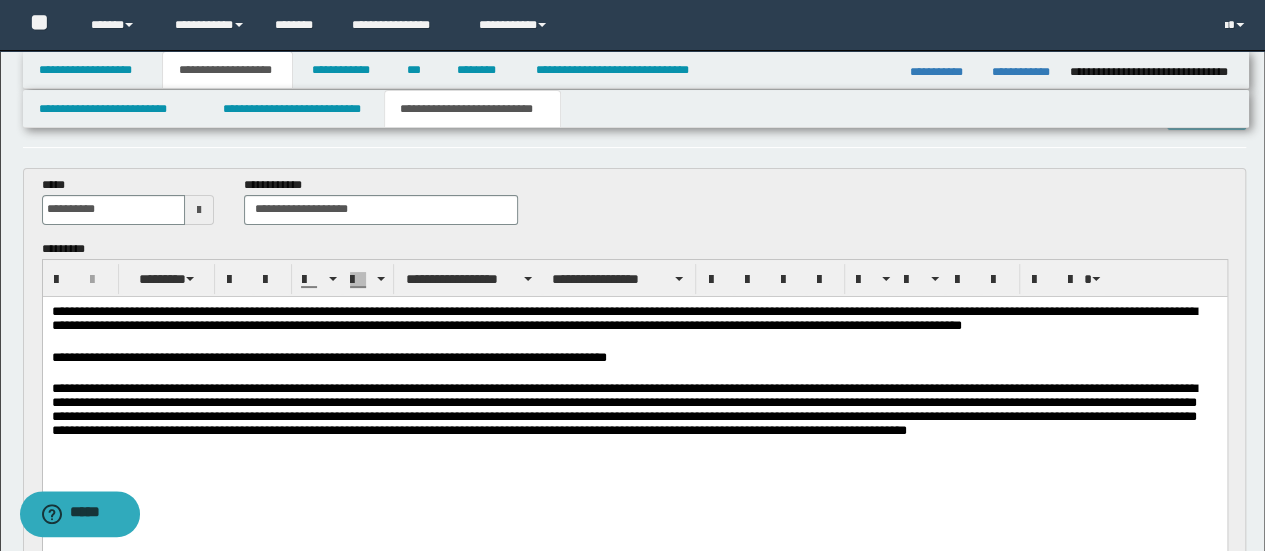 drag, startPoint x: 1011, startPoint y: 410, endPoint x: 923, endPoint y: 434, distance: 91.214035 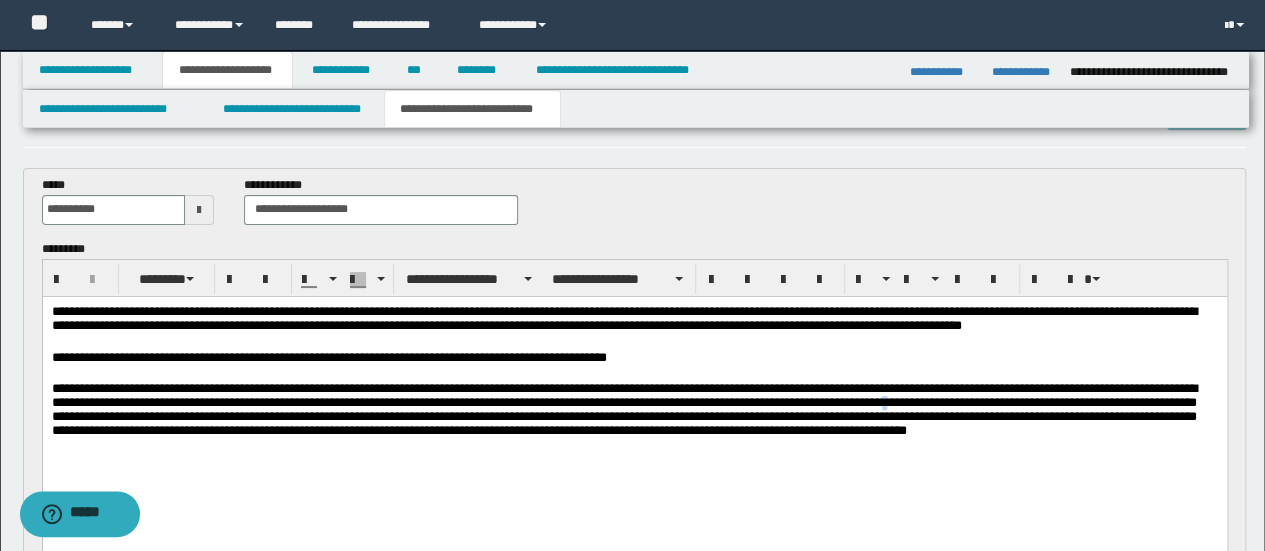 scroll, scrollTop: 0, scrollLeft: 0, axis: both 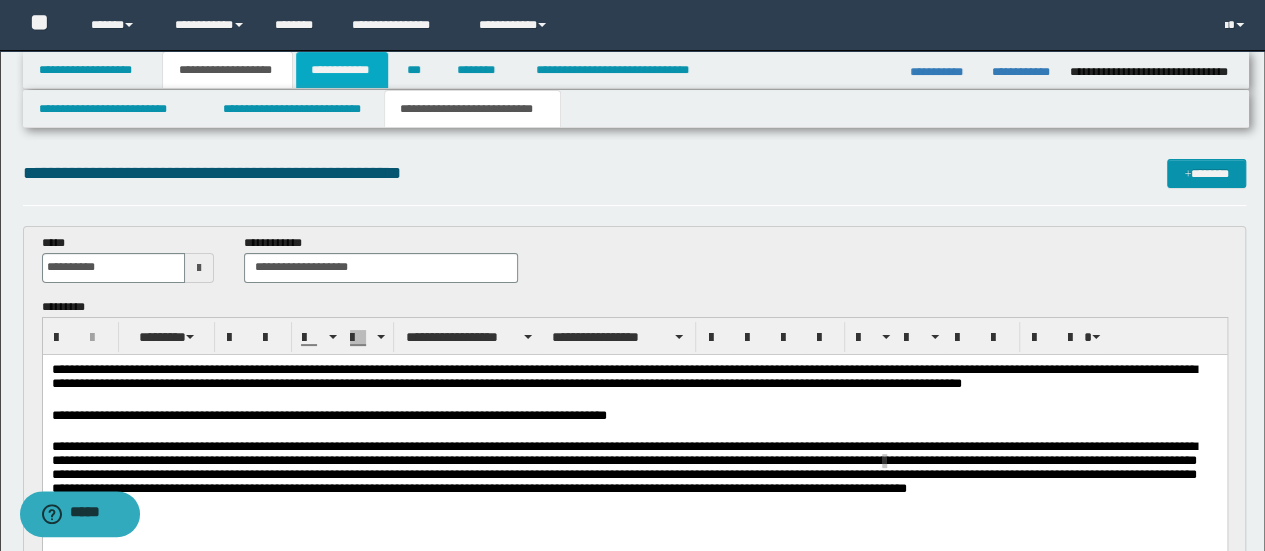 click on "**********" at bounding box center (342, 70) 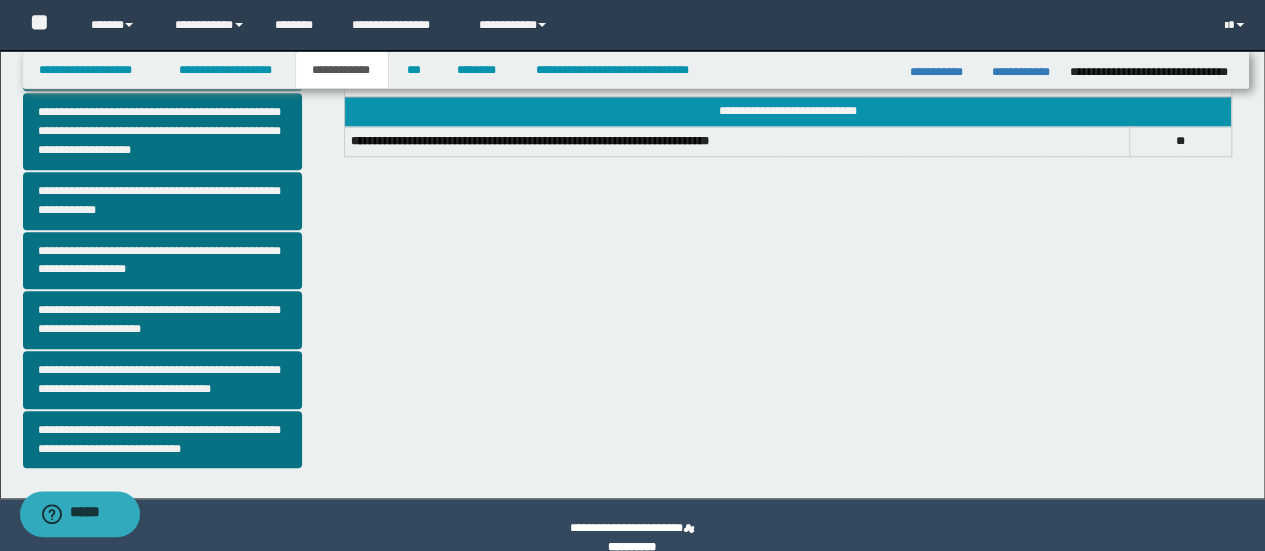 scroll, scrollTop: 597, scrollLeft: 0, axis: vertical 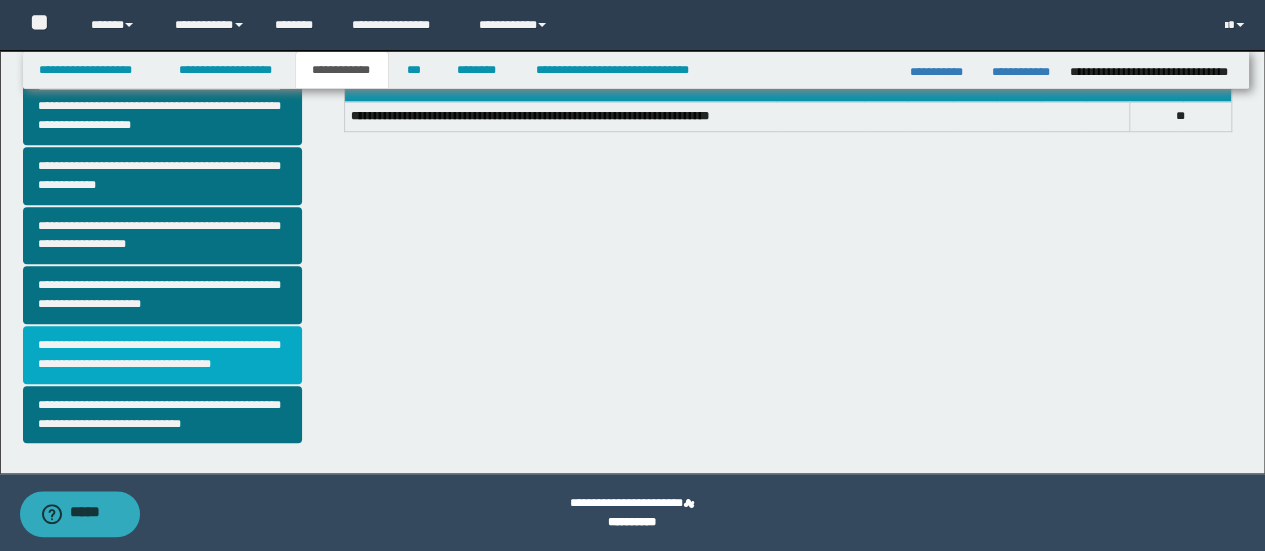click on "**********" at bounding box center [162, 355] 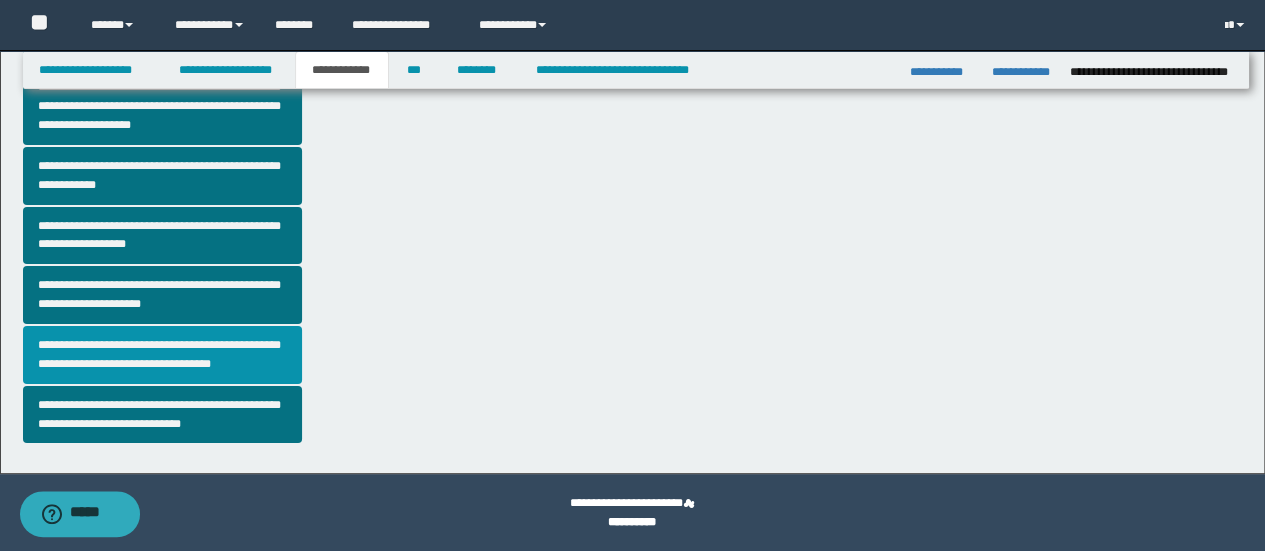 scroll, scrollTop: 0, scrollLeft: 0, axis: both 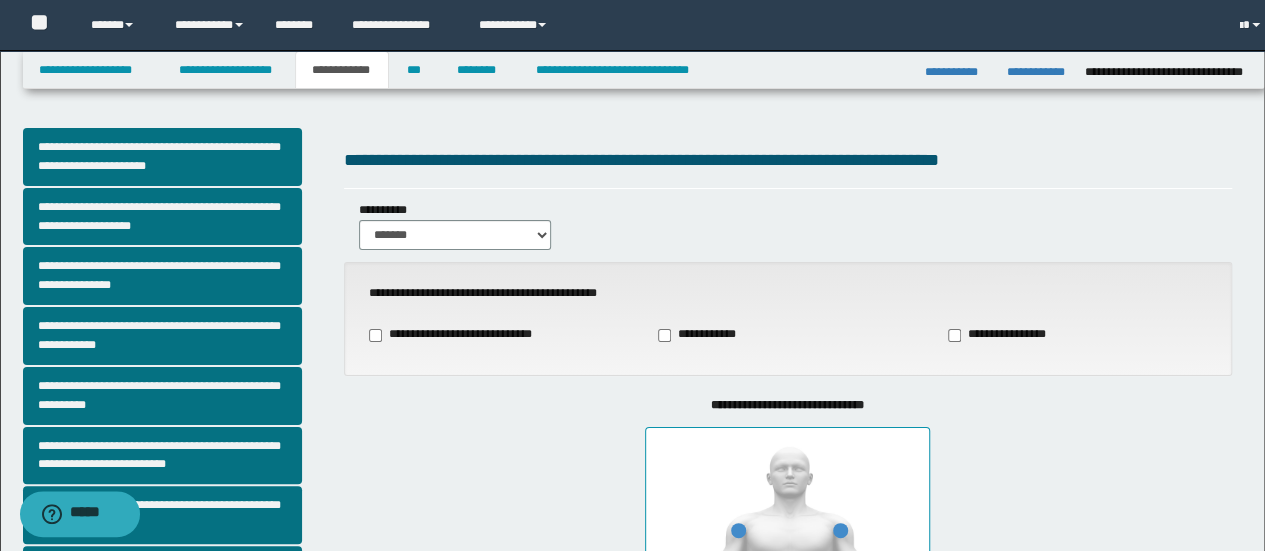 type on "***" 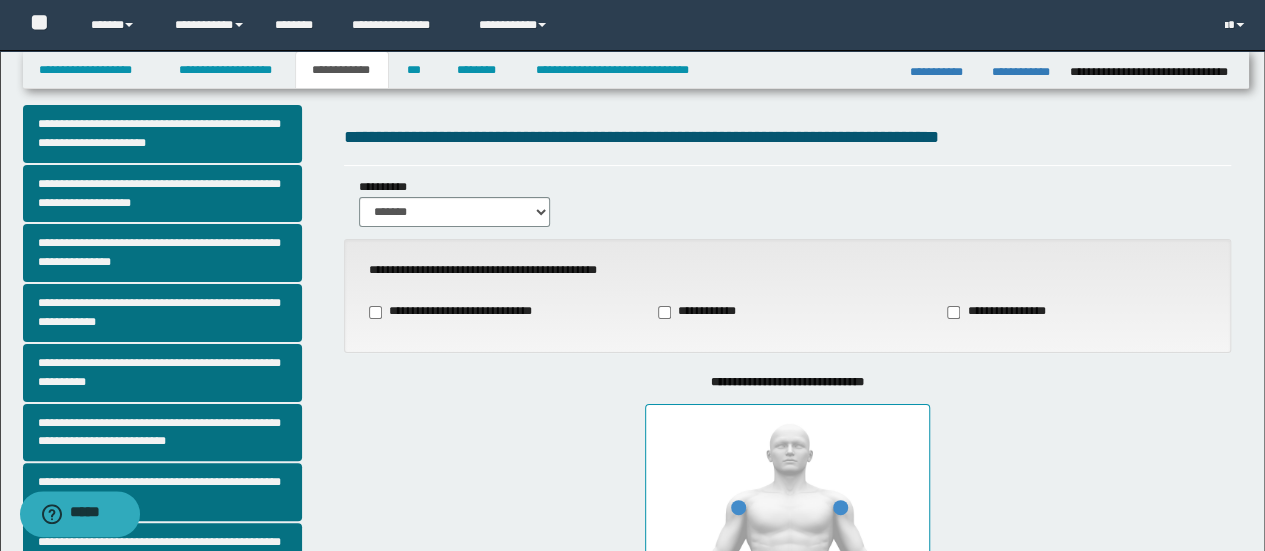 scroll, scrollTop: 0, scrollLeft: 0, axis: both 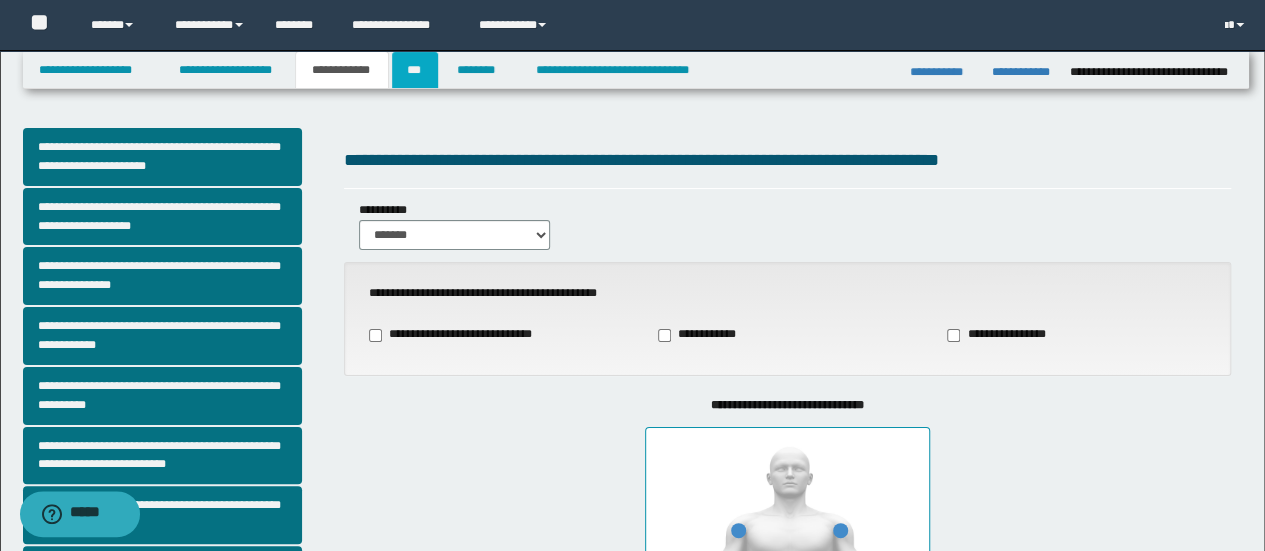 click on "***" at bounding box center (415, 70) 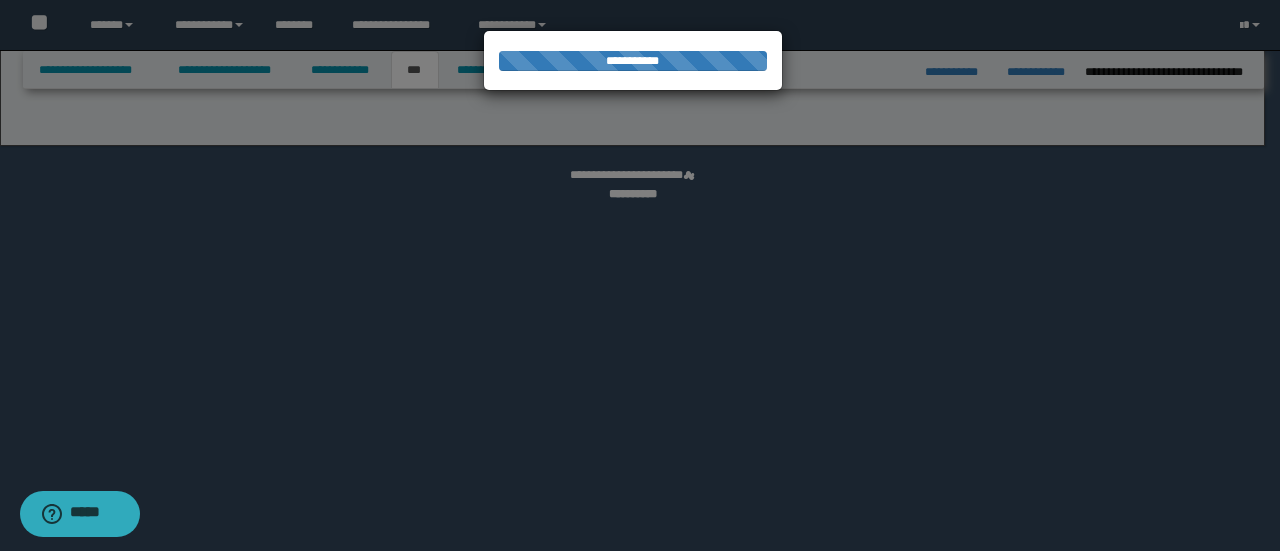 select on "*" 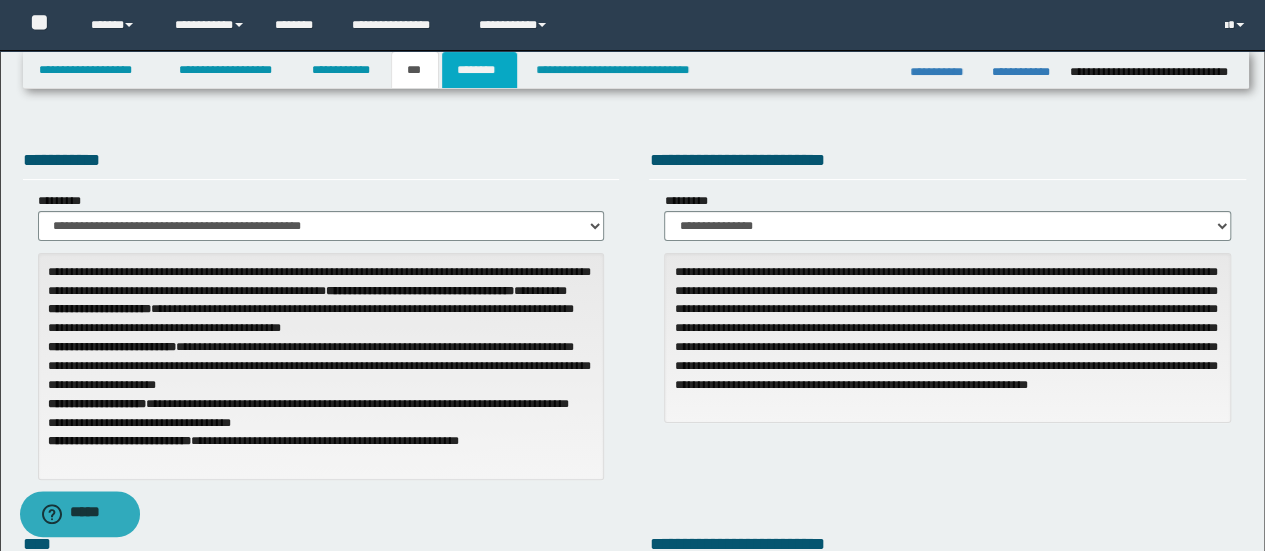 click on "********" at bounding box center [479, 70] 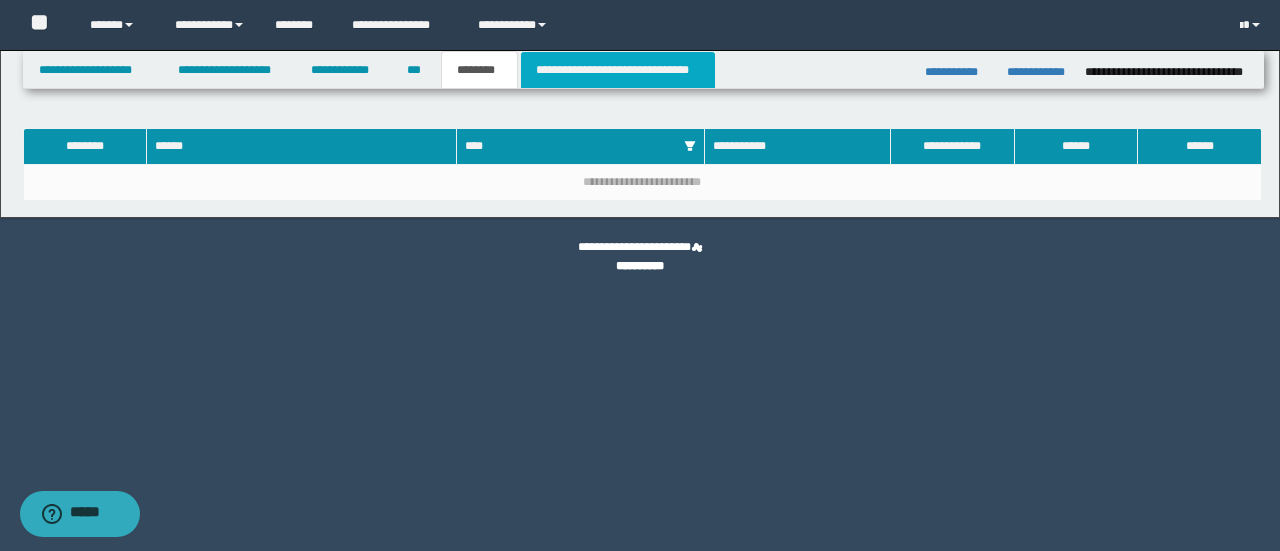 click on "**********" at bounding box center [618, 70] 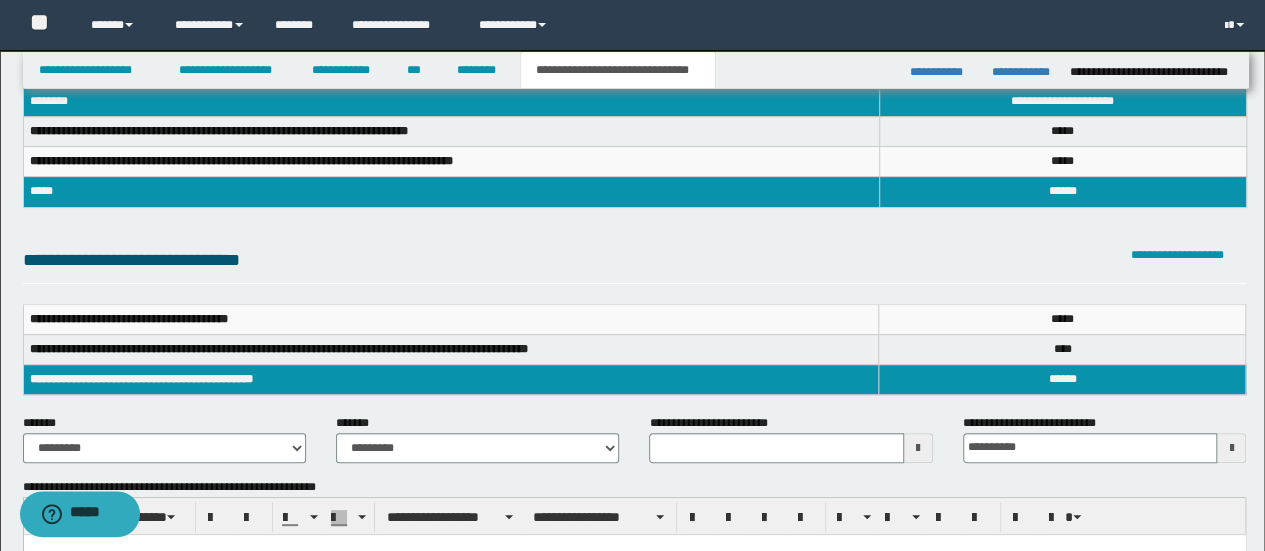 scroll, scrollTop: 200, scrollLeft: 0, axis: vertical 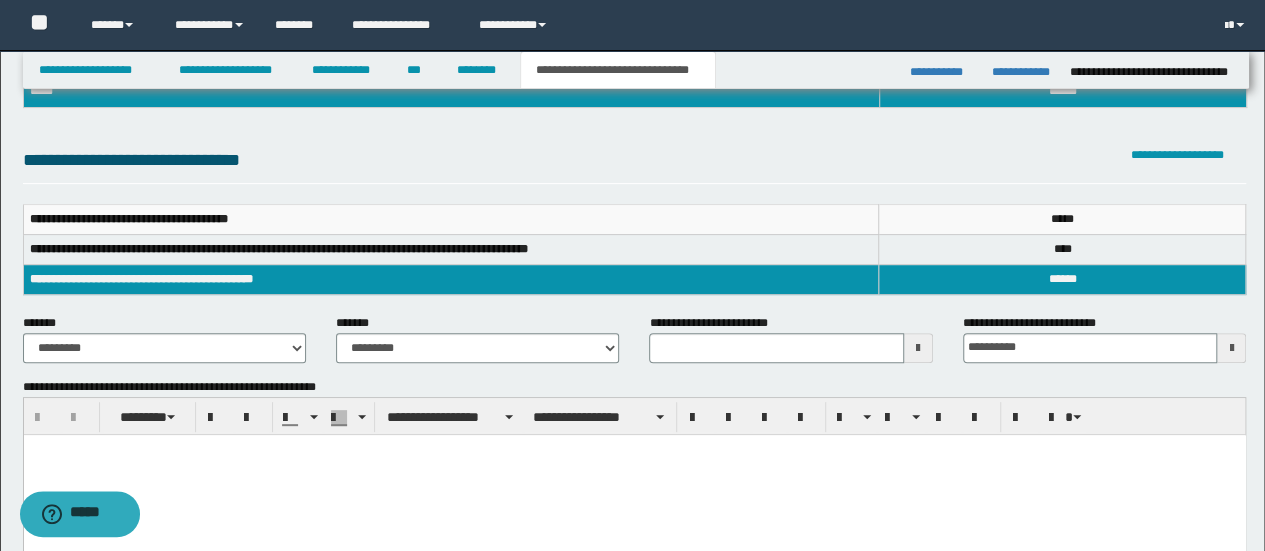 type 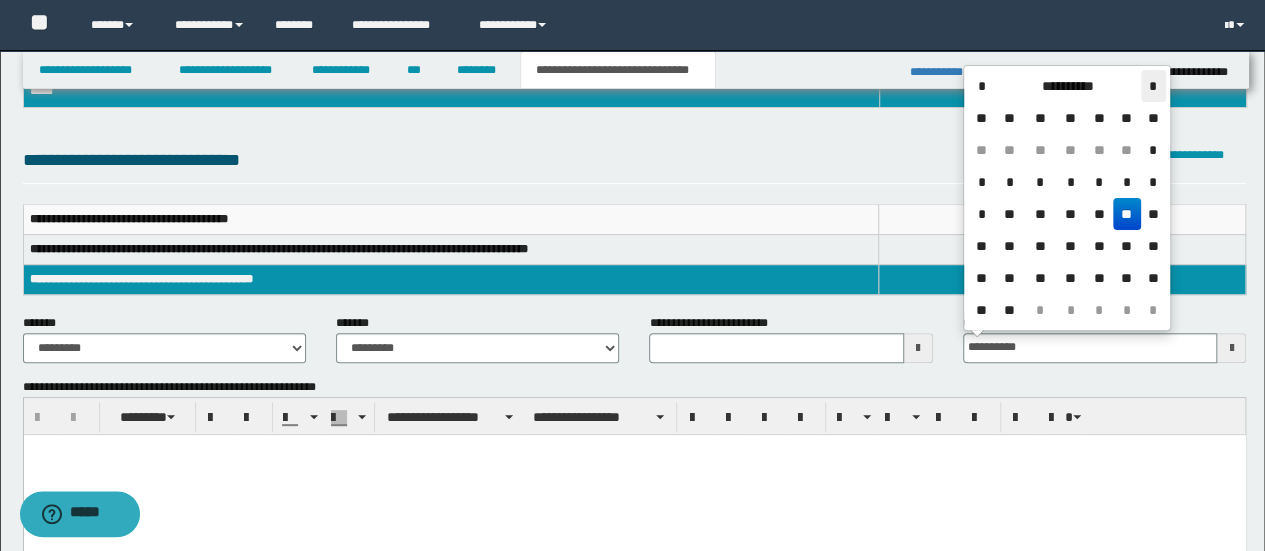 click on "*" at bounding box center [1153, 86] 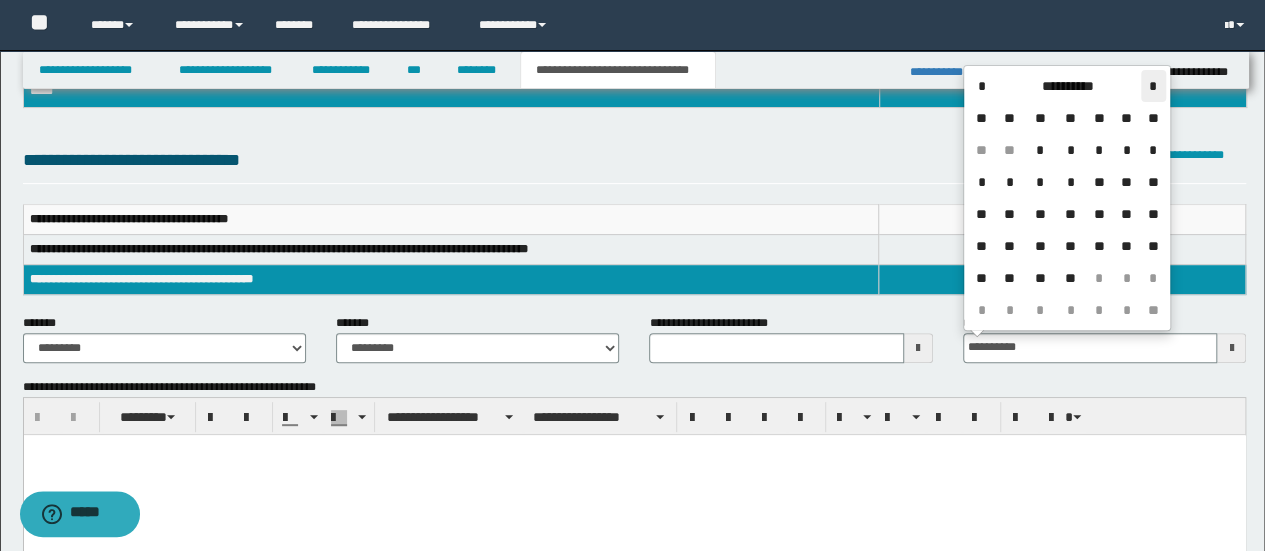 click on "*" at bounding box center [1153, 86] 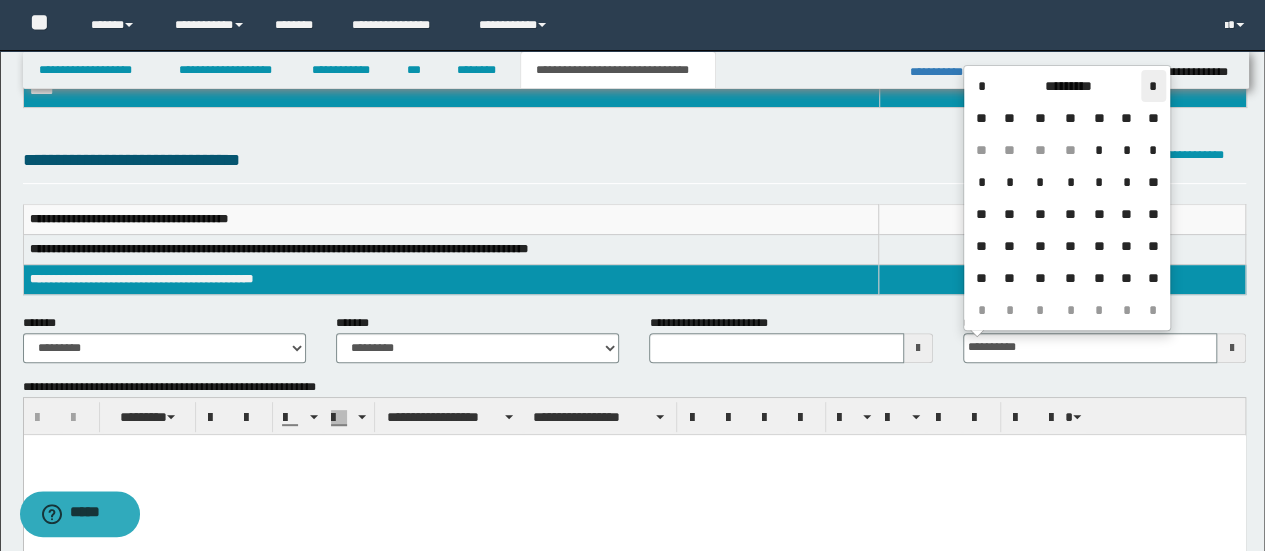 click on "*" at bounding box center (1153, 86) 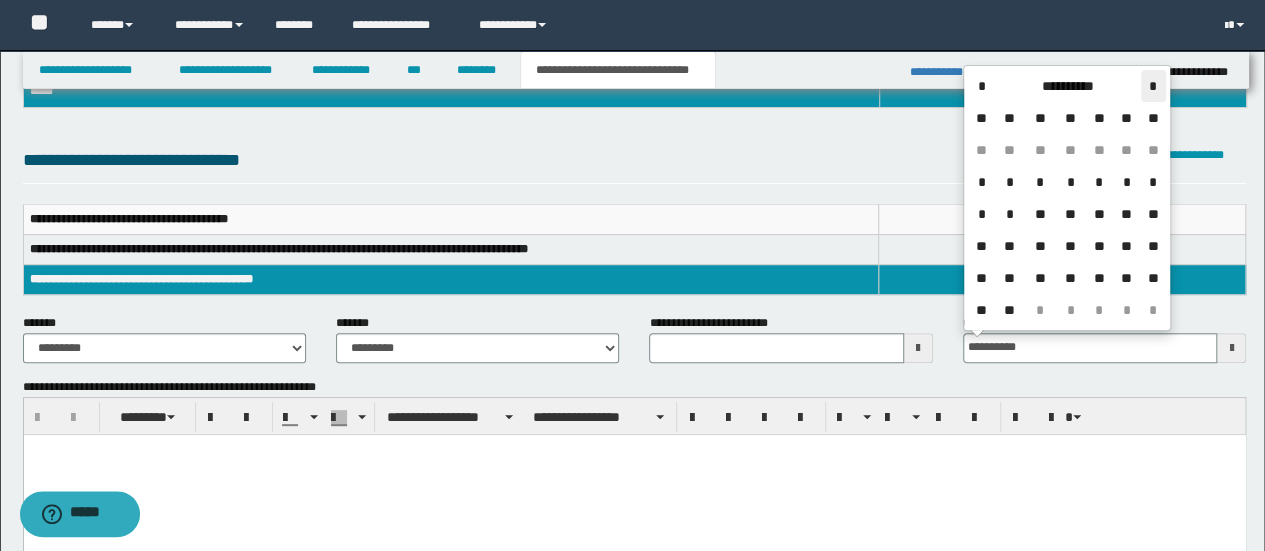 click on "*" at bounding box center (1153, 86) 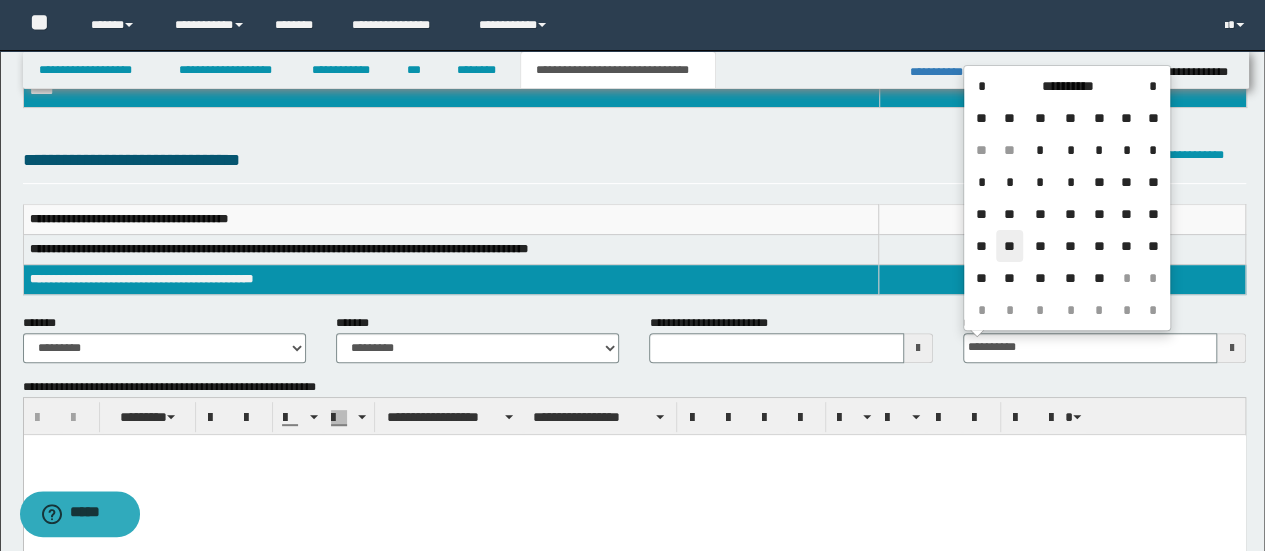 click on "**" at bounding box center [1010, 246] 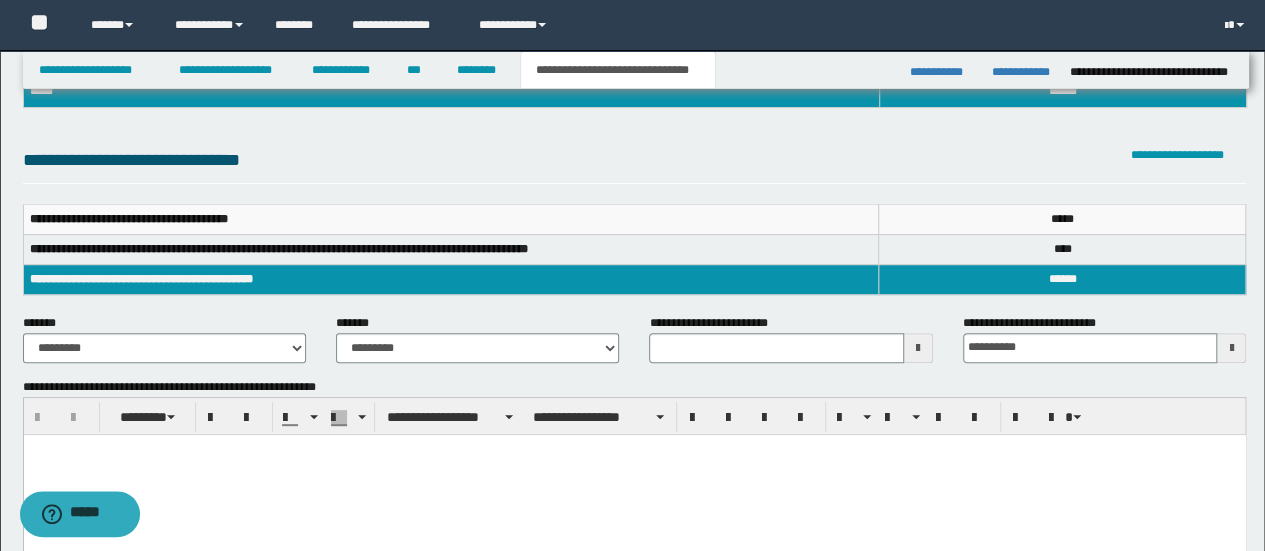 scroll, scrollTop: 300, scrollLeft: 0, axis: vertical 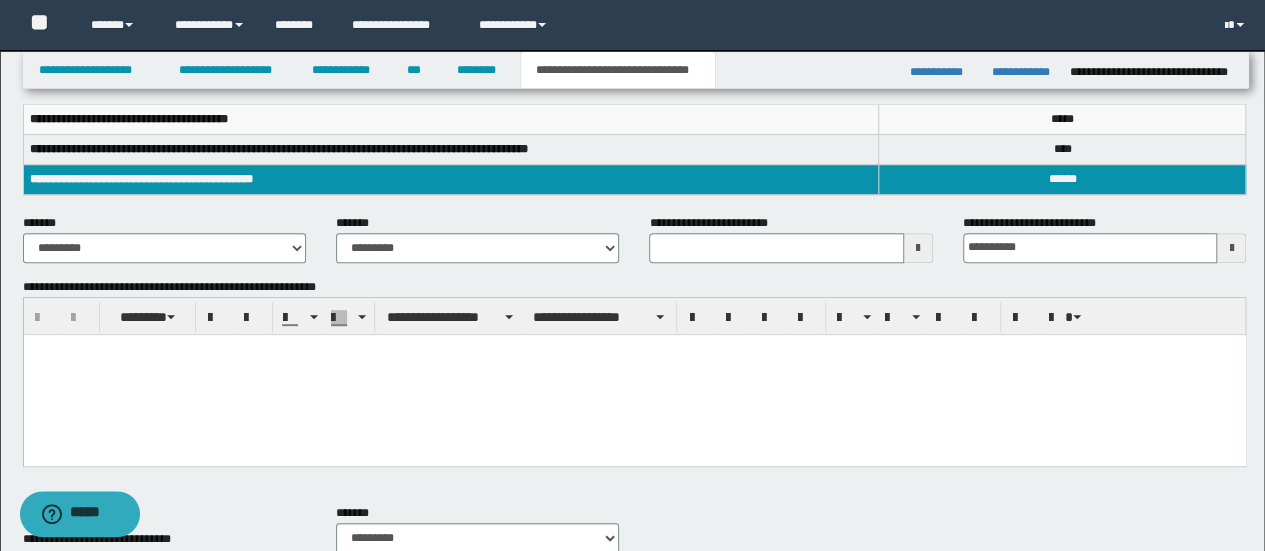 click at bounding box center (634, 374) 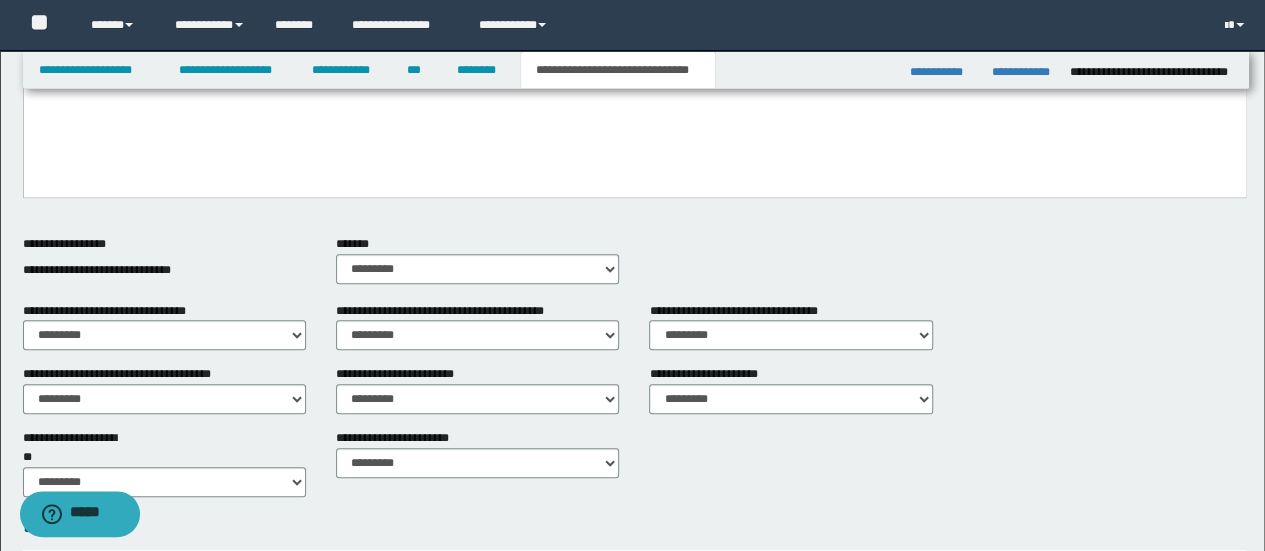 scroll, scrollTop: 600, scrollLeft: 0, axis: vertical 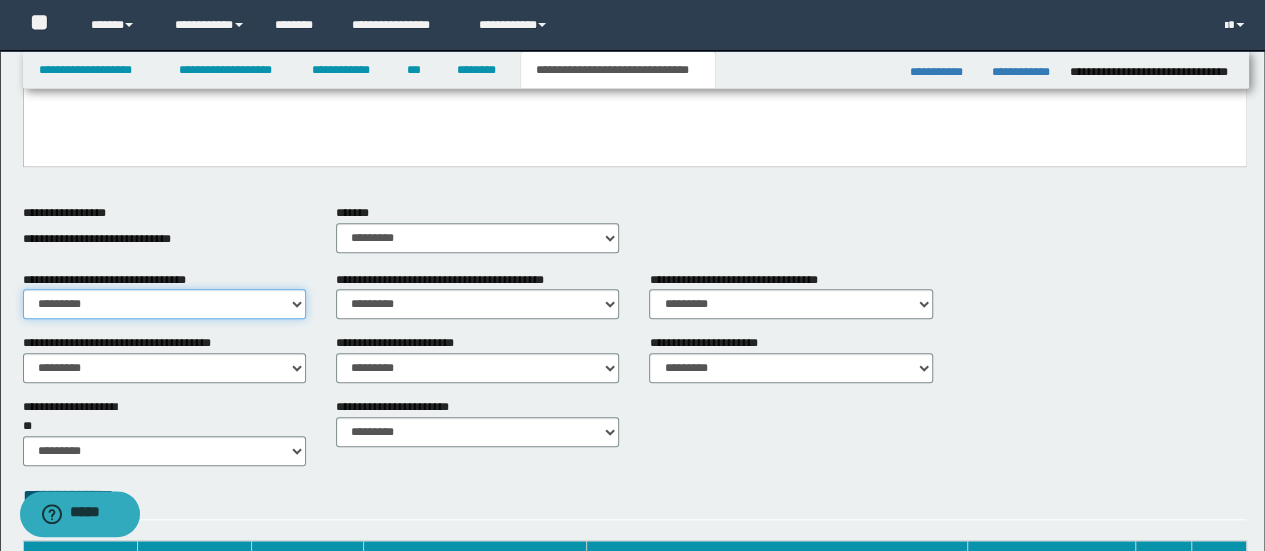 click on "*********
**
**" at bounding box center [164, 304] 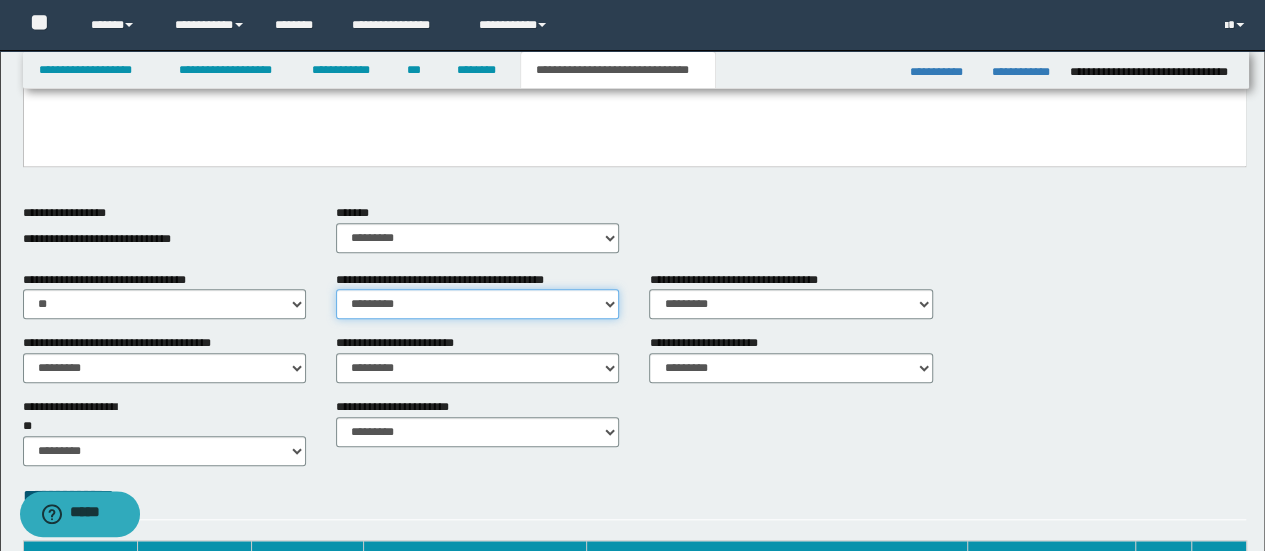 click on "*********
**
**" at bounding box center (477, 304) 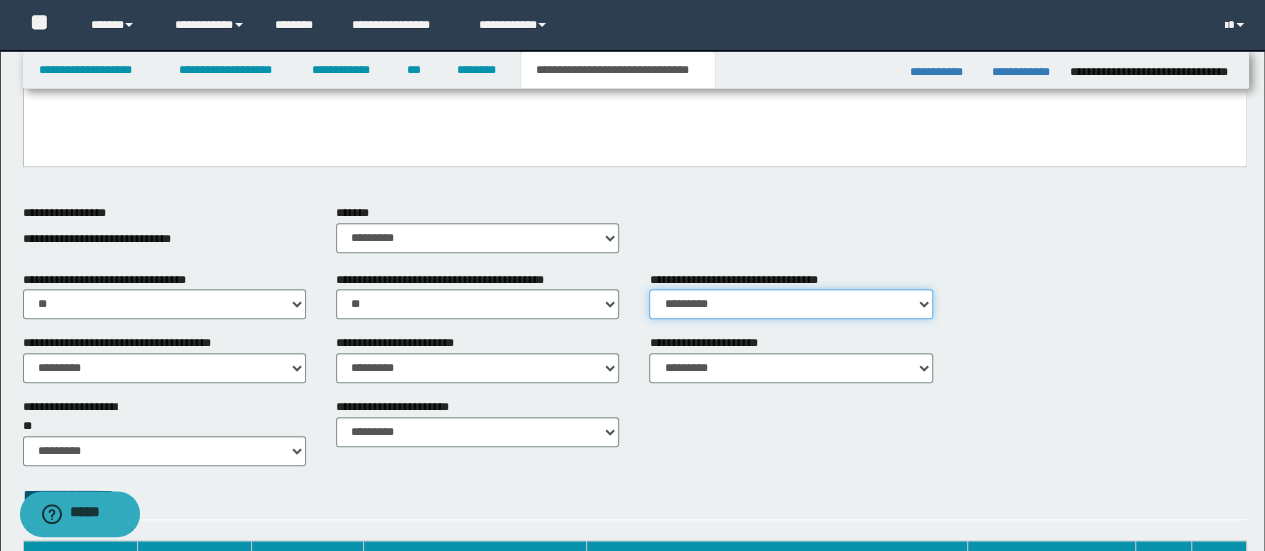 click on "*********
**
**" at bounding box center (790, 304) 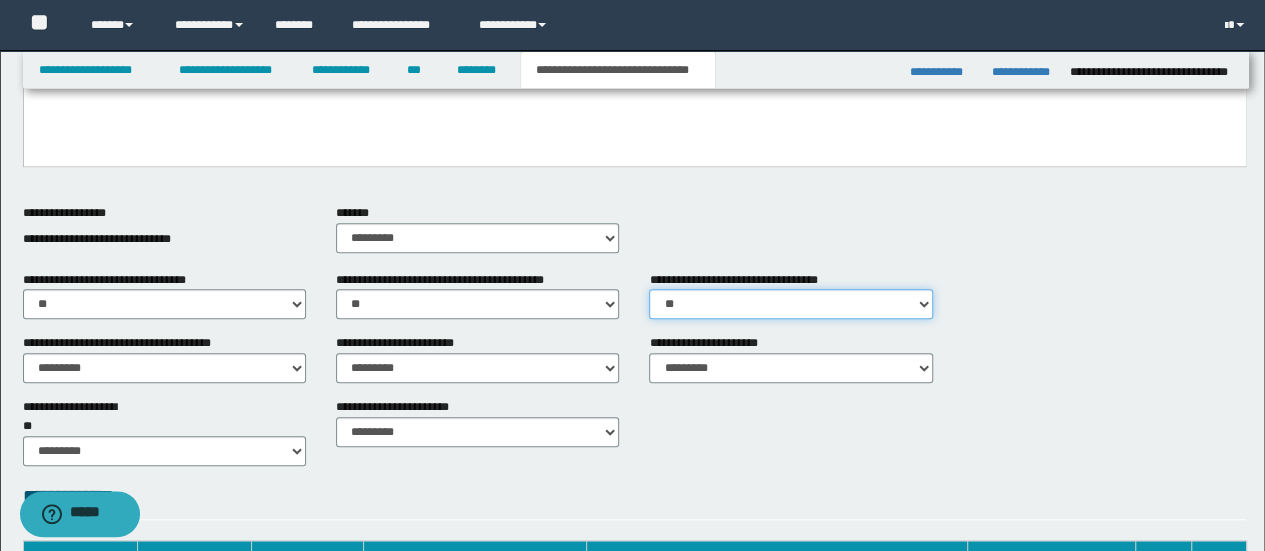 click on "*********
**
**" at bounding box center [790, 304] 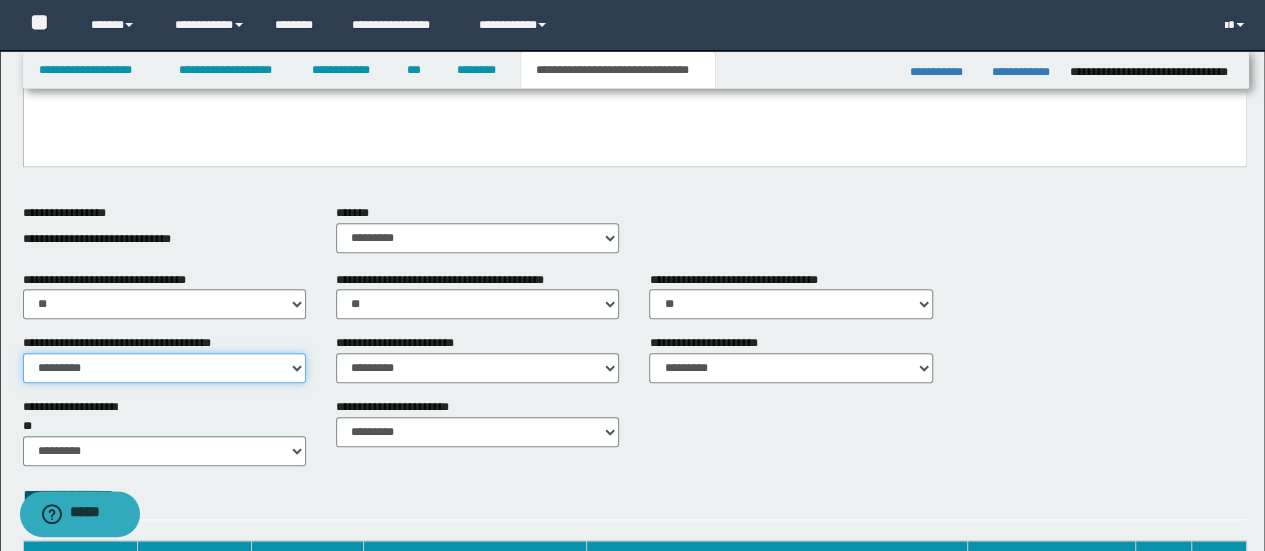 click on "*********
**
**" at bounding box center (164, 368) 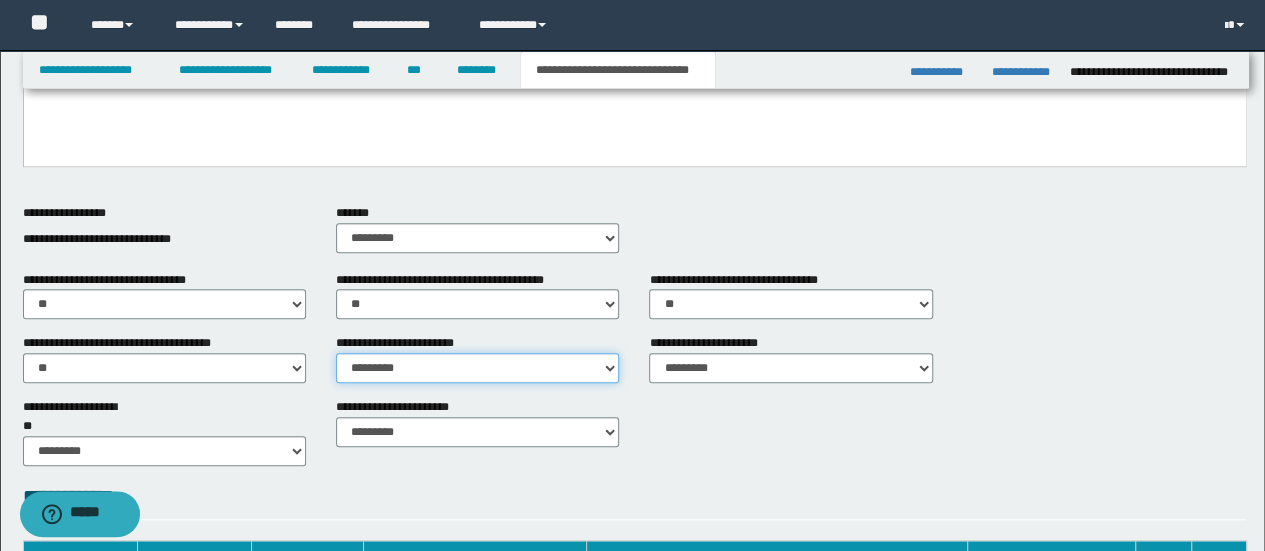 click on "*********
**
**" at bounding box center [477, 368] 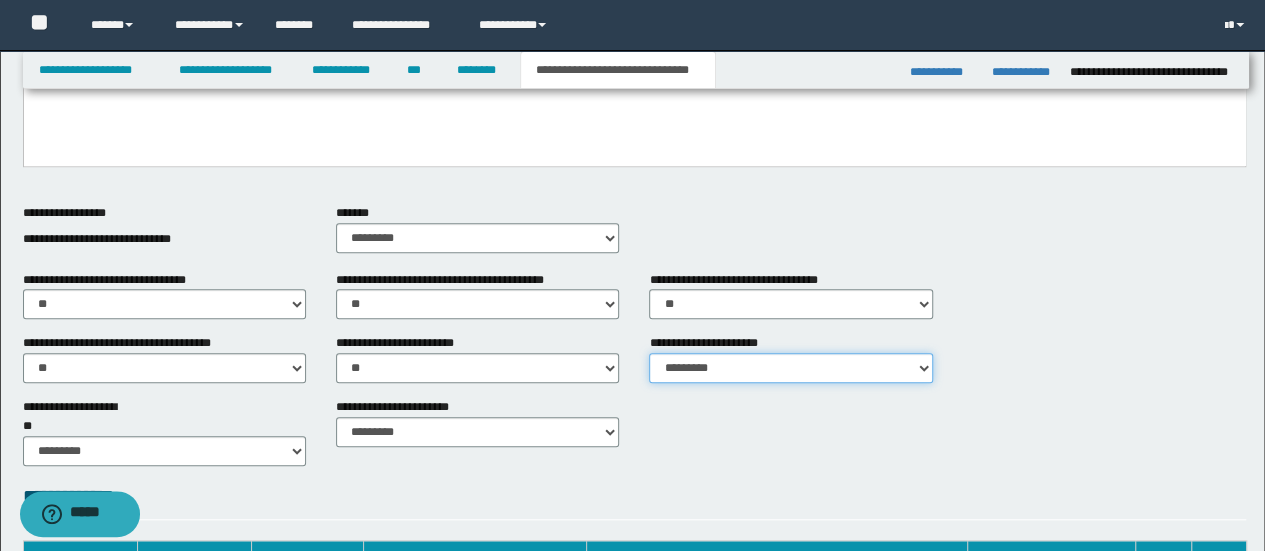 click on "*********
**
**" at bounding box center [790, 368] 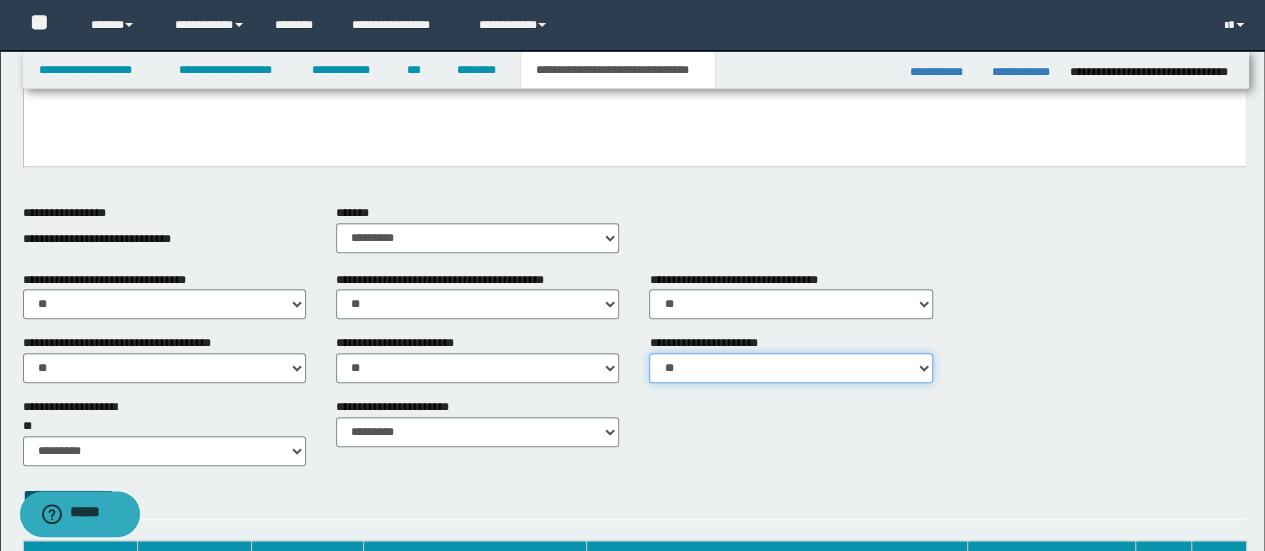 click on "*********
**
**" at bounding box center [790, 368] 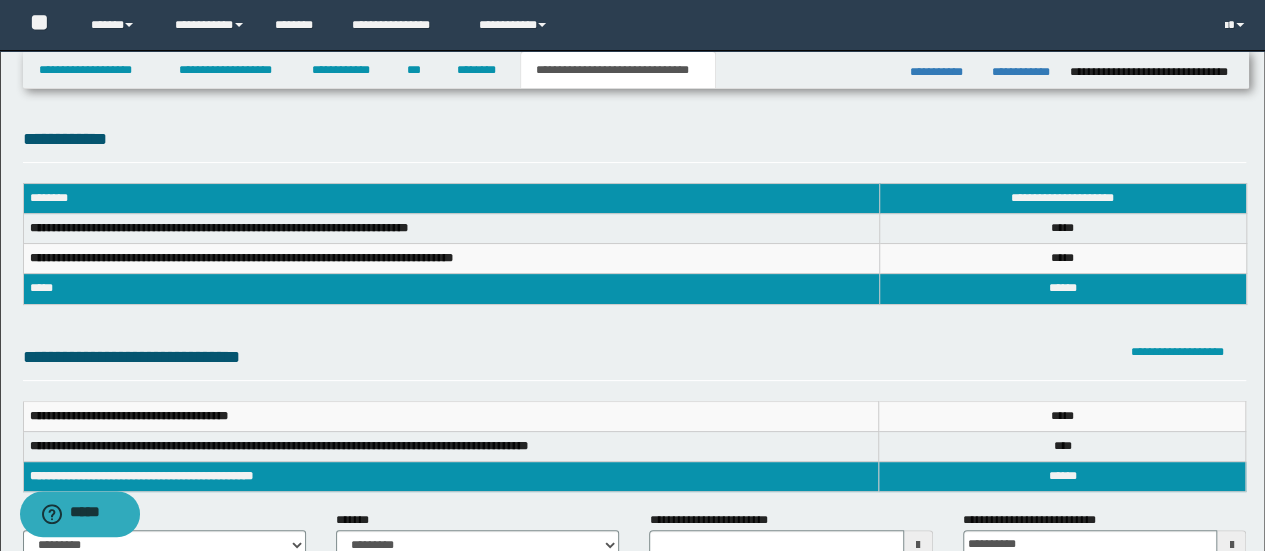 scroll, scrollTop: 0, scrollLeft: 0, axis: both 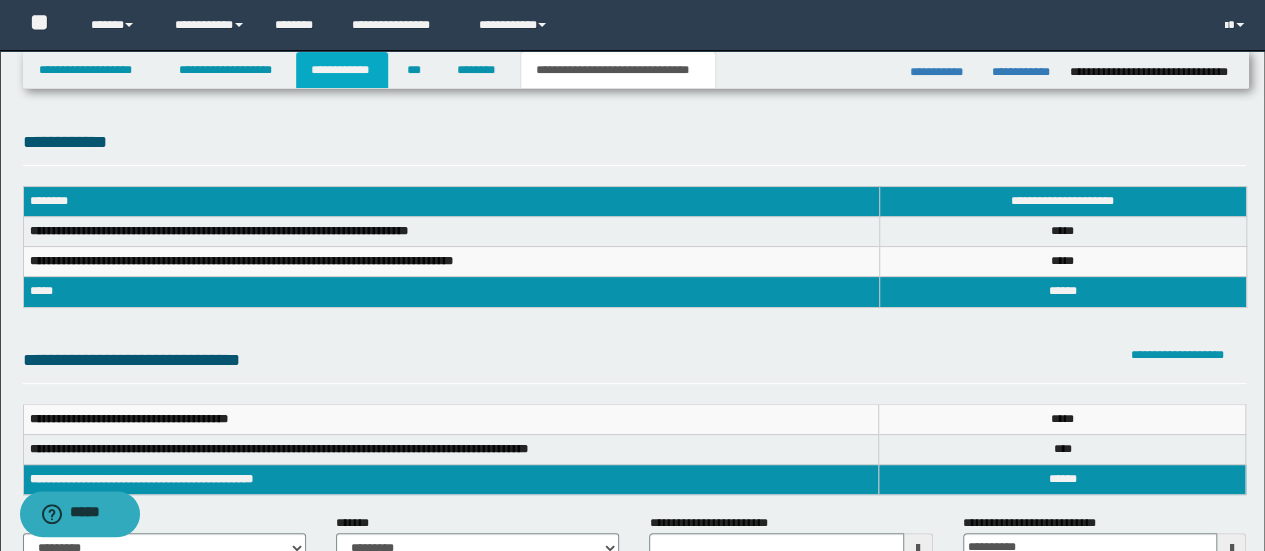 click on "**********" at bounding box center (342, 70) 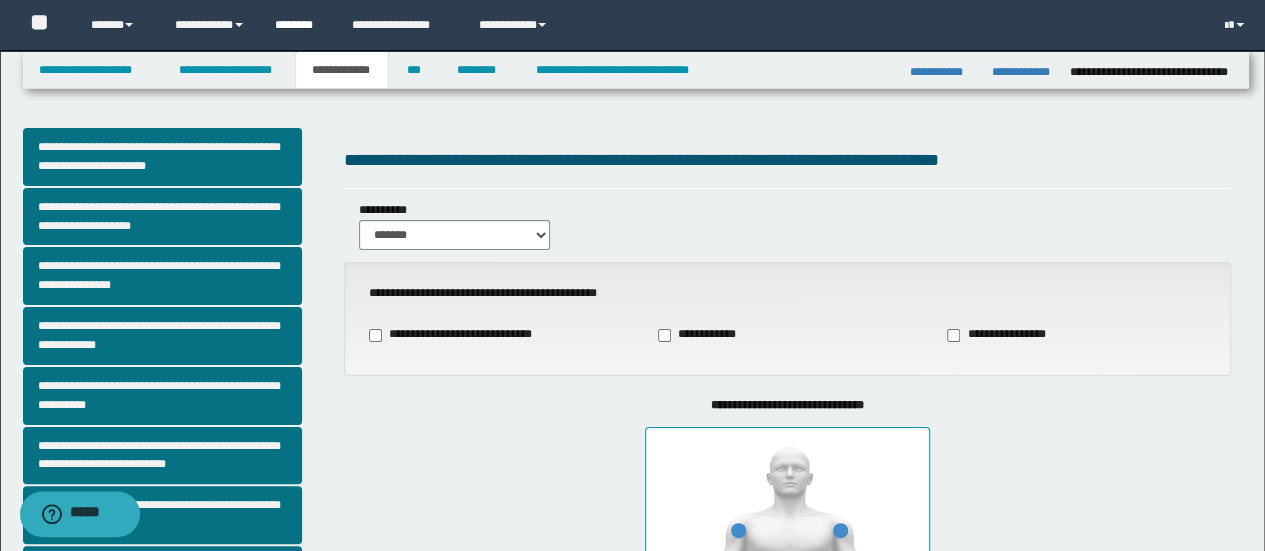 click on "********" at bounding box center [298, 25] 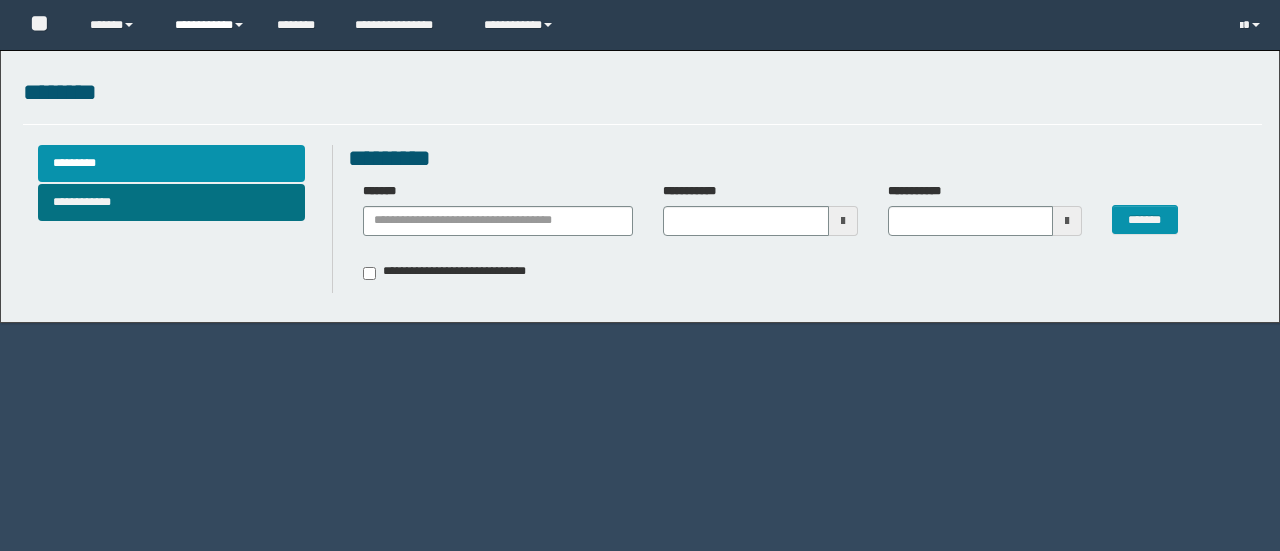 scroll, scrollTop: 0, scrollLeft: 0, axis: both 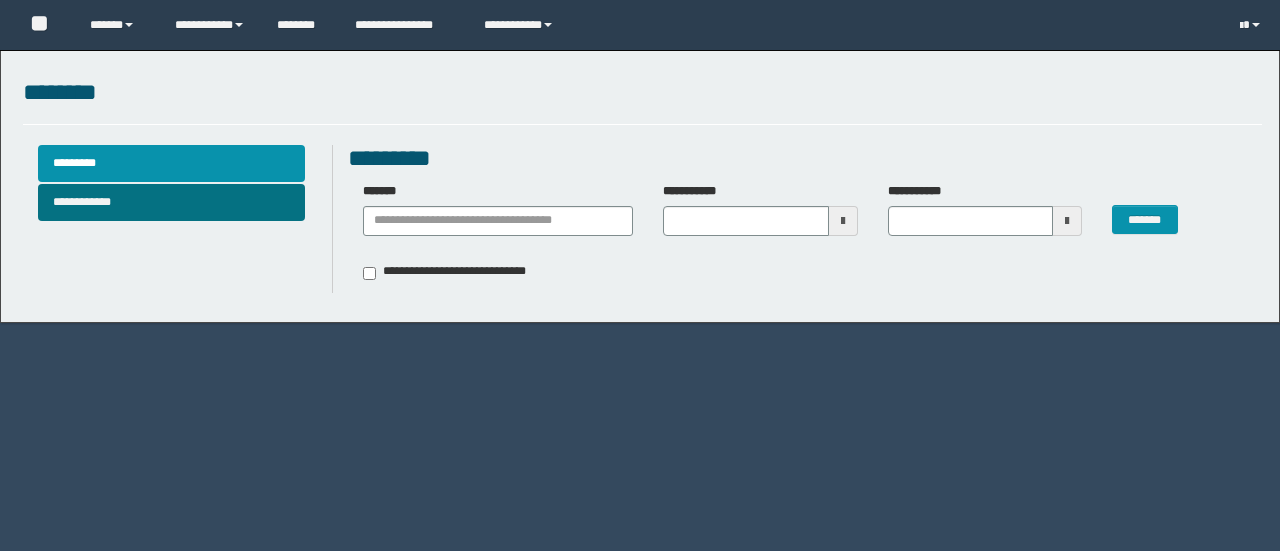 type 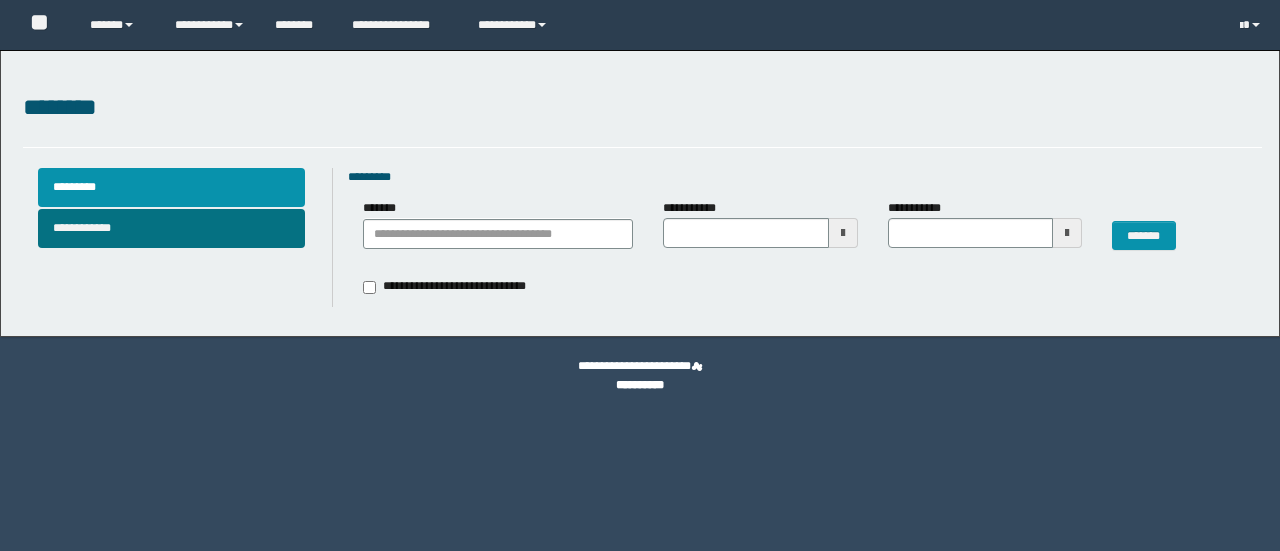scroll, scrollTop: 0, scrollLeft: 0, axis: both 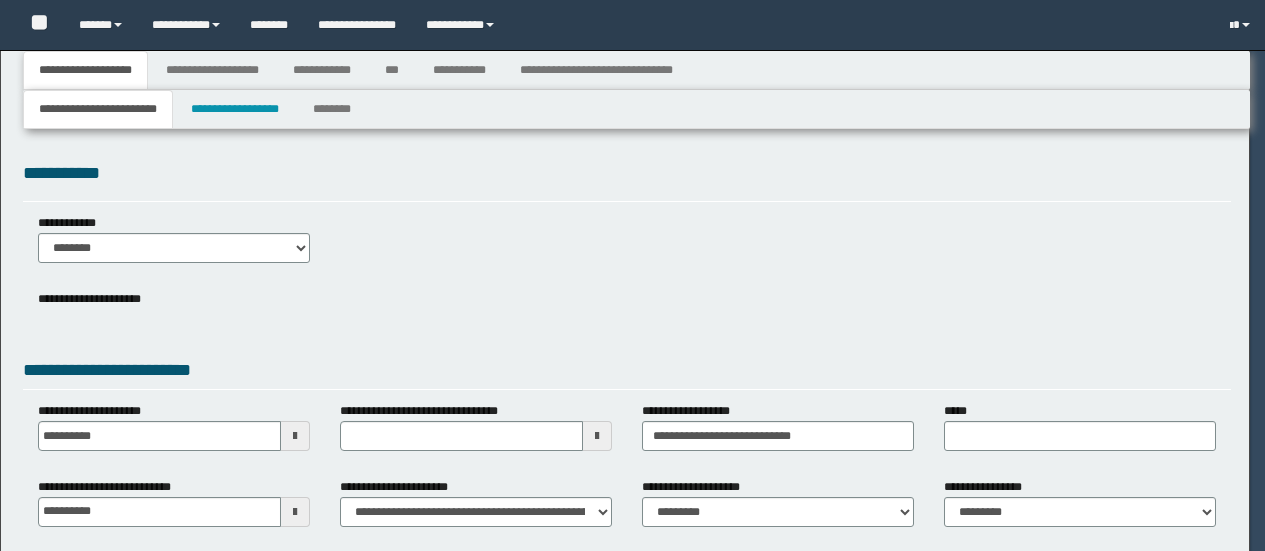 select on "*" 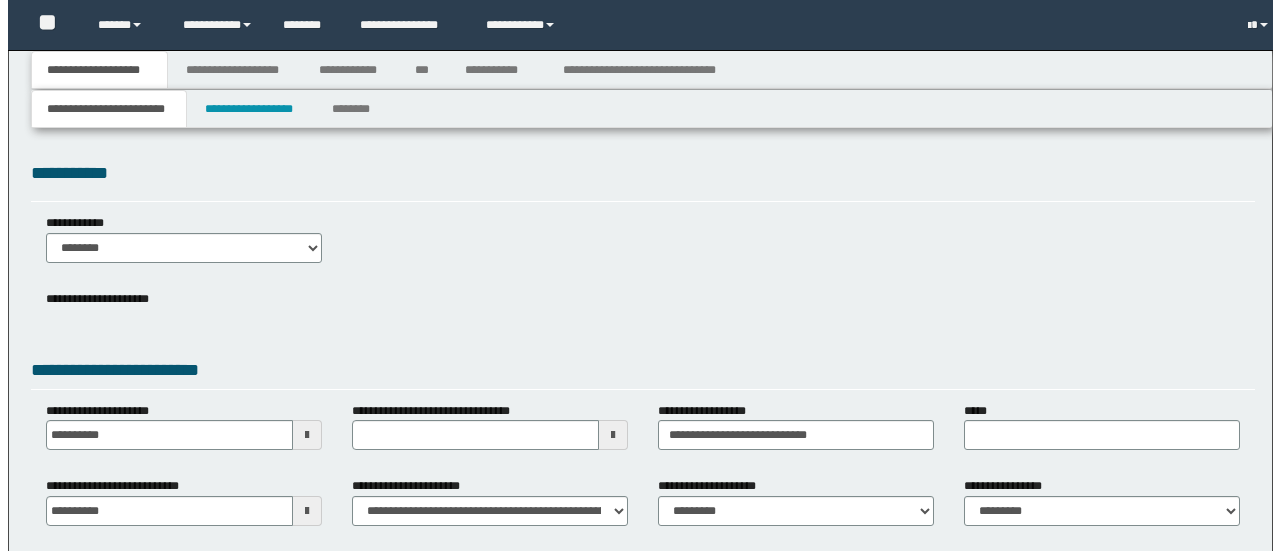 scroll, scrollTop: 0, scrollLeft: 0, axis: both 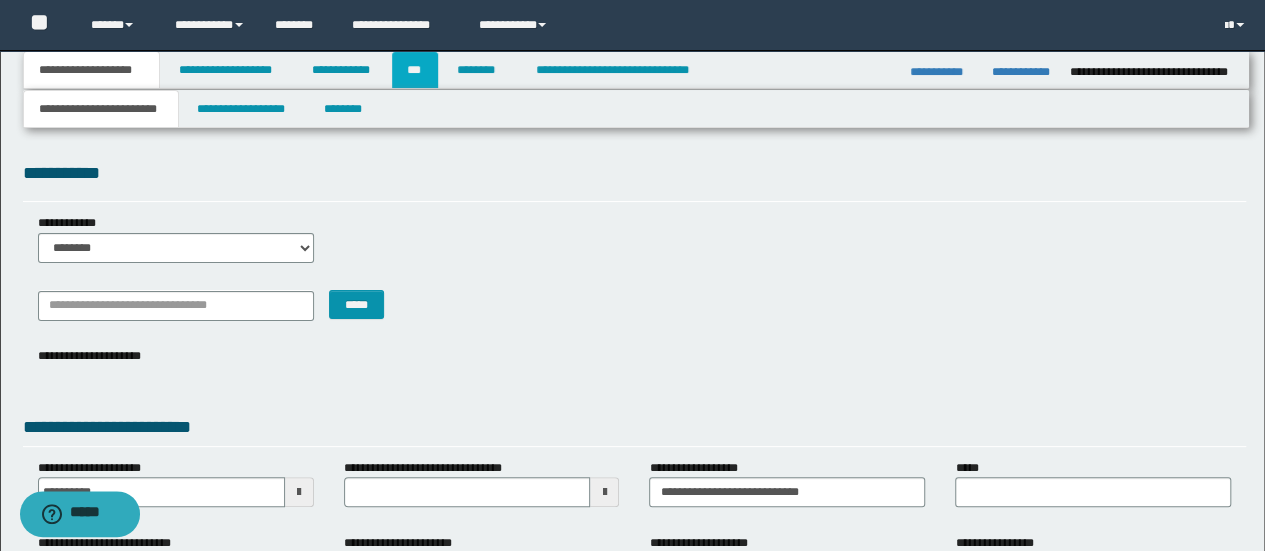 click on "***" at bounding box center (415, 70) 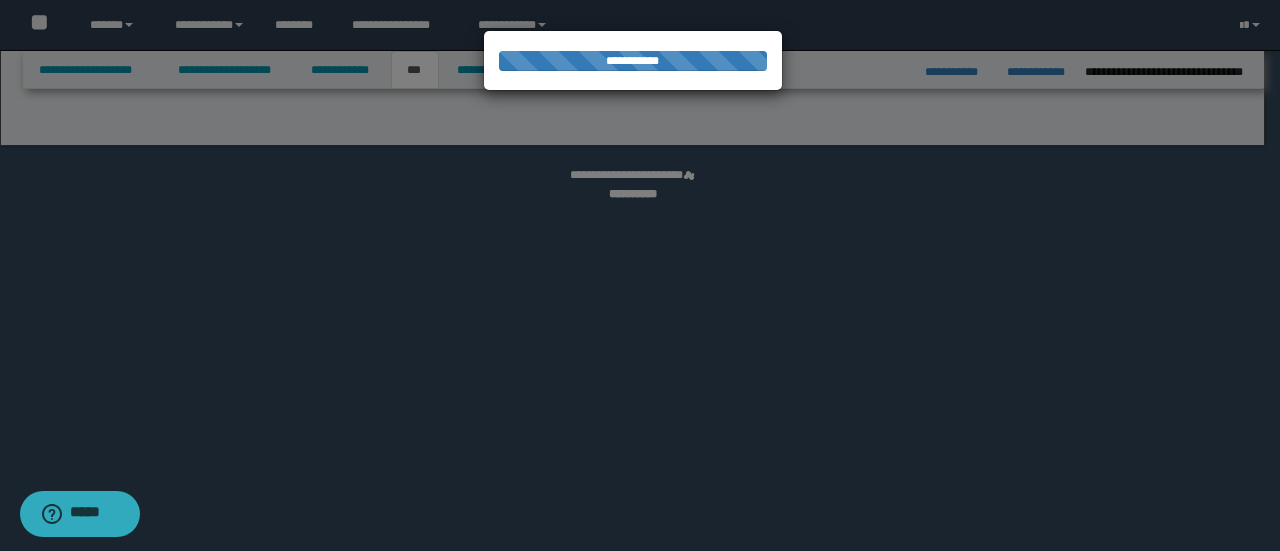 select on "*" 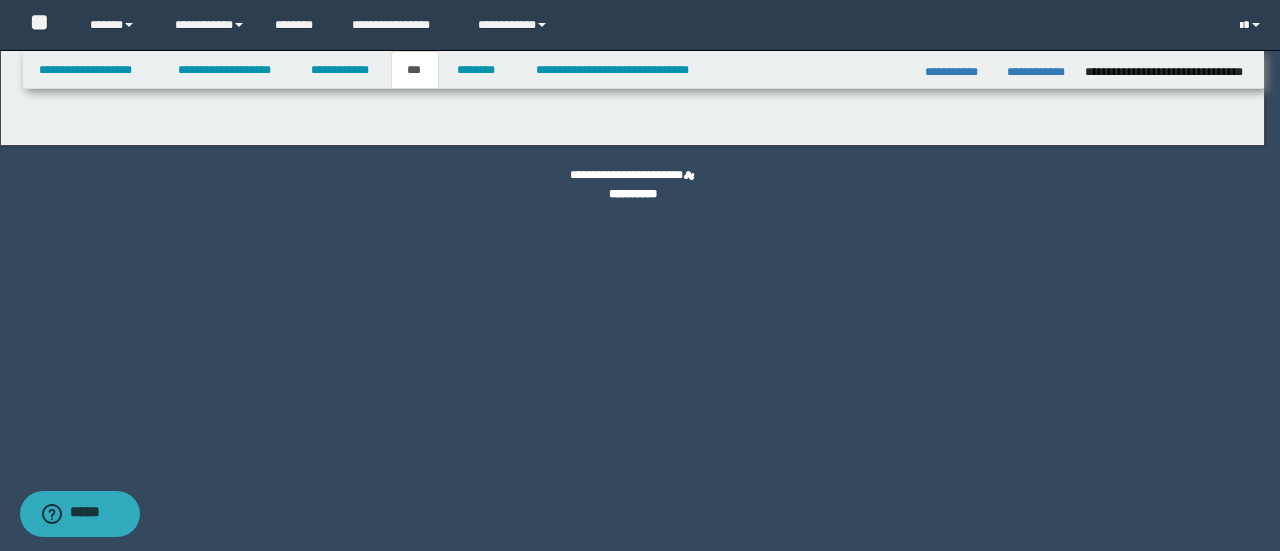 select on "*" 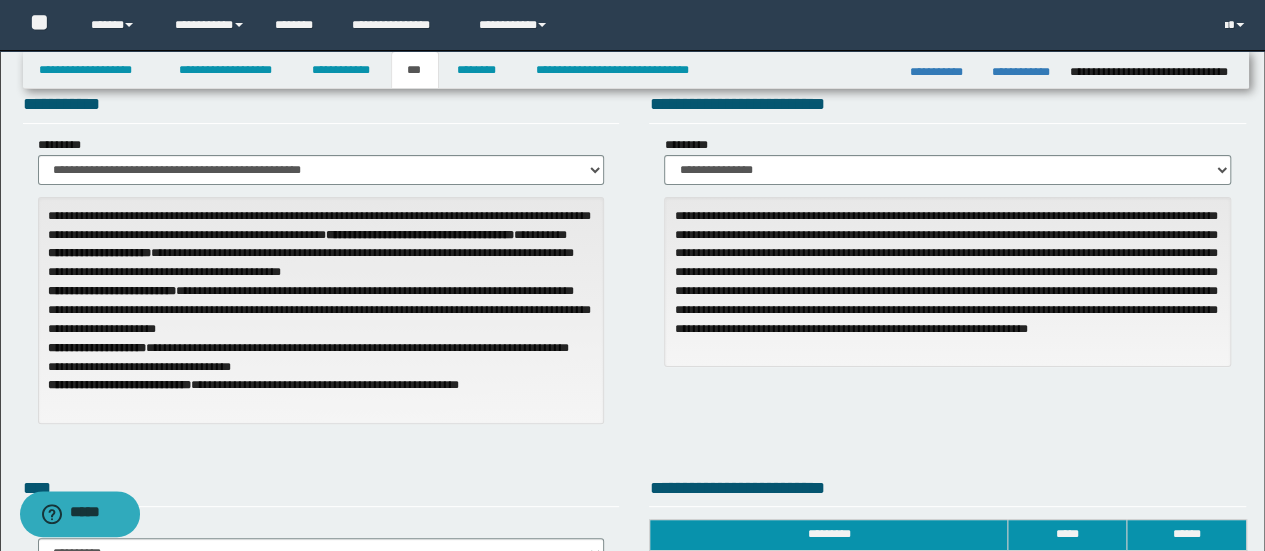 scroll, scrollTop: 0, scrollLeft: 0, axis: both 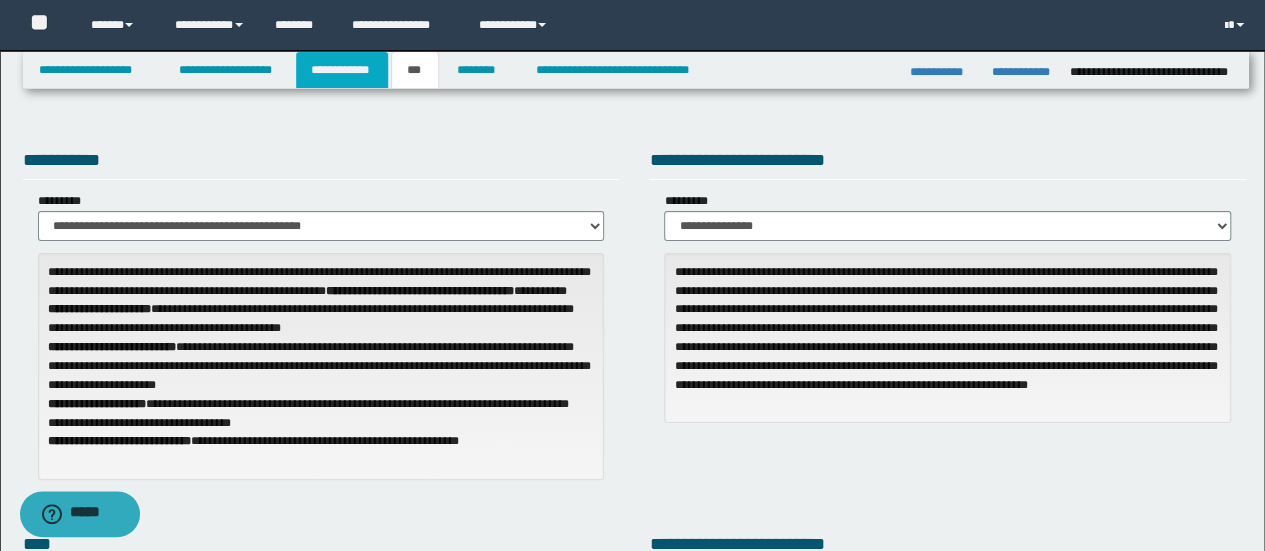 click on "**********" at bounding box center [342, 70] 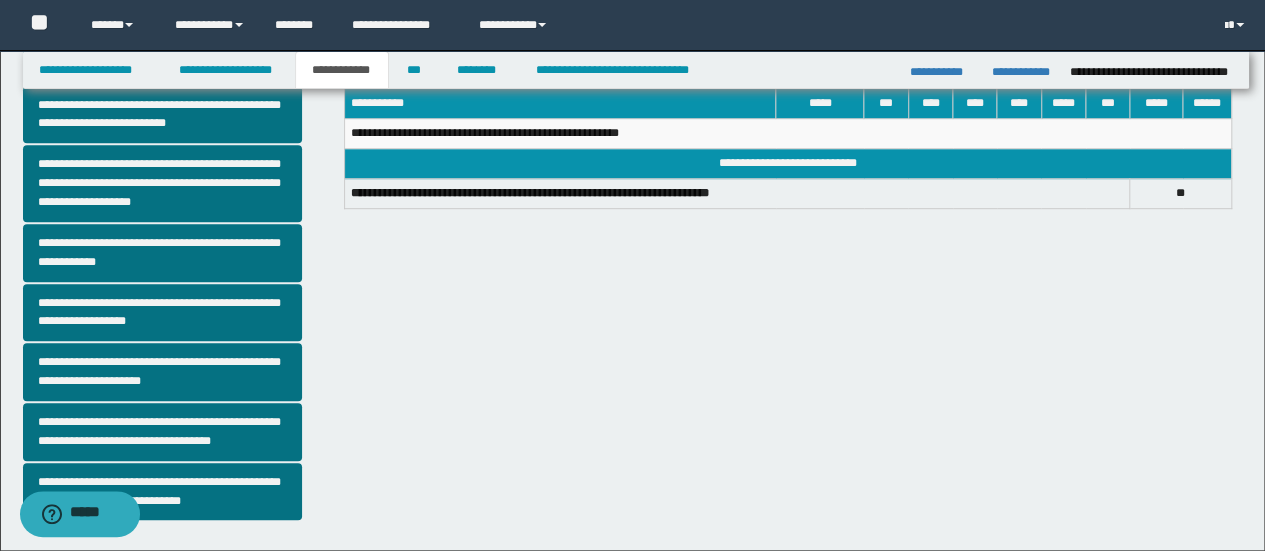 scroll, scrollTop: 597, scrollLeft: 0, axis: vertical 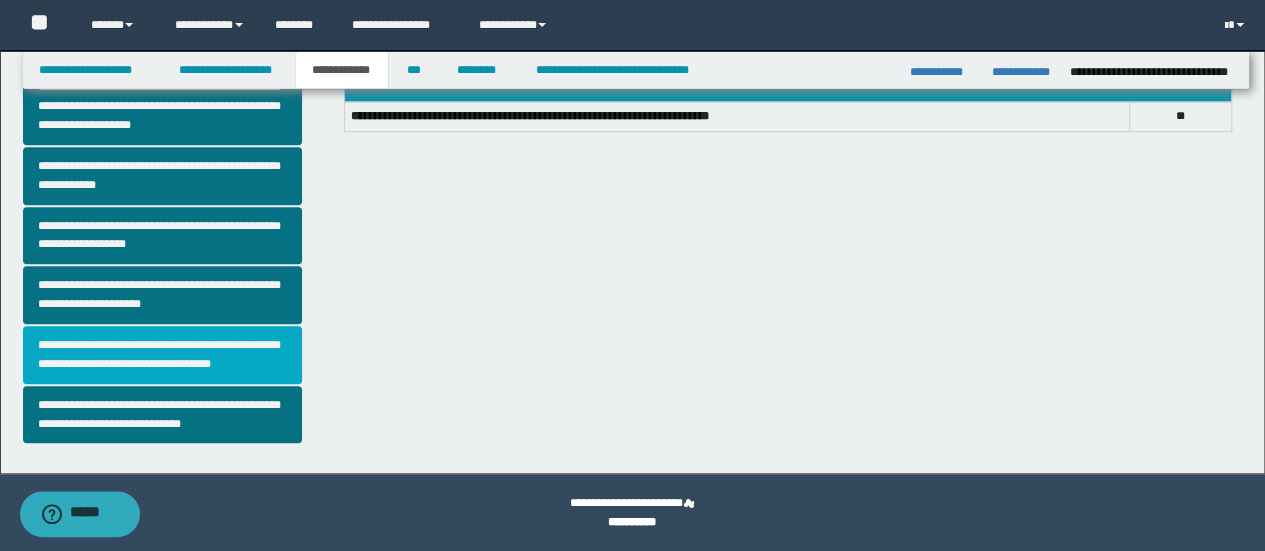 click on "**********" at bounding box center [162, 355] 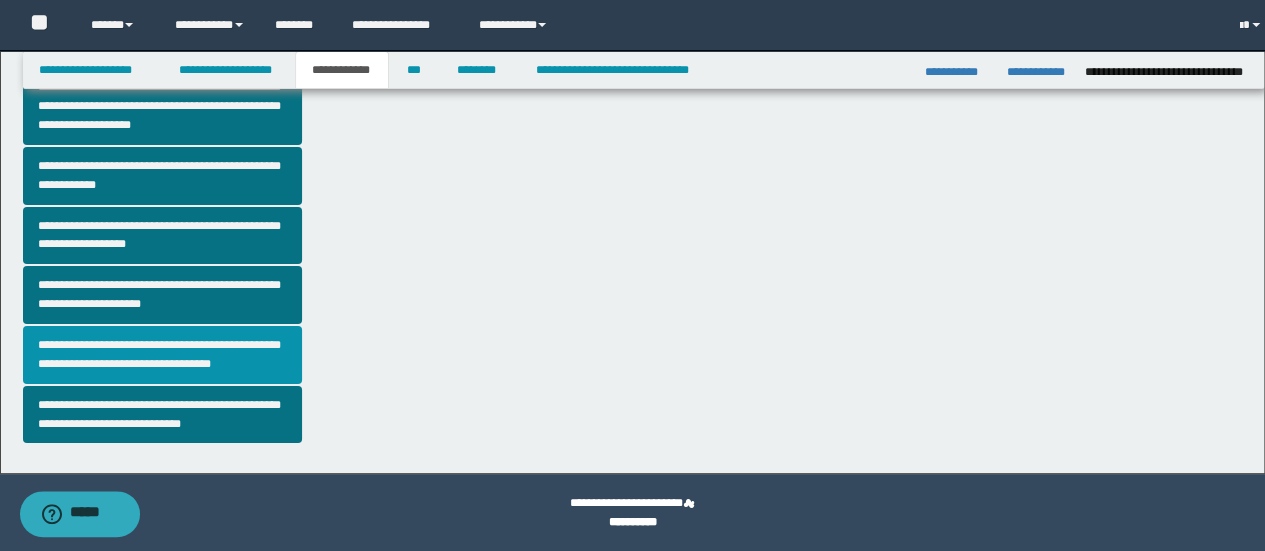 scroll, scrollTop: 0, scrollLeft: 0, axis: both 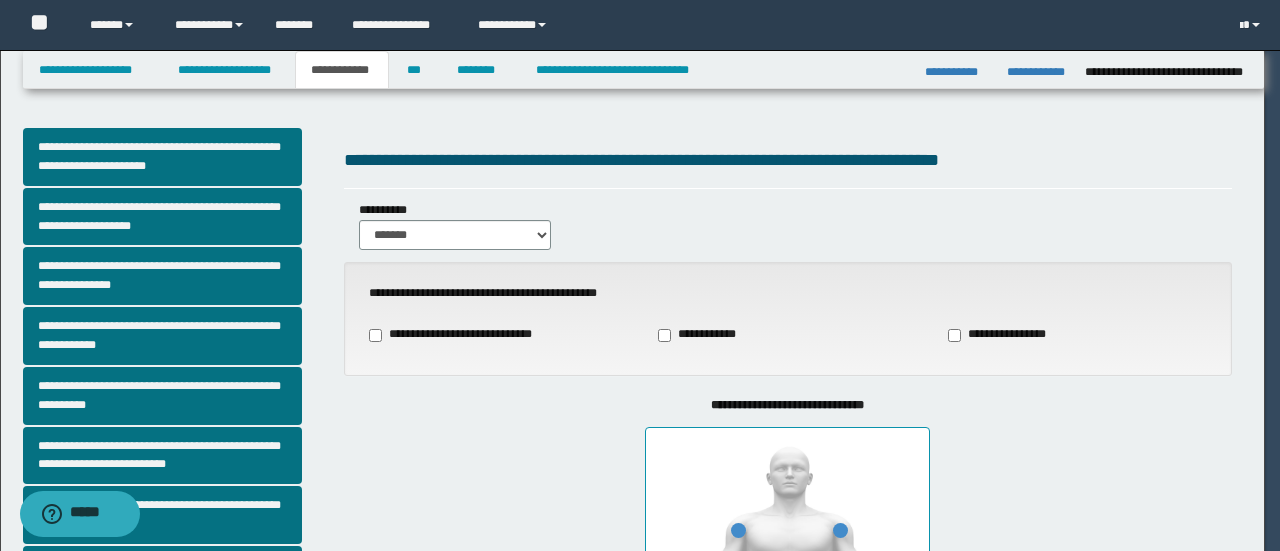 type on "***" 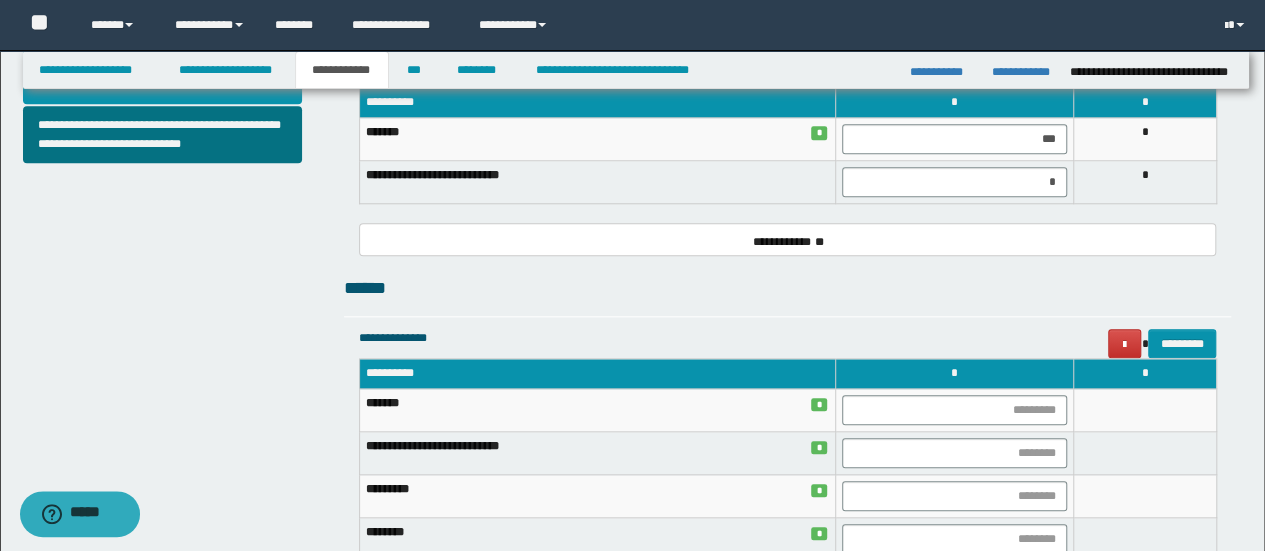 scroll, scrollTop: 677, scrollLeft: 0, axis: vertical 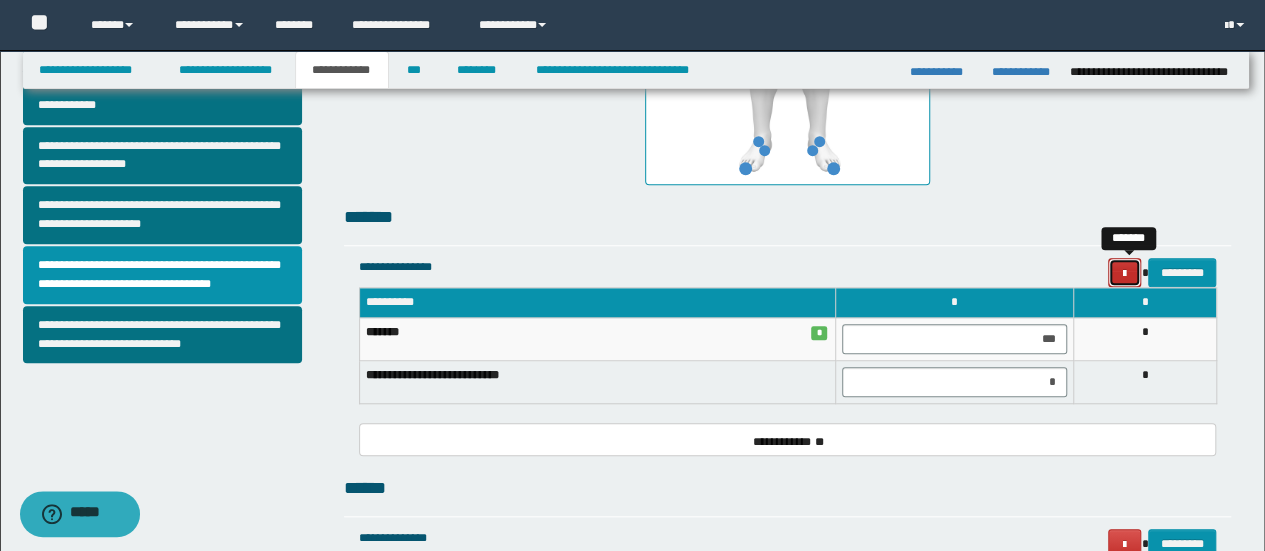 click at bounding box center (1124, 274) 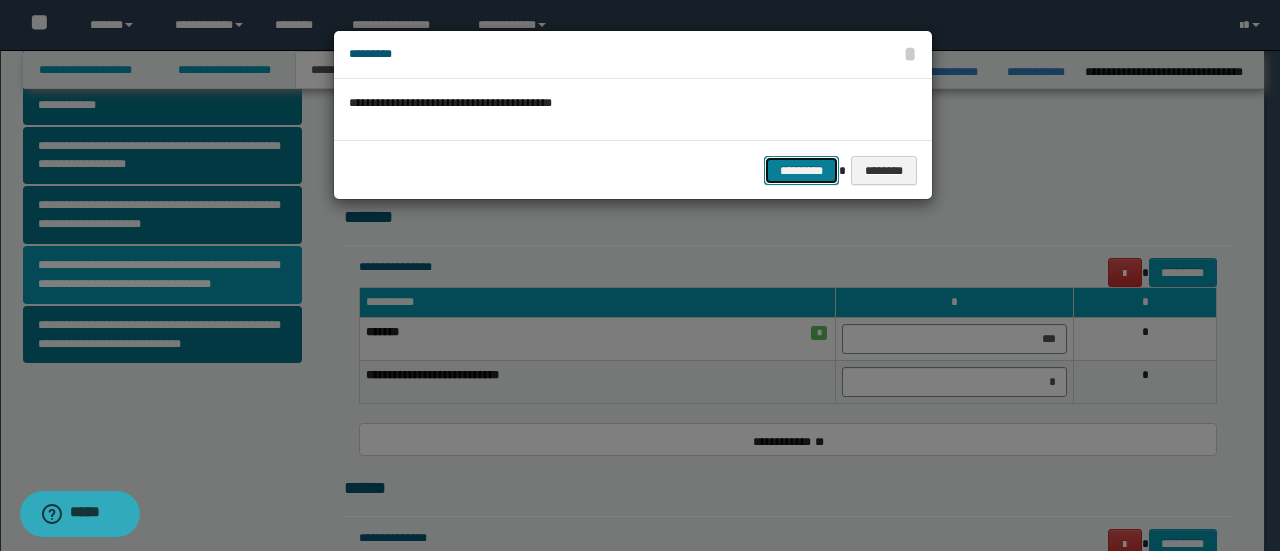 click on "*********" at bounding box center [801, 170] 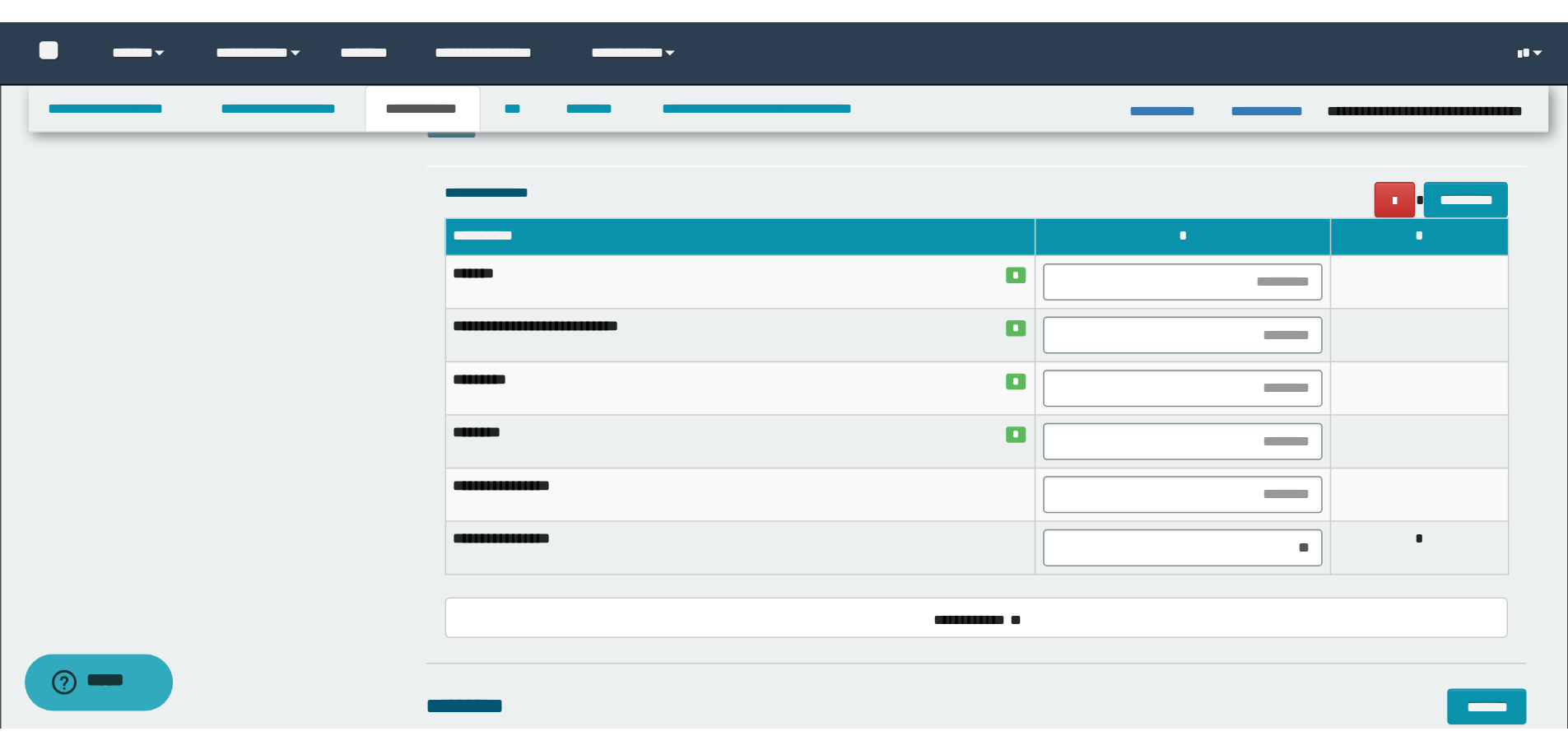 scroll, scrollTop: 887, scrollLeft: 0, axis: vertical 